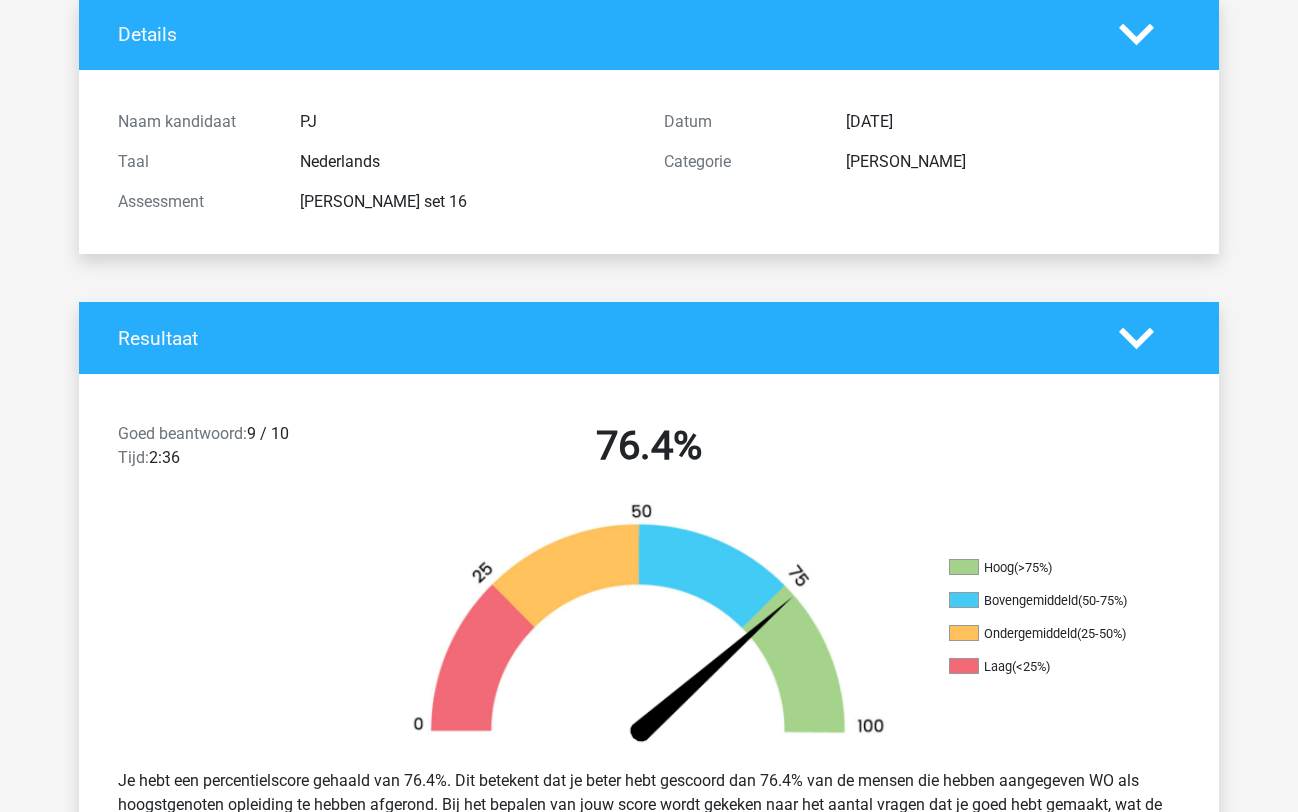scroll, scrollTop: 0, scrollLeft: 0, axis: both 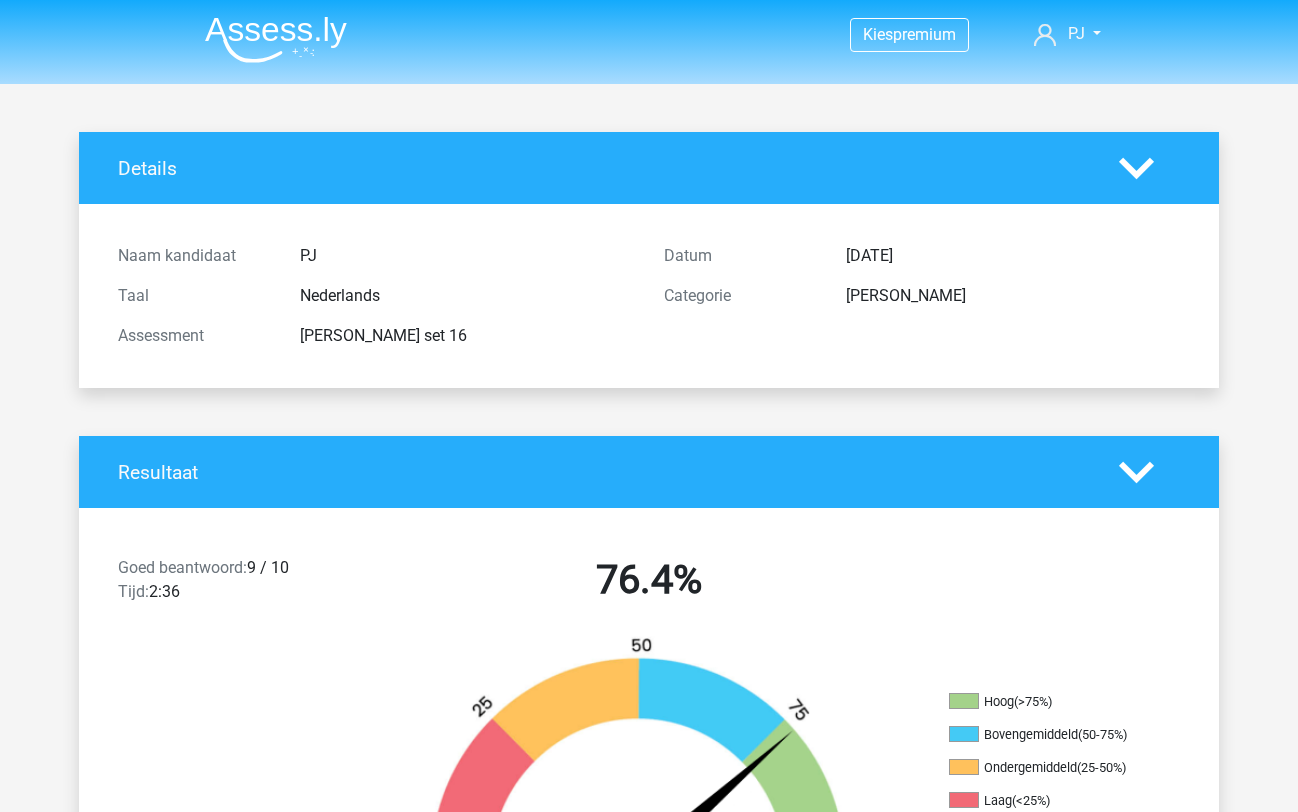 click at bounding box center [276, 39] 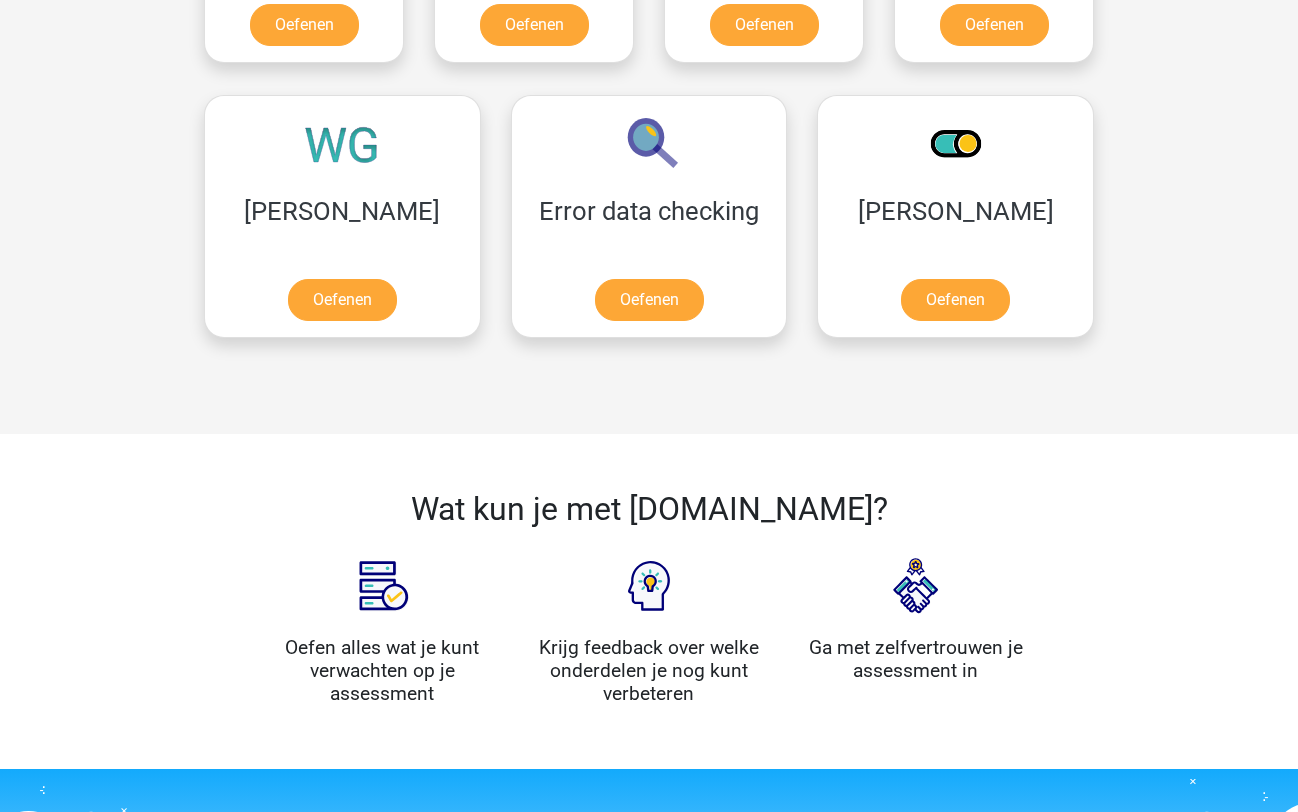scroll, scrollTop: 1660, scrollLeft: 0, axis: vertical 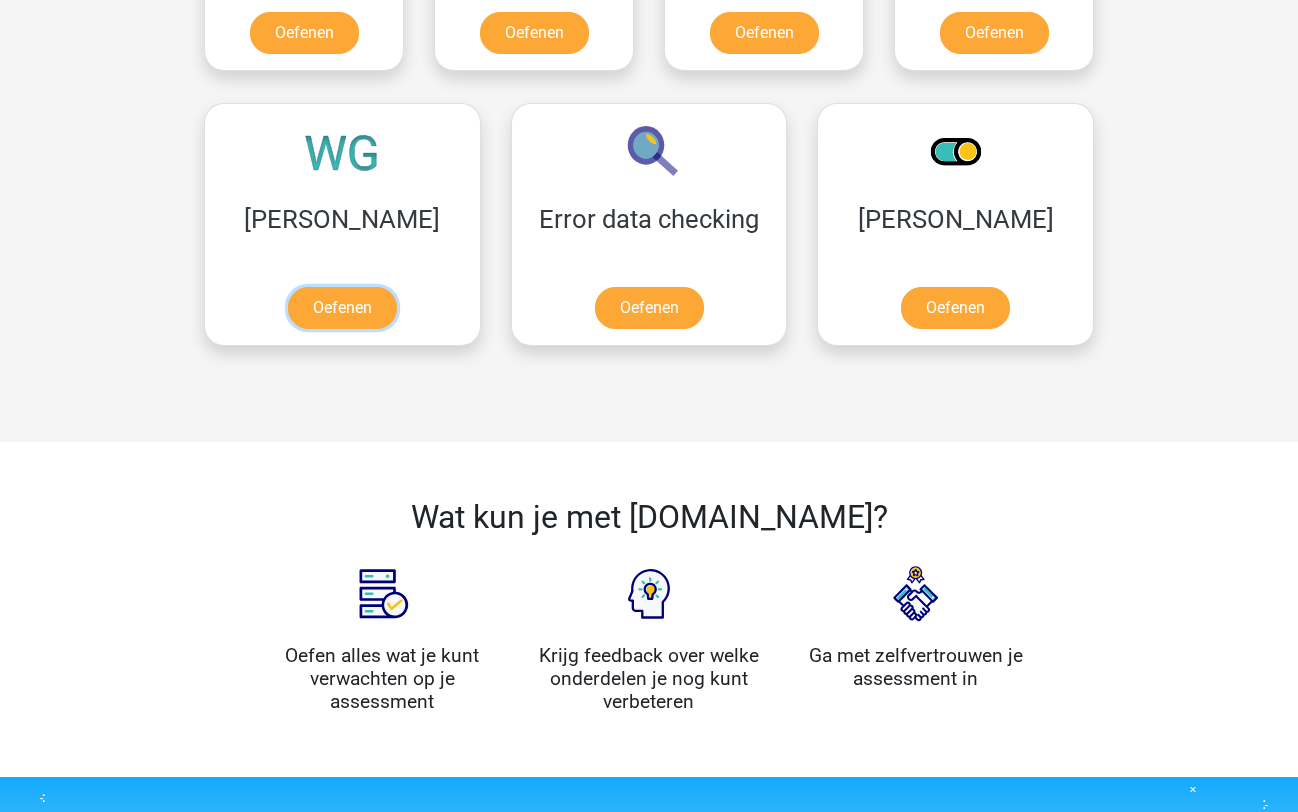 click on "Oefenen" at bounding box center (342, 308) 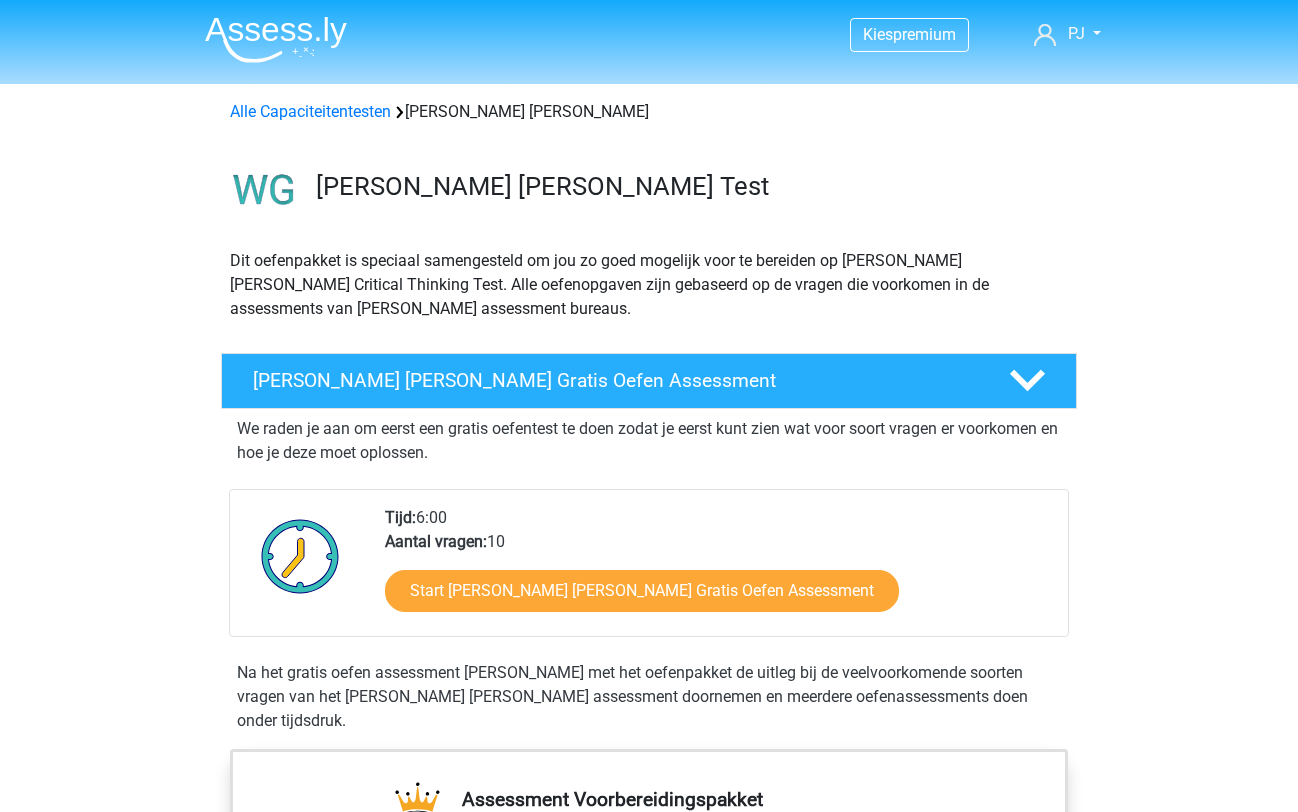 scroll, scrollTop: 0, scrollLeft: 0, axis: both 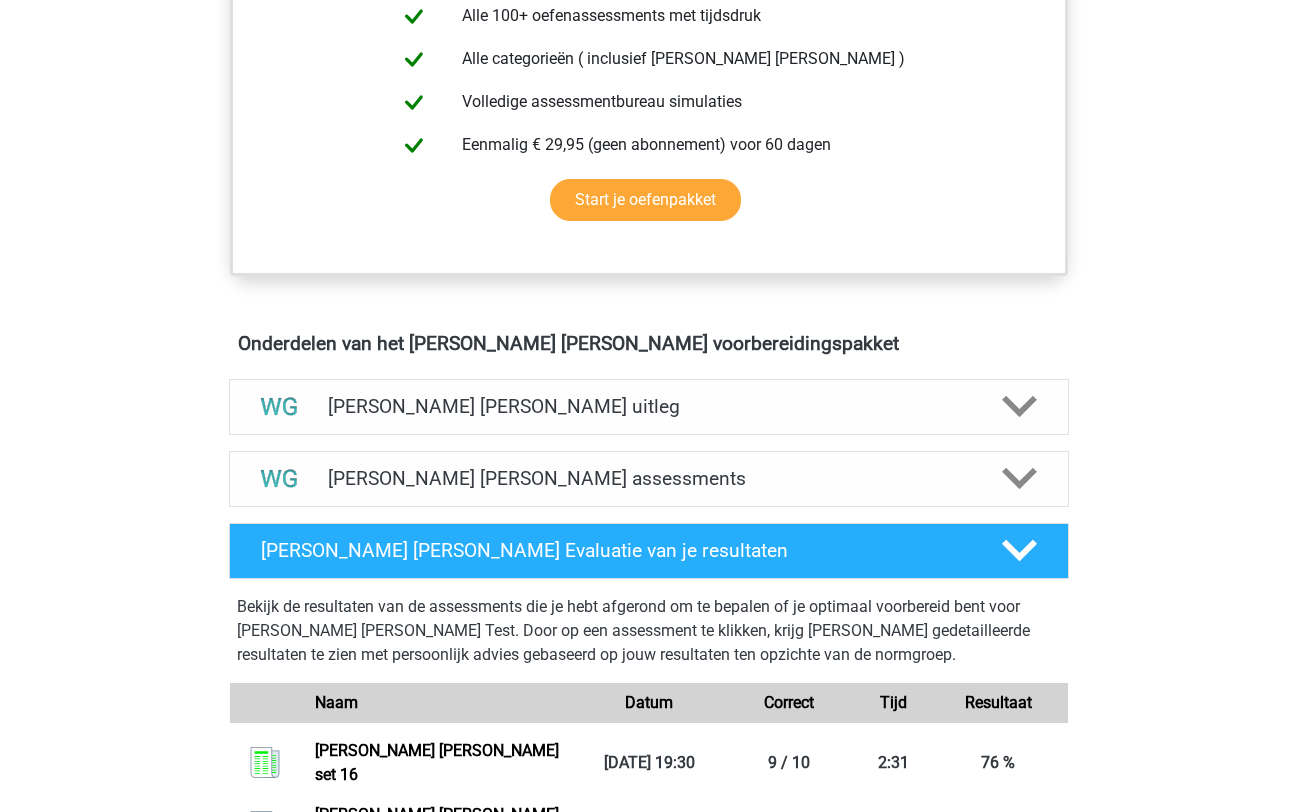 click on "Watson Glaser assessments" at bounding box center (649, 478) 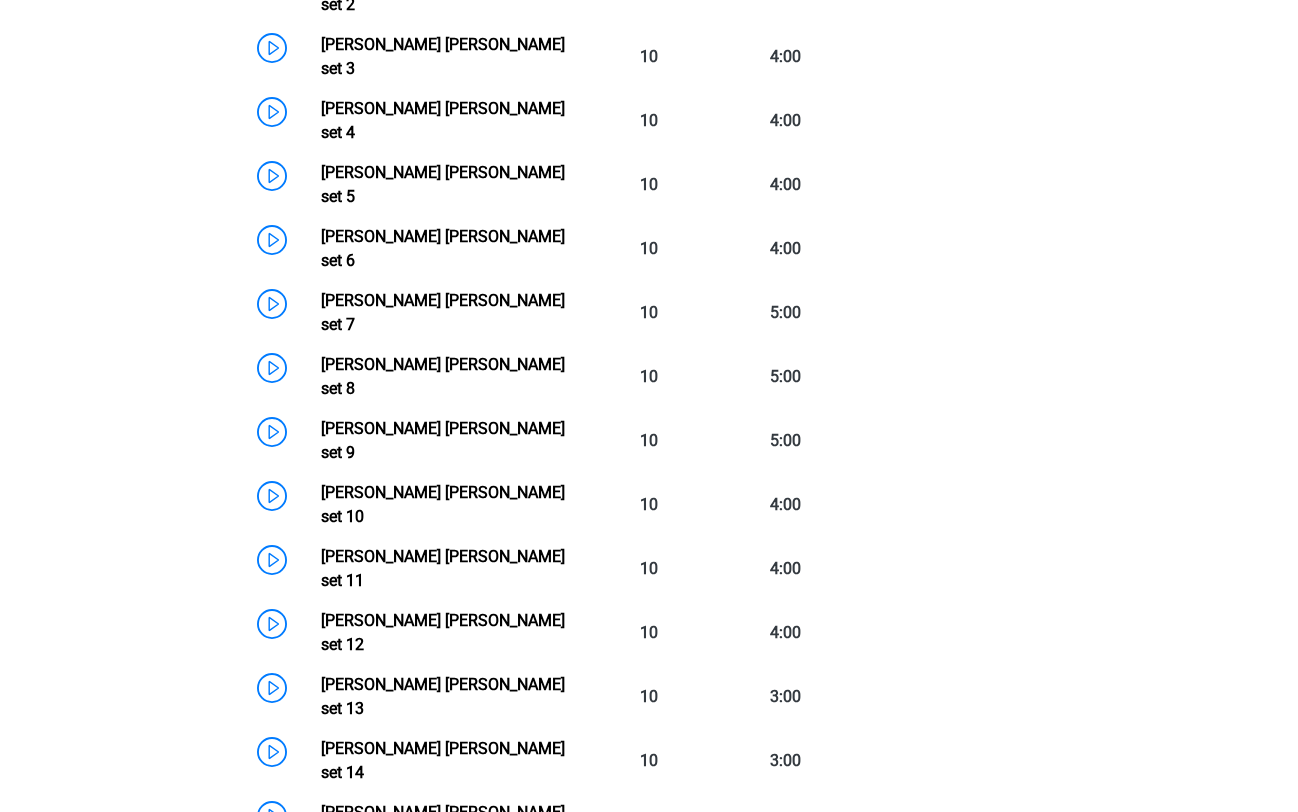 scroll, scrollTop: 1635, scrollLeft: 0, axis: vertical 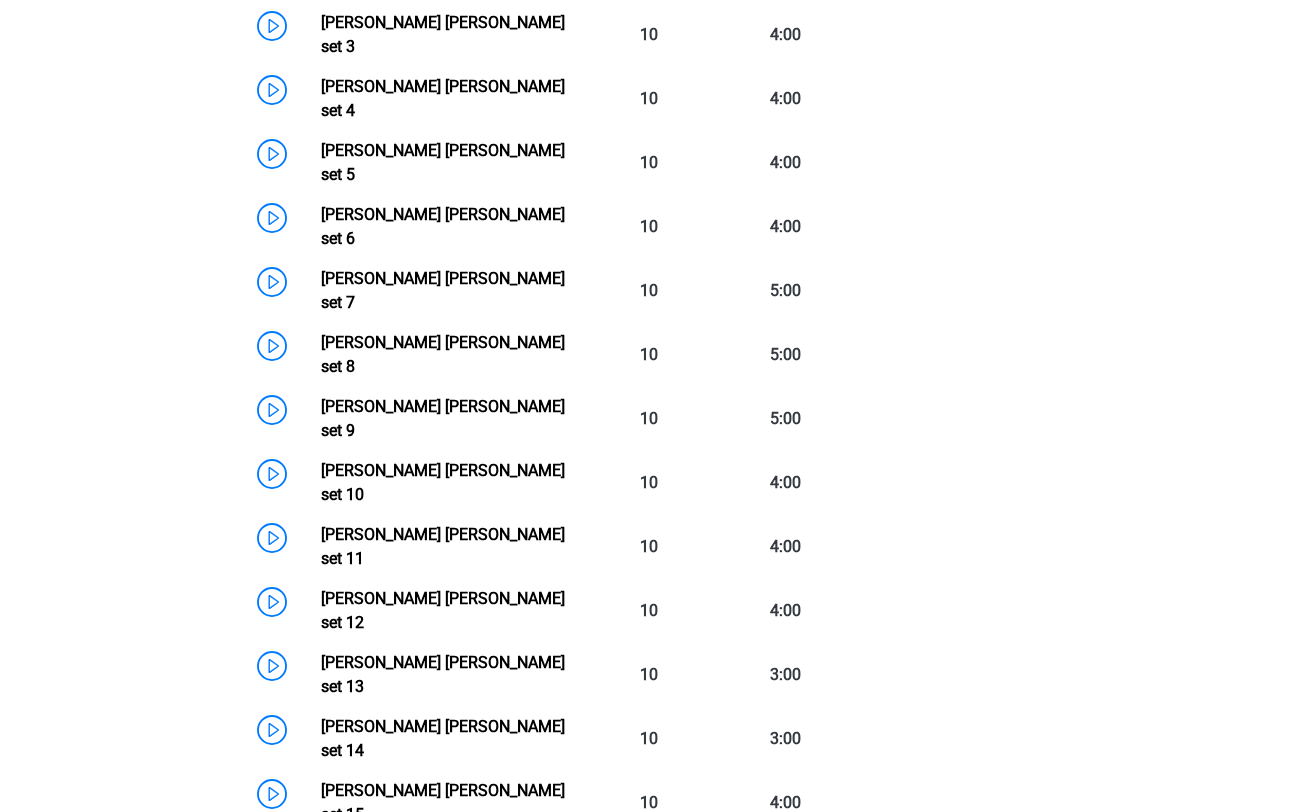 click on "Watson Glaser
set 17" at bounding box center [443, 930] 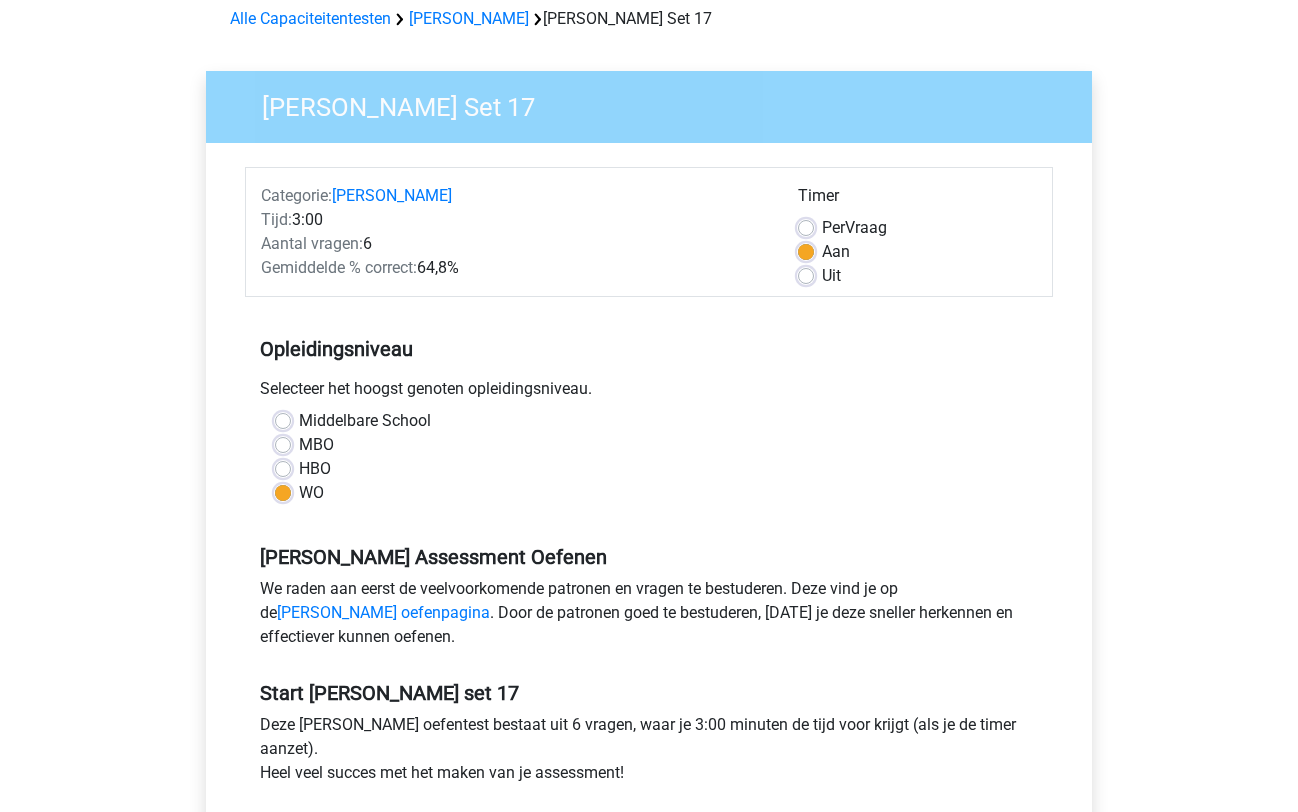 scroll, scrollTop: 92, scrollLeft: 0, axis: vertical 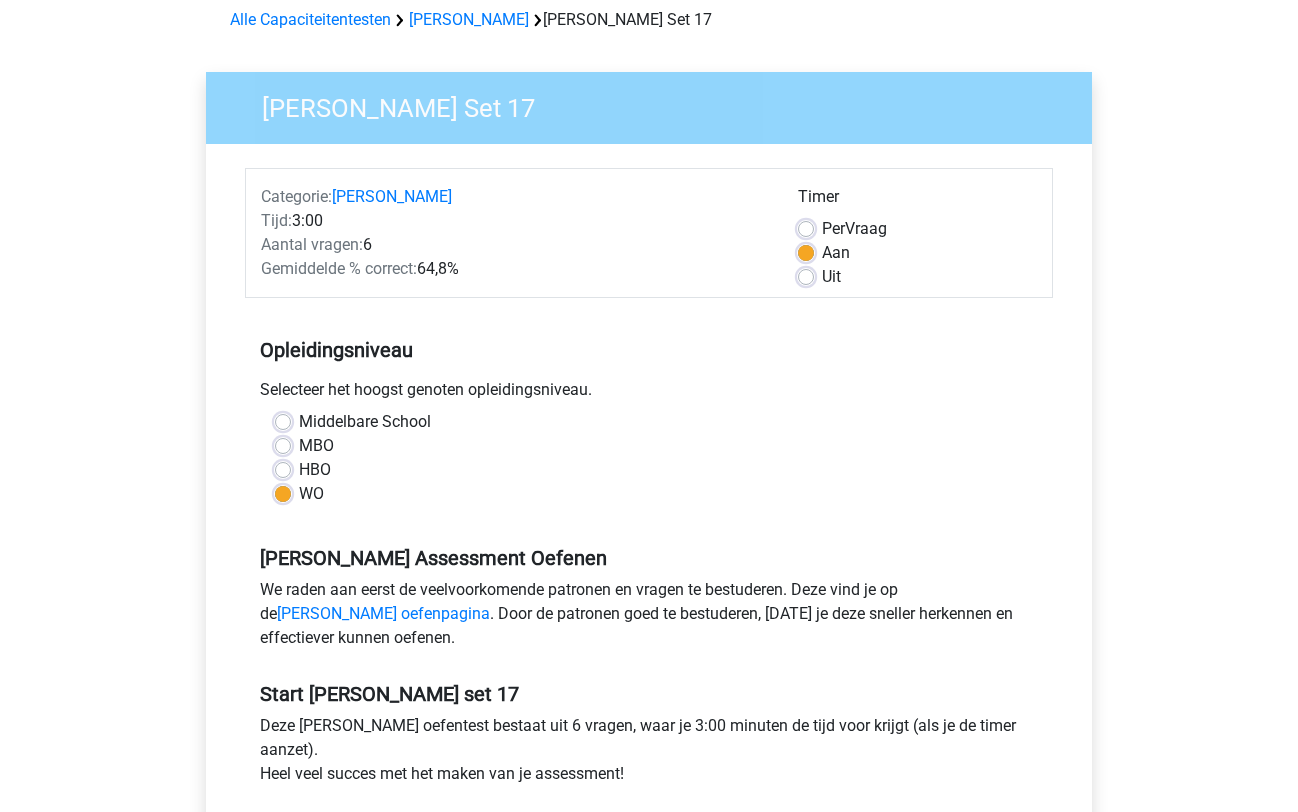 click on "Uit" at bounding box center [831, 277] 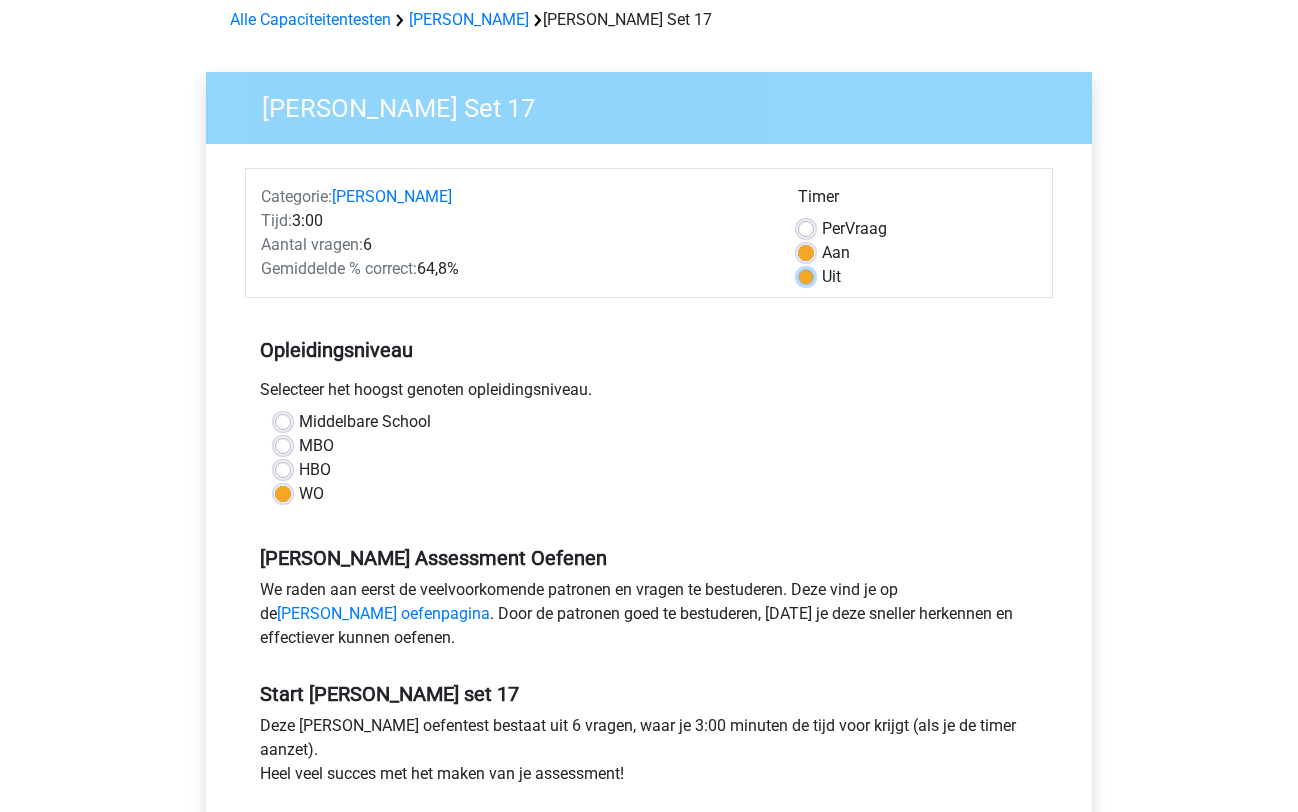 click on "Uit" at bounding box center (806, 275) 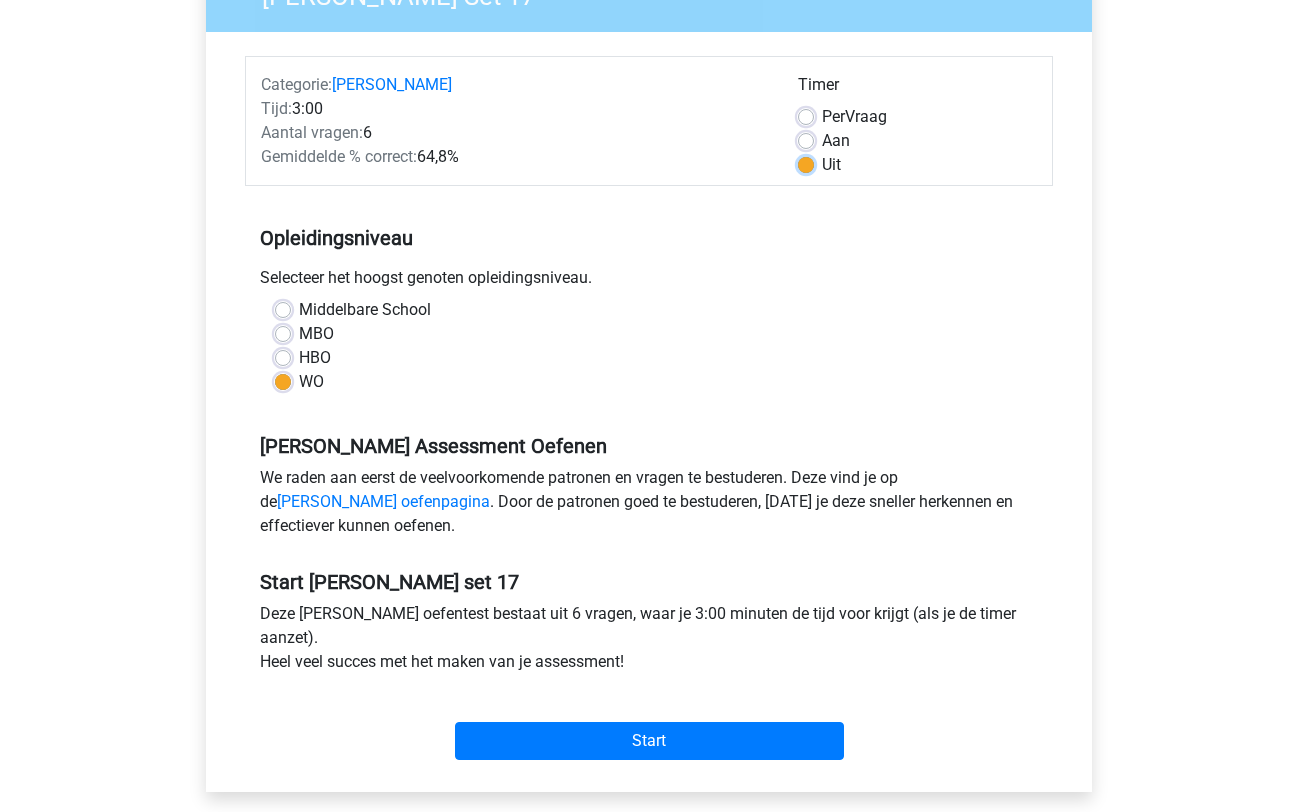 scroll, scrollTop: 215, scrollLeft: 0, axis: vertical 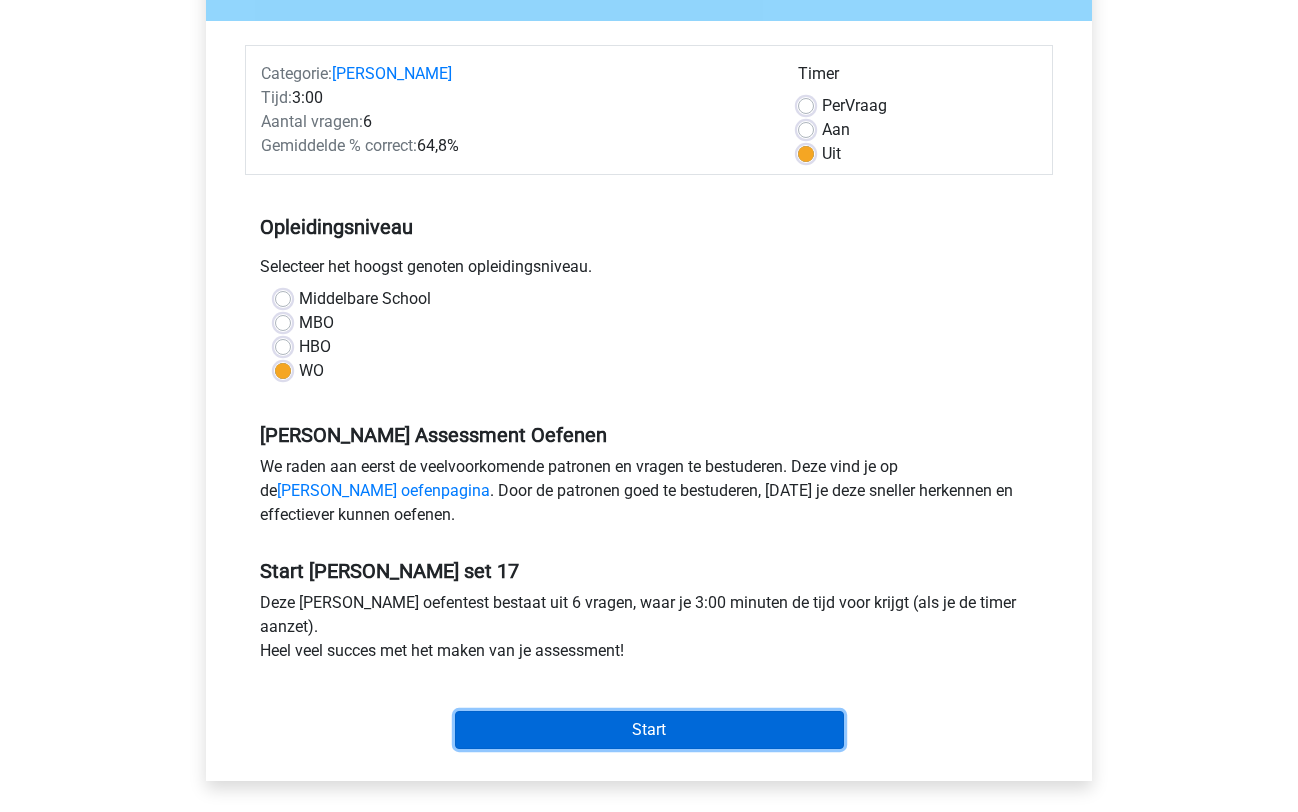 click on "Start" at bounding box center [649, 730] 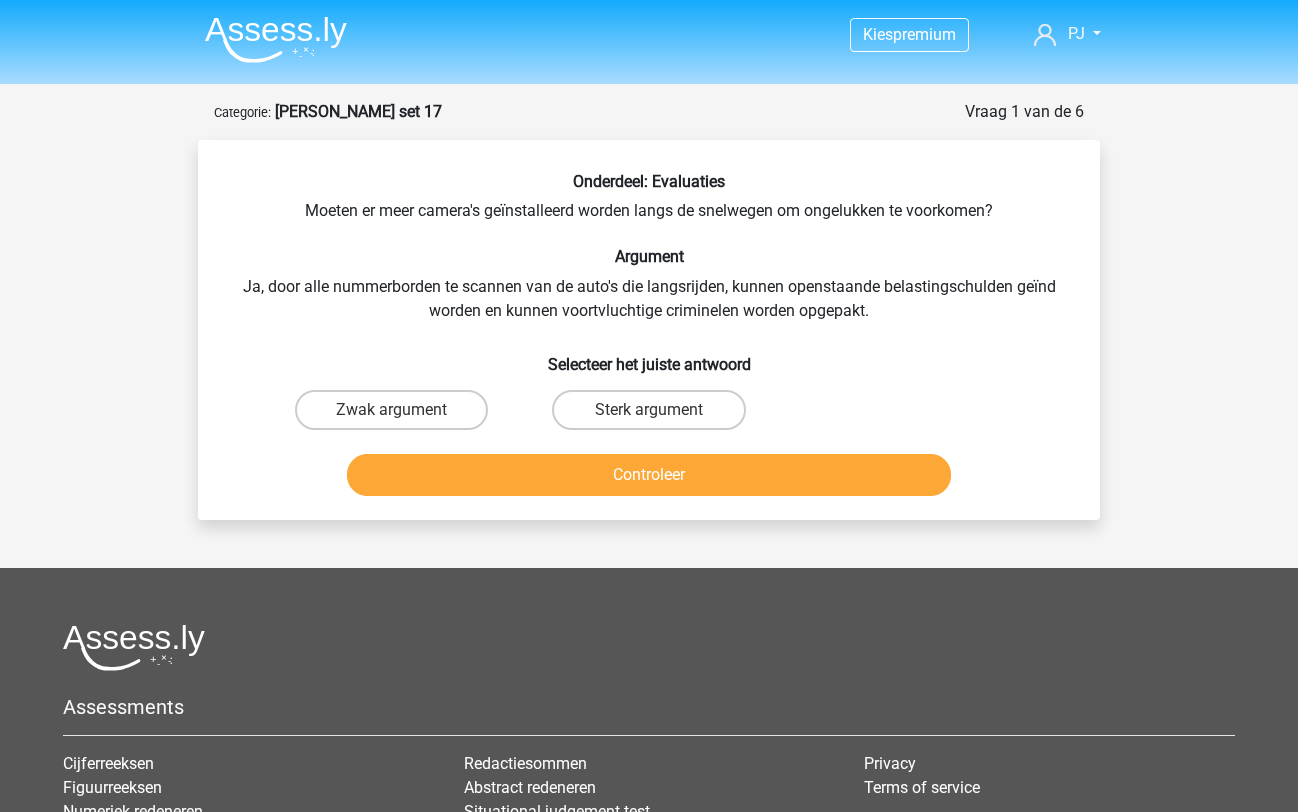 scroll, scrollTop: 0, scrollLeft: 0, axis: both 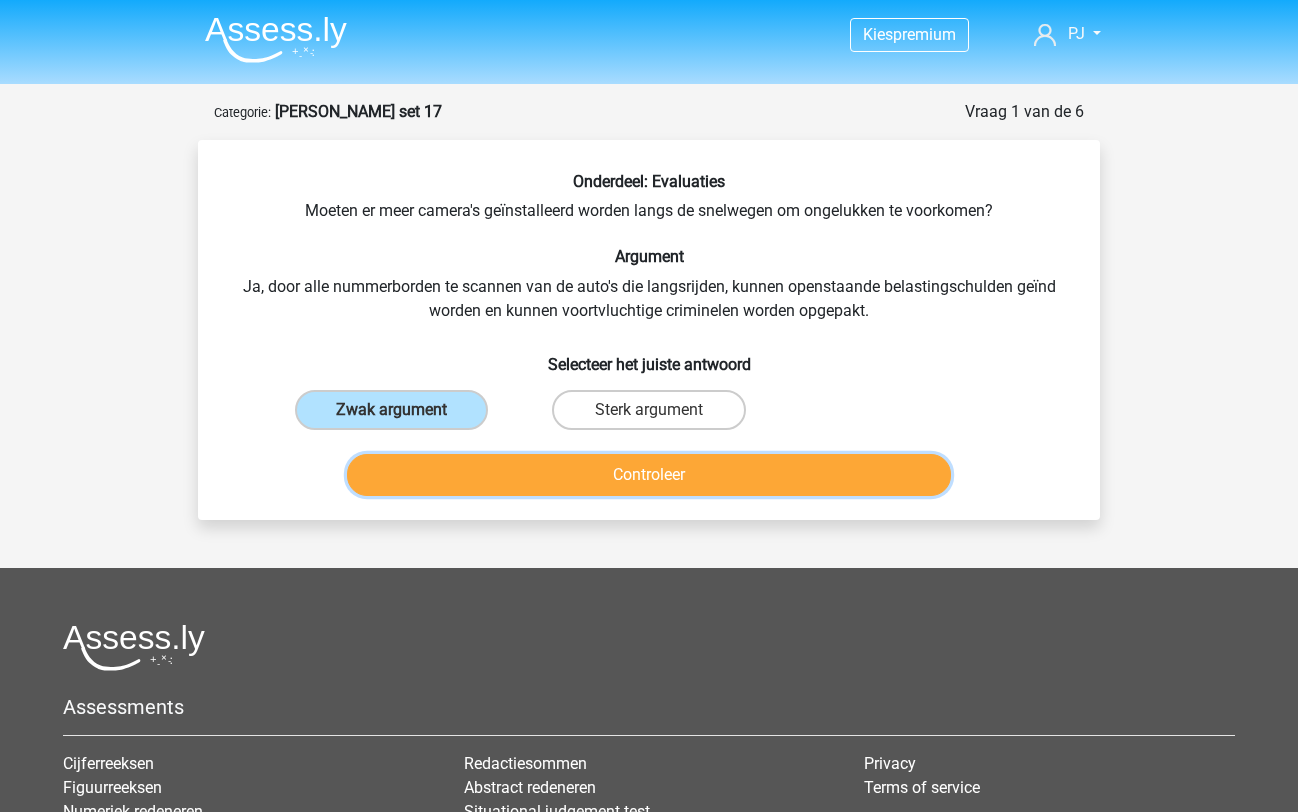 click on "Controleer" at bounding box center (649, 475) 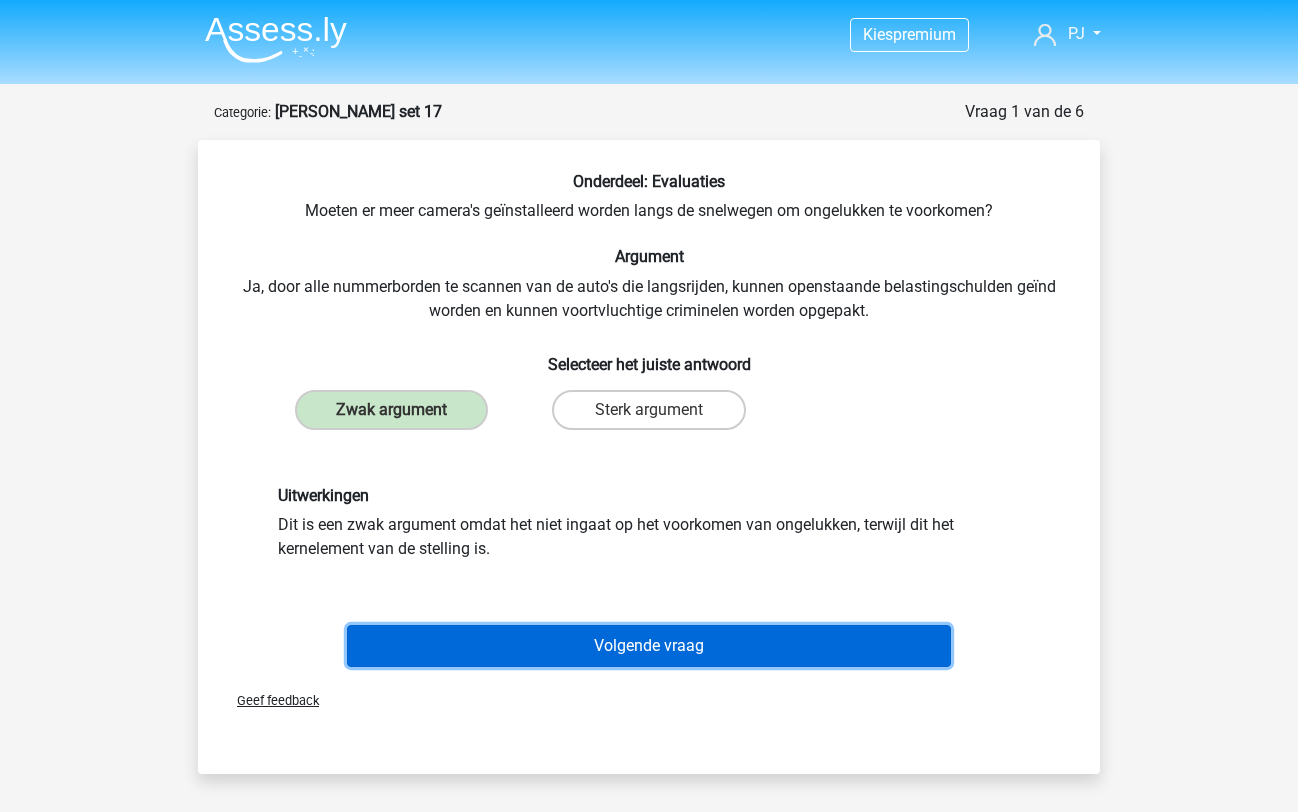 click on "Volgende vraag" at bounding box center [649, 646] 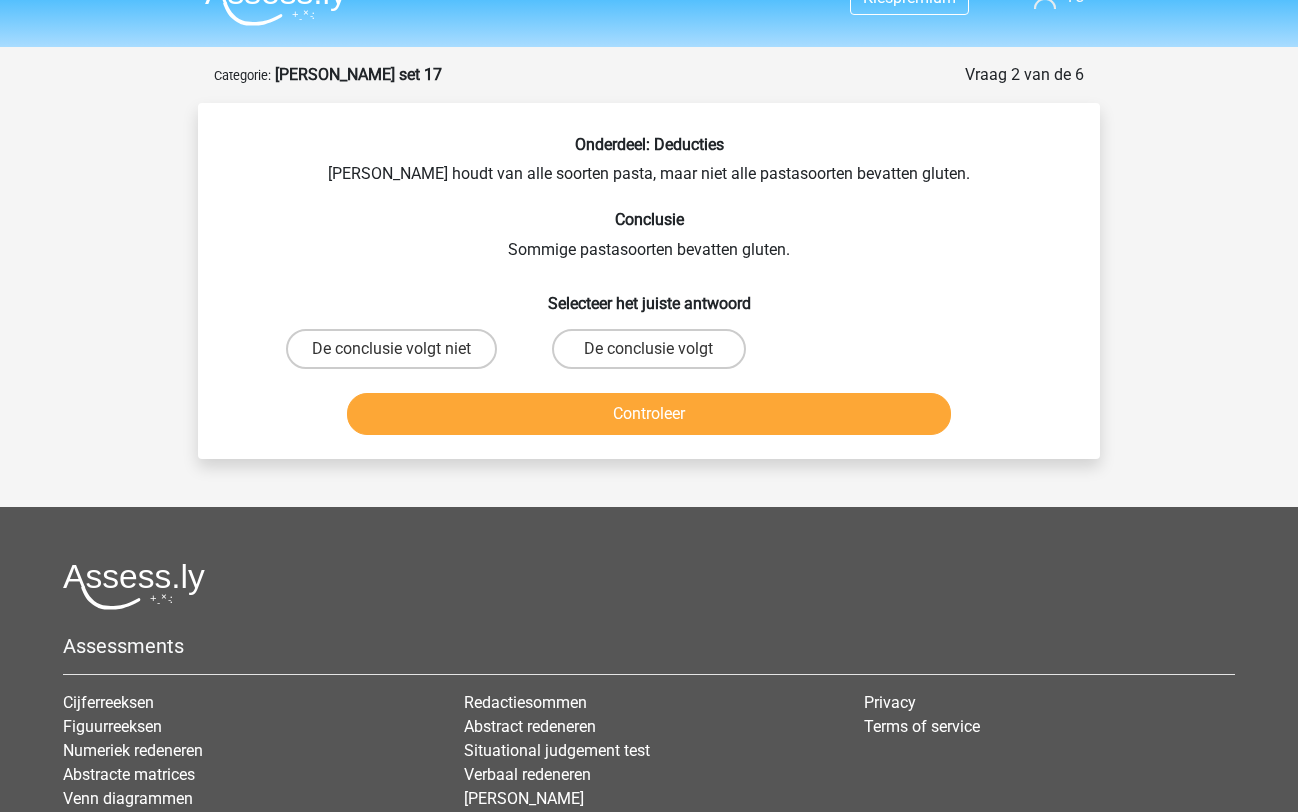 scroll, scrollTop: 24, scrollLeft: 0, axis: vertical 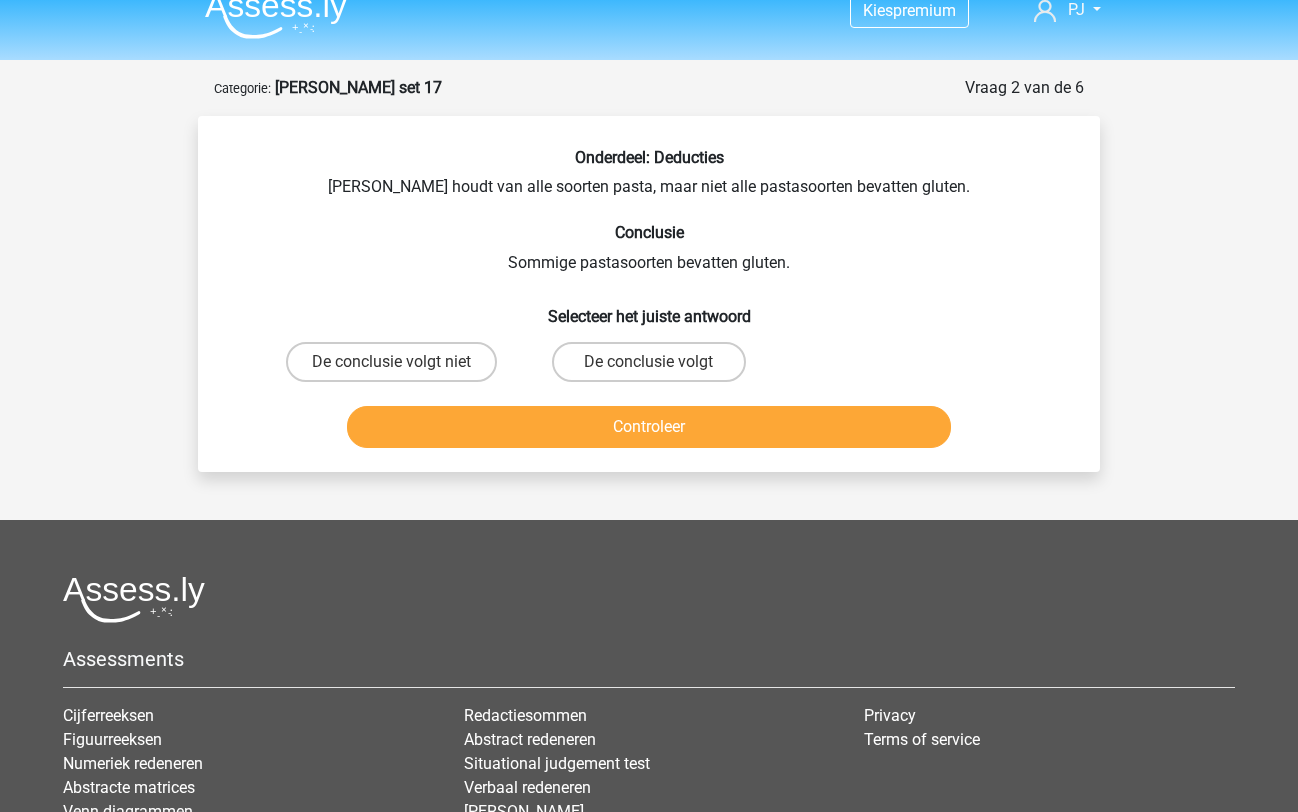 click on "De conclusie volgt niet" at bounding box center (391, 362) 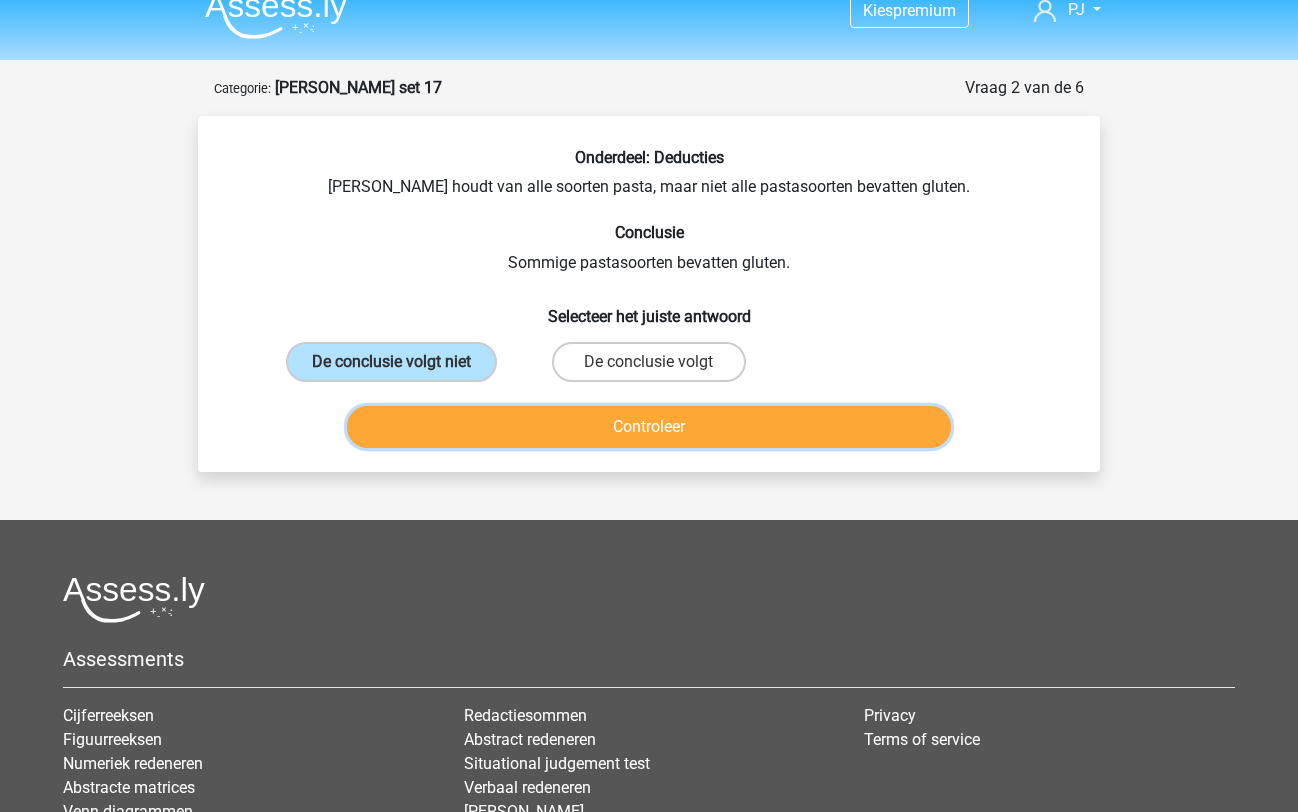 click on "Controleer" at bounding box center (649, 427) 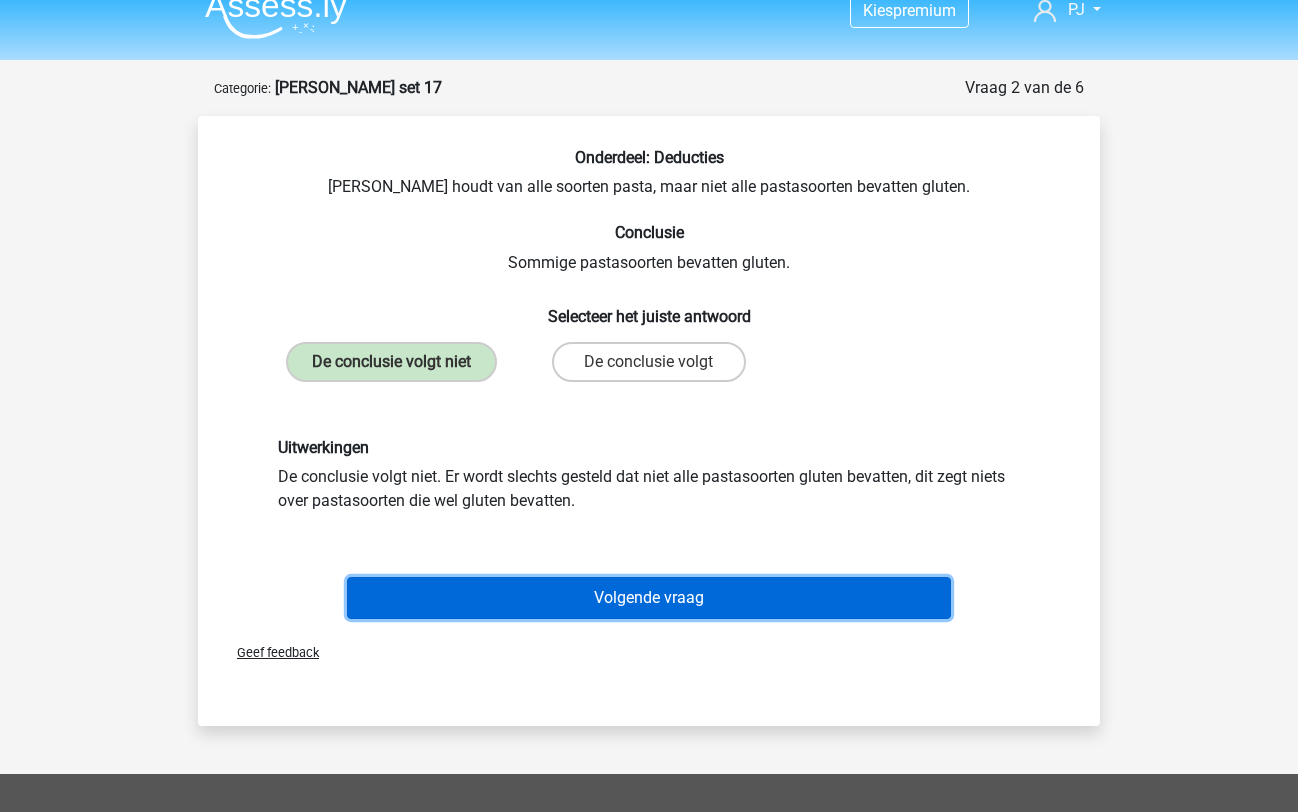 click on "Volgende vraag" at bounding box center (649, 598) 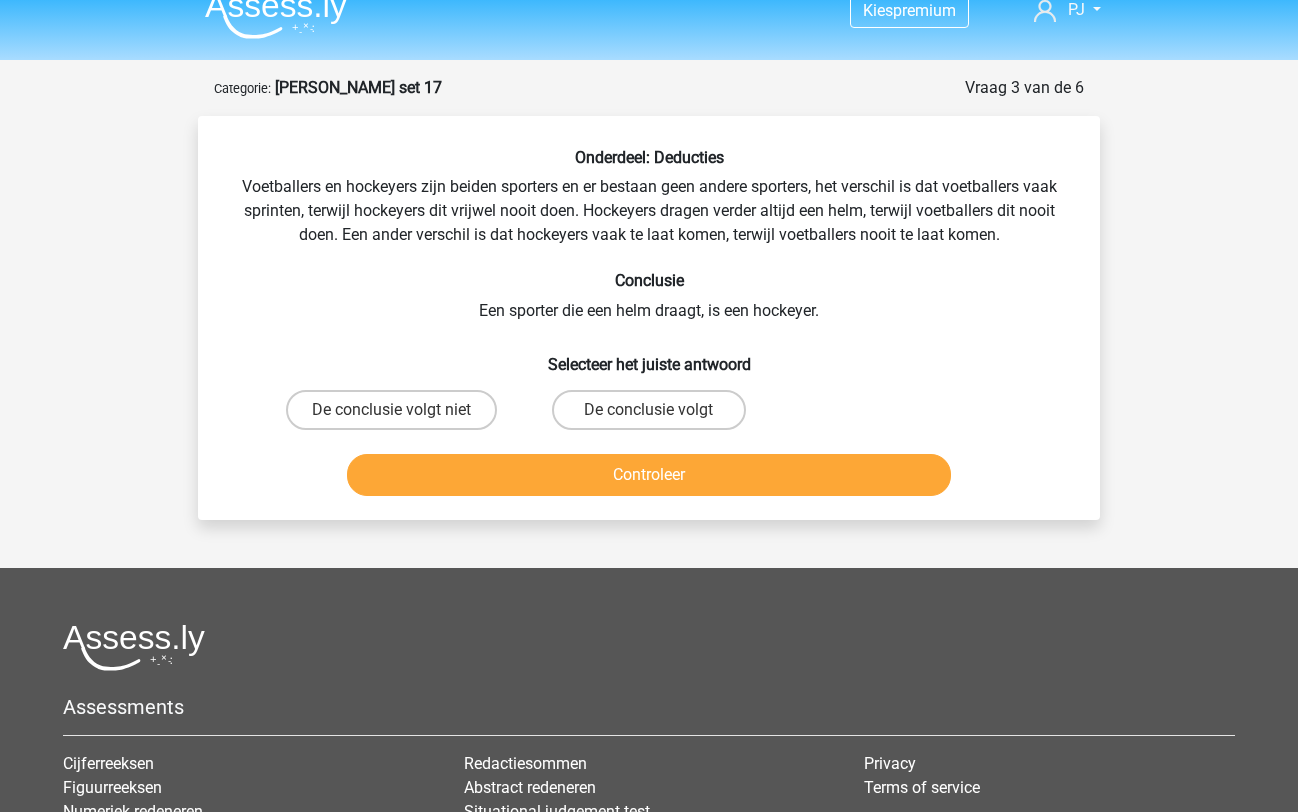 scroll, scrollTop: 100, scrollLeft: 0, axis: vertical 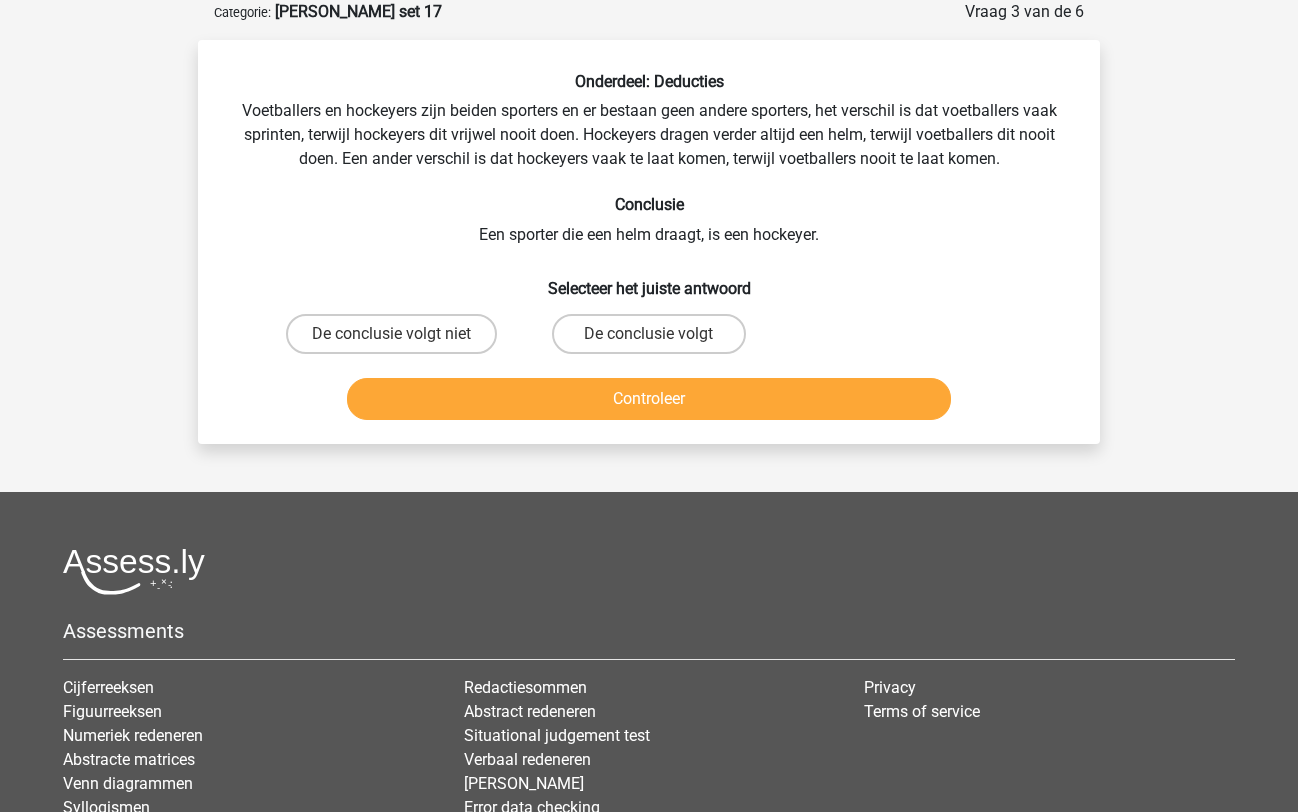 click on "De conclusie volgt niet" at bounding box center (391, 334) 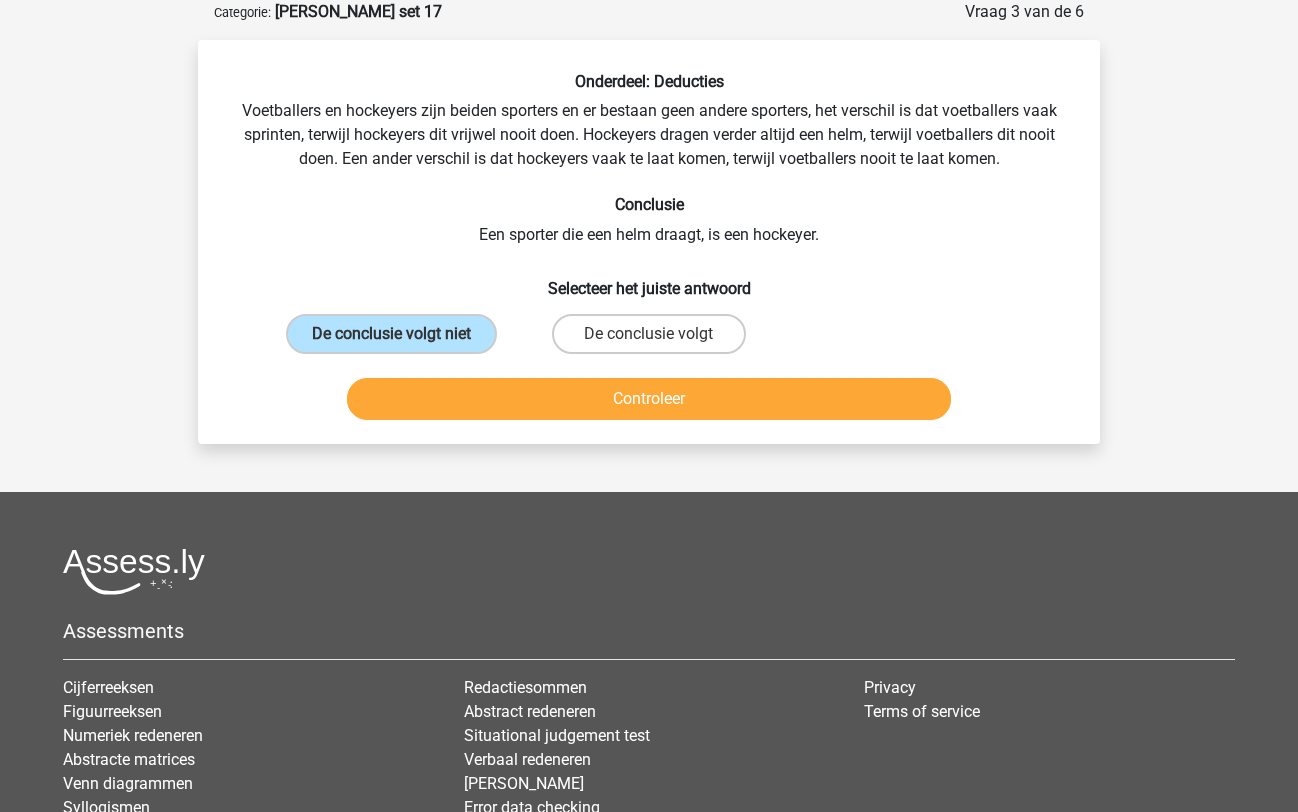 click on "De conclusie volgt" at bounding box center (648, 334) 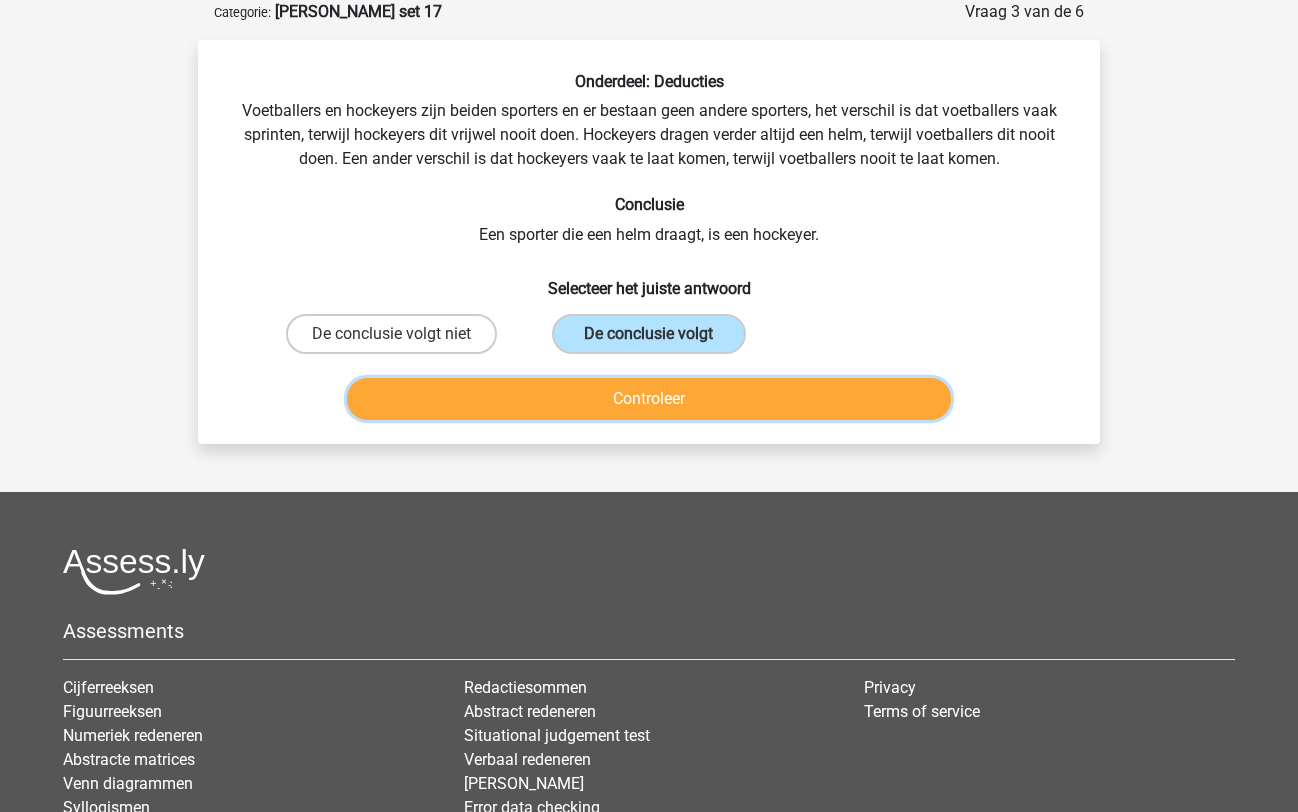 click on "Controleer" at bounding box center (649, 399) 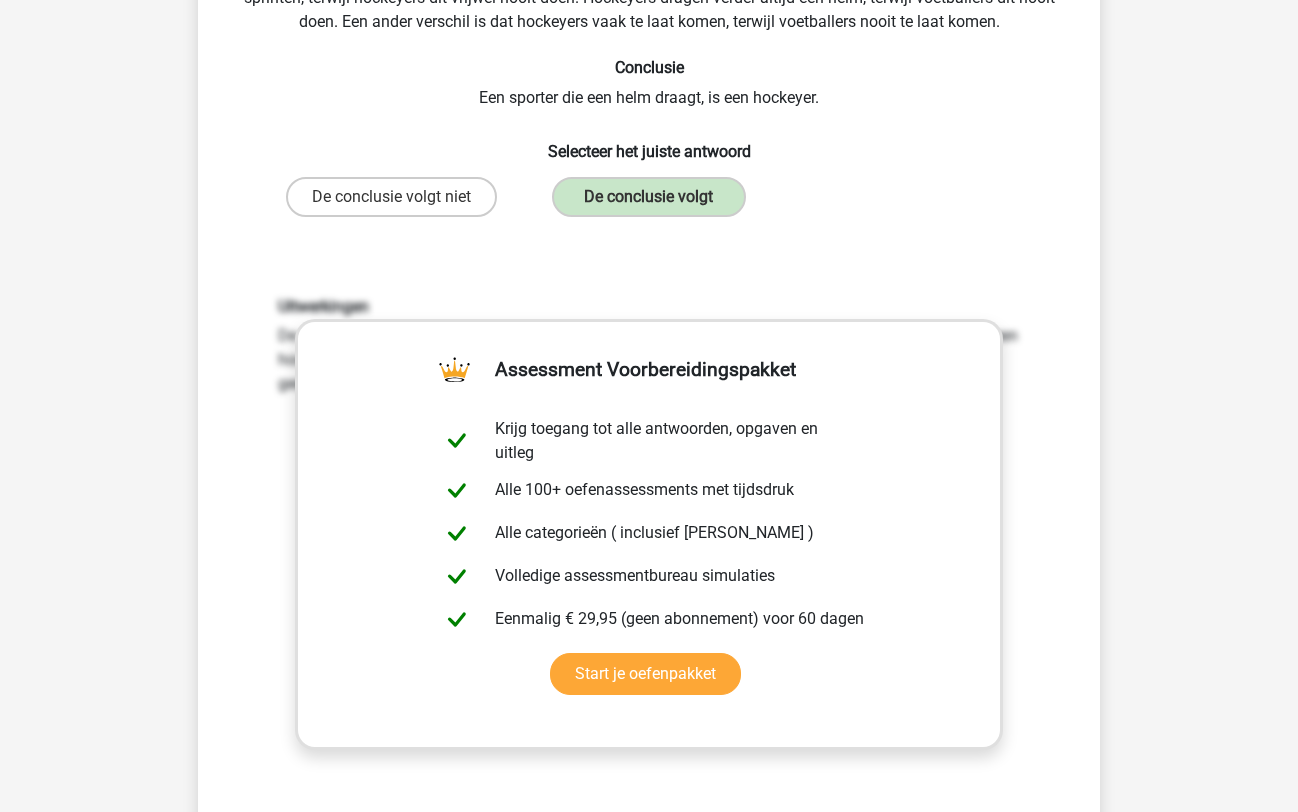 scroll, scrollTop: 421, scrollLeft: 0, axis: vertical 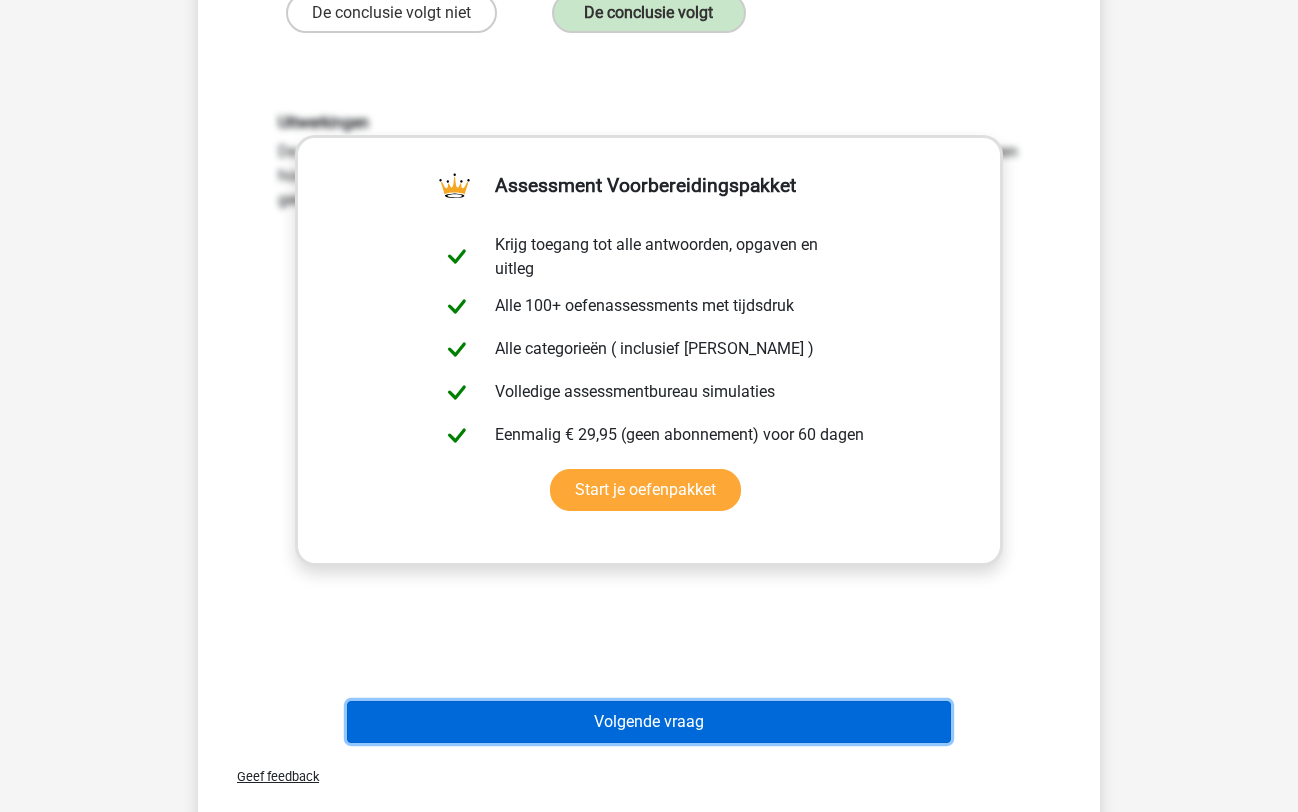click on "Volgende vraag" at bounding box center [649, 722] 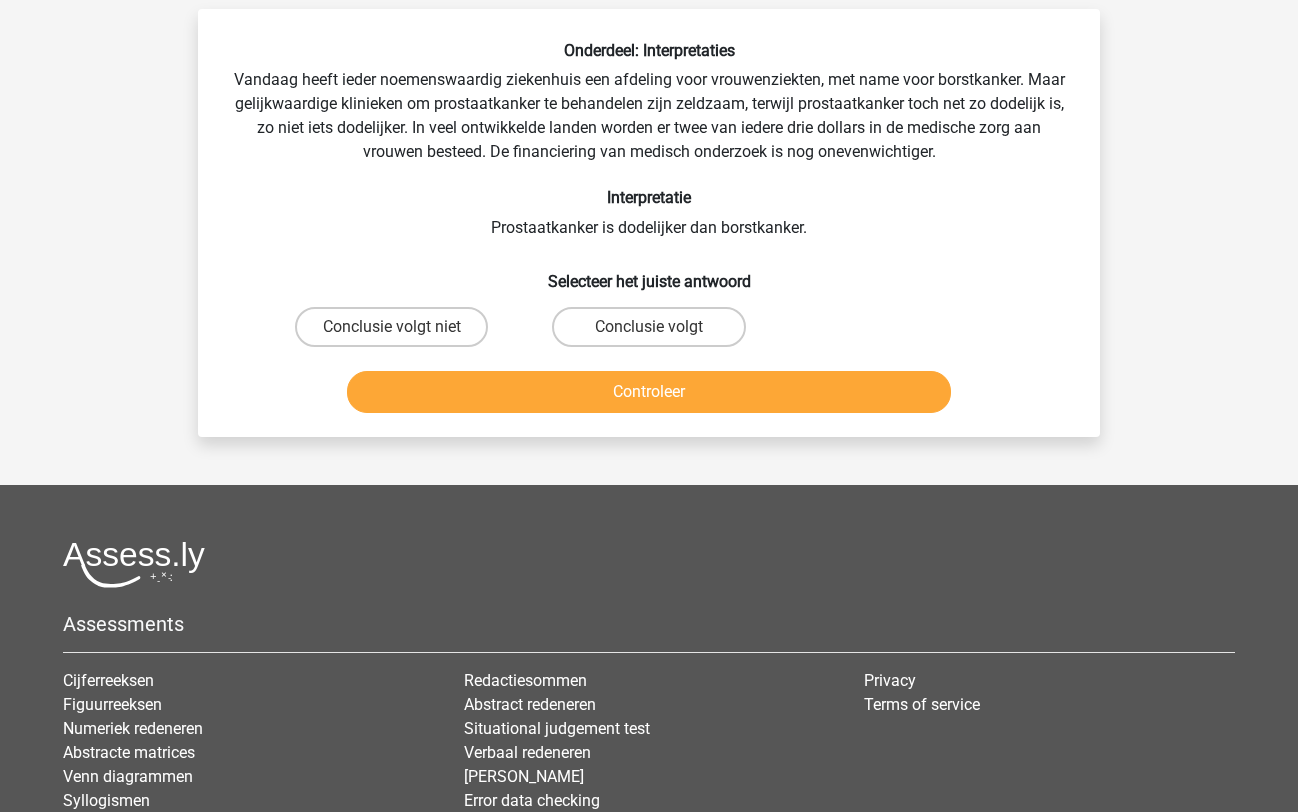 scroll, scrollTop: 100, scrollLeft: 0, axis: vertical 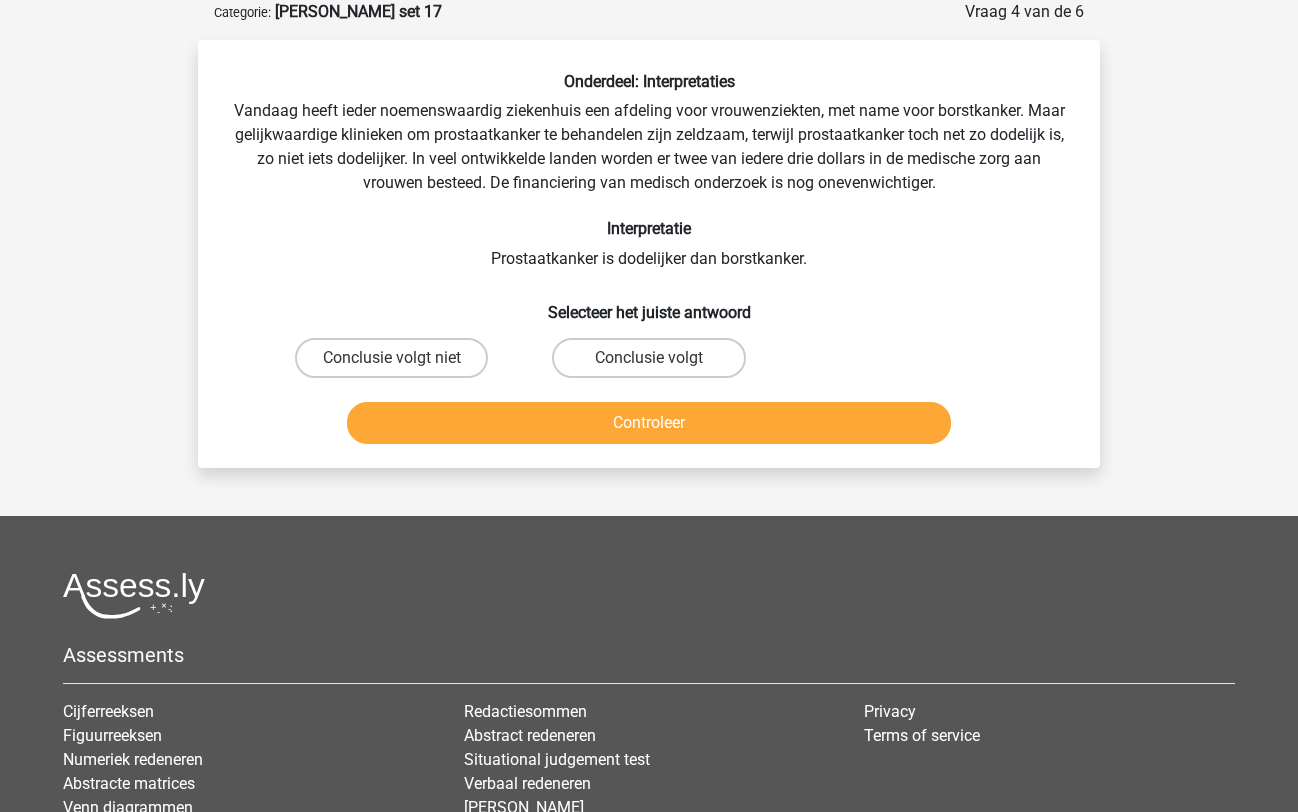 click on "Conclusie volgt niet" at bounding box center (391, 358) 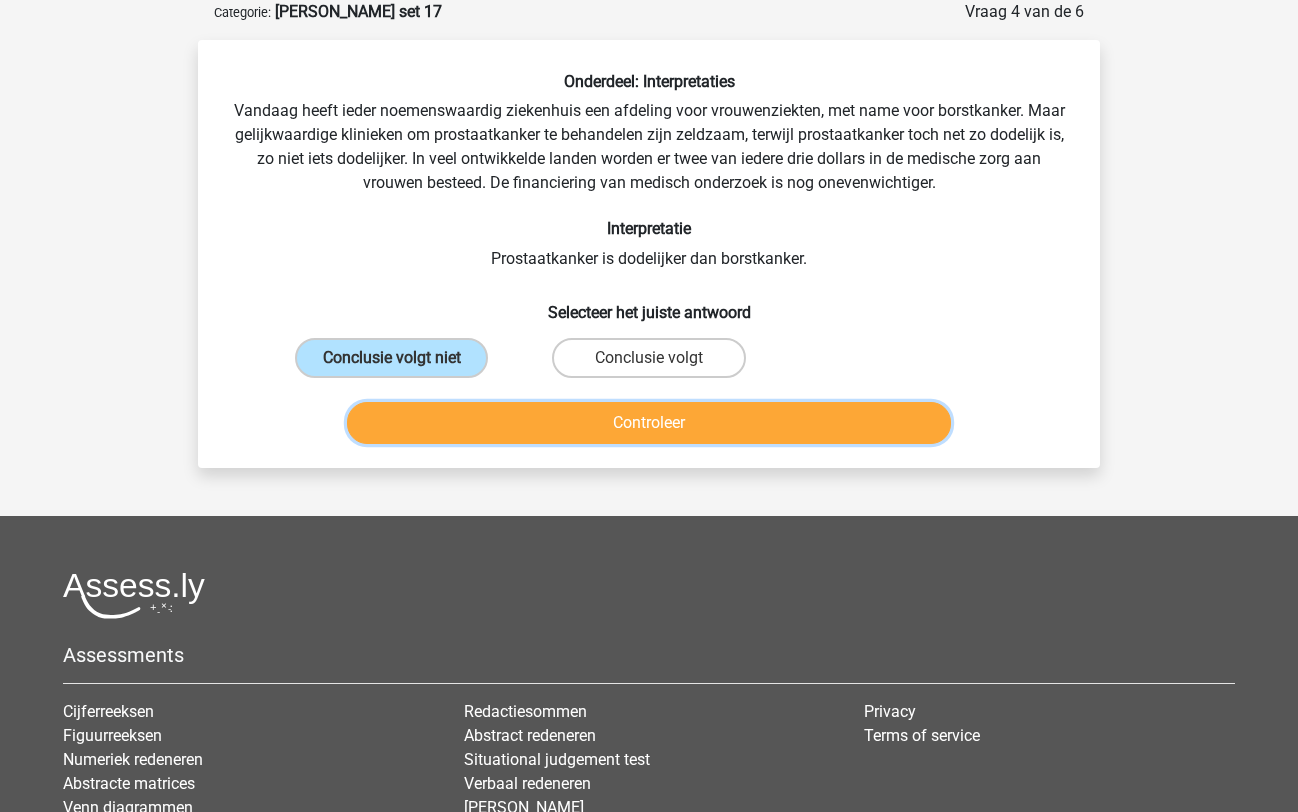 click on "Controleer" at bounding box center (649, 423) 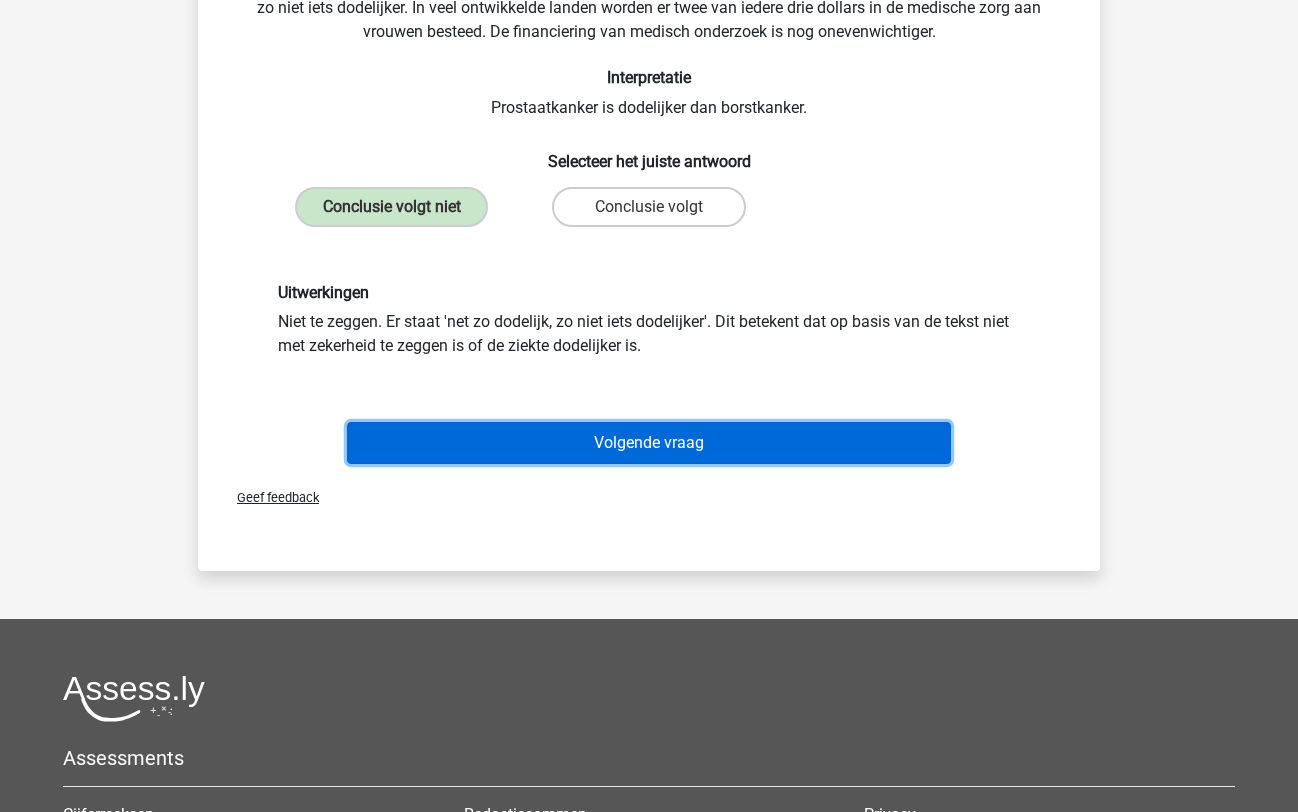 click on "Volgende vraag" at bounding box center (649, 443) 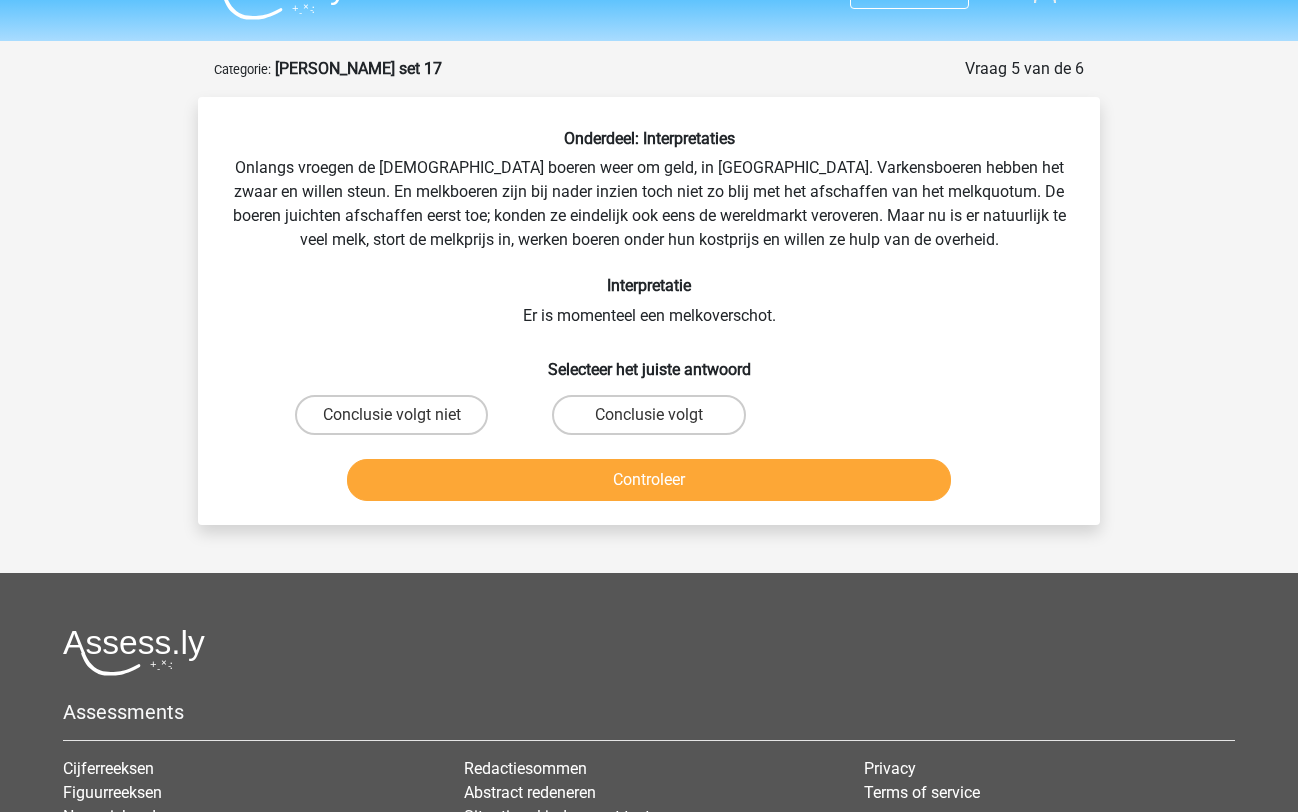 scroll, scrollTop: 27, scrollLeft: 0, axis: vertical 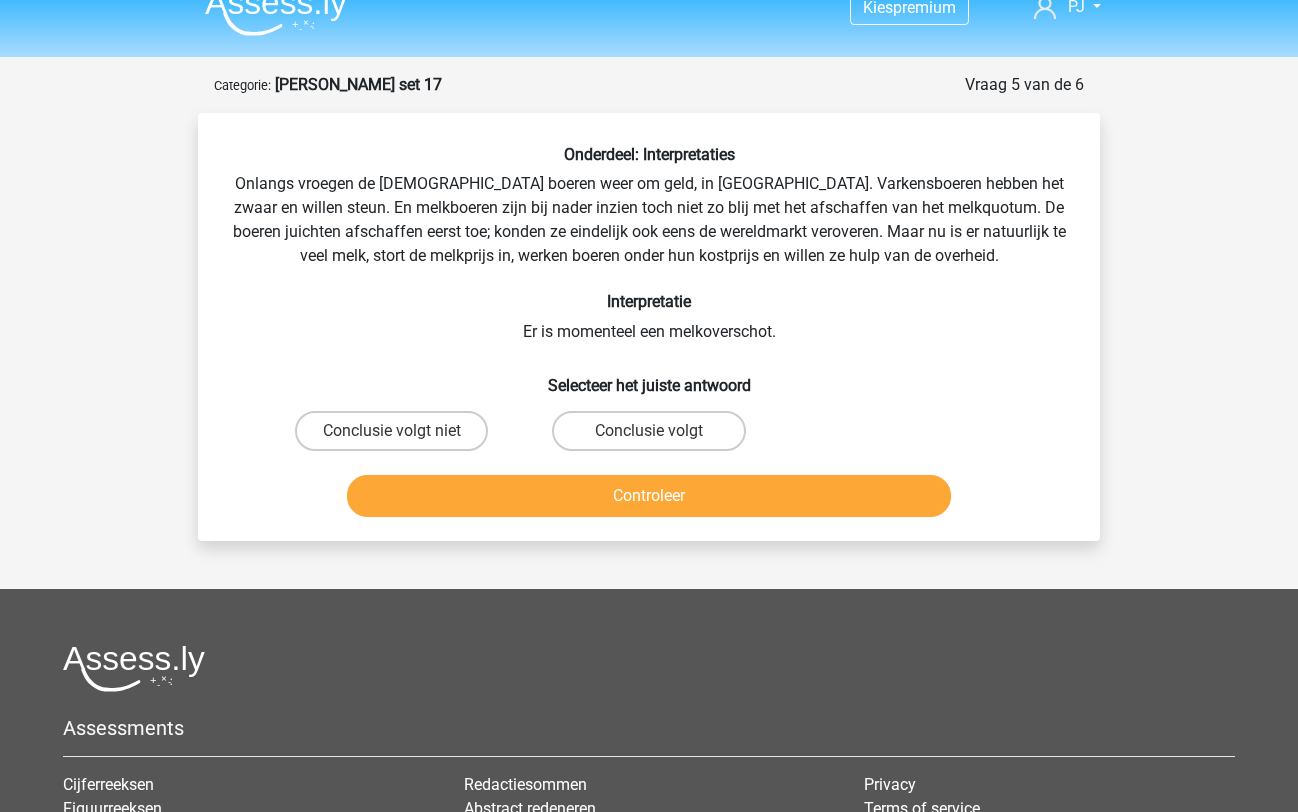 click on "Conclusie volgt" at bounding box center (648, 431) 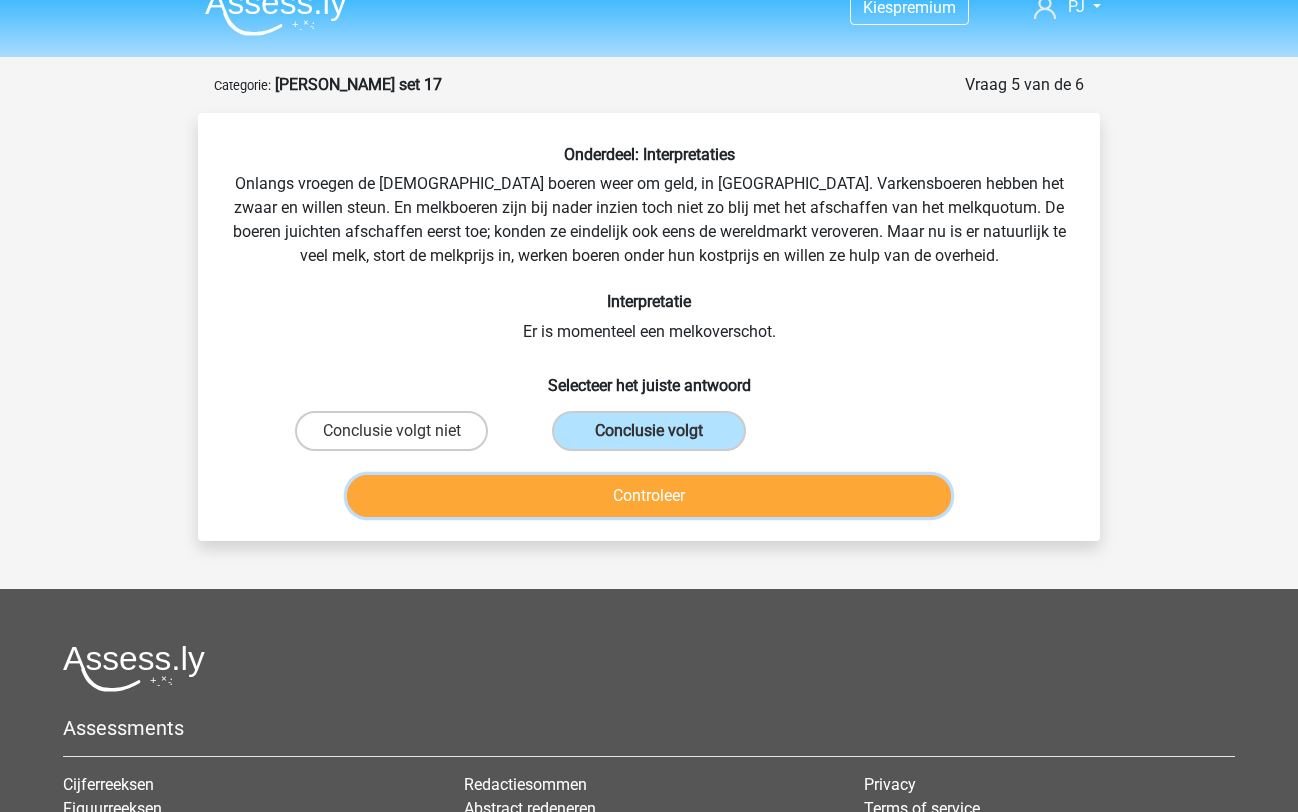 click on "Controleer" at bounding box center [649, 496] 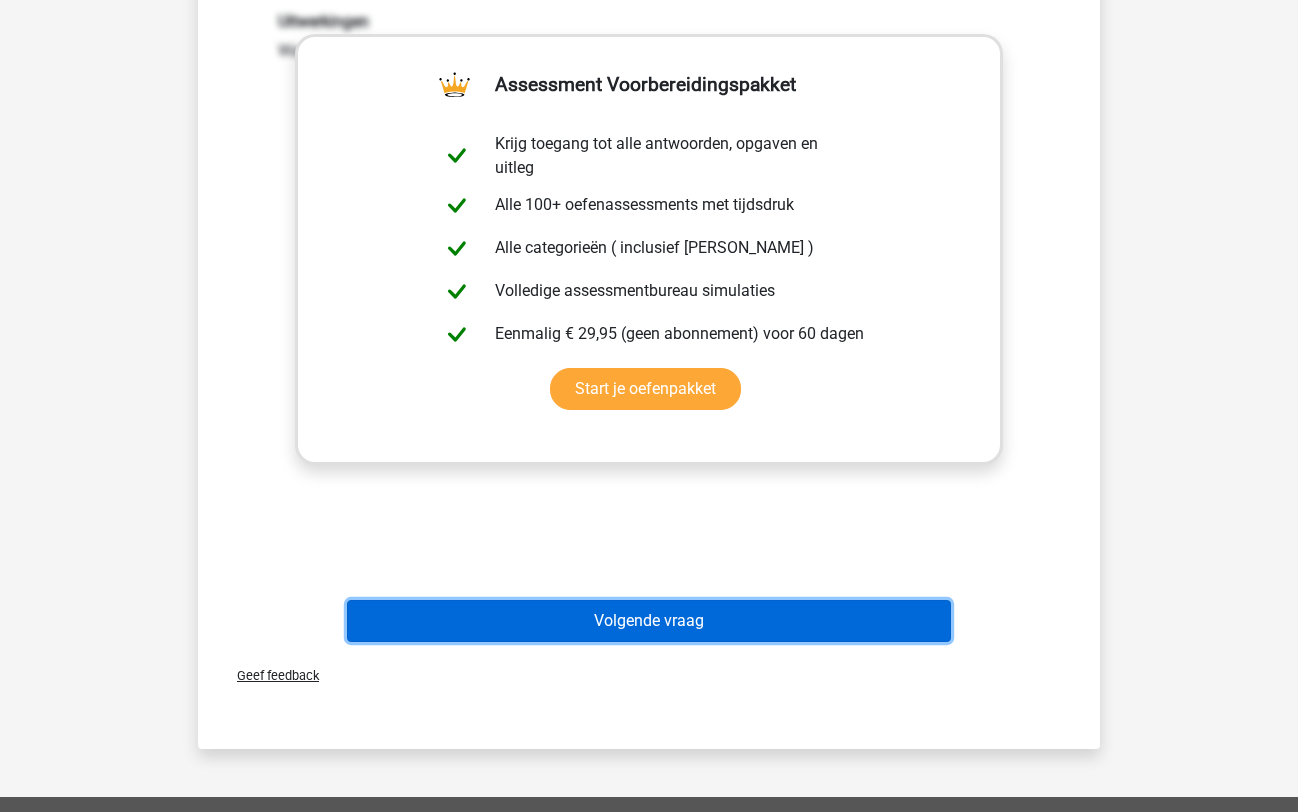 click on "Volgende vraag" at bounding box center (649, 621) 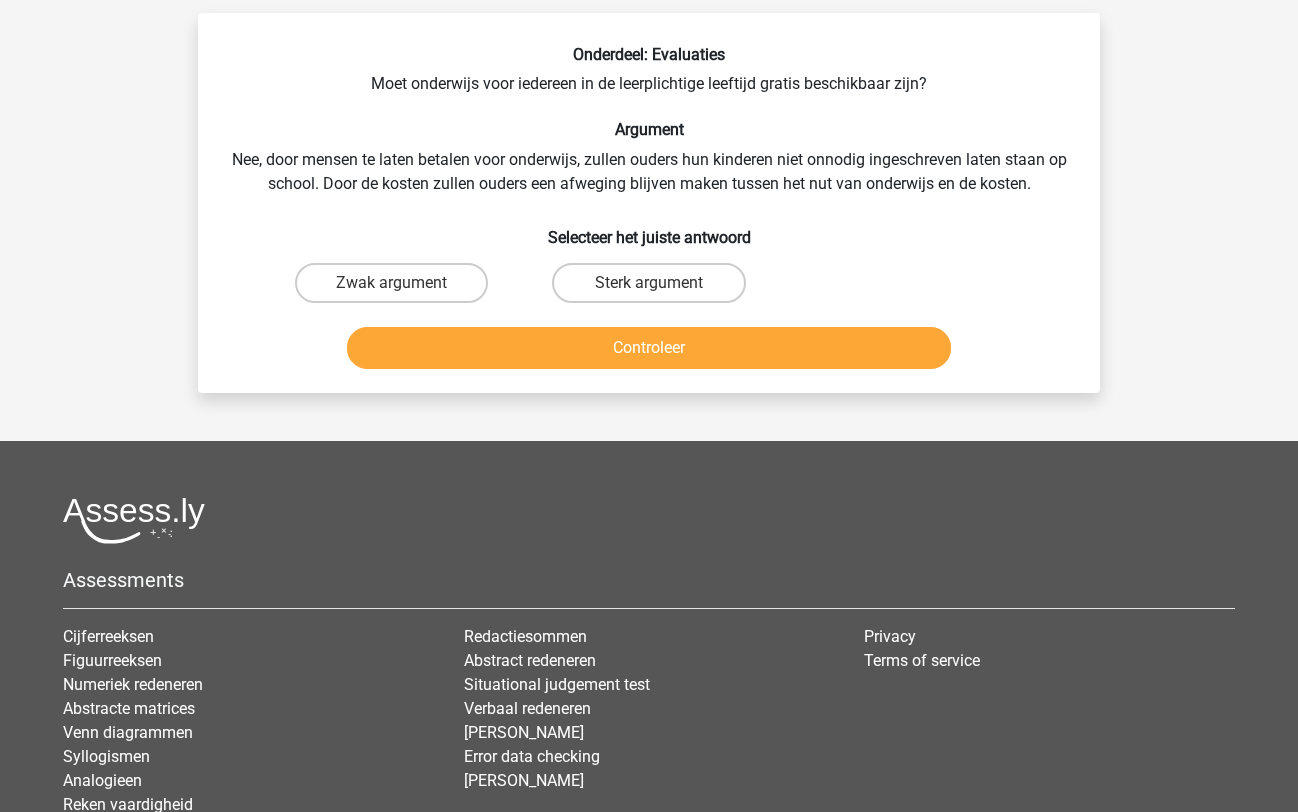 scroll, scrollTop: 100, scrollLeft: 0, axis: vertical 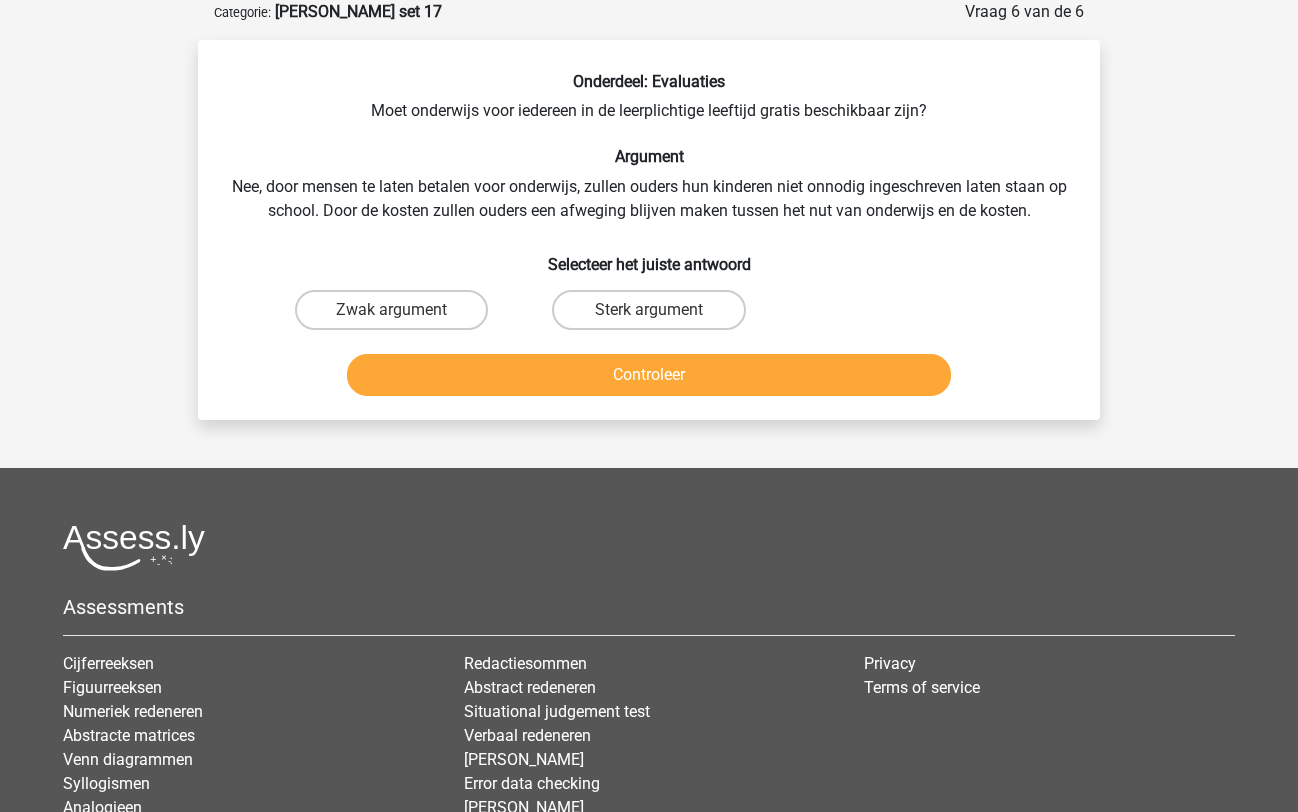 click on "Sterk argument" at bounding box center (648, 310) 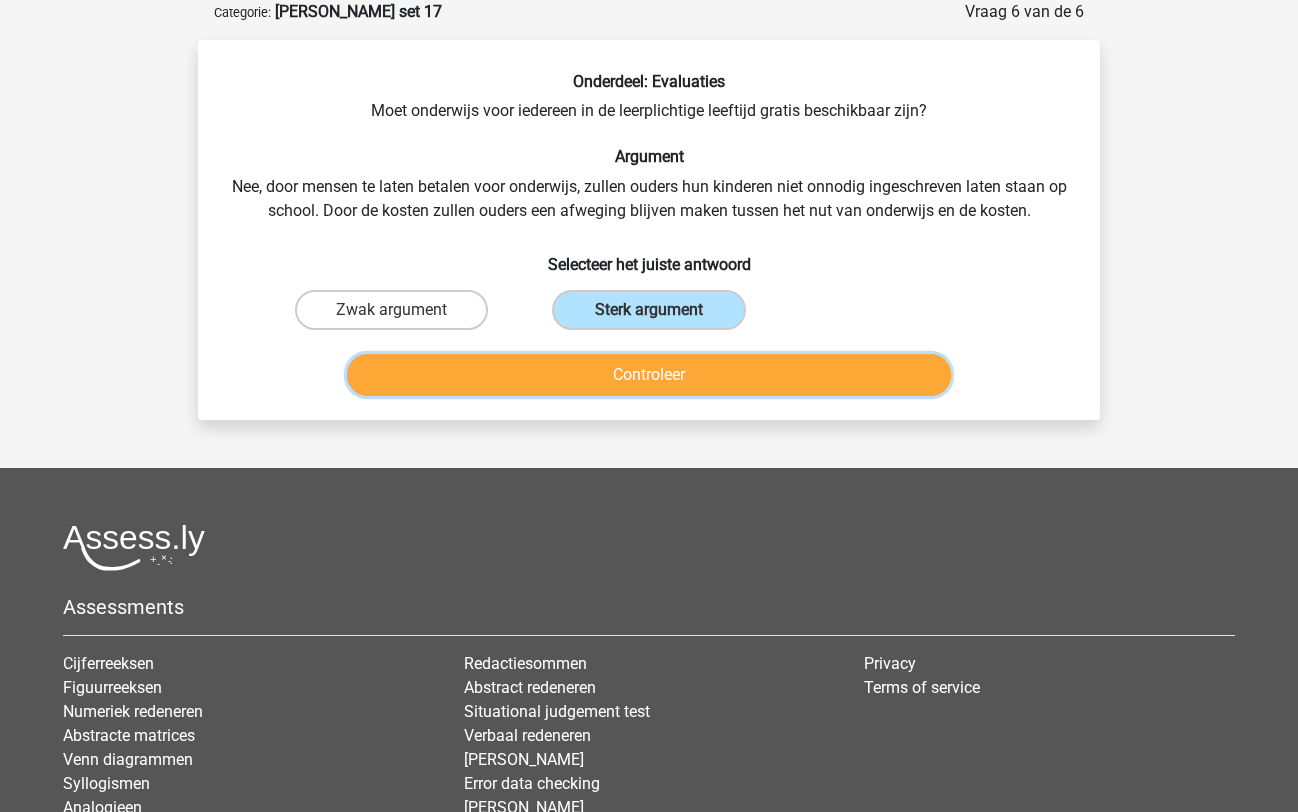 click on "Controleer" at bounding box center (649, 375) 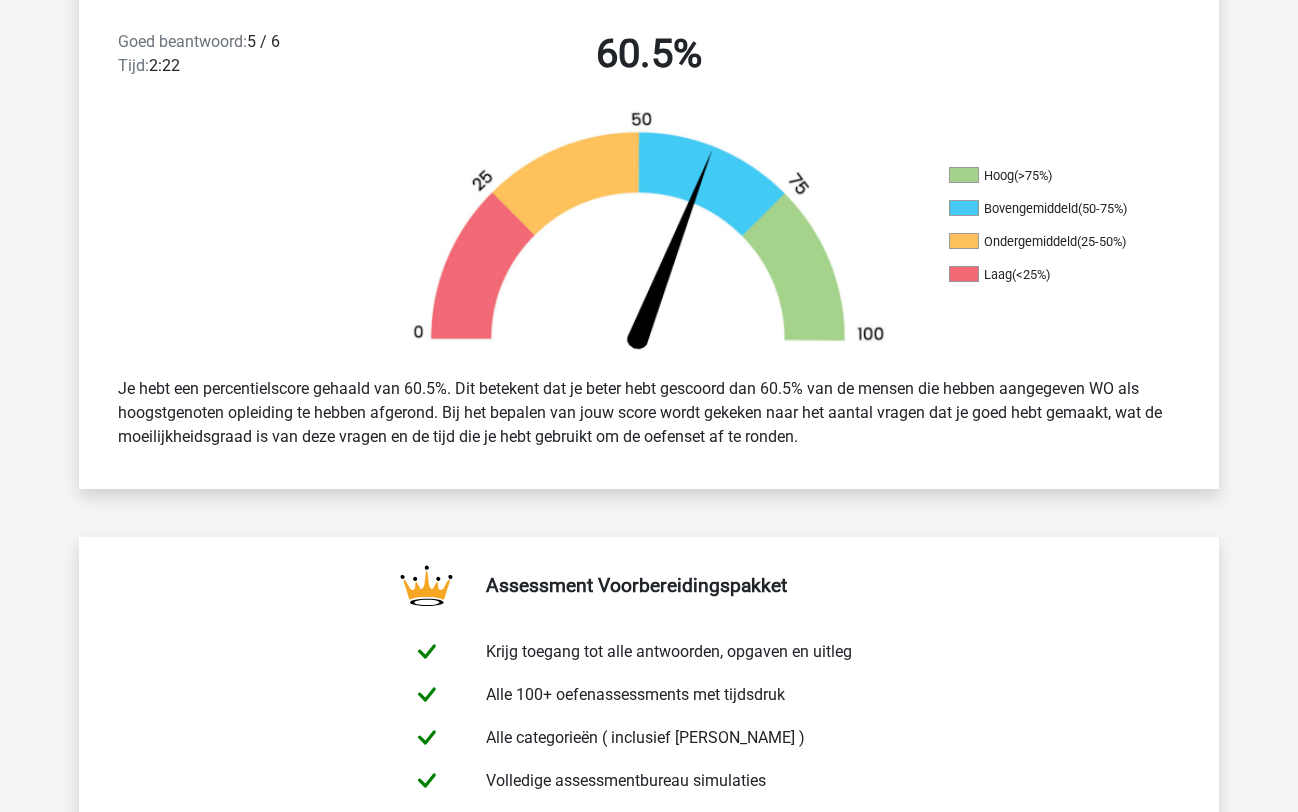 scroll, scrollTop: 0, scrollLeft: 0, axis: both 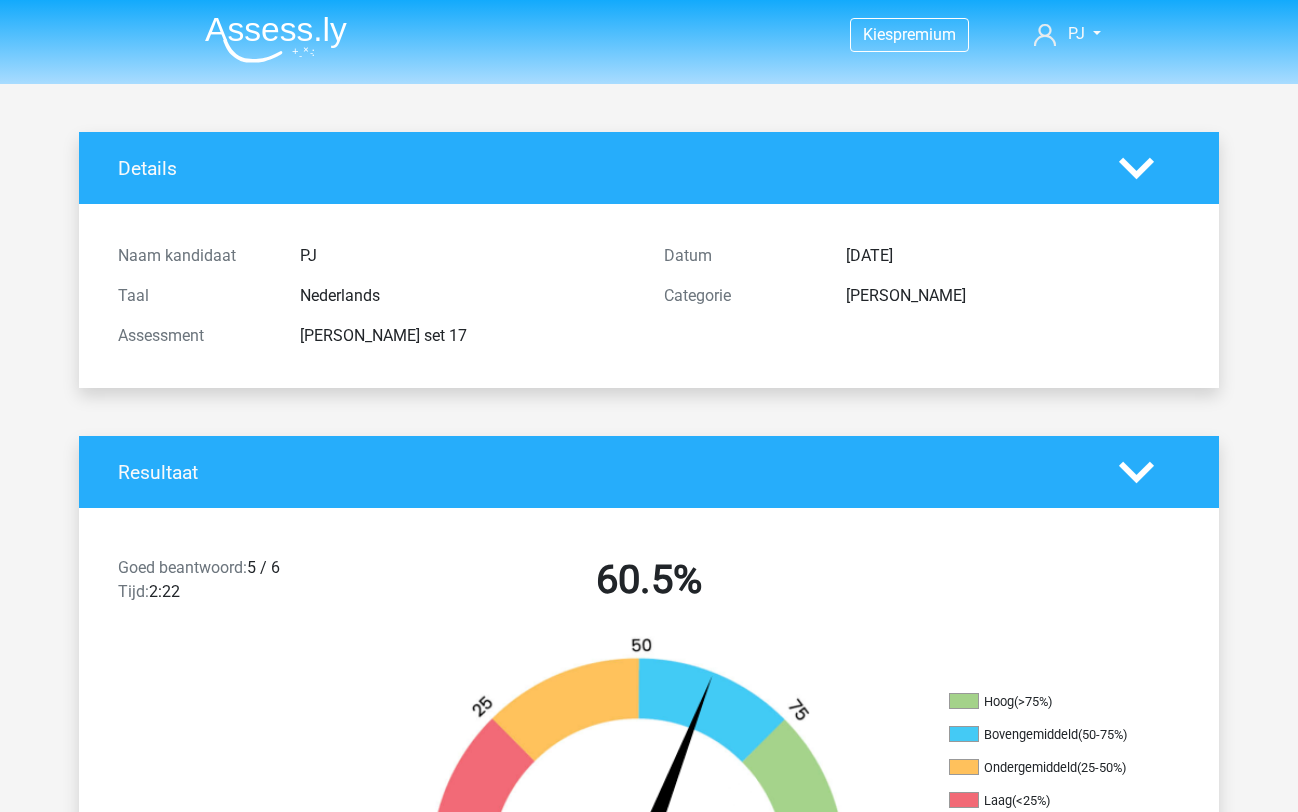 click at bounding box center [276, 39] 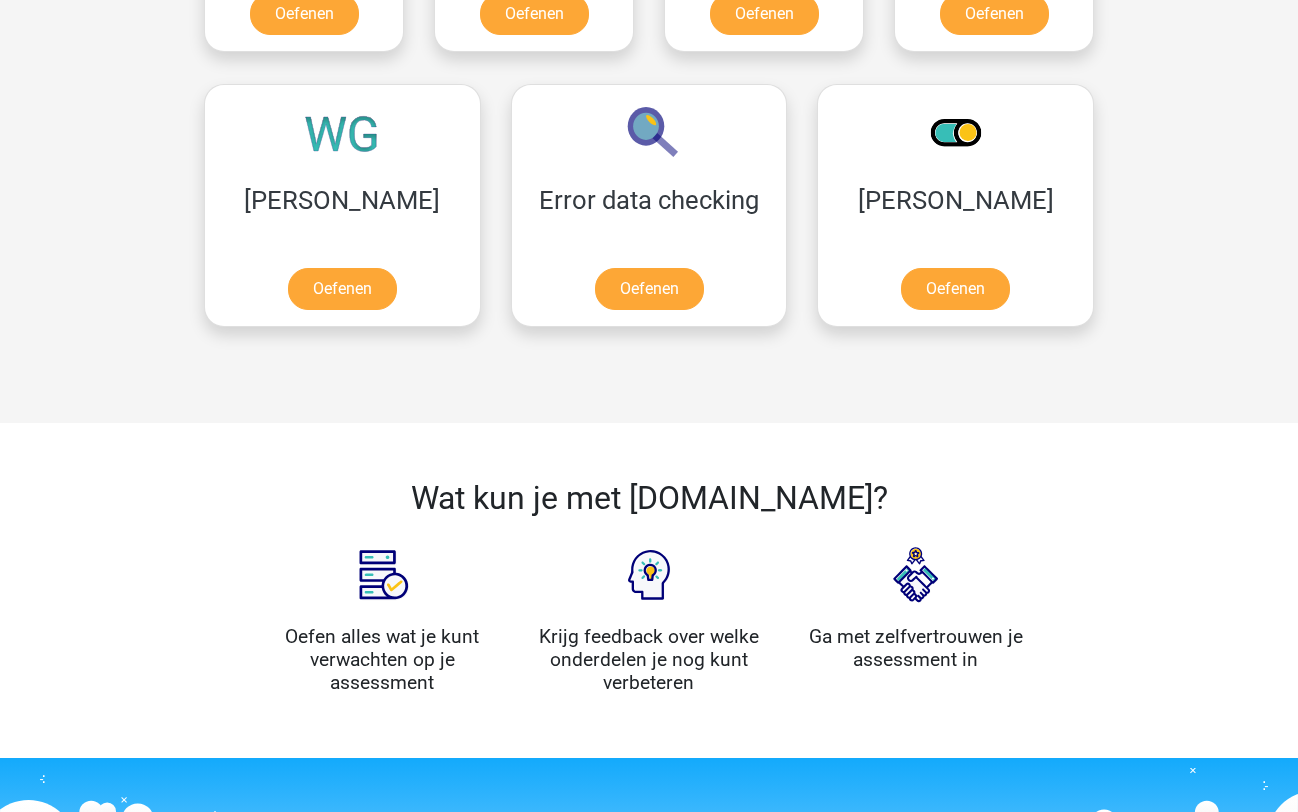 scroll, scrollTop: 1763, scrollLeft: 0, axis: vertical 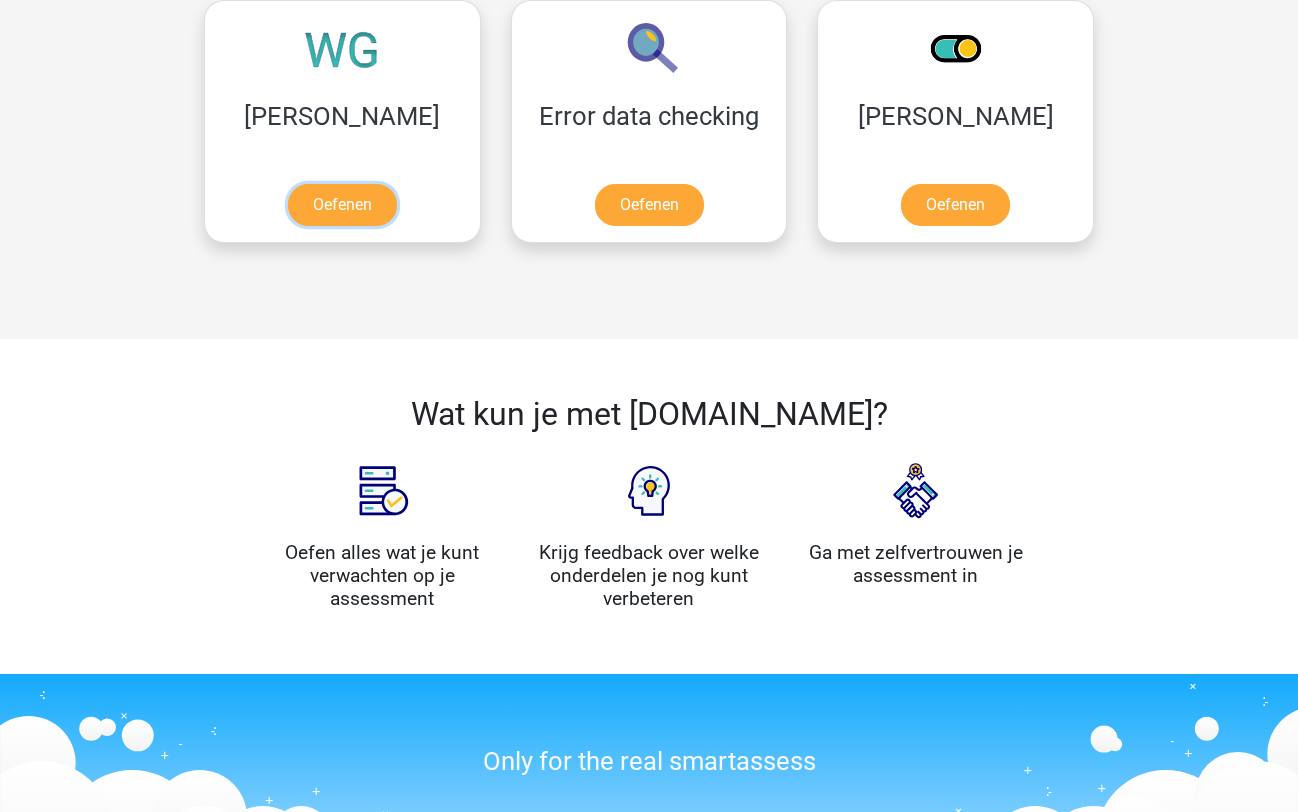 click on "Oefenen" at bounding box center [342, 205] 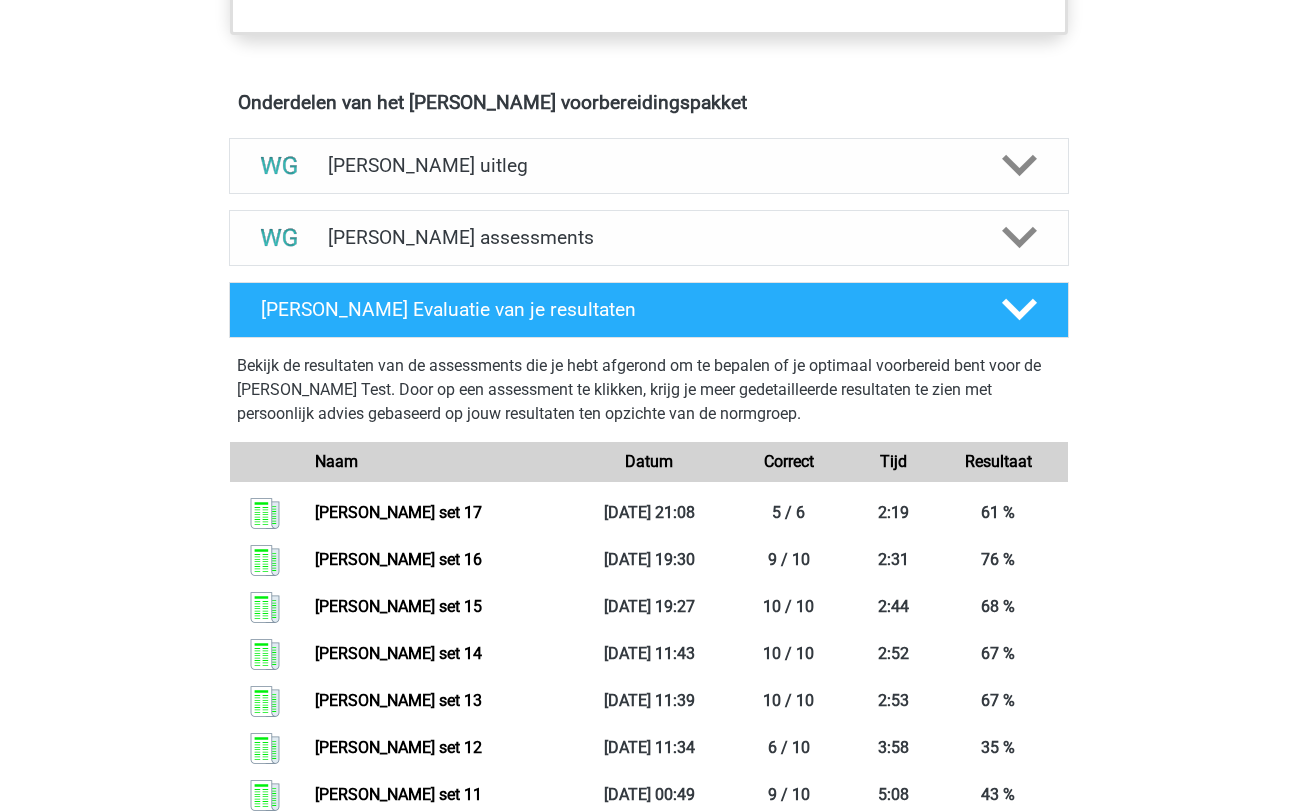 scroll, scrollTop: 1091, scrollLeft: 0, axis: vertical 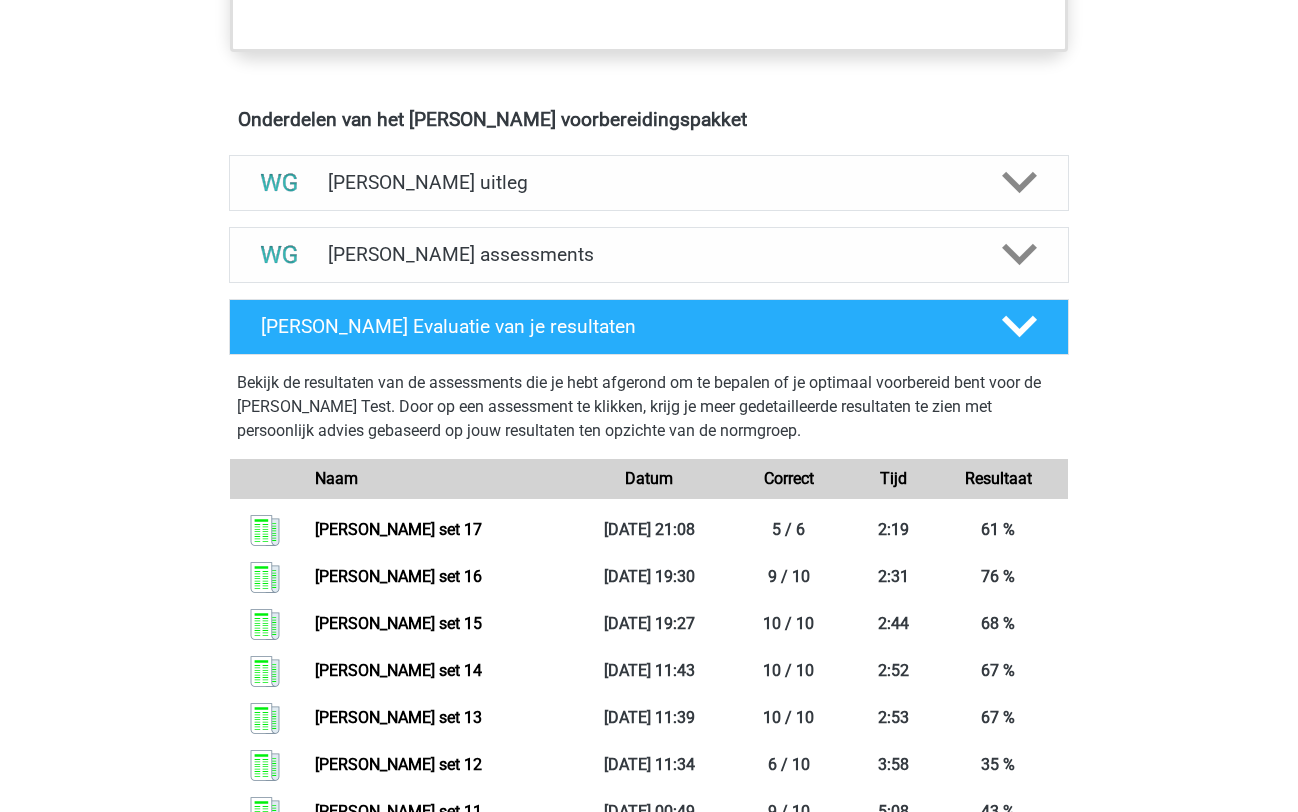 click on "Watson Glaser assessments" at bounding box center [649, 254] 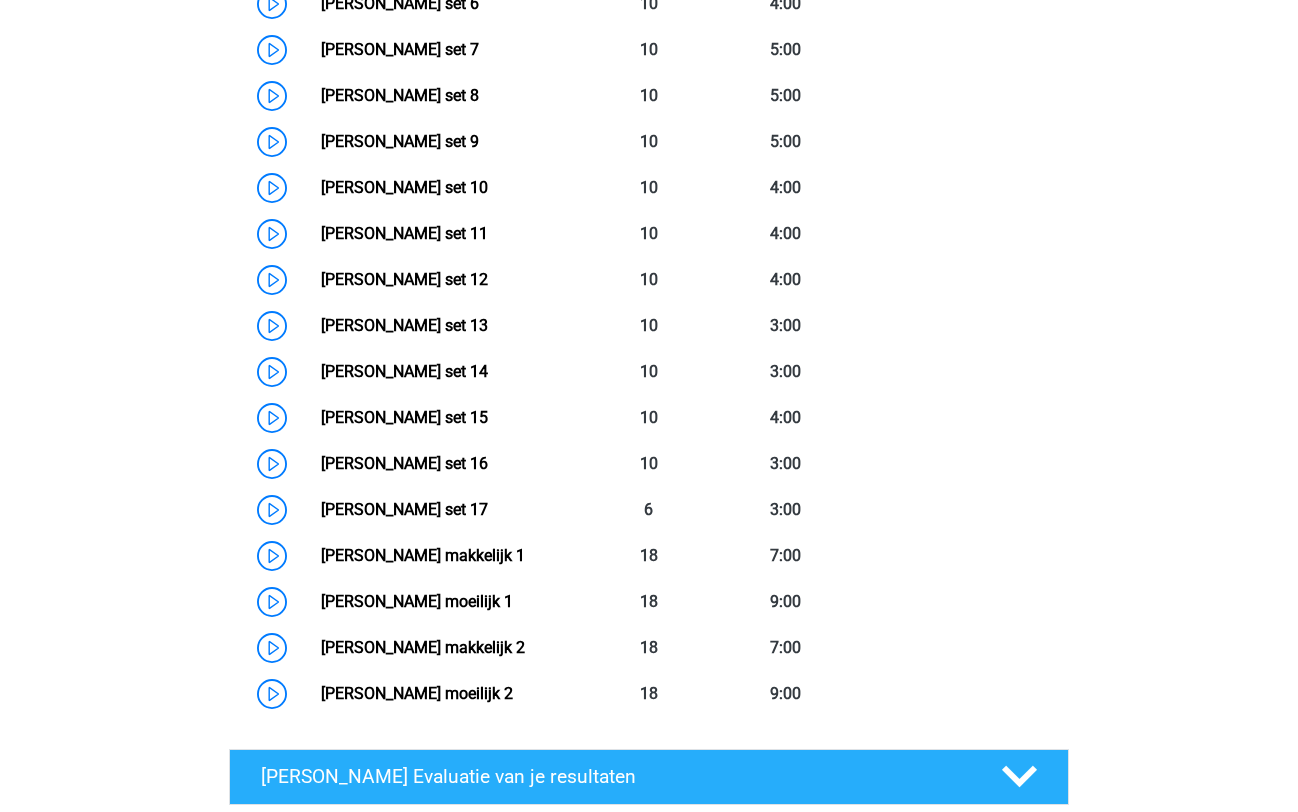 scroll, scrollTop: 1758, scrollLeft: 0, axis: vertical 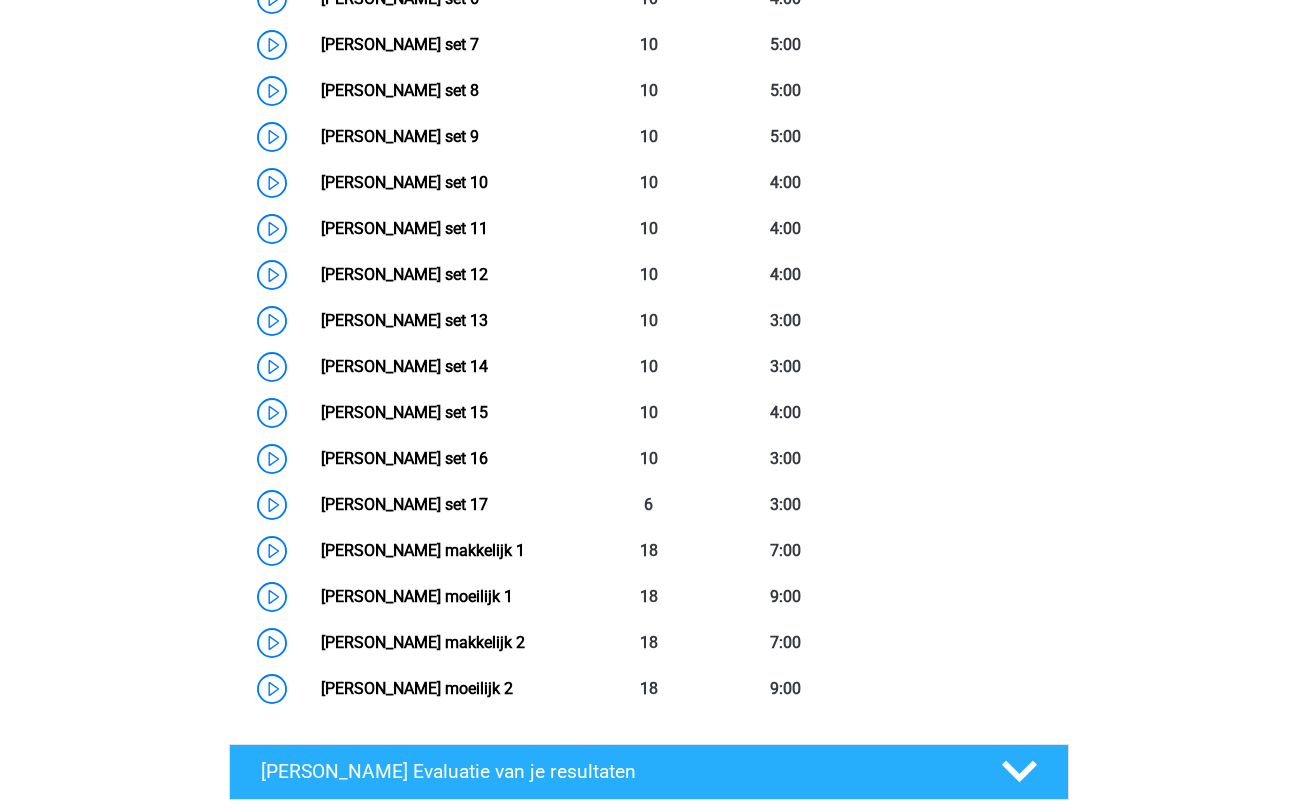 click on "Watson Glaser
makkelijk 1" at bounding box center (423, 550) 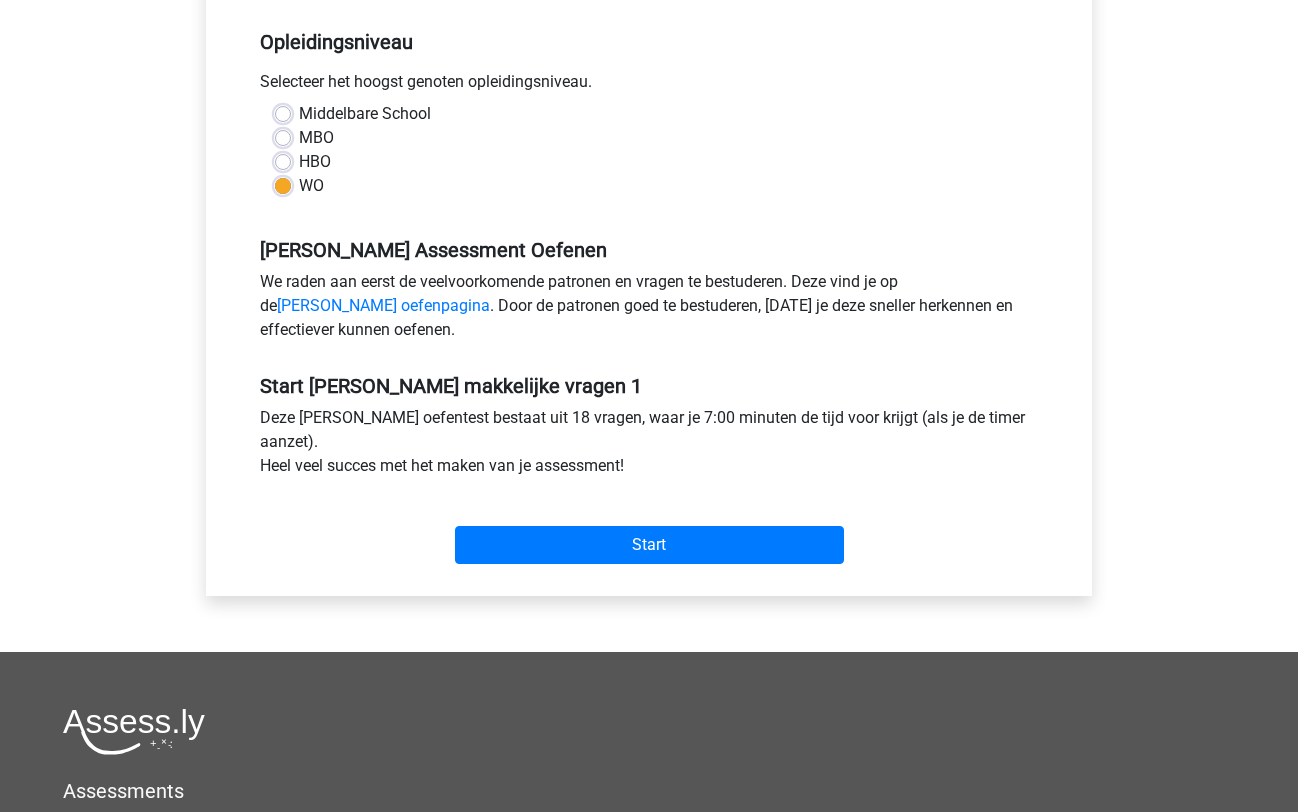 scroll, scrollTop: 401, scrollLeft: 0, axis: vertical 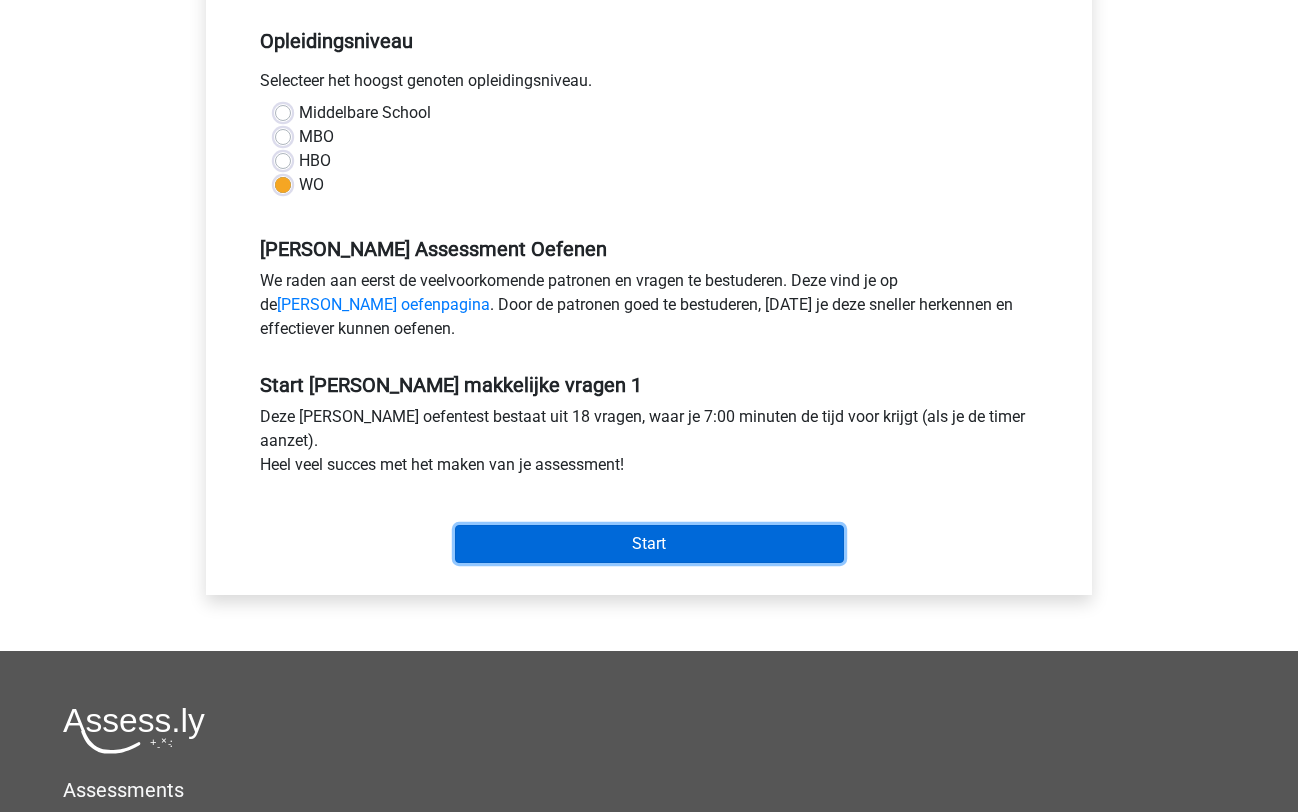 click on "Start" at bounding box center [649, 544] 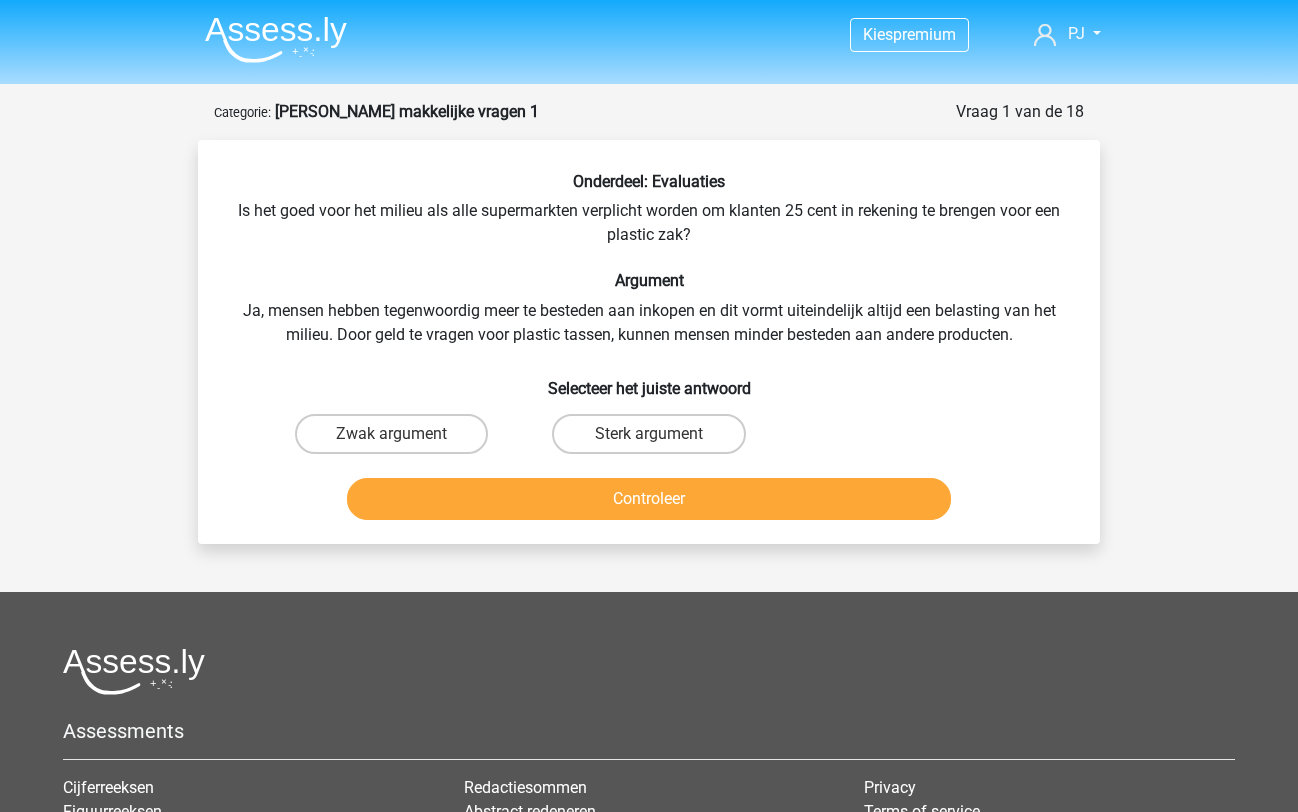 scroll, scrollTop: 0, scrollLeft: 0, axis: both 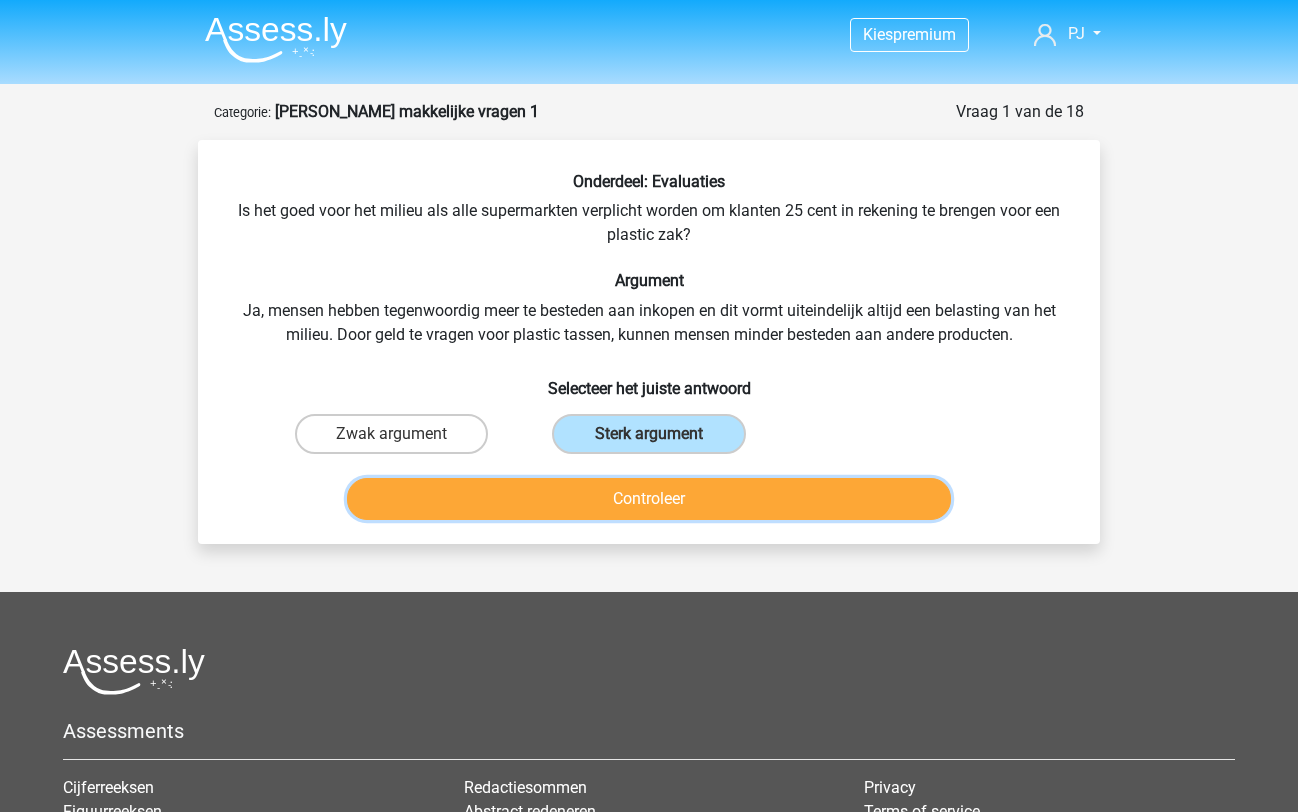 click on "Controleer" at bounding box center (649, 499) 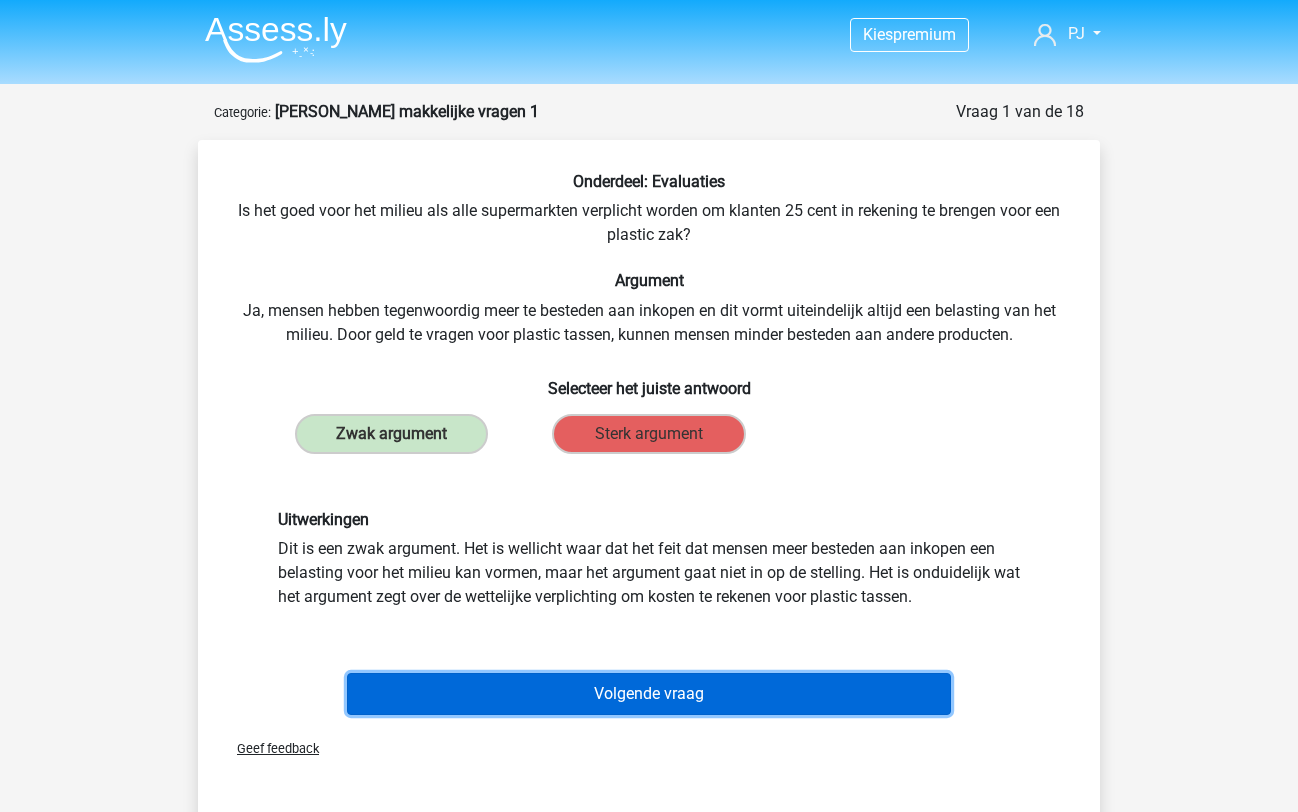click on "Volgende vraag" at bounding box center (649, 694) 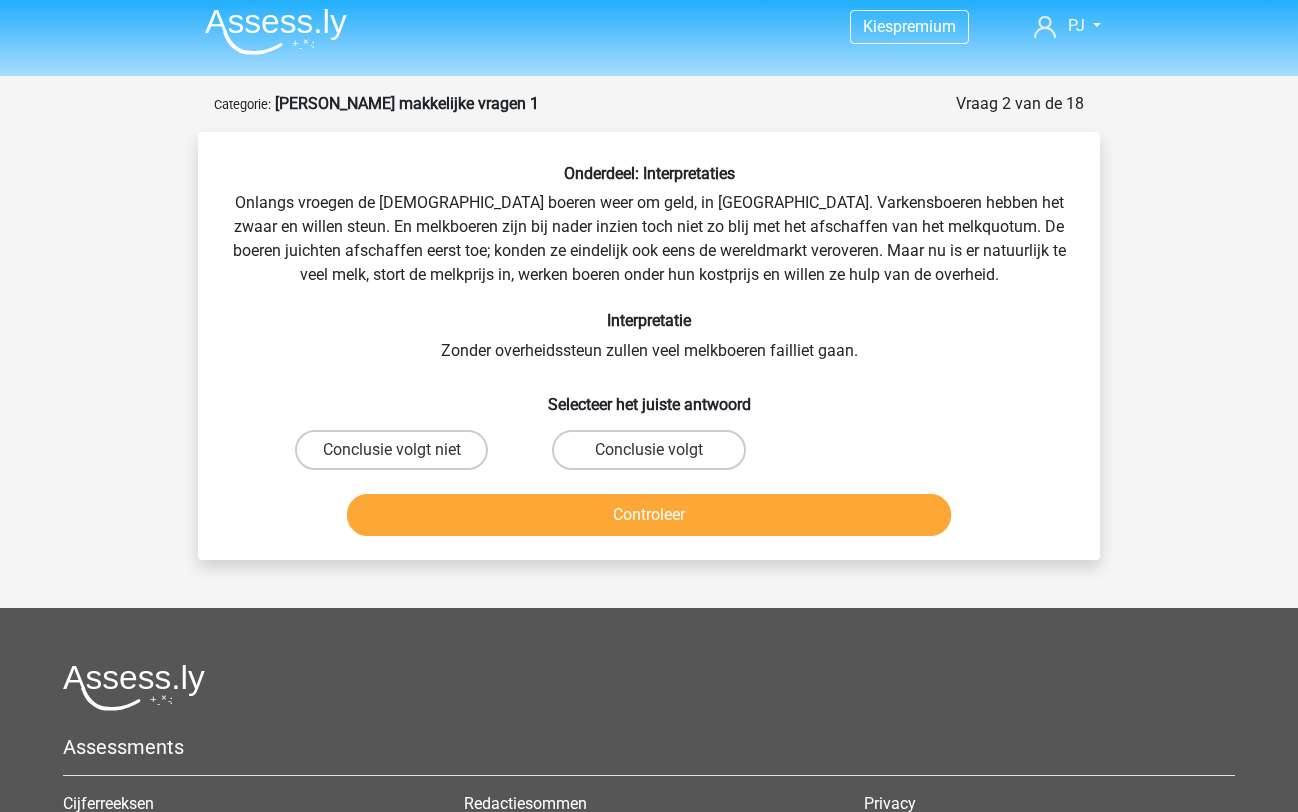 scroll, scrollTop: 0, scrollLeft: 0, axis: both 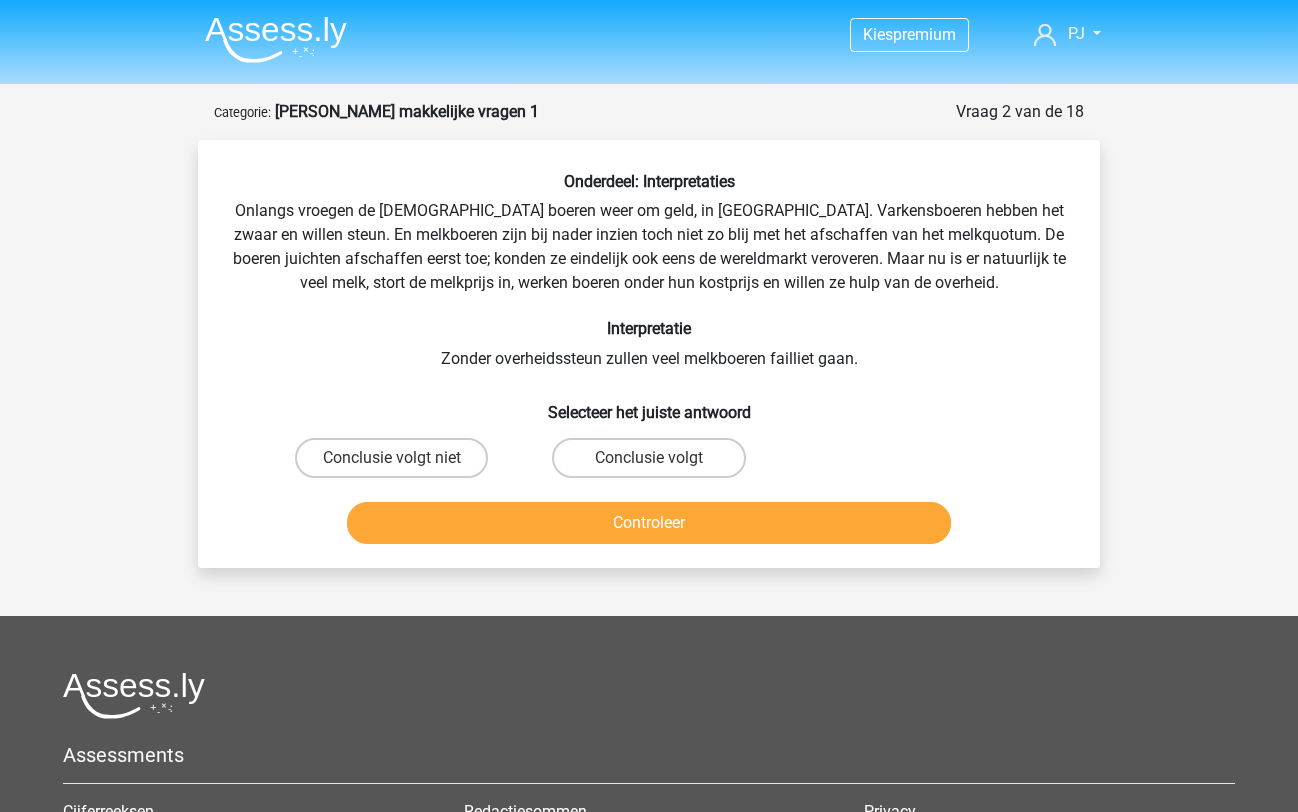 click on "Conclusie volgt niet" at bounding box center [398, 464] 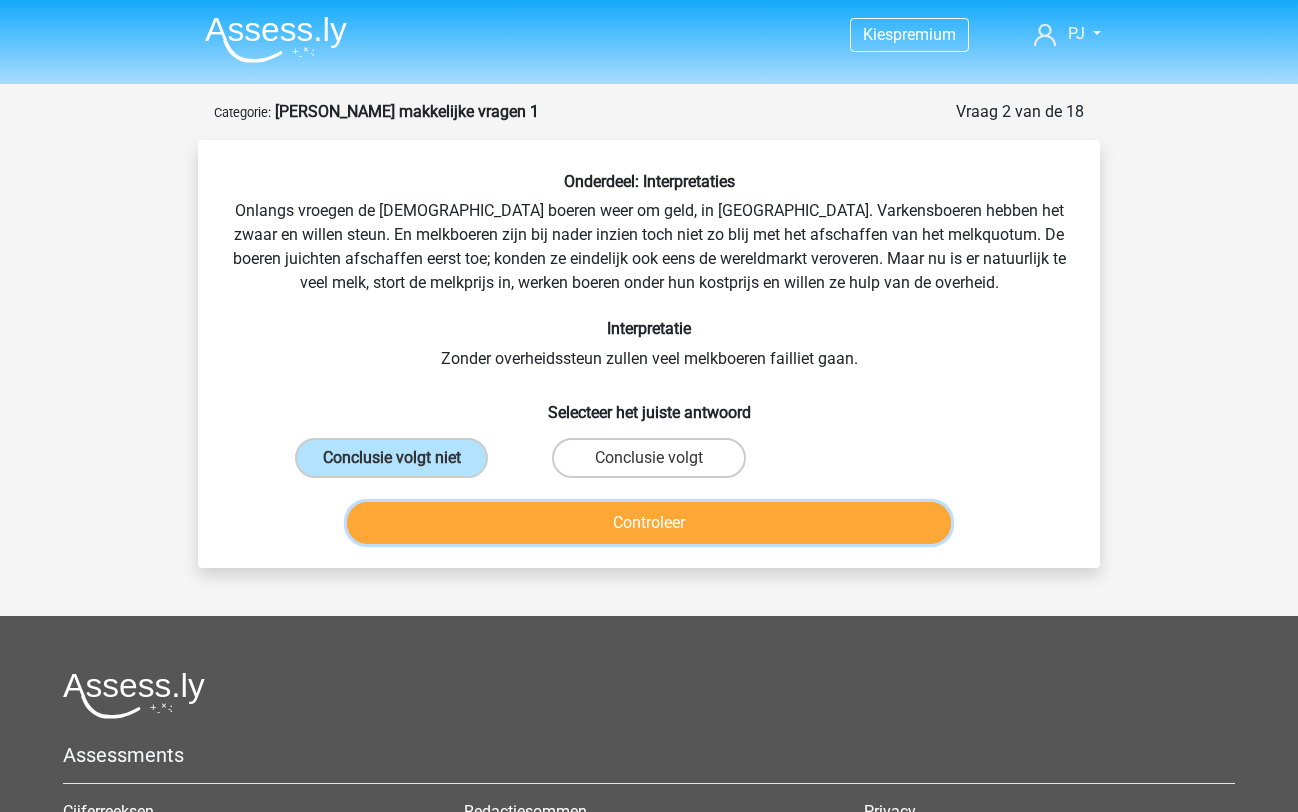 click on "Controleer" at bounding box center [649, 523] 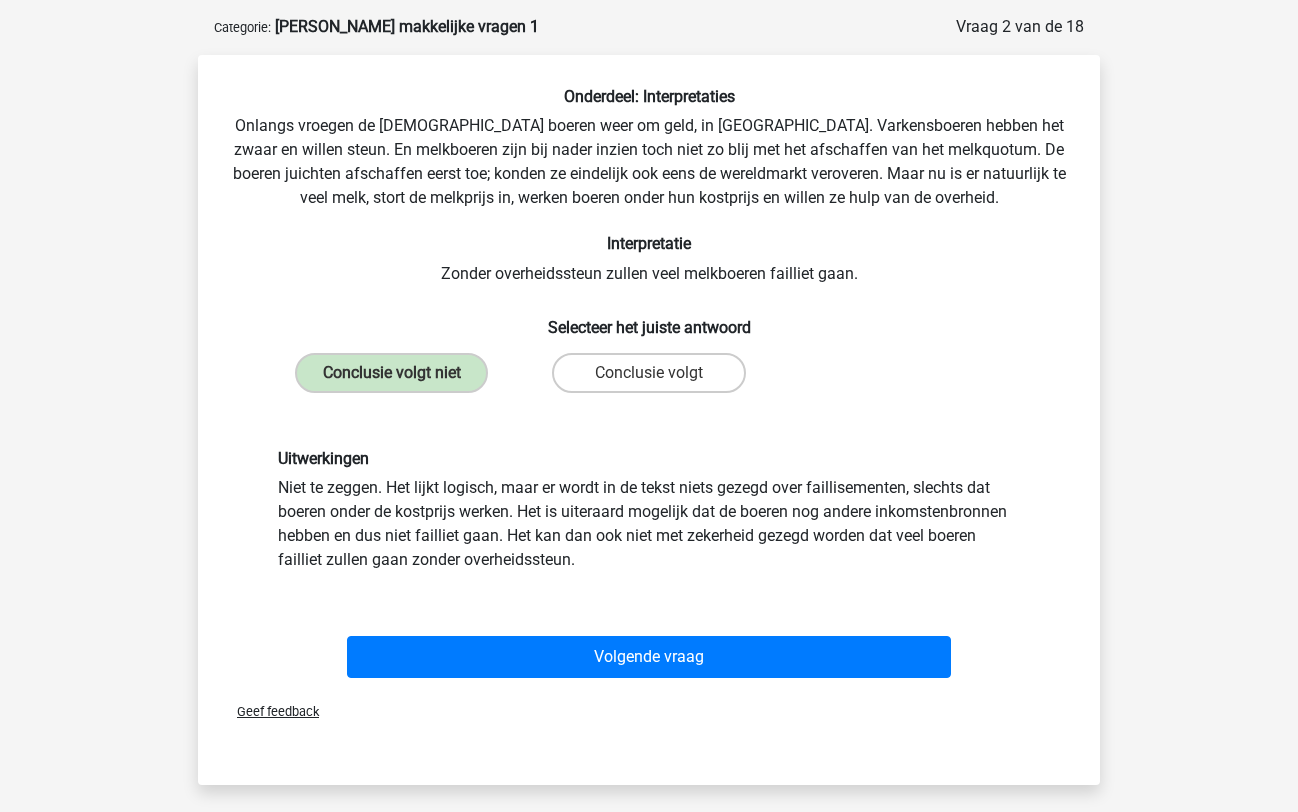 scroll, scrollTop: 123, scrollLeft: 0, axis: vertical 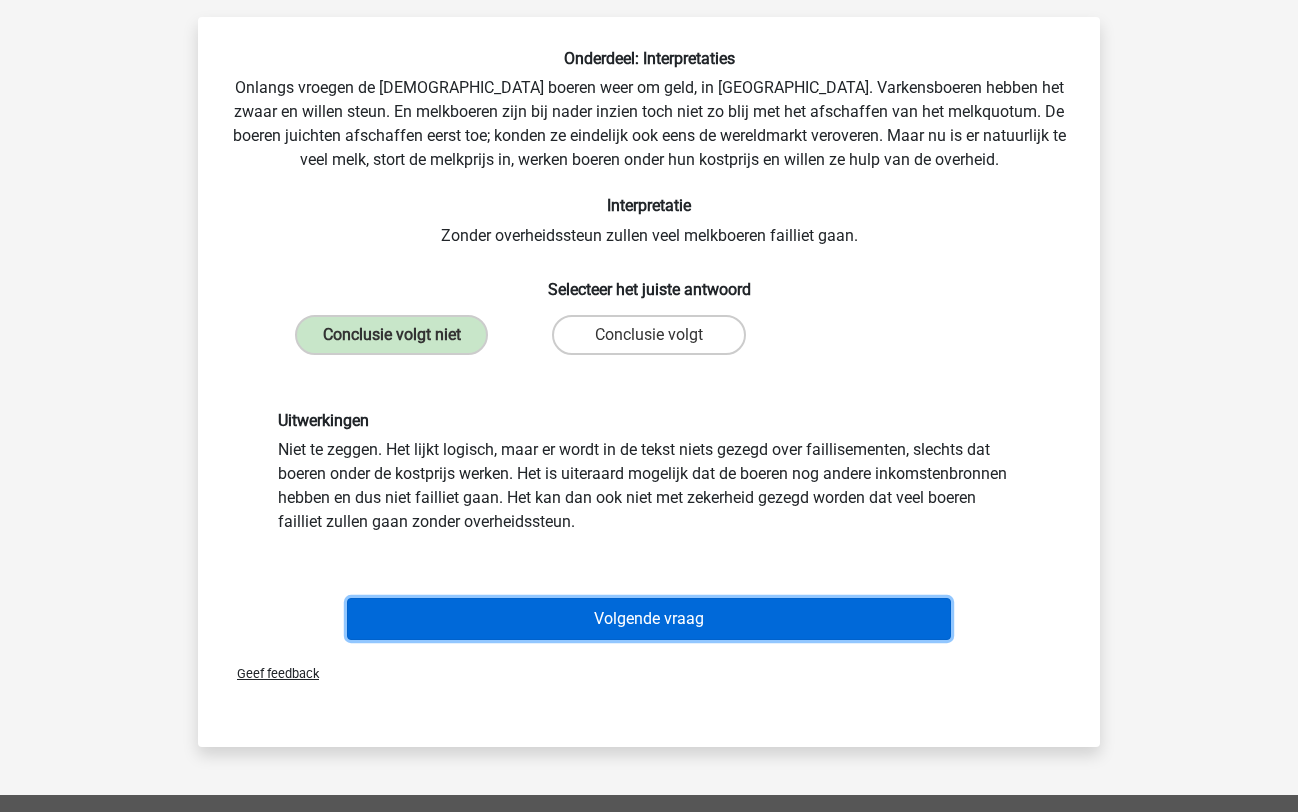 click on "Volgende vraag" at bounding box center [649, 619] 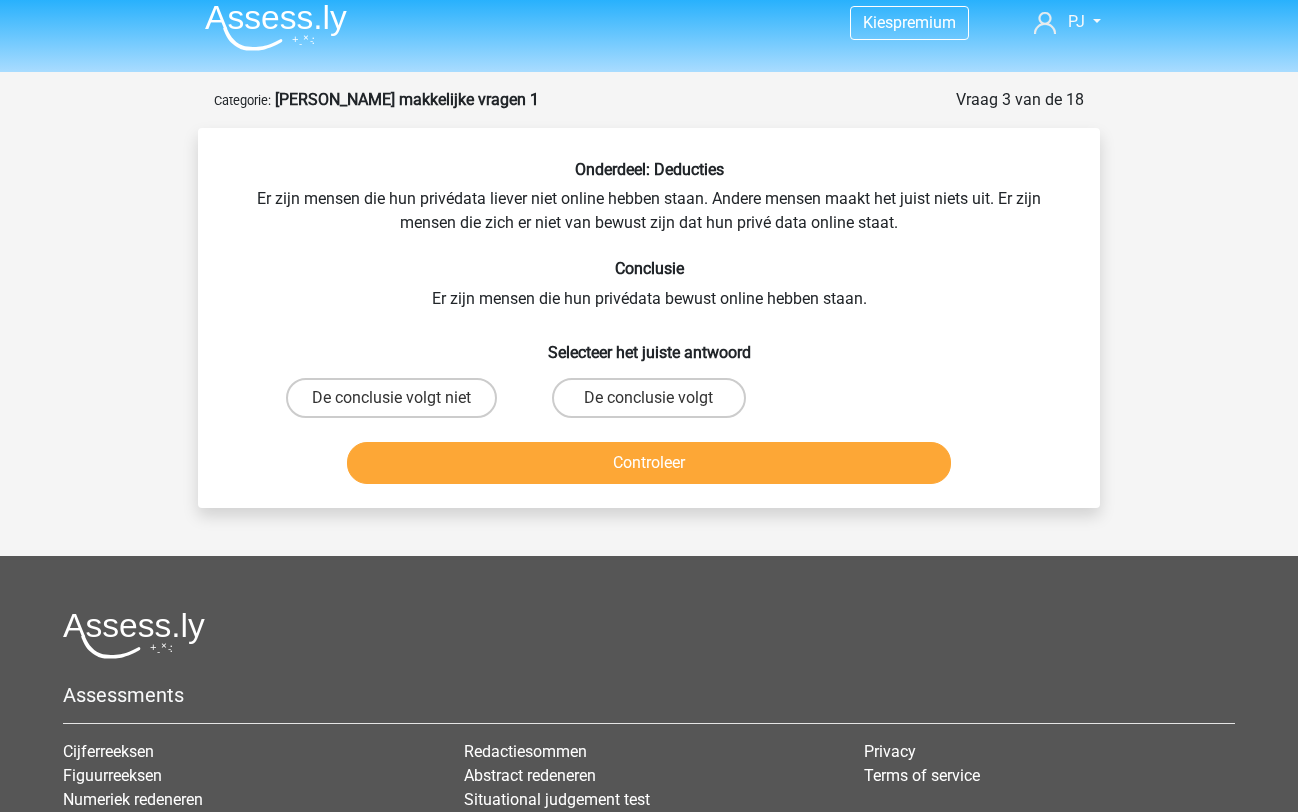 scroll, scrollTop: 0, scrollLeft: 0, axis: both 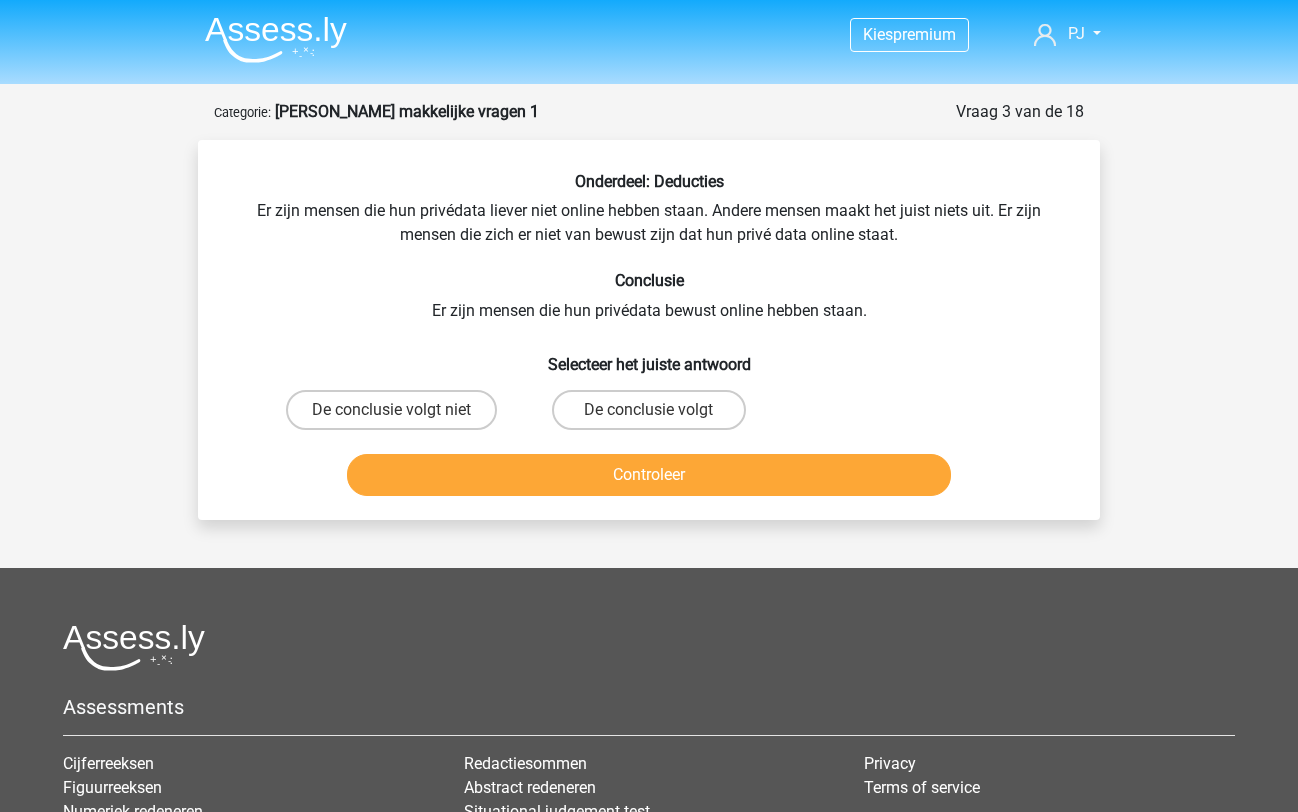 click on "De conclusie volgt niet" at bounding box center [391, 410] 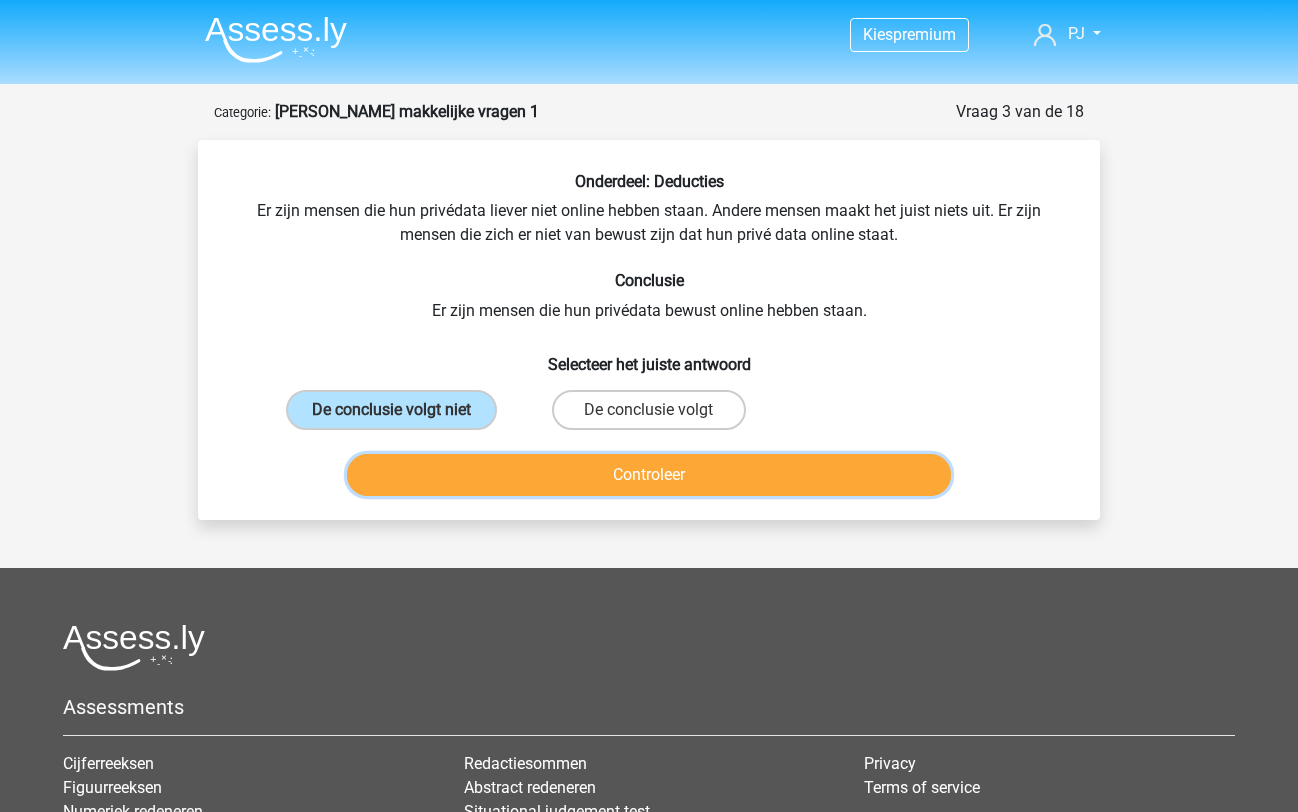 click on "Controleer" at bounding box center [649, 475] 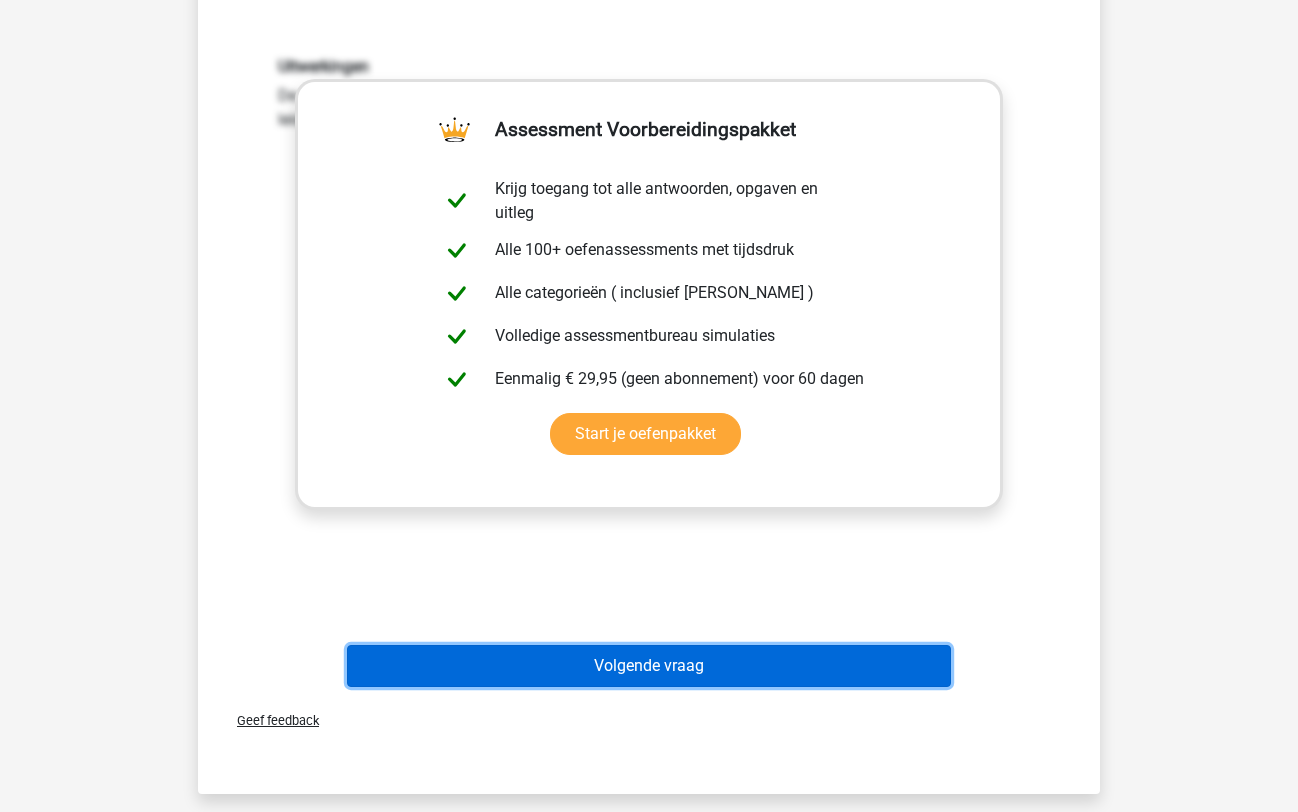 click on "Volgende vraag" at bounding box center (649, 666) 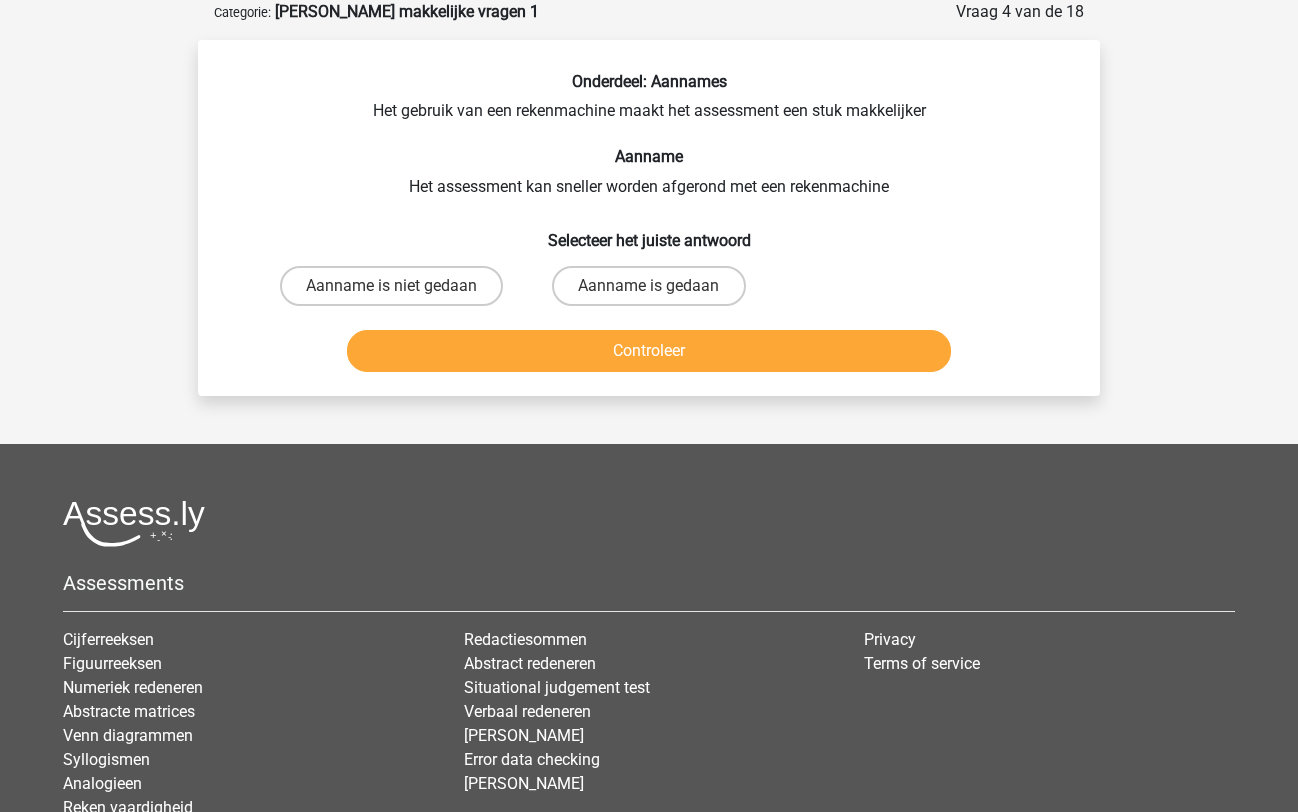 click on "Aanname is niet gedaan" at bounding box center (391, 286) 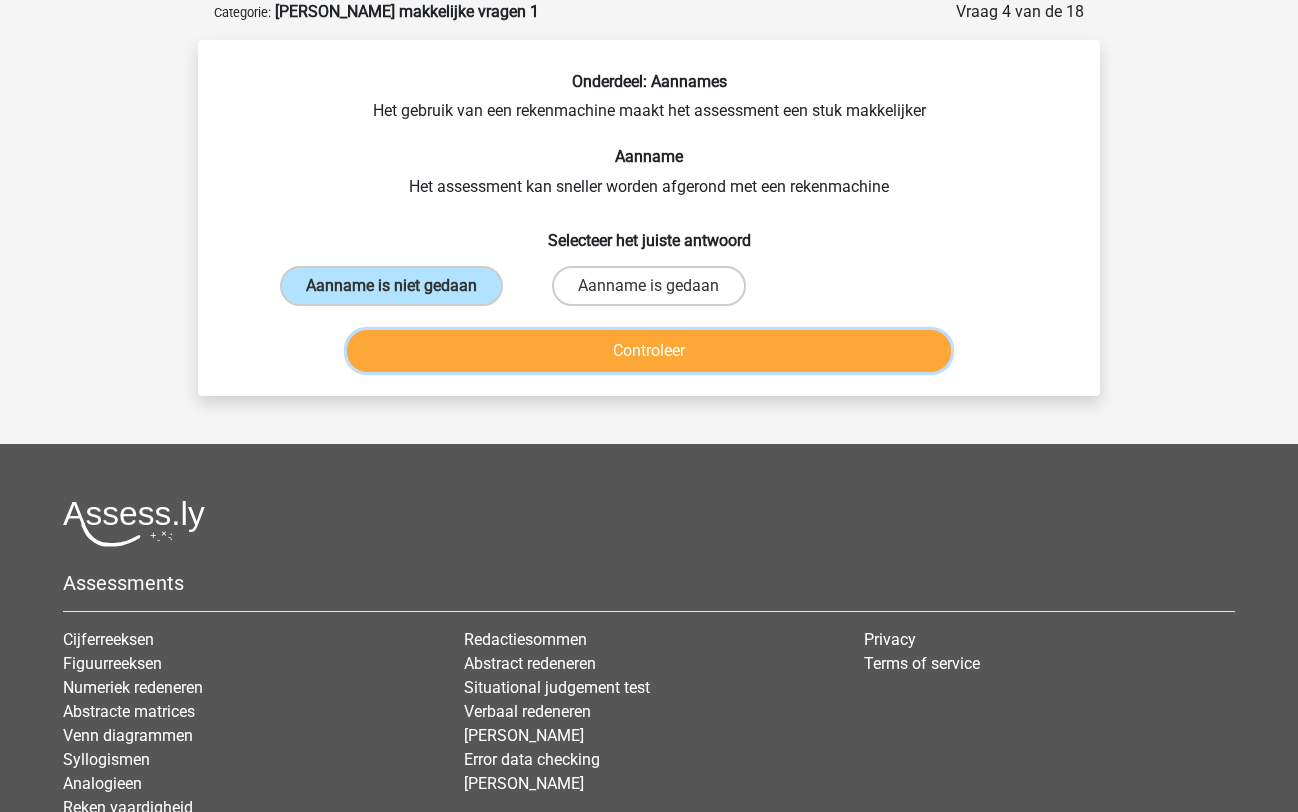 click on "Controleer" at bounding box center [649, 351] 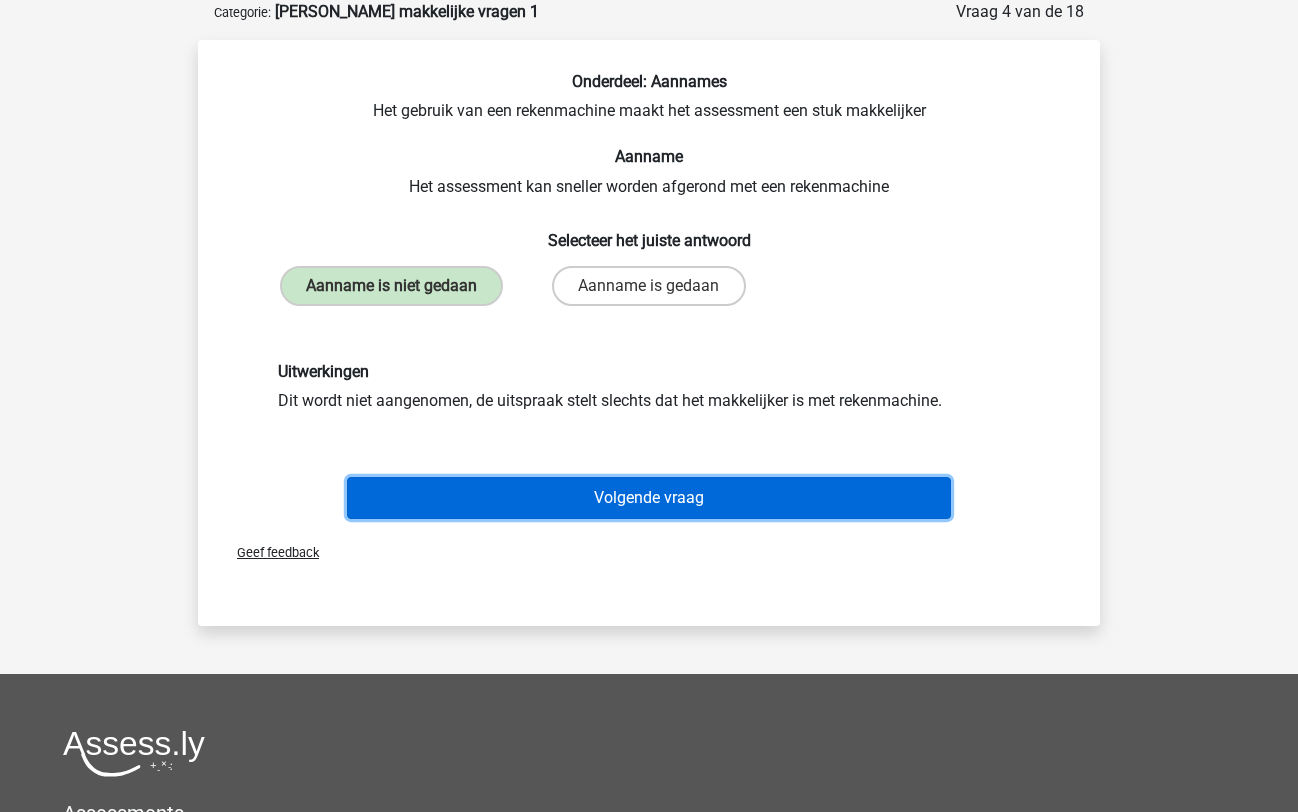 click on "Volgende vraag" at bounding box center [649, 498] 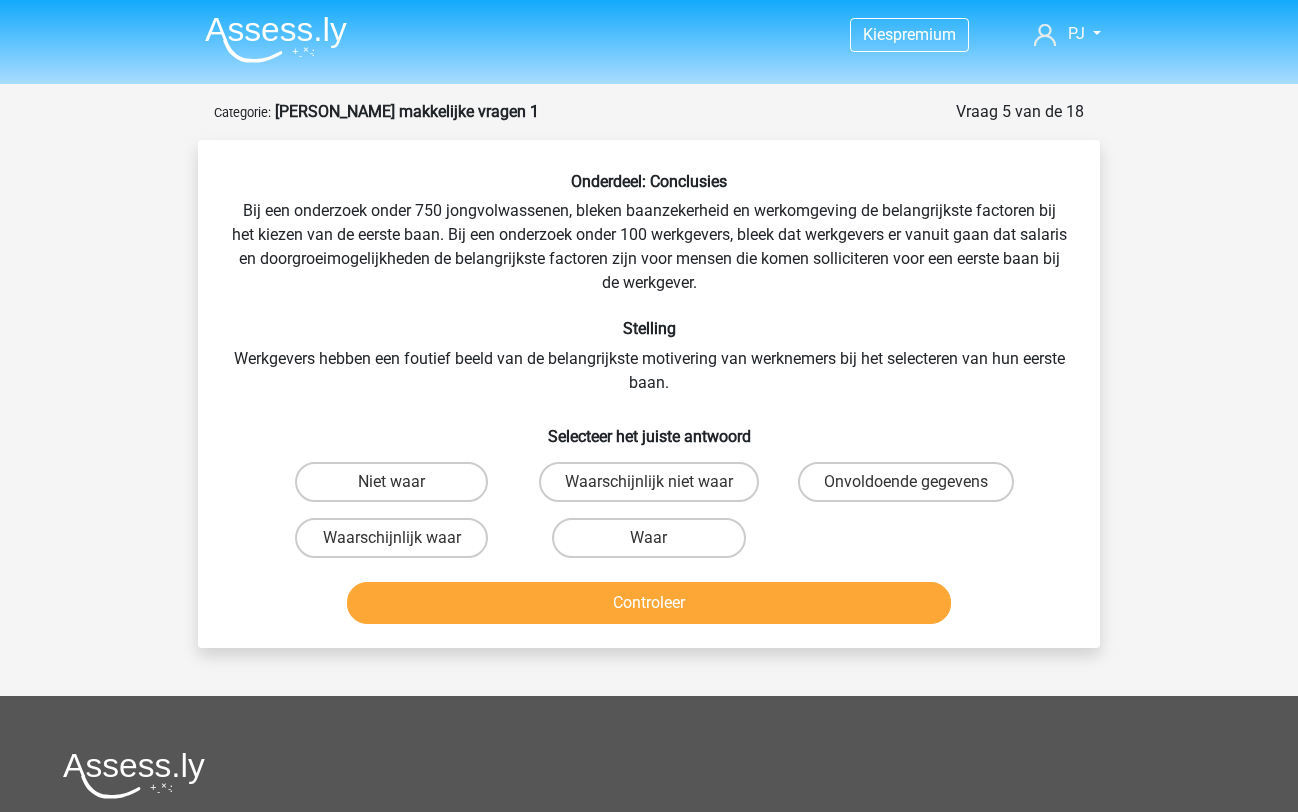 scroll, scrollTop: 0, scrollLeft: 0, axis: both 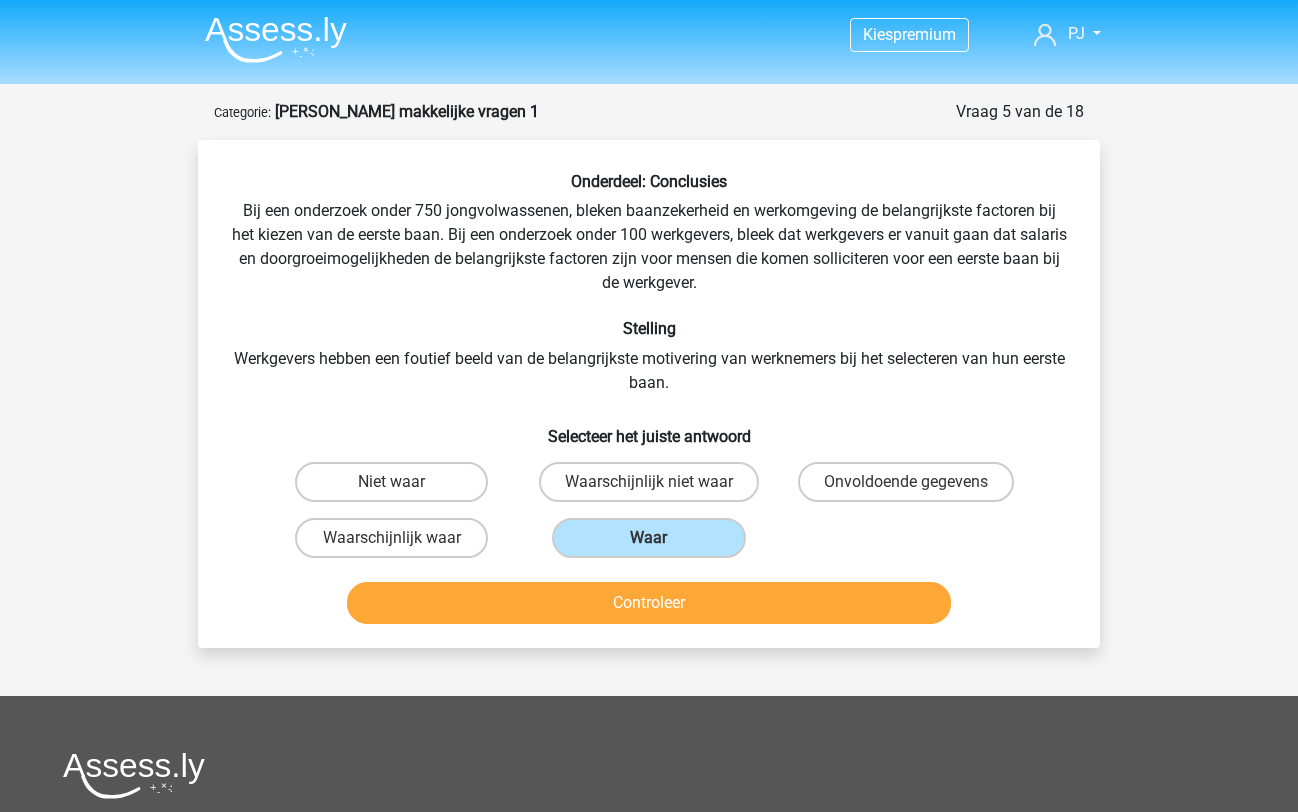 click on "Controleer" at bounding box center [649, 603] 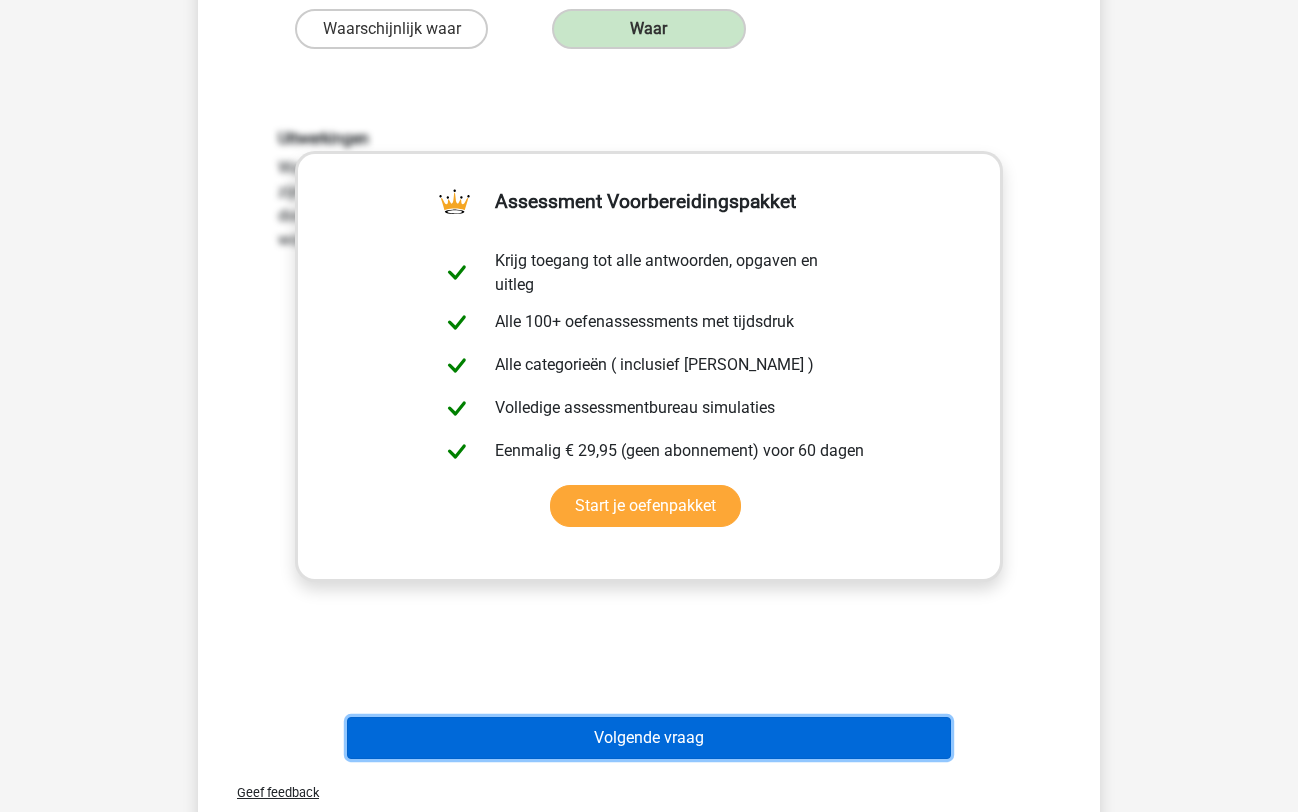 click on "Volgende vraag" at bounding box center (649, 738) 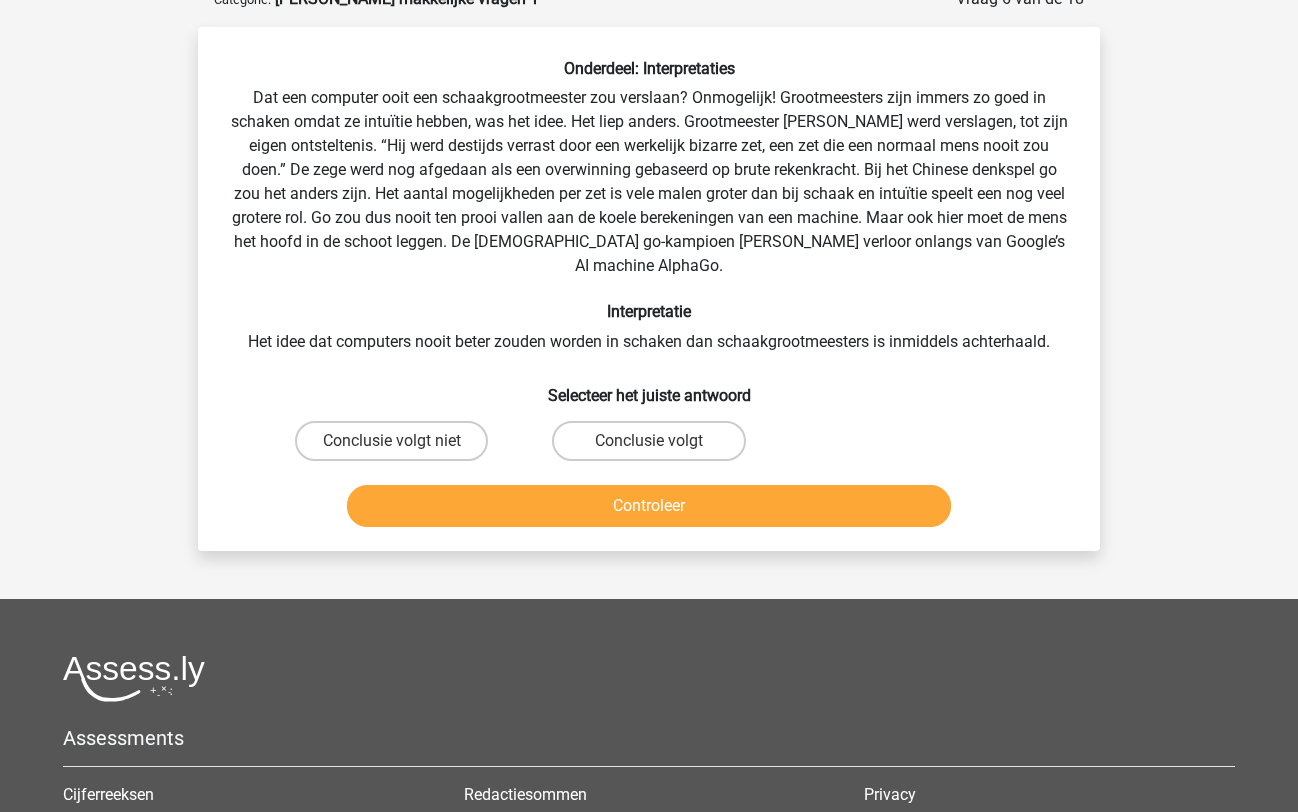 scroll, scrollTop: 100, scrollLeft: 0, axis: vertical 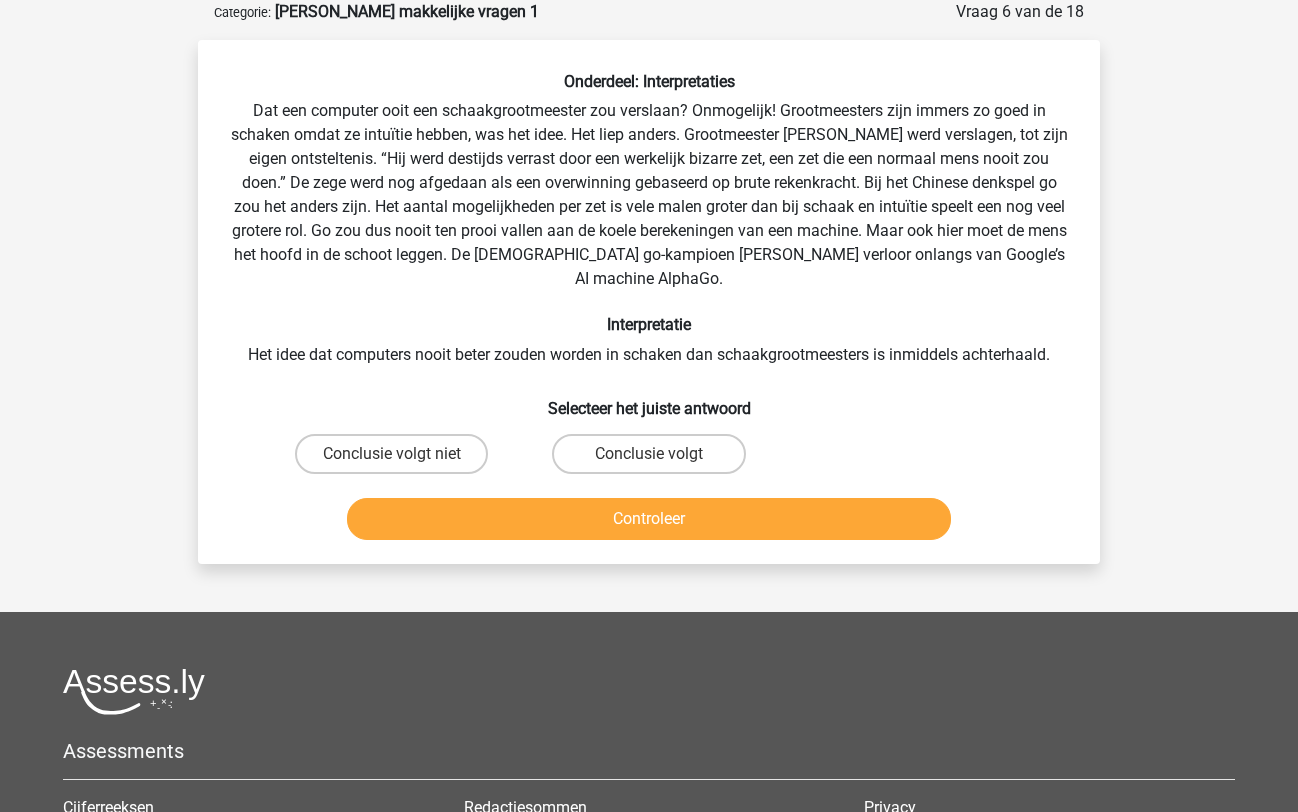 click on "Conclusie volgt" at bounding box center [648, 454] 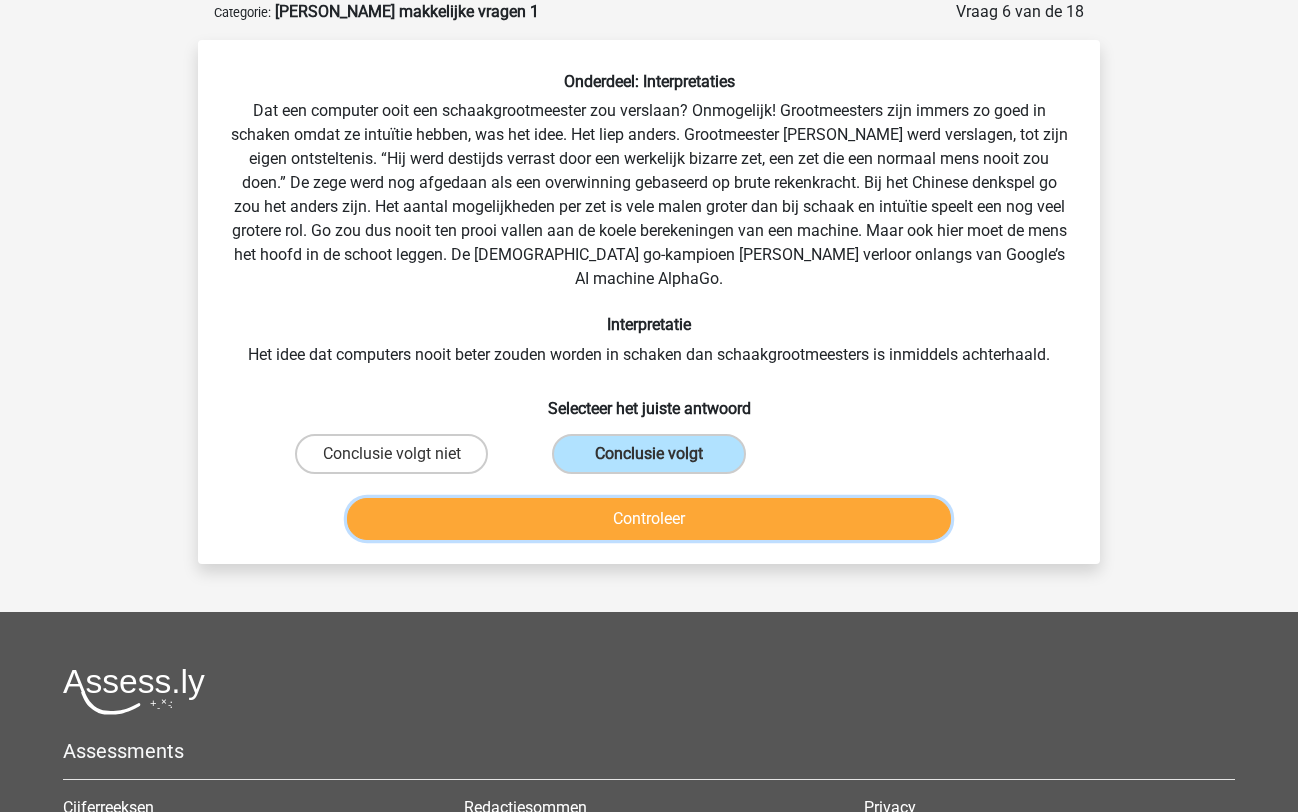 click on "Controleer" at bounding box center (649, 519) 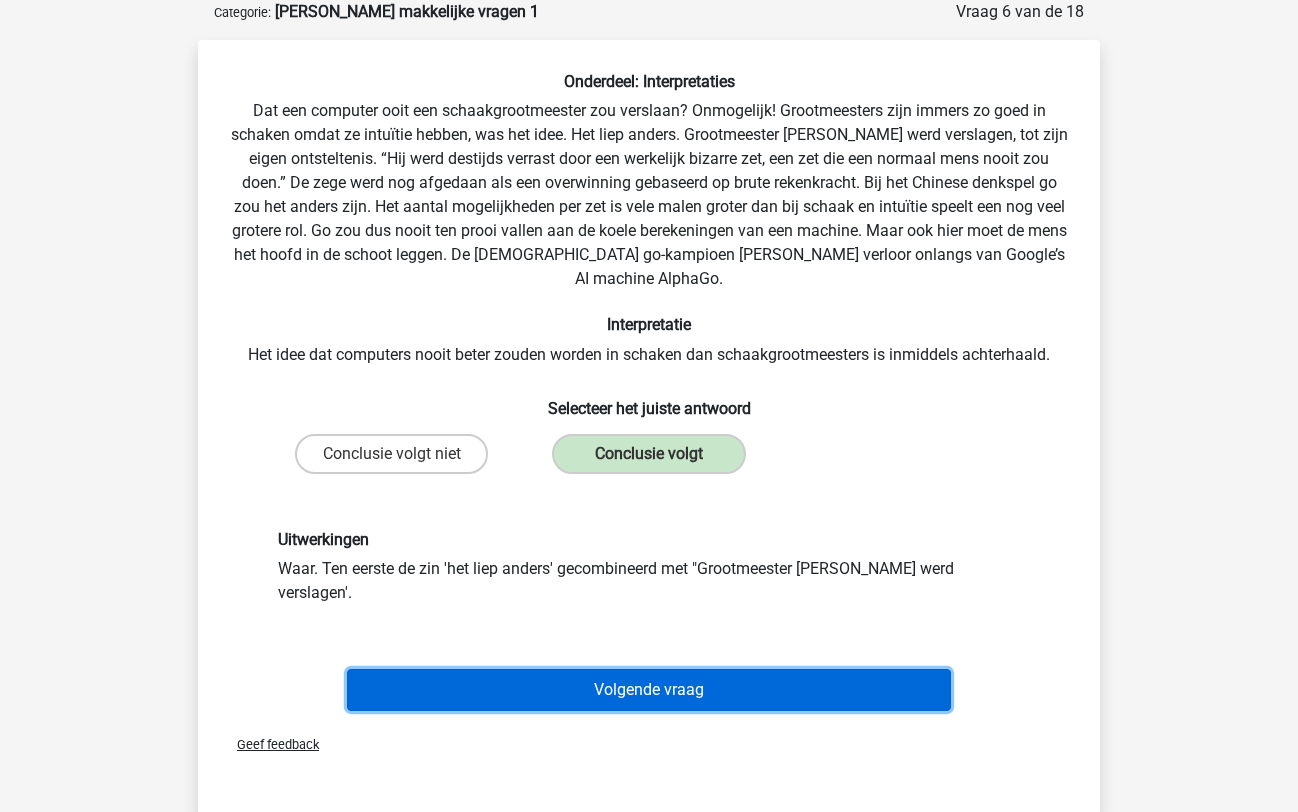click on "Volgende vraag" at bounding box center (649, 690) 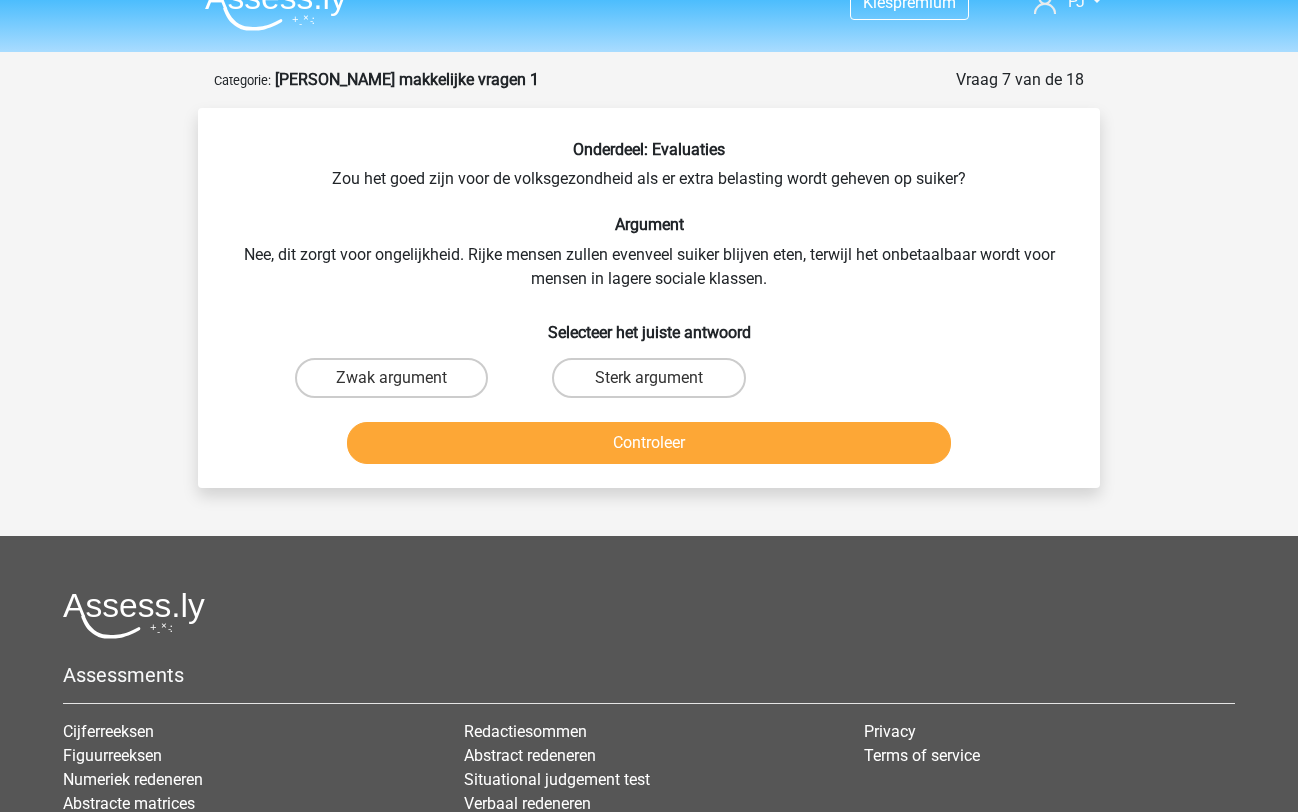 scroll, scrollTop: 0, scrollLeft: 0, axis: both 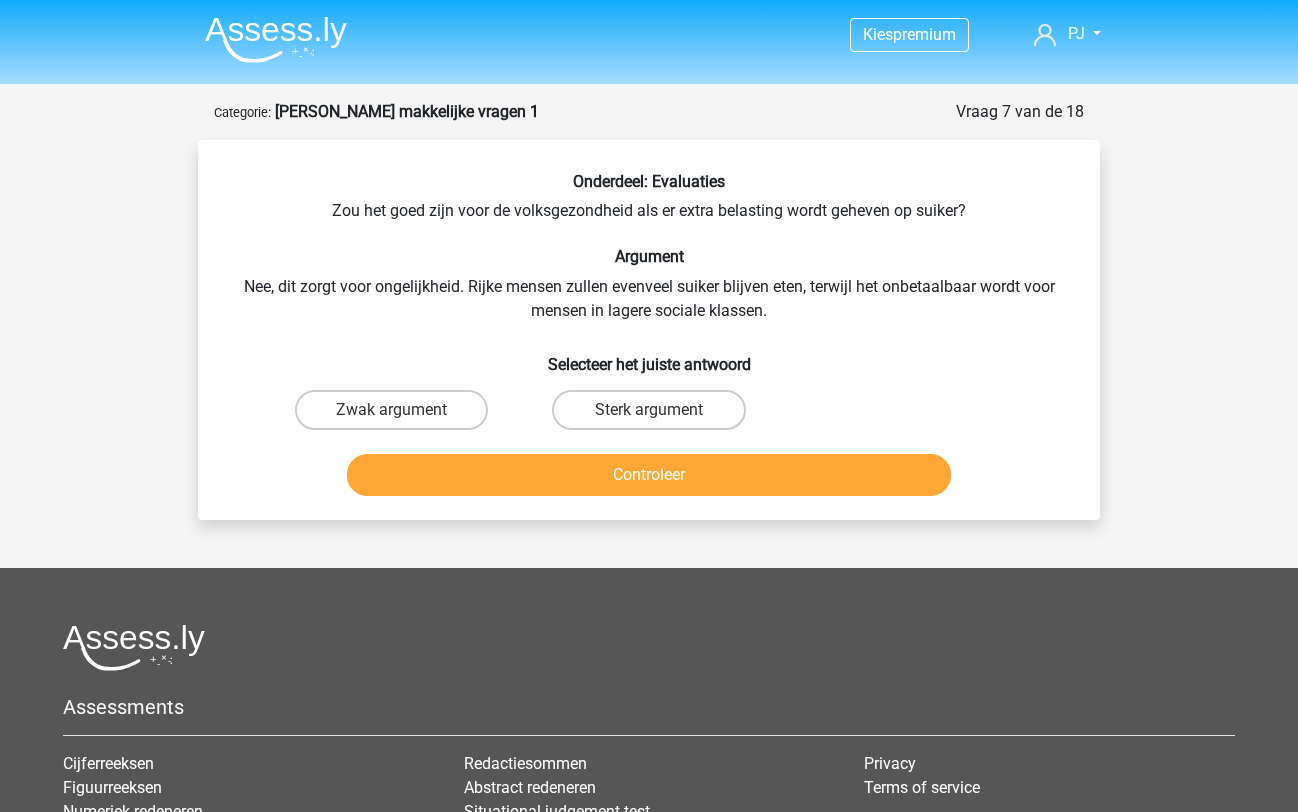 click on "Zwak argument" at bounding box center (391, 410) 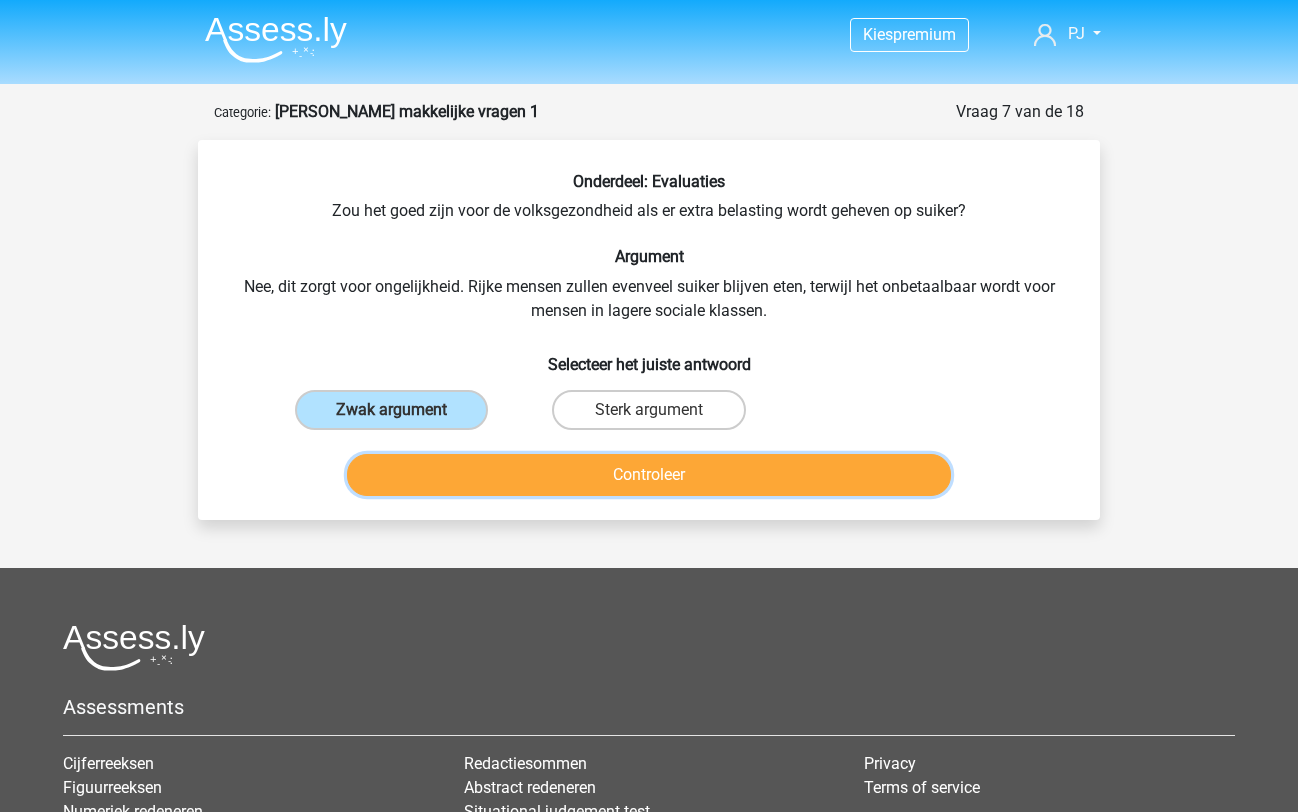 click on "Controleer" at bounding box center (649, 475) 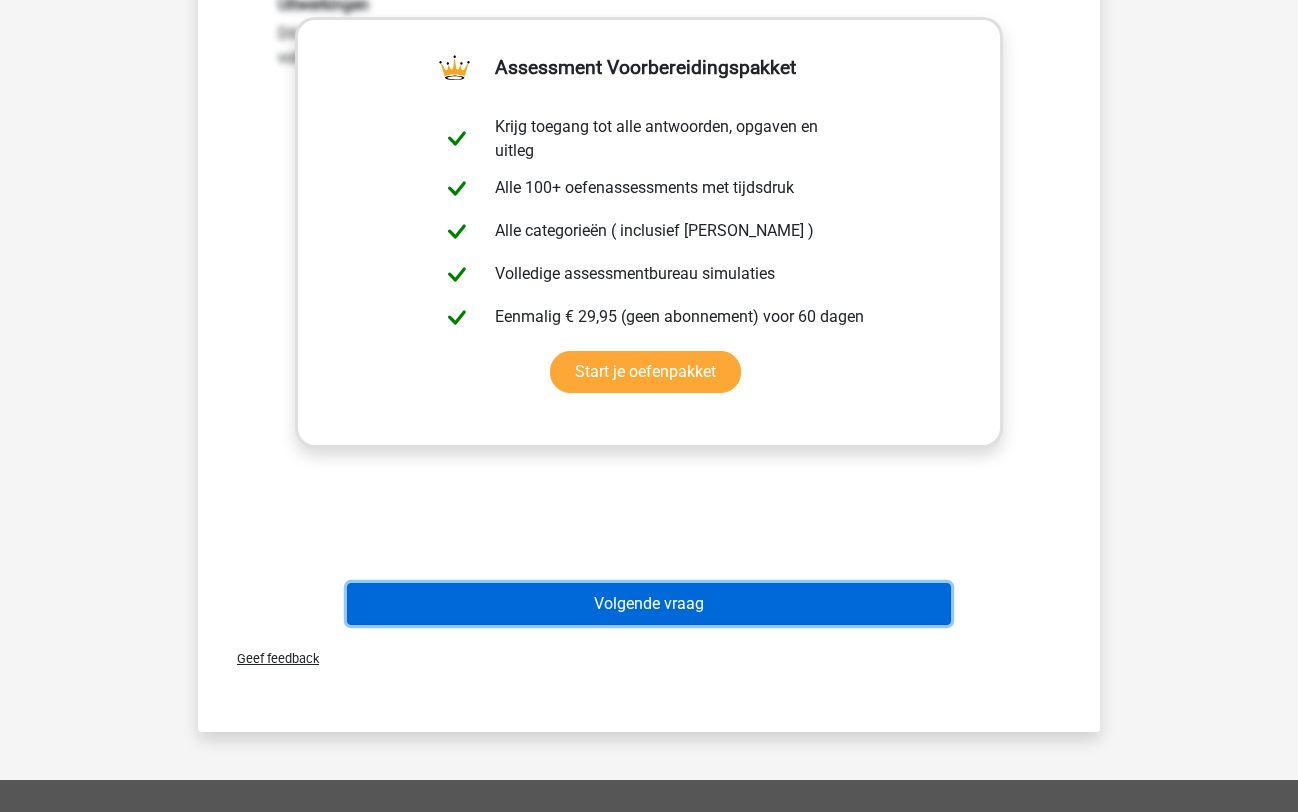 click on "Volgende vraag" at bounding box center [649, 604] 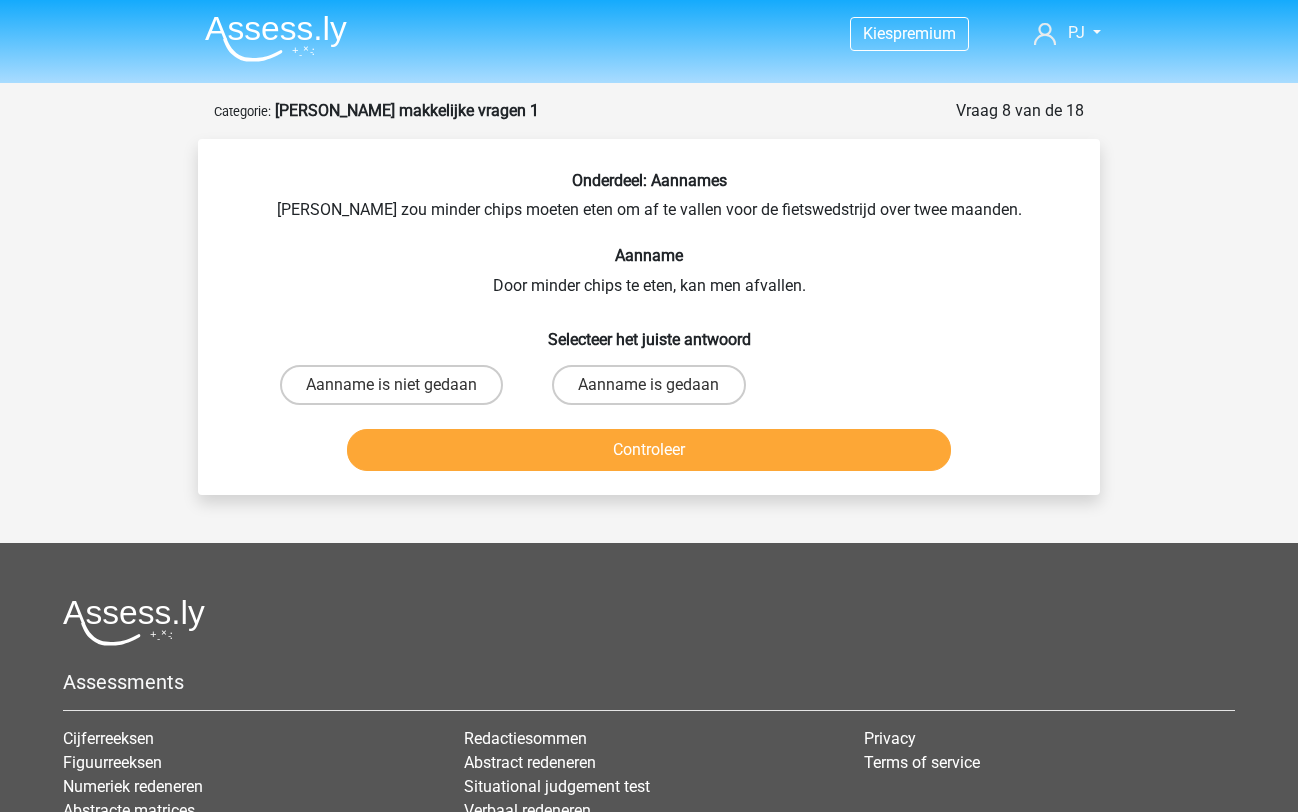 scroll, scrollTop: 0, scrollLeft: 0, axis: both 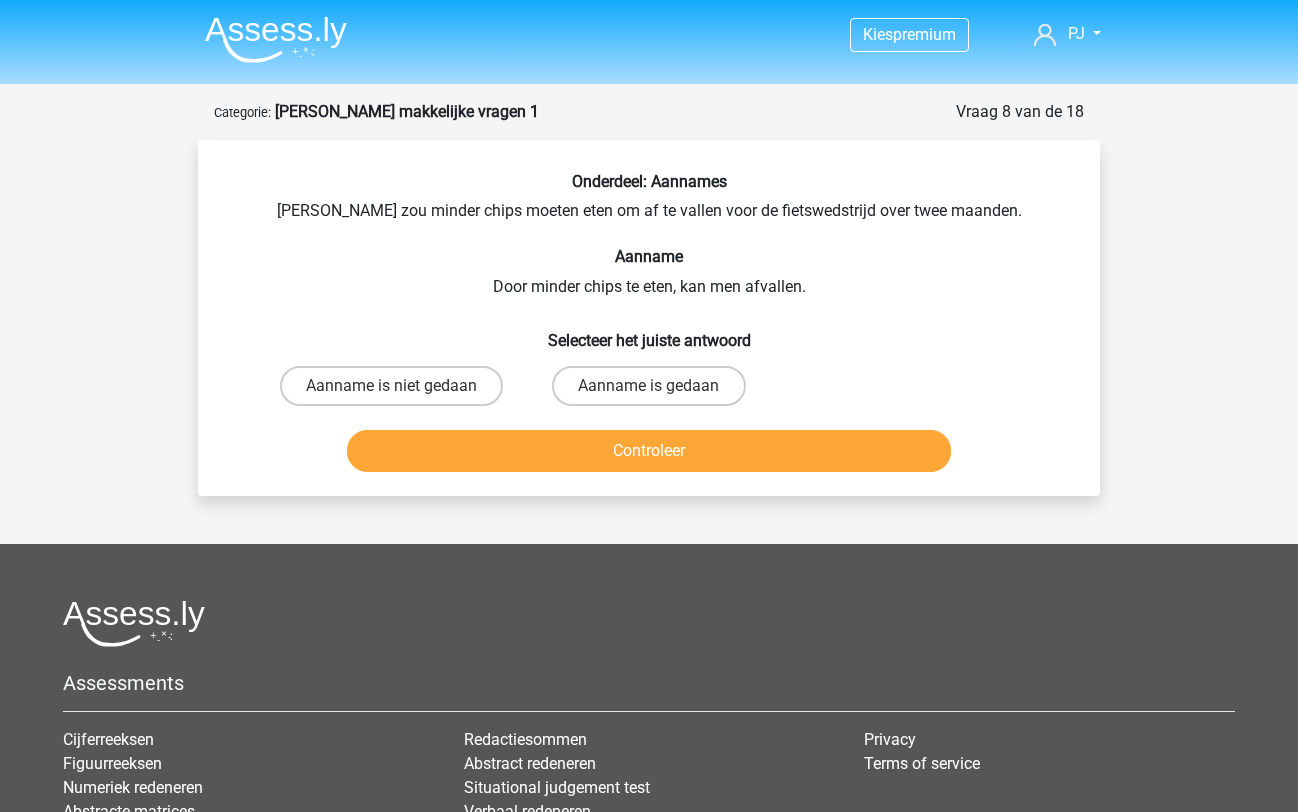 click on "Aanname is gedaan" at bounding box center (648, 386) 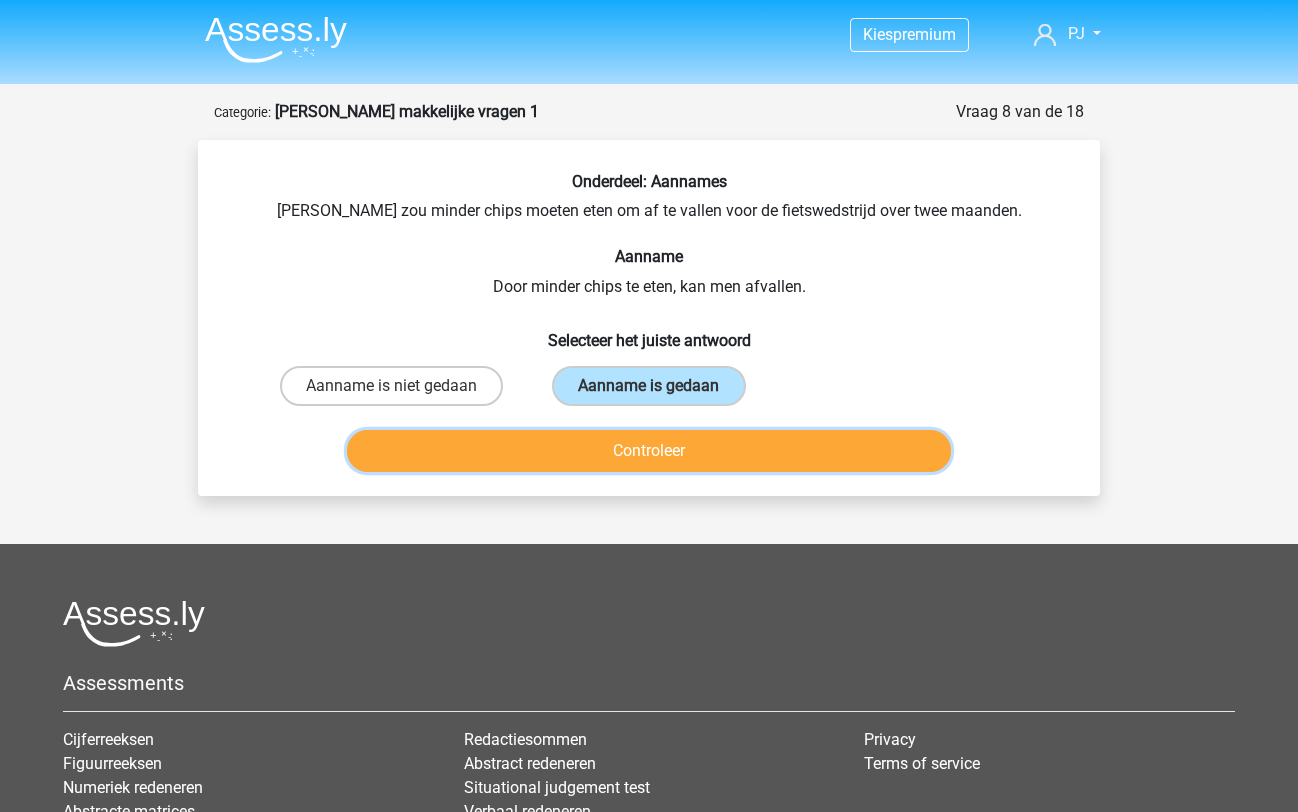click on "Controleer" at bounding box center [649, 451] 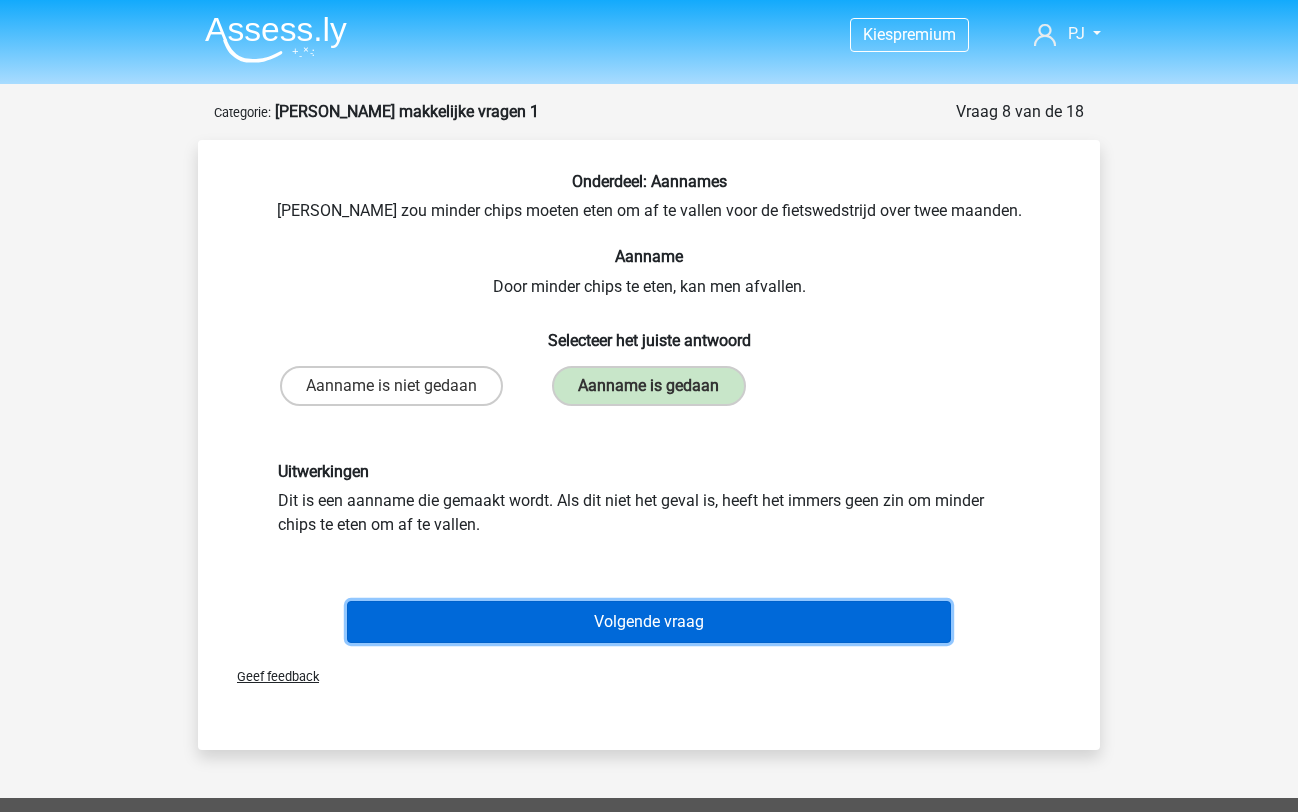 click on "Volgende vraag" at bounding box center [649, 622] 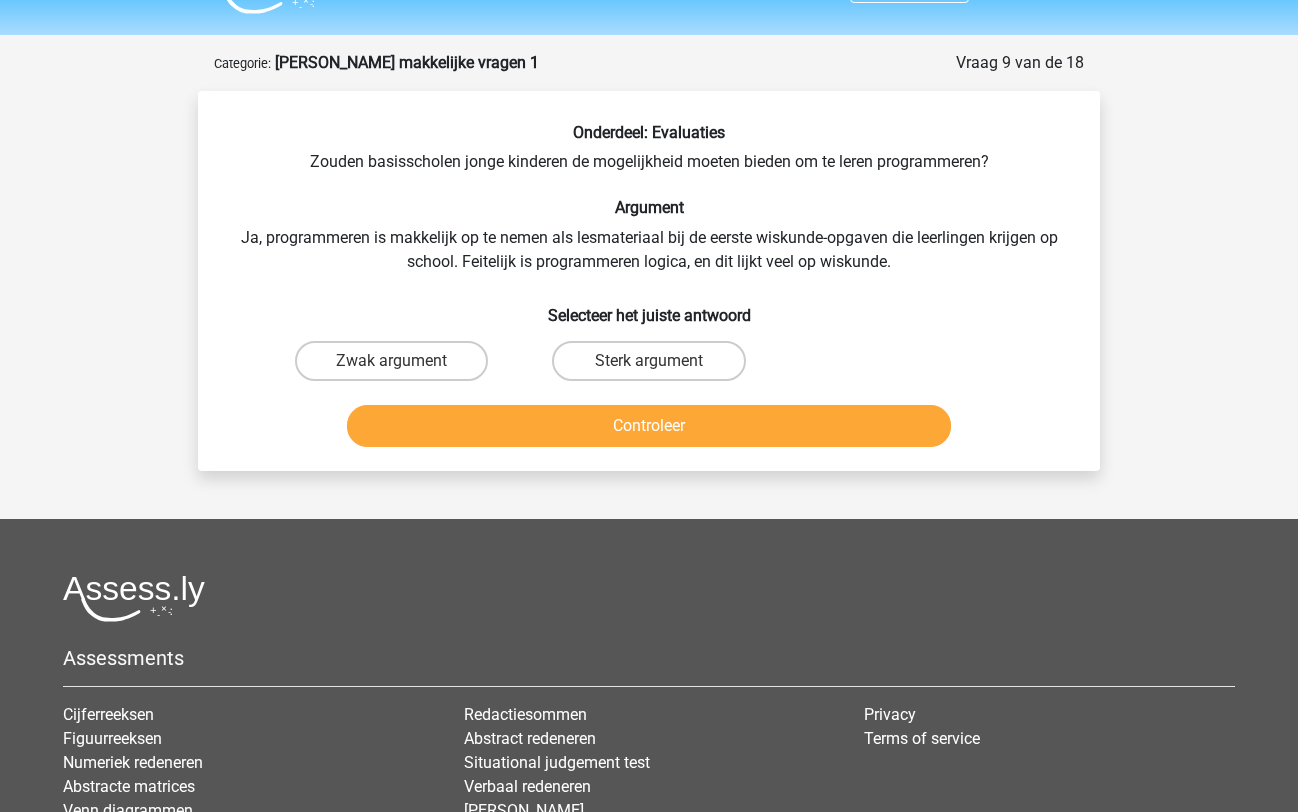 scroll, scrollTop: 100, scrollLeft: 0, axis: vertical 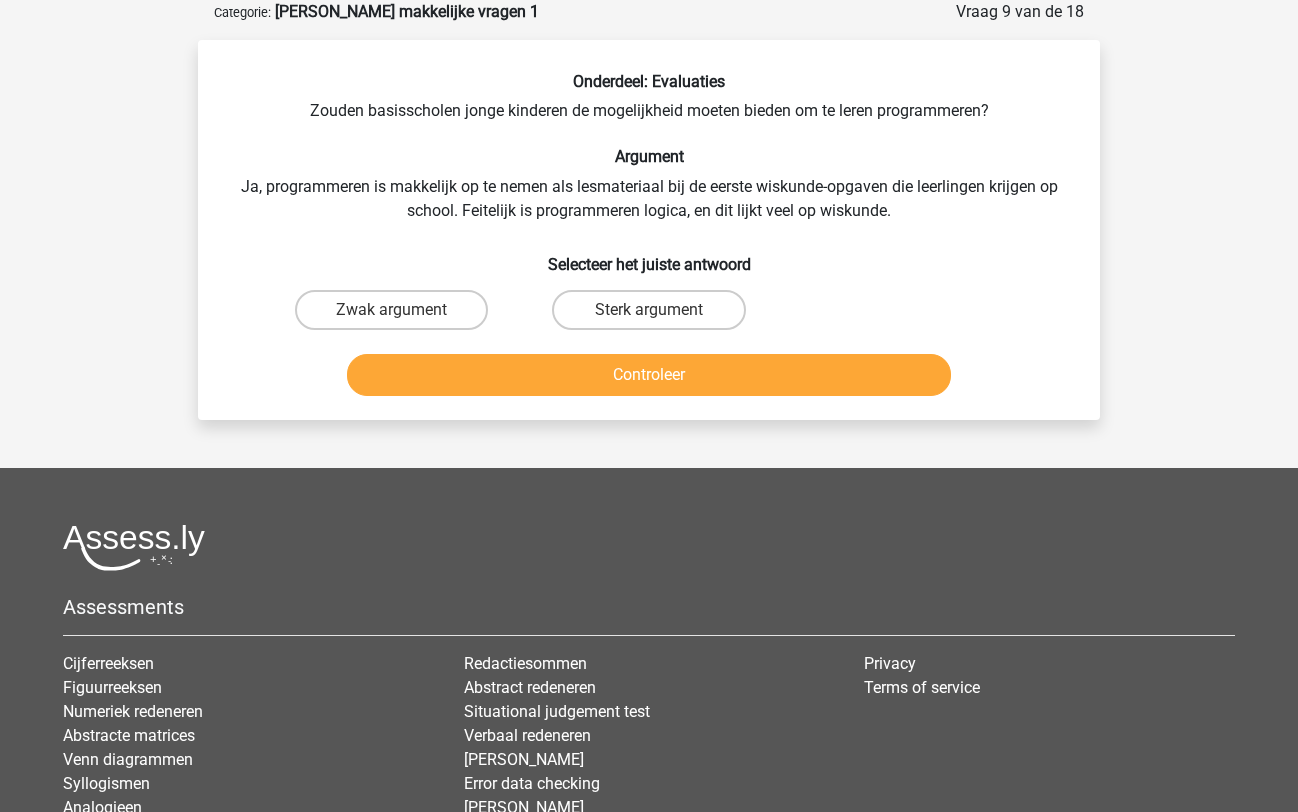 click on "Zwak argument" at bounding box center (391, 310) 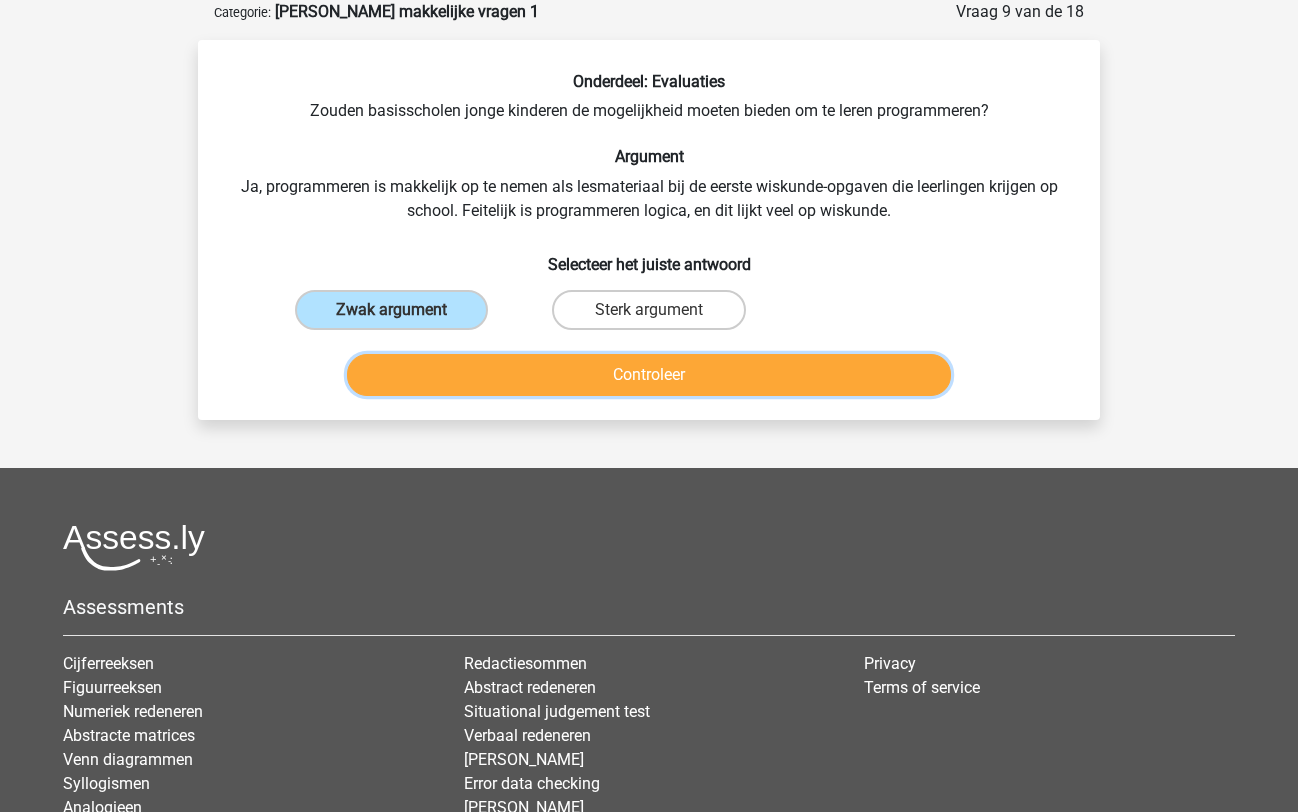click on "Controleer" at bounding box center (649, 375) 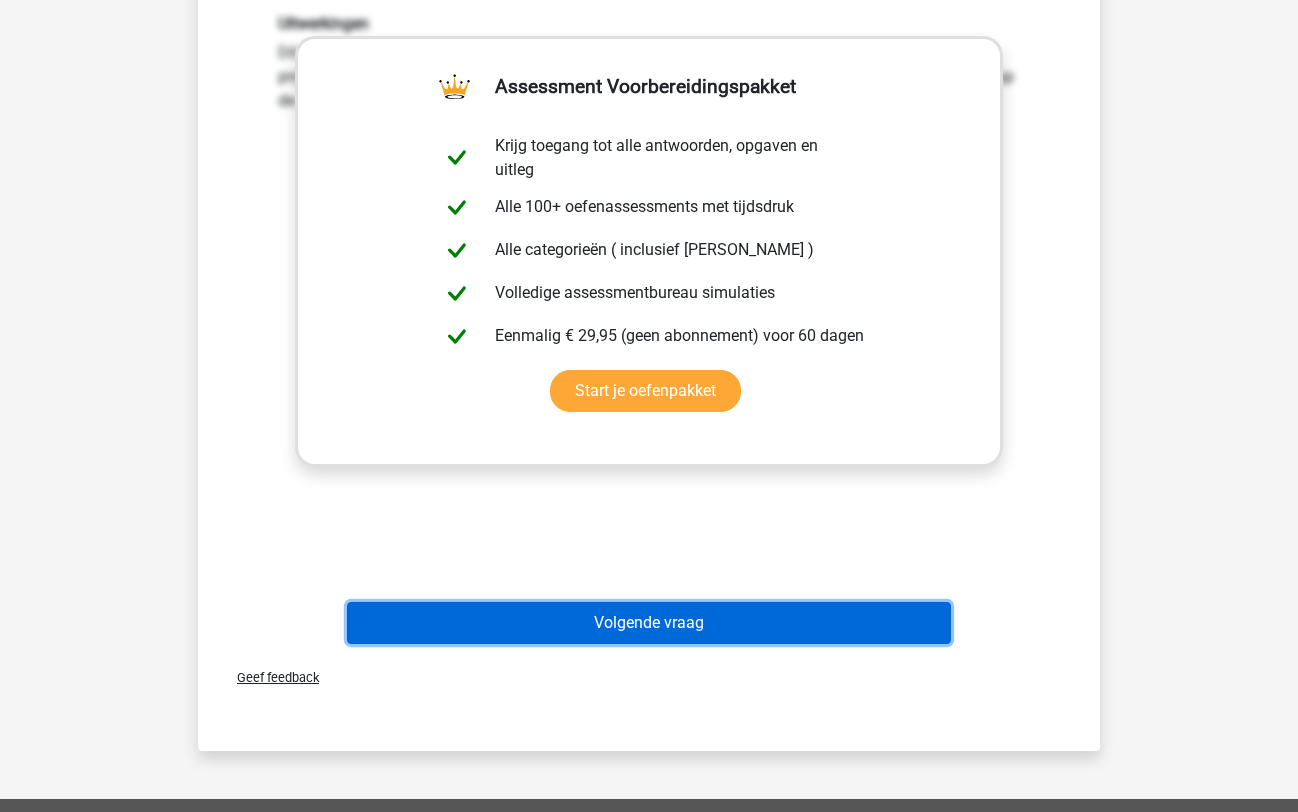 click on "Volgende vraag" at bounding box center (649, 623) 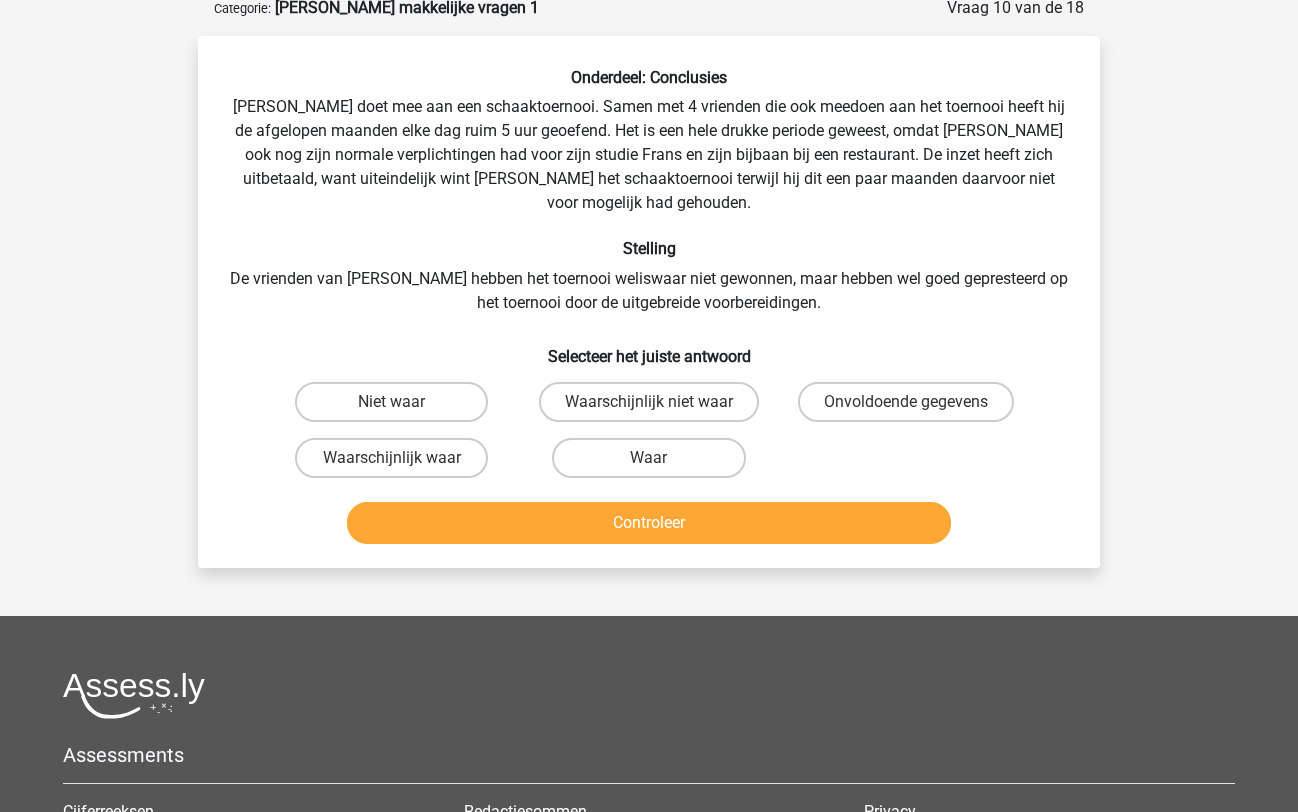 scroll, scrollTop: 100, scrollLeft: 0, axis: vertical 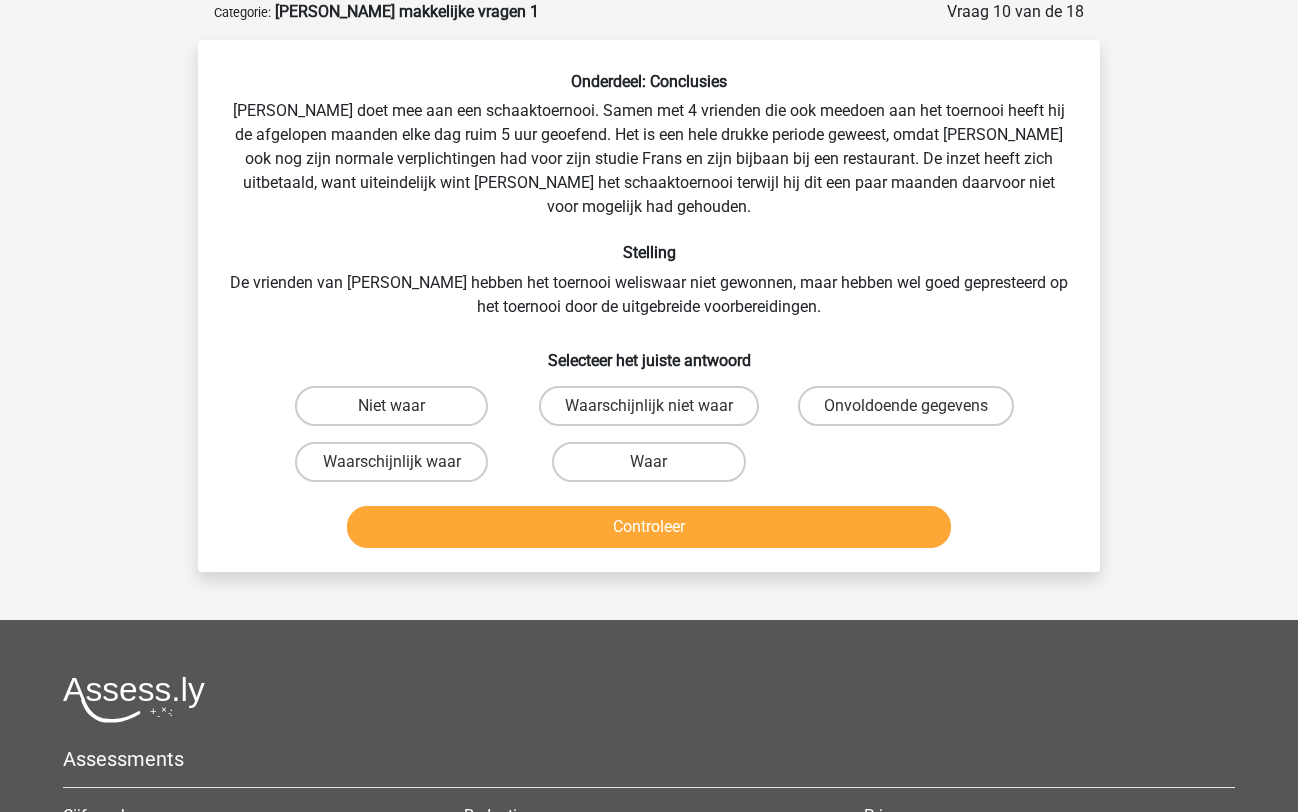 click on "Onvoldoende gegevens" at bounding box center (906, 406) 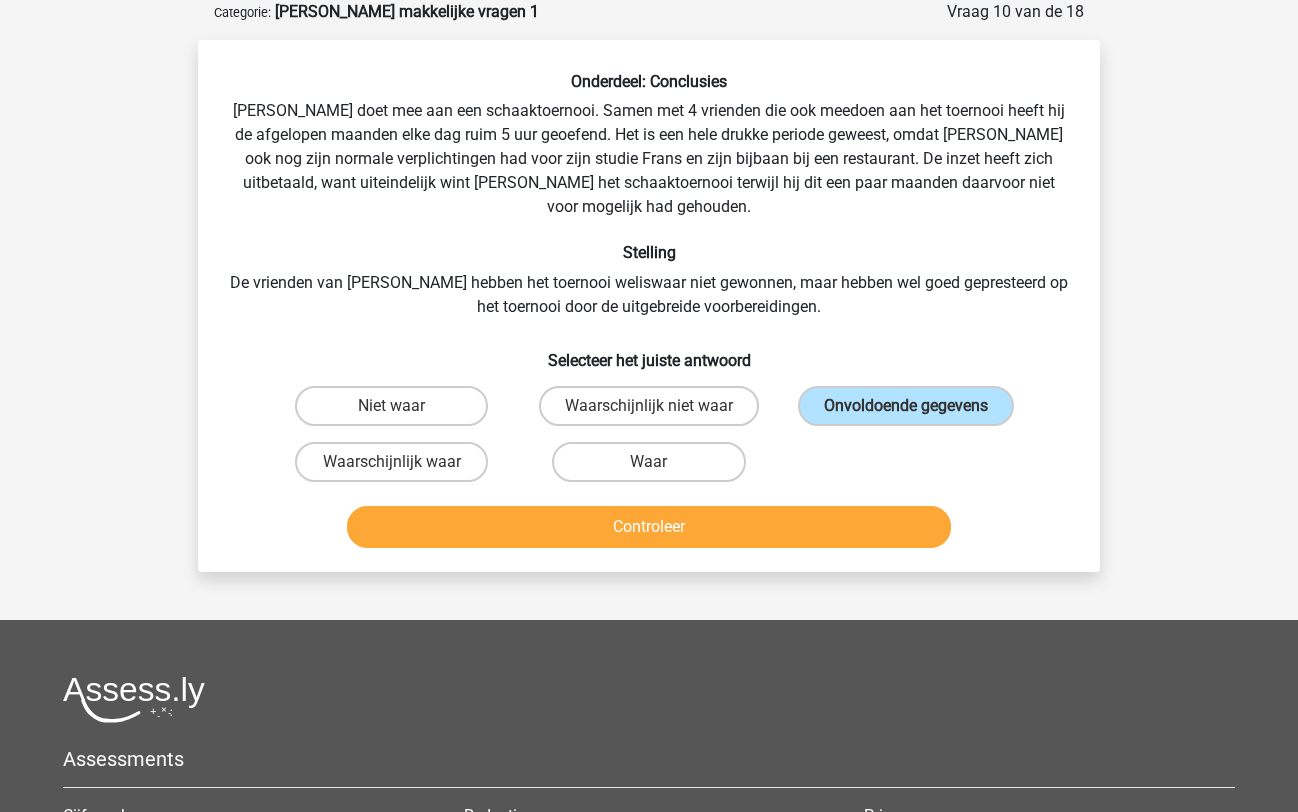 click on "Controleer" at bounding box center [649, 527] 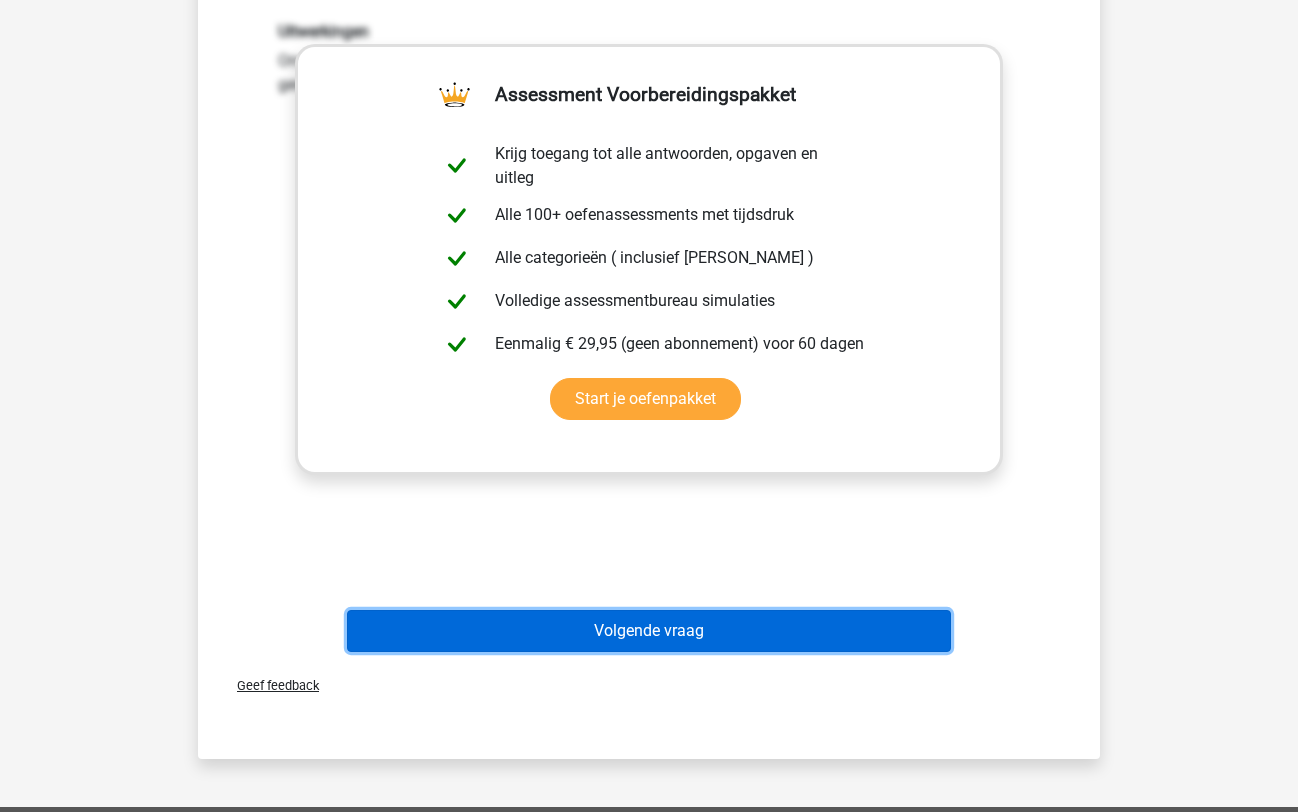 click on "Volgende vraag" at bounding box center (649, 631) 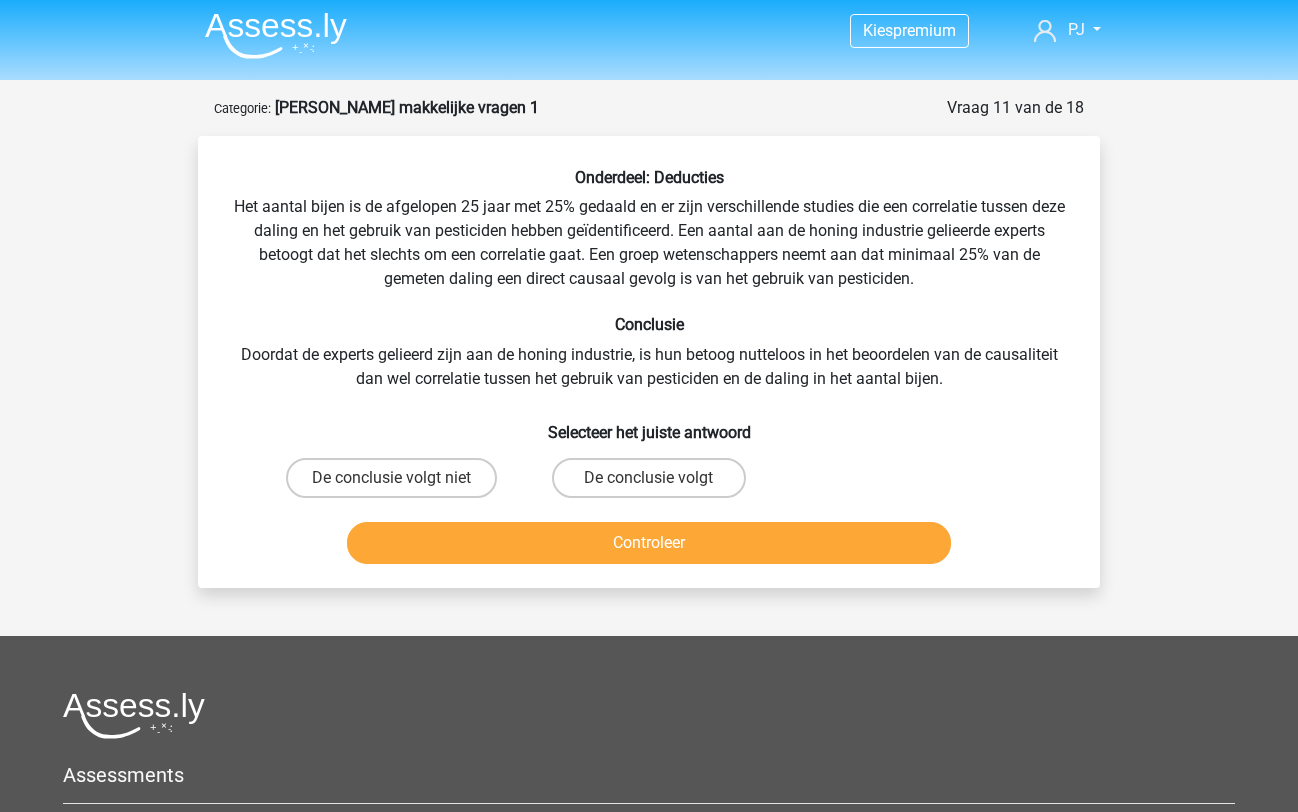 scroll, scrollTop: 0, scrollLeft: 0, axis: both 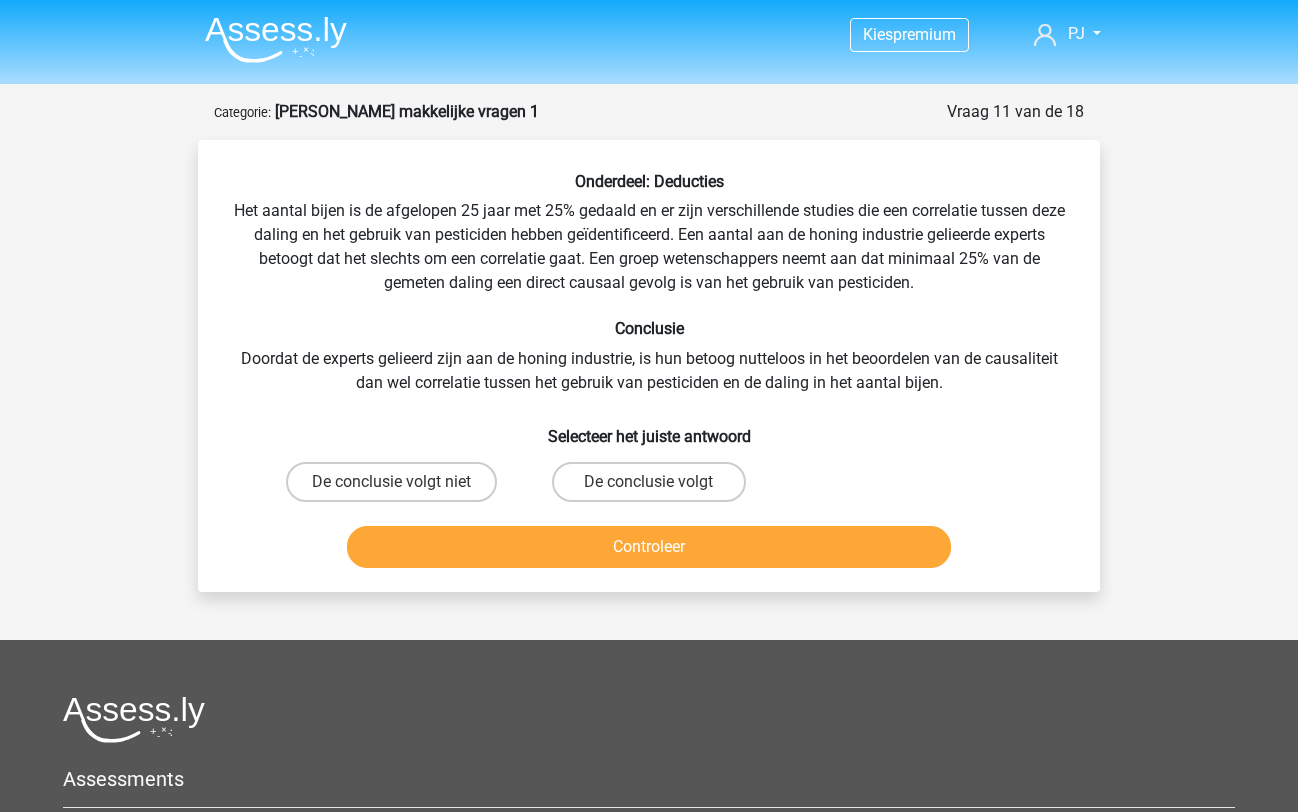click on "De conclusie volgt niet" at bounding box center [391, 482] 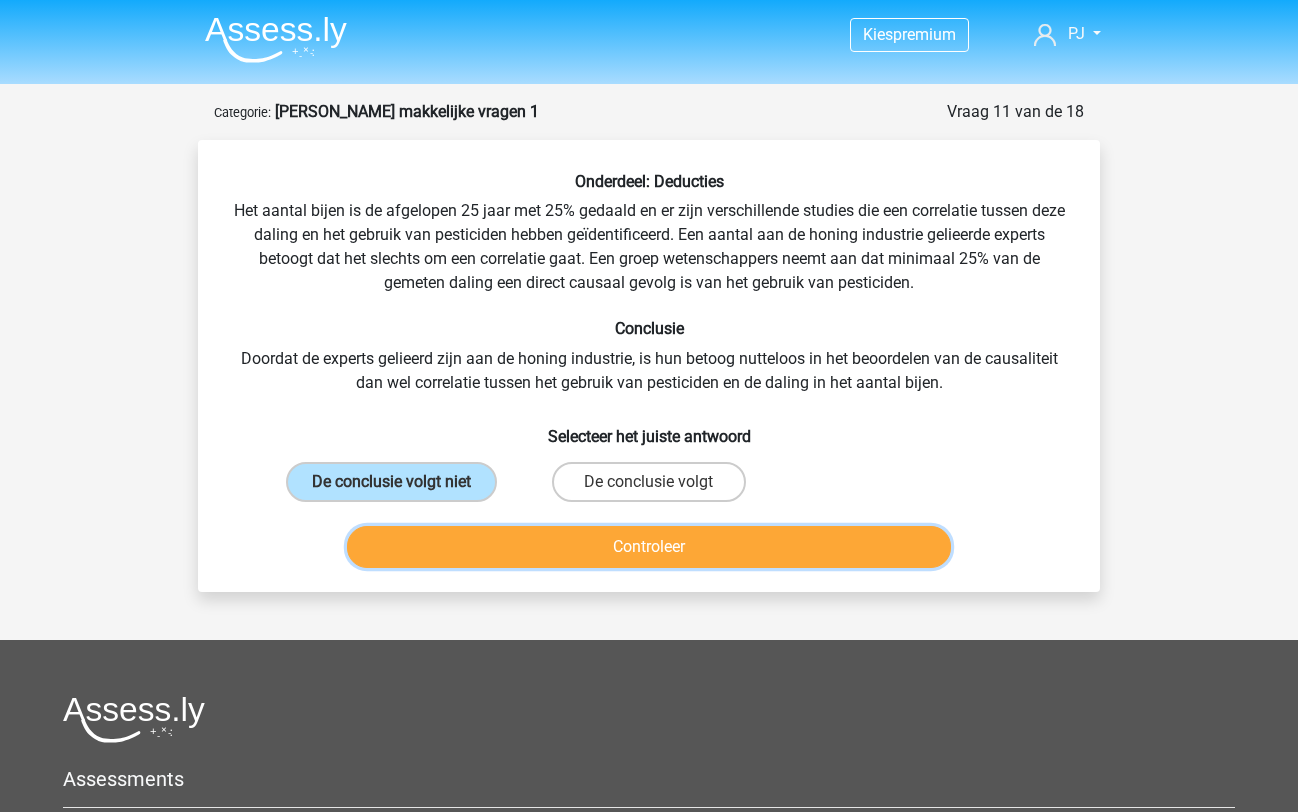 click on "Controleer" at bounding box center [649, 547] 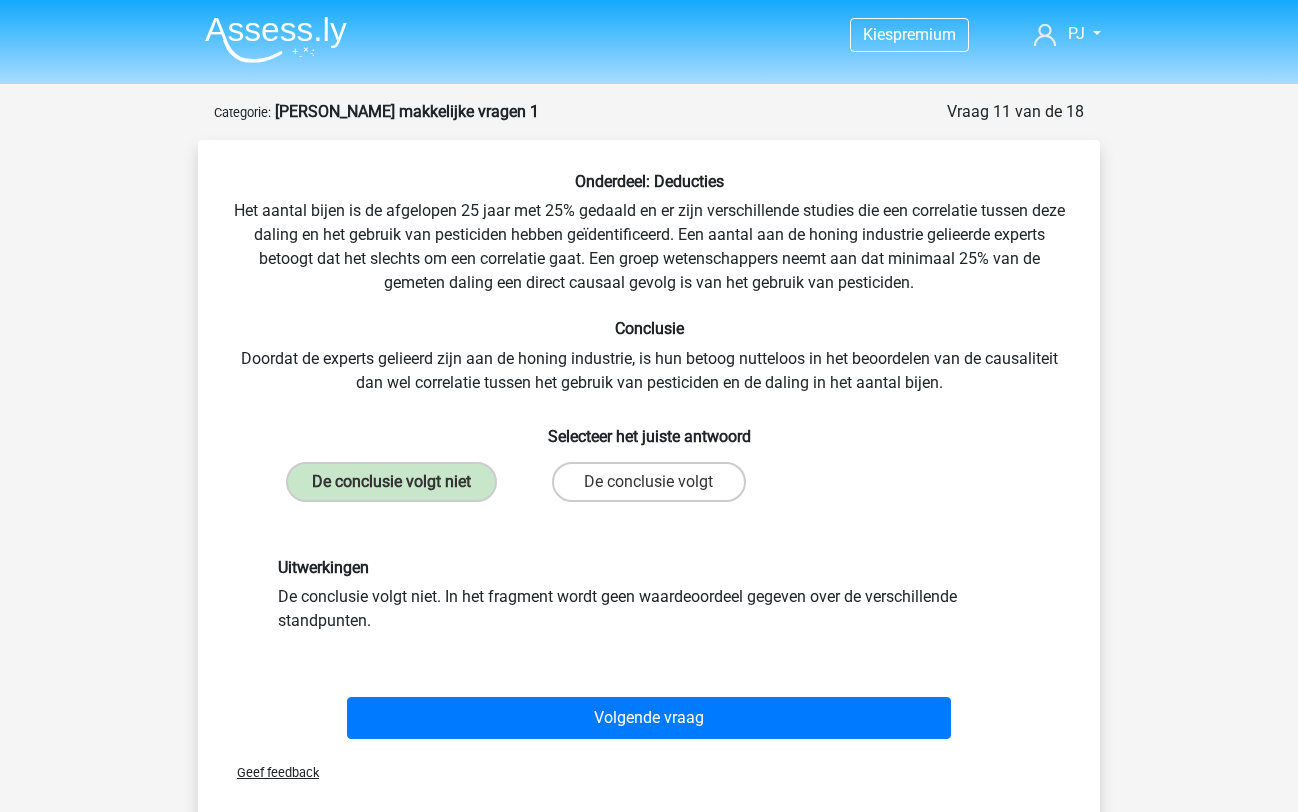 click on "Volgende vraag" at bounding box center [649, 718] 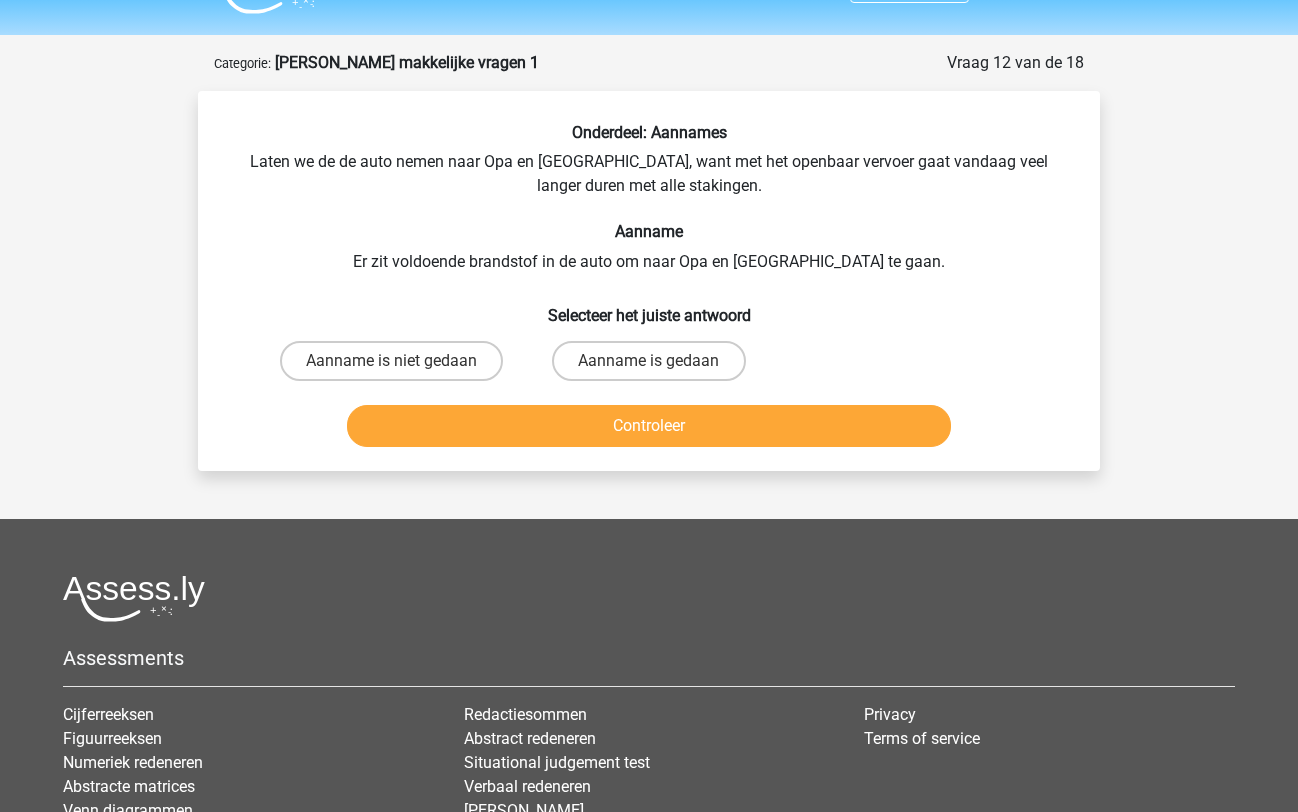 scroll, scrollTop: 100, scrollLeft: 0, axis: vertical 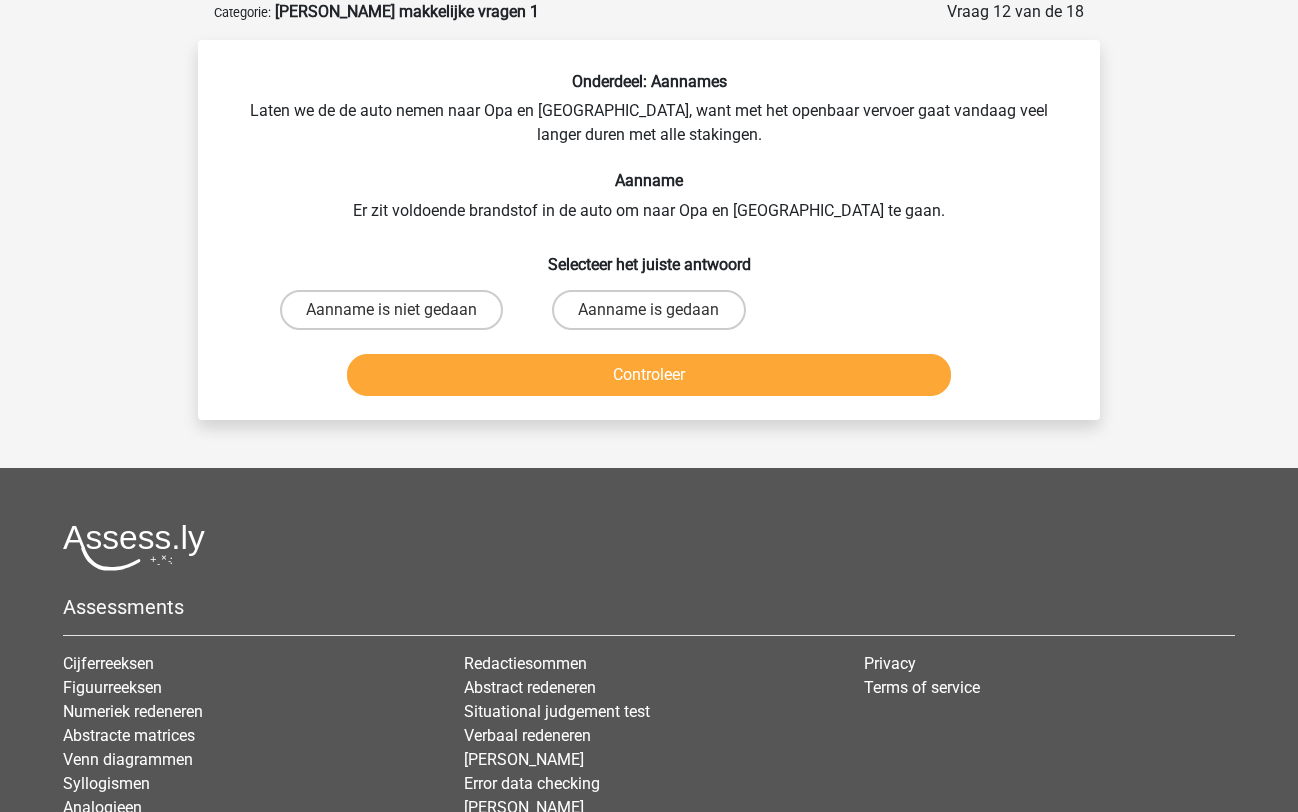 click on "Aanname is gedaan" at bounding box center (648, 310) 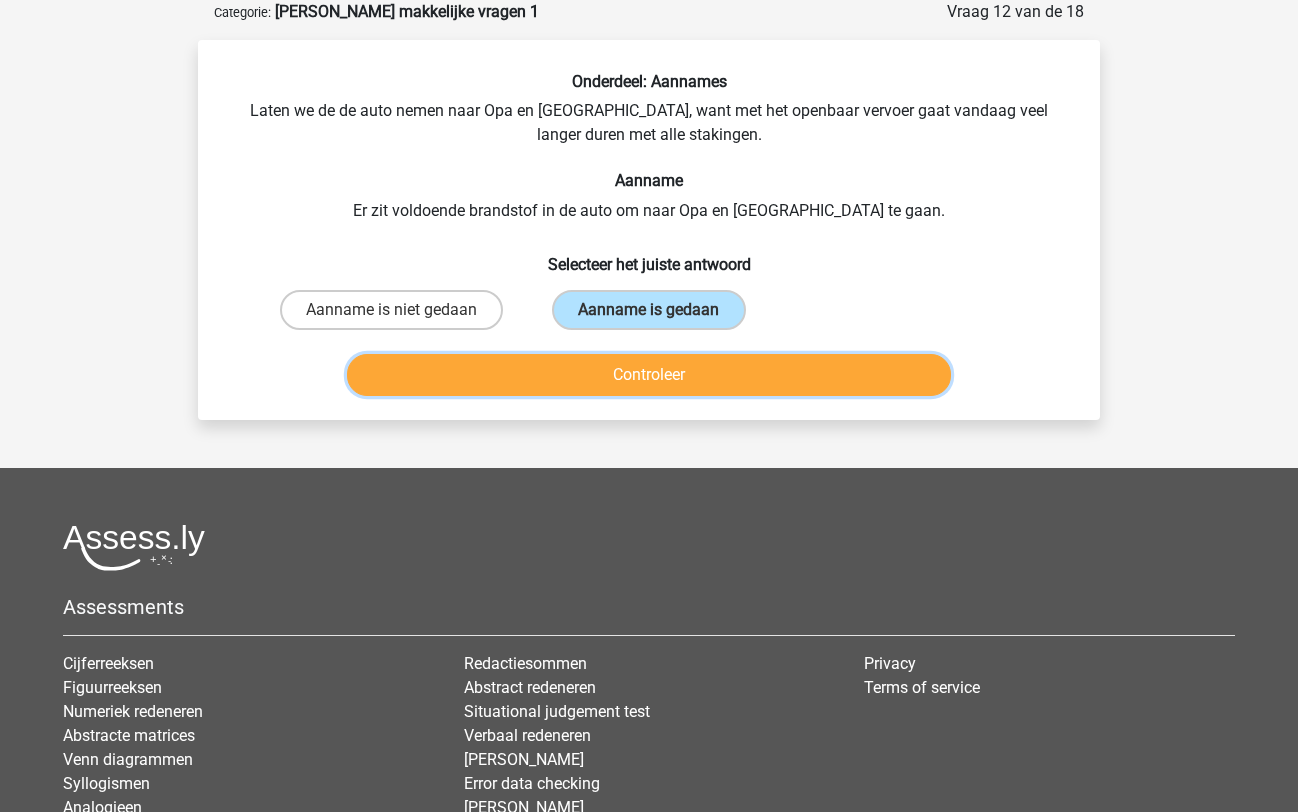 click on "Controleer" at bounding box center [649, 375] 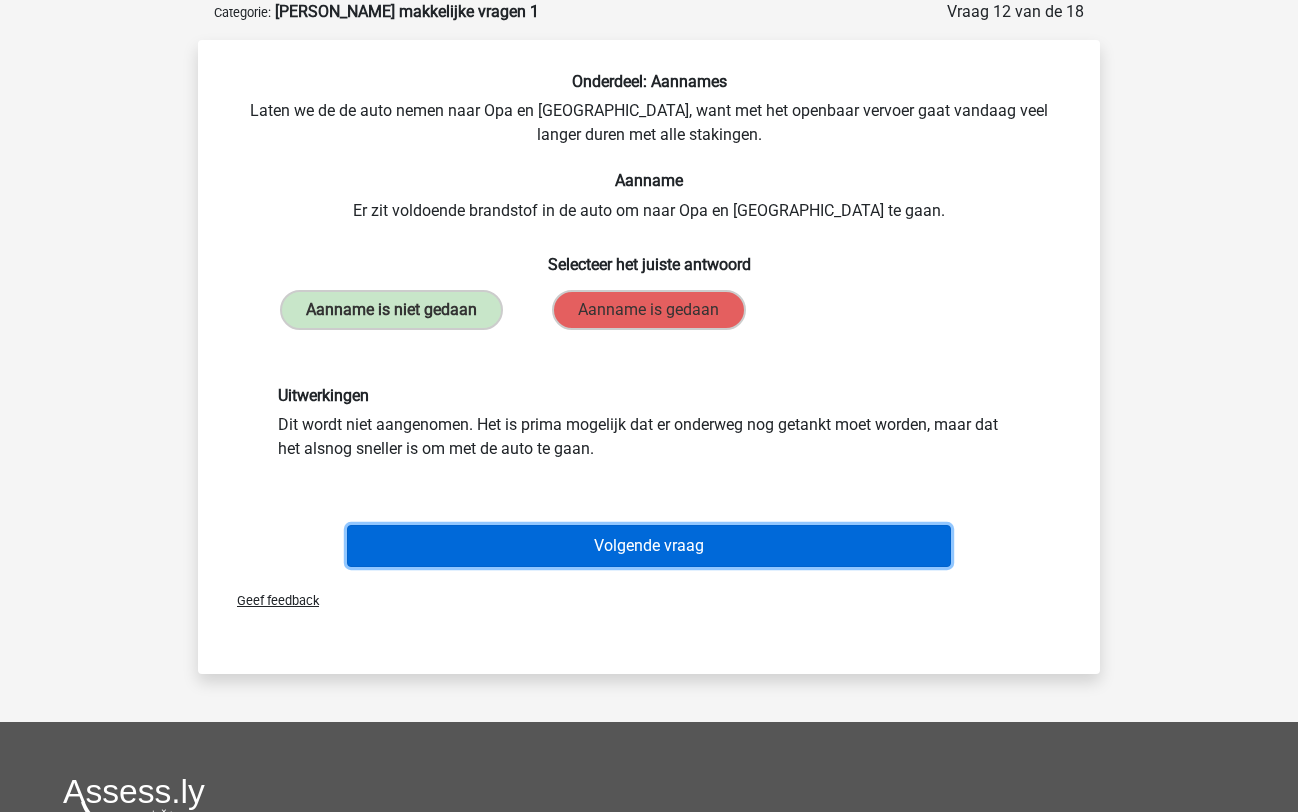 click on "Volgende vraag" at bounding box center [649, 546] 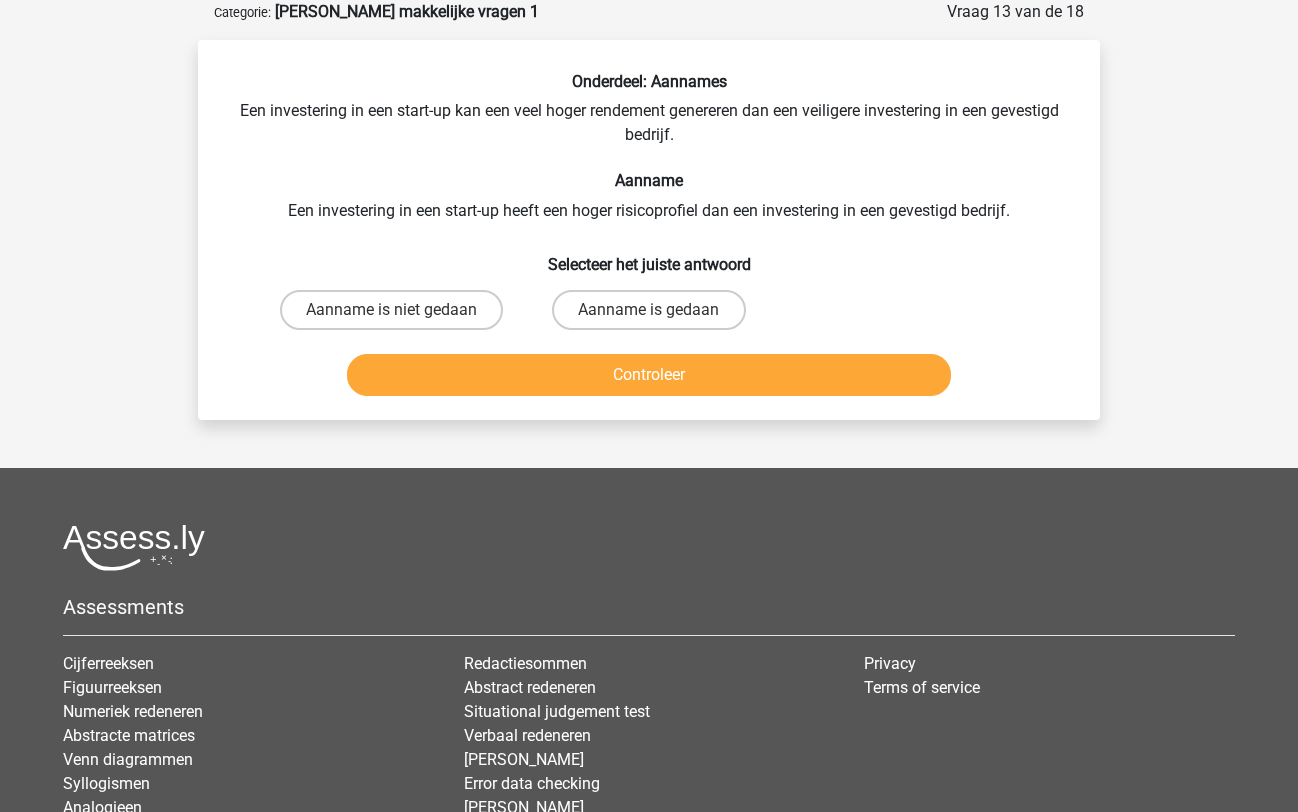 click on "Aanname is gedaan" at bounding box center (648, 310) 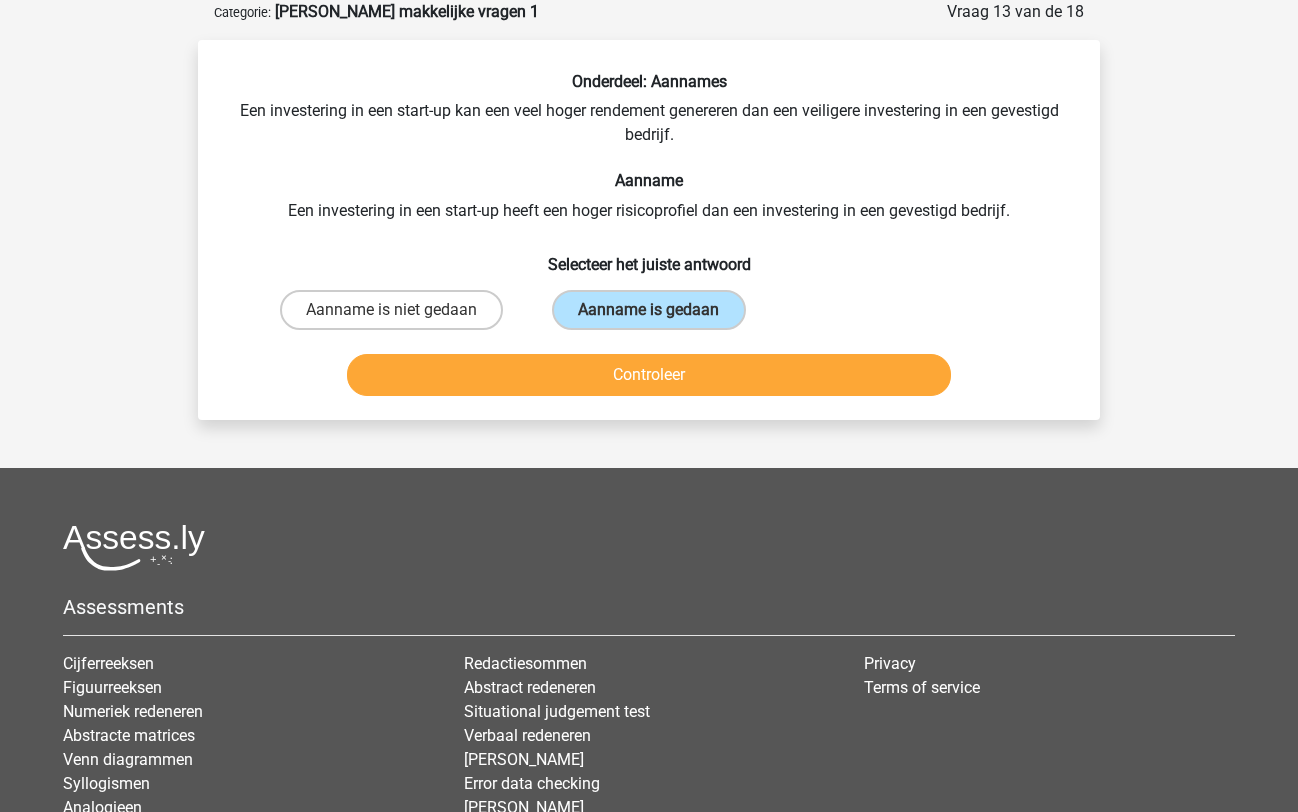 click on "Controleer" at bounding box center (649, 375) 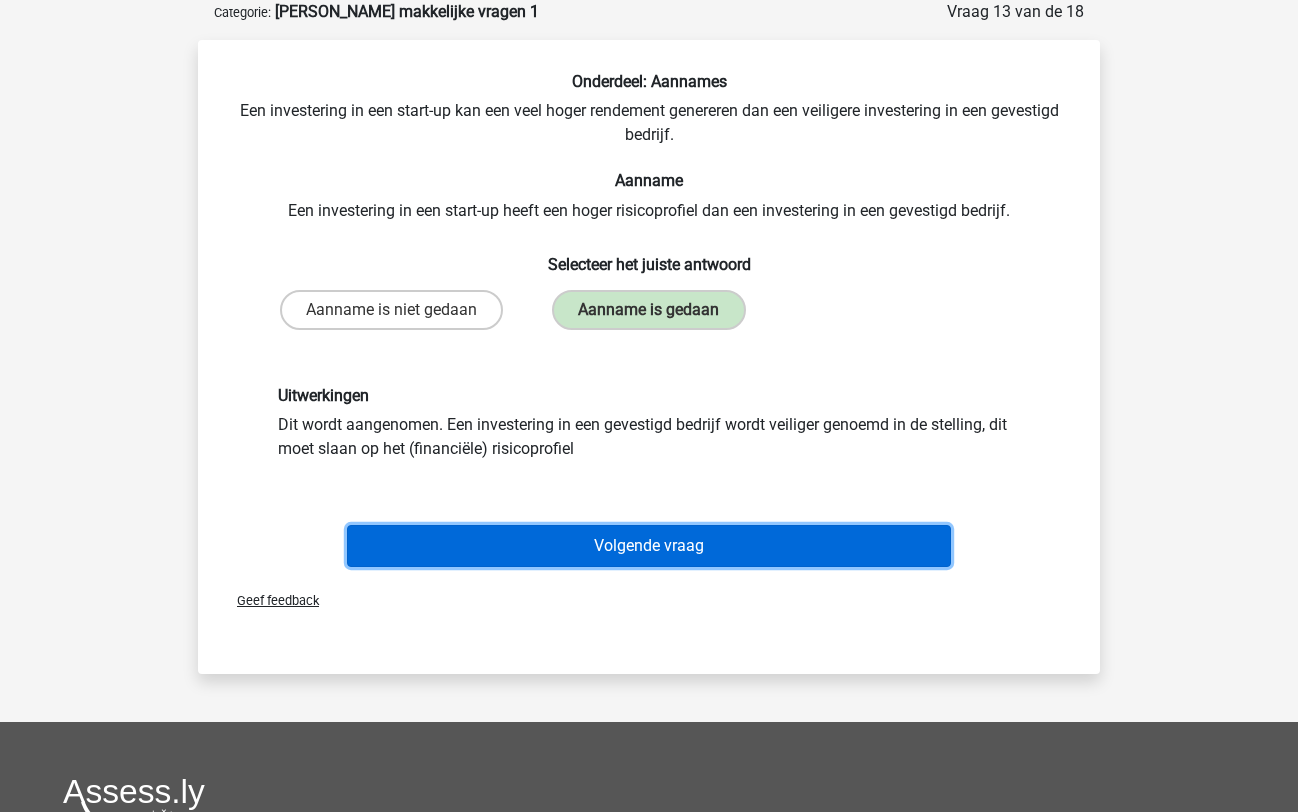 click on "Volgende vraag" at bounding box center (649, 546) 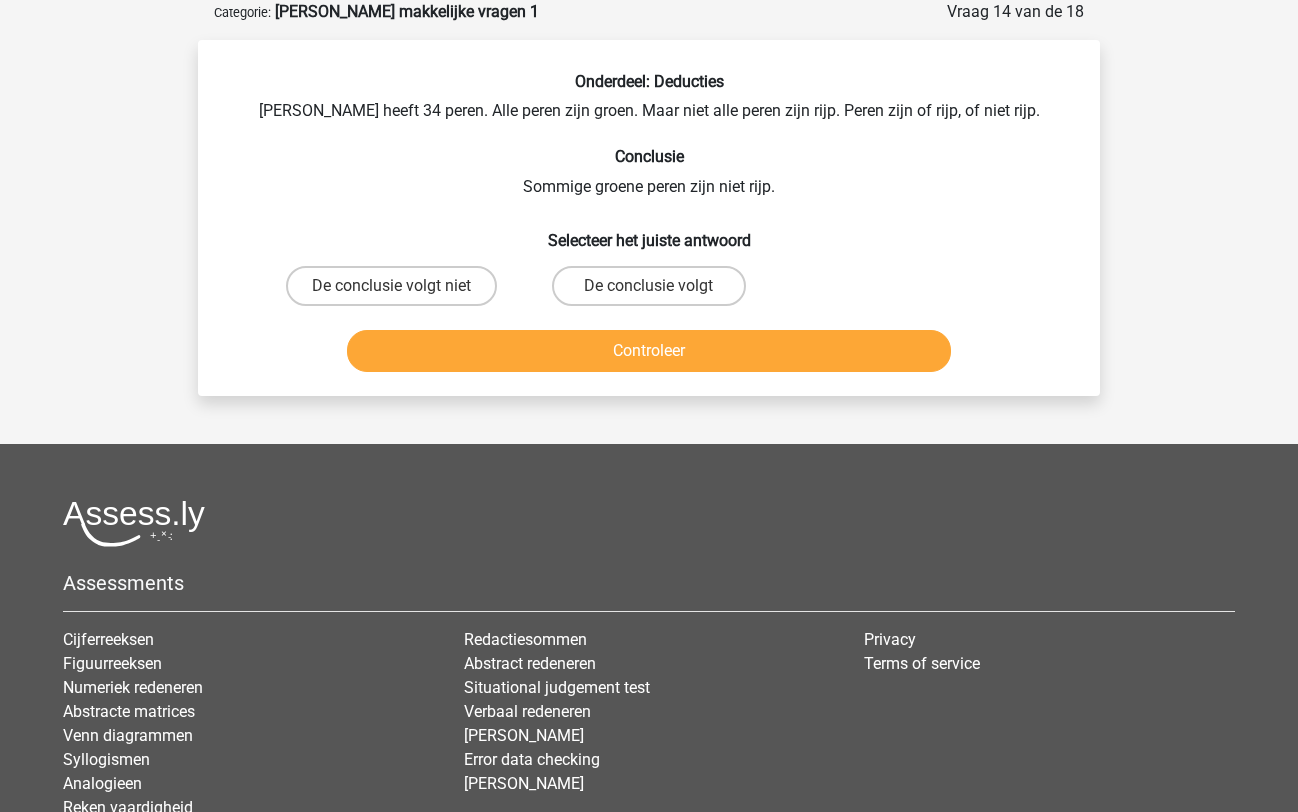click on "De conclusie volgt" at bounding box center [648, 286] 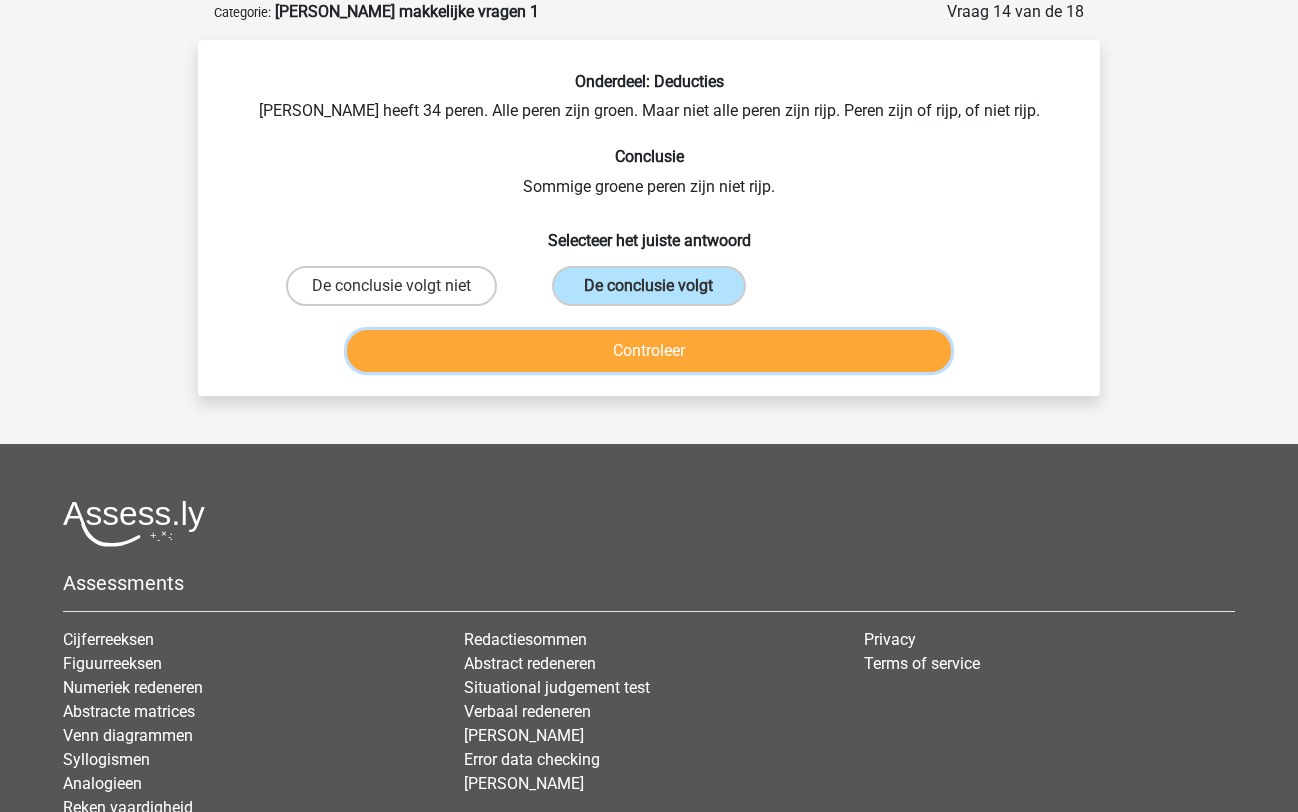 click on "Controleer" at bounding box center [649, 351] 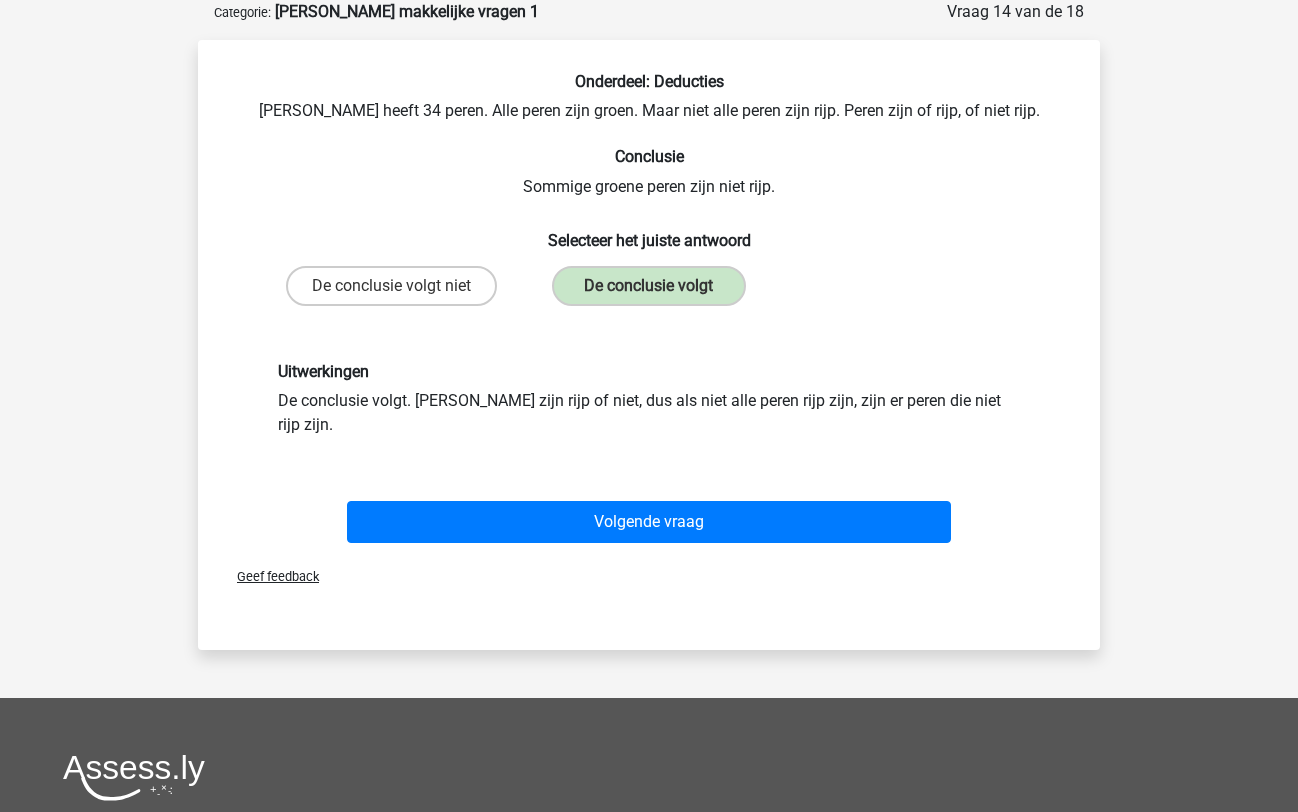 click on "Volgende vraag" at bounding box center [649, 522] 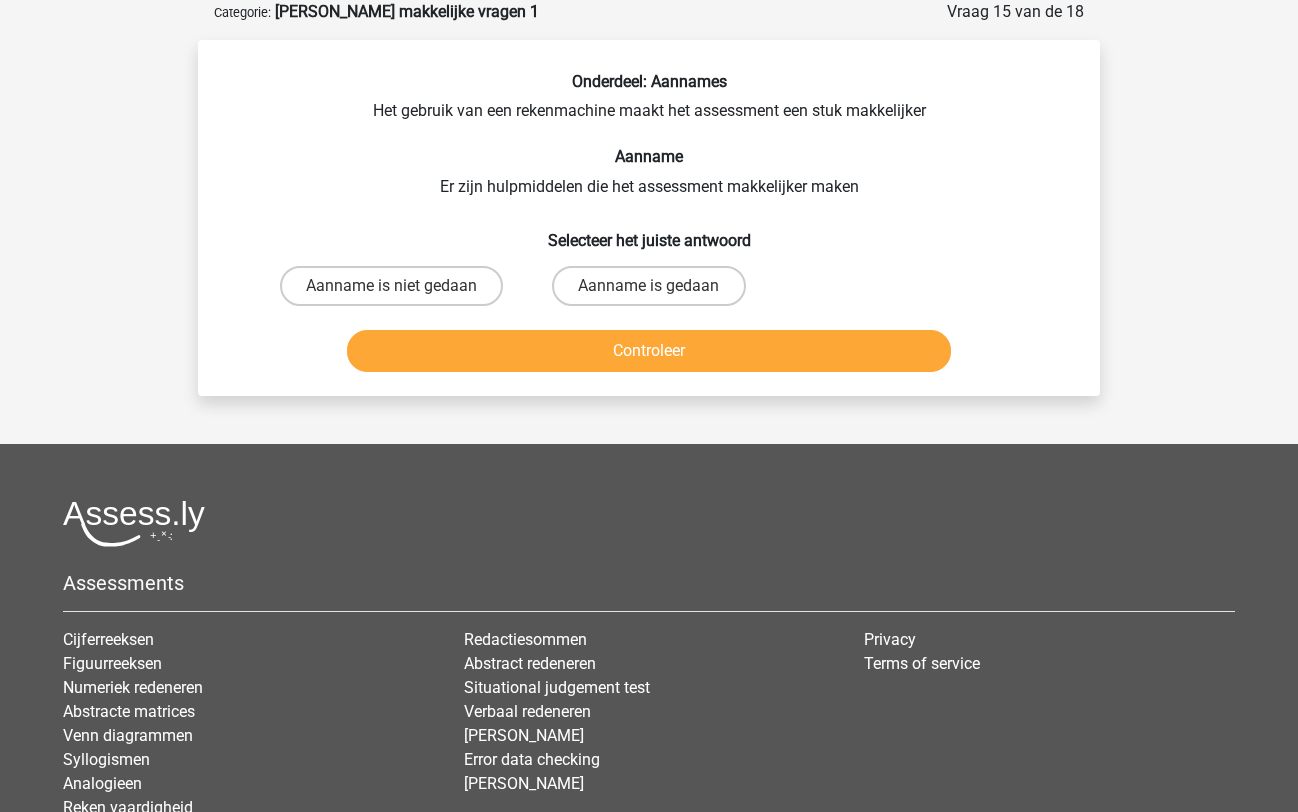click on "Aanname is gedaan" at bounding box center [648, 286] 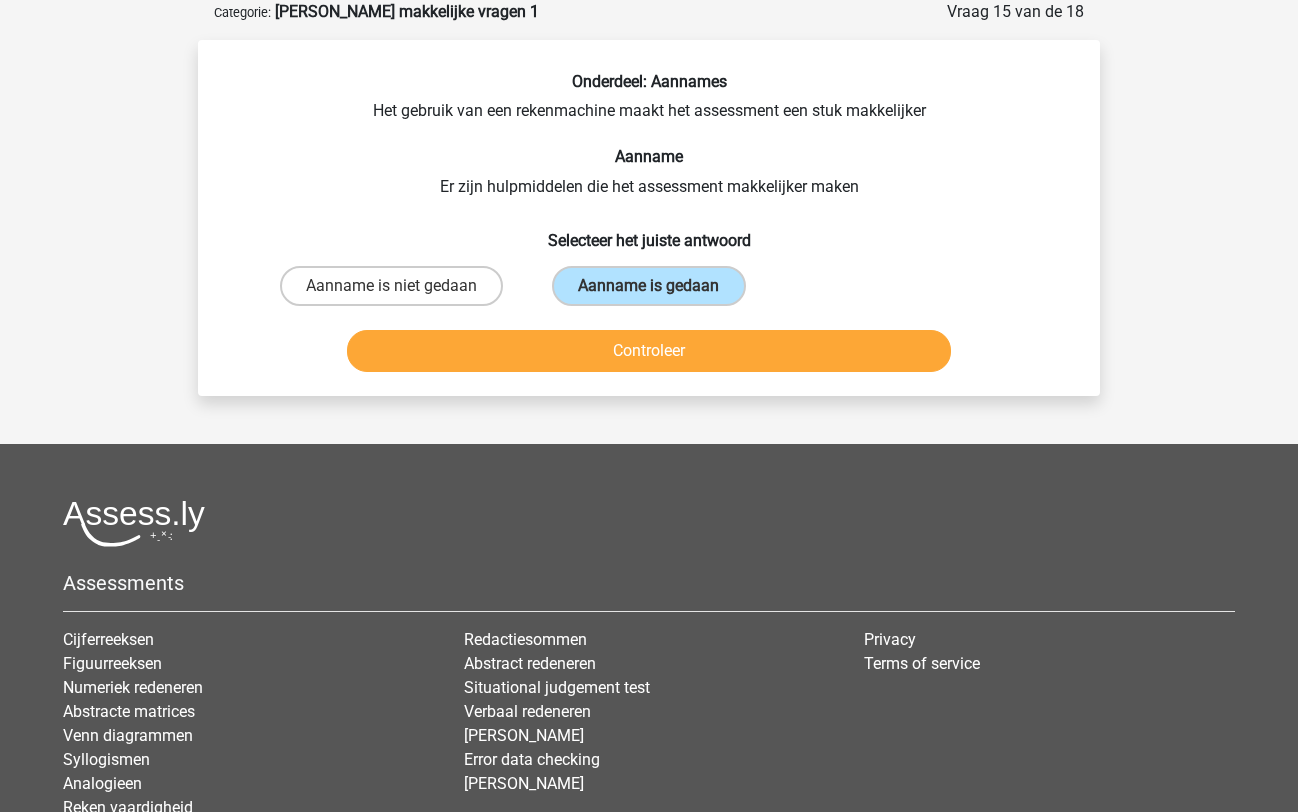 click on "Controleer" at bounding box center (649, 351) 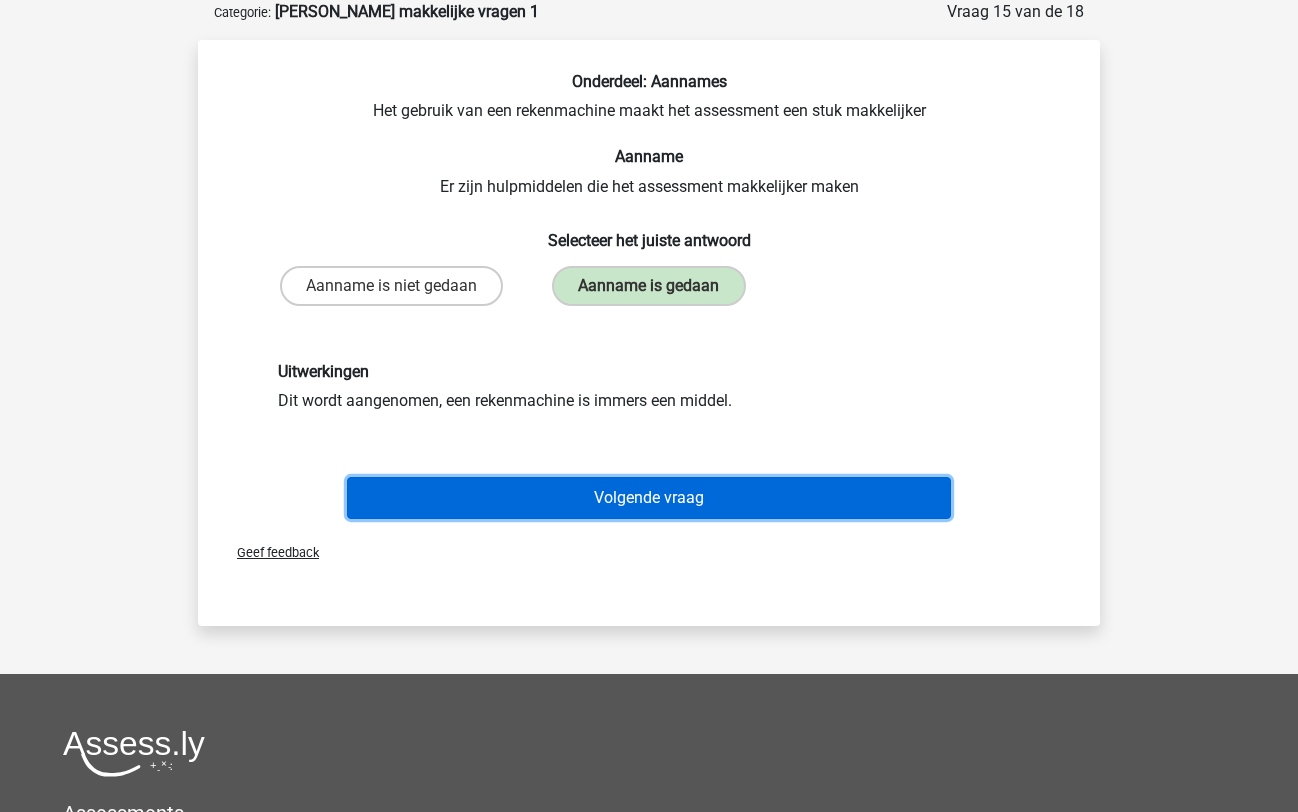click on "Volgende vraag" at bounding box center [649, 498] 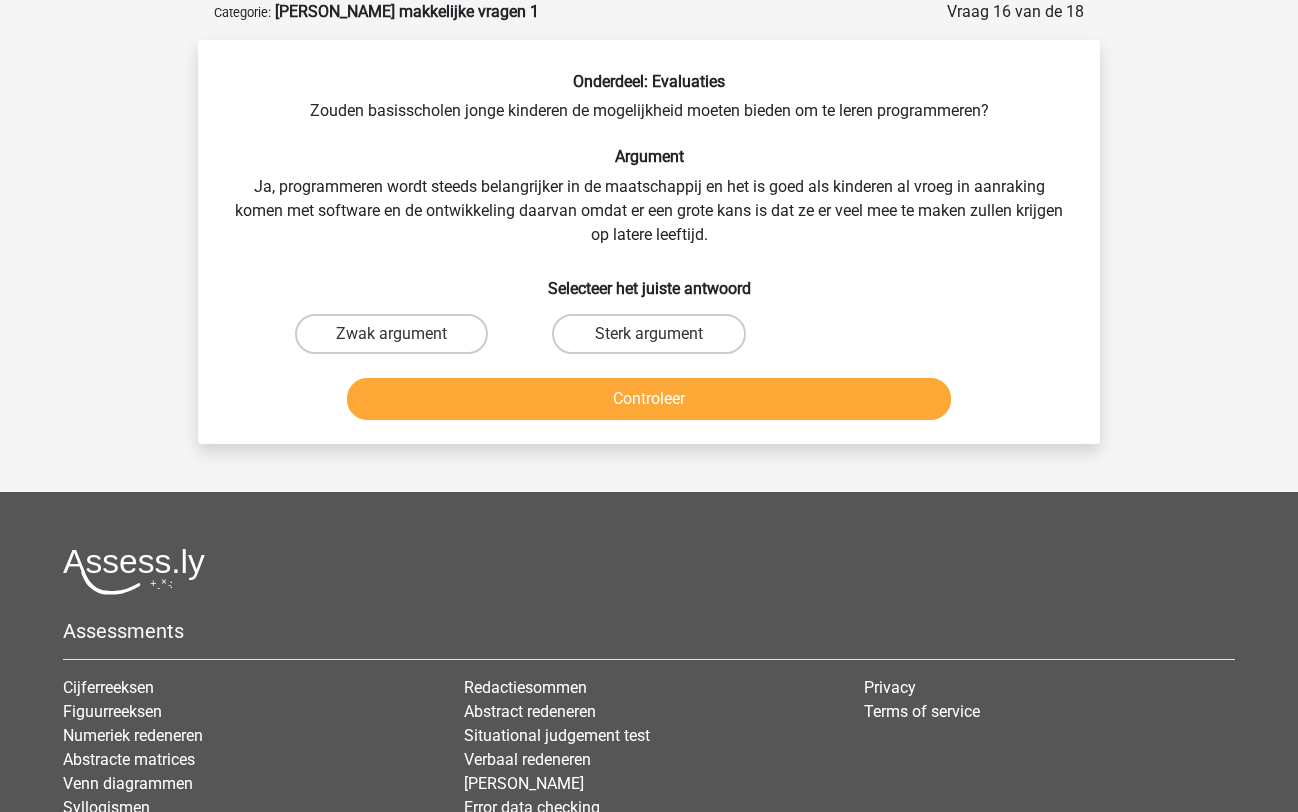 click on "Sterk argument" at bounding box center [648, 334] 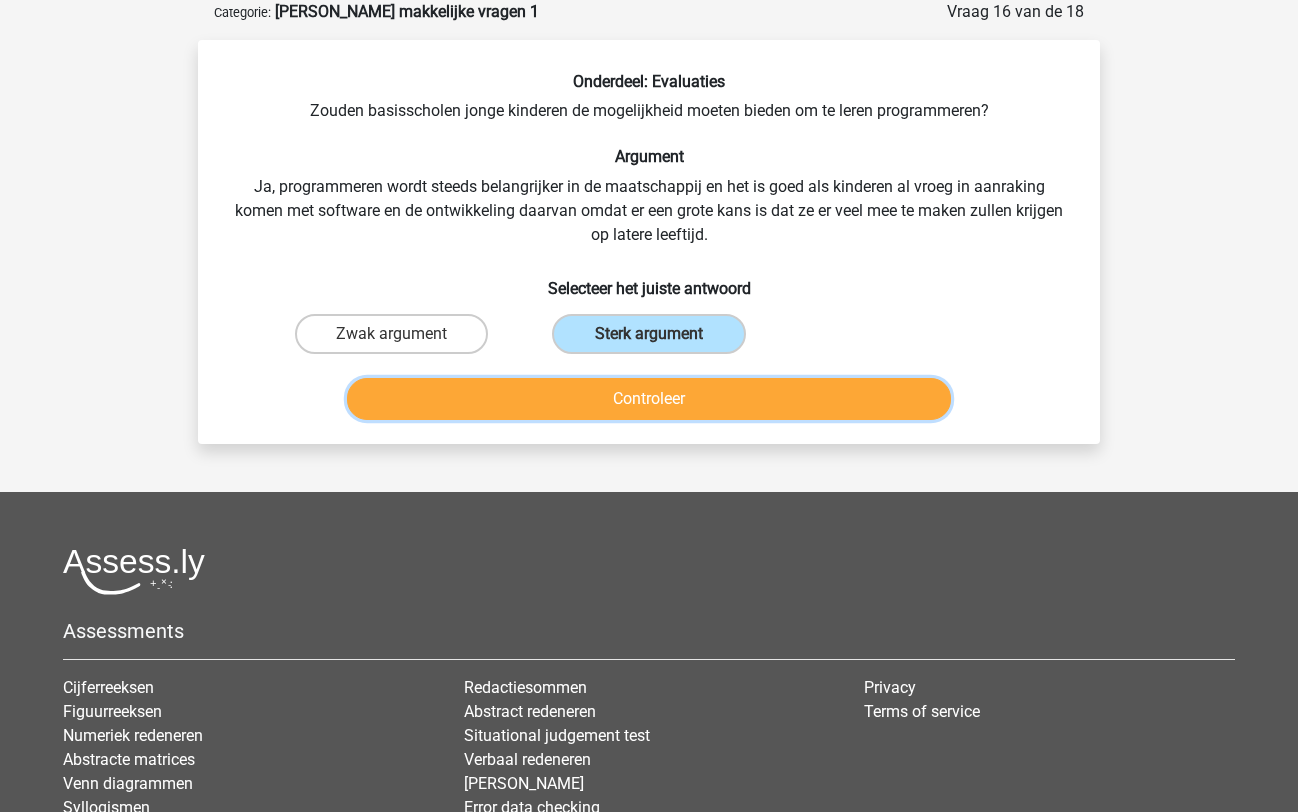 click on "Controleer" at bounding box center (649, 399) 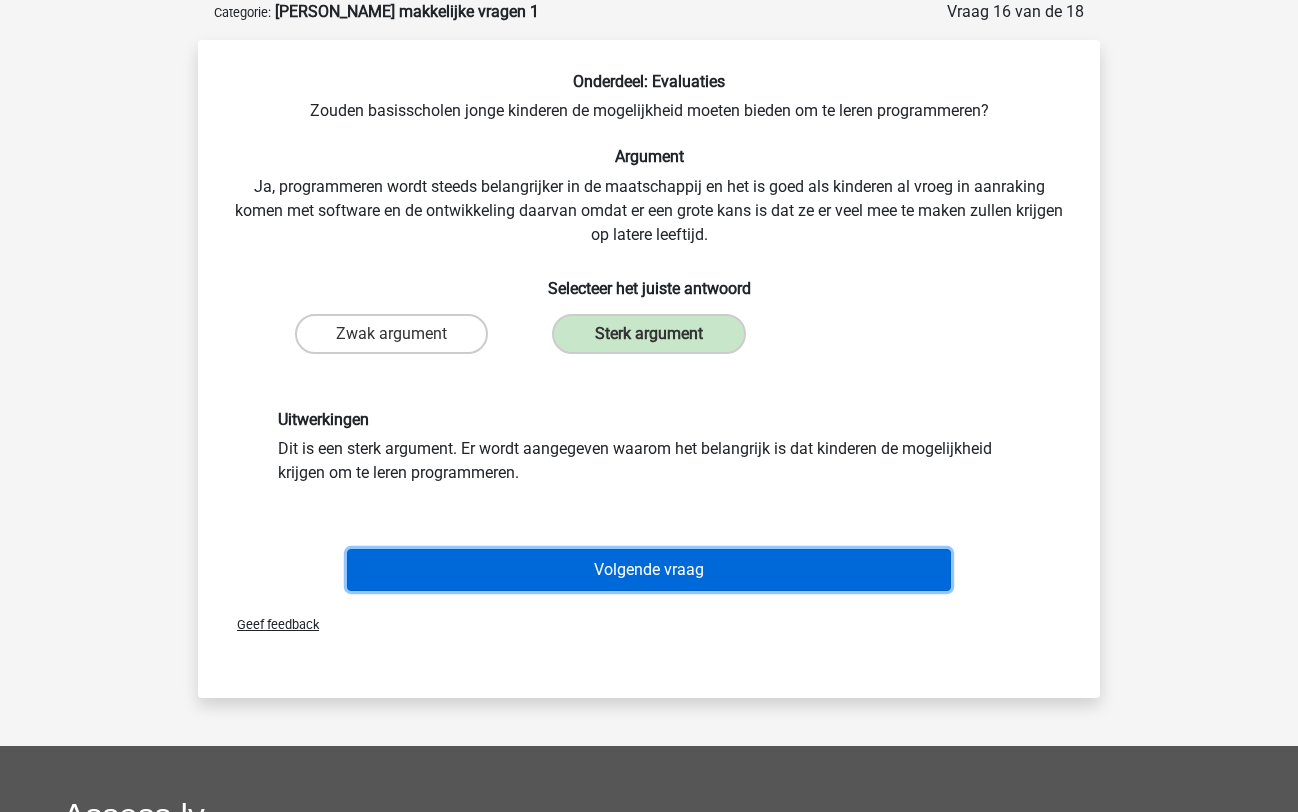 click on "Volgende vraag" at bounding box center (649, 570) 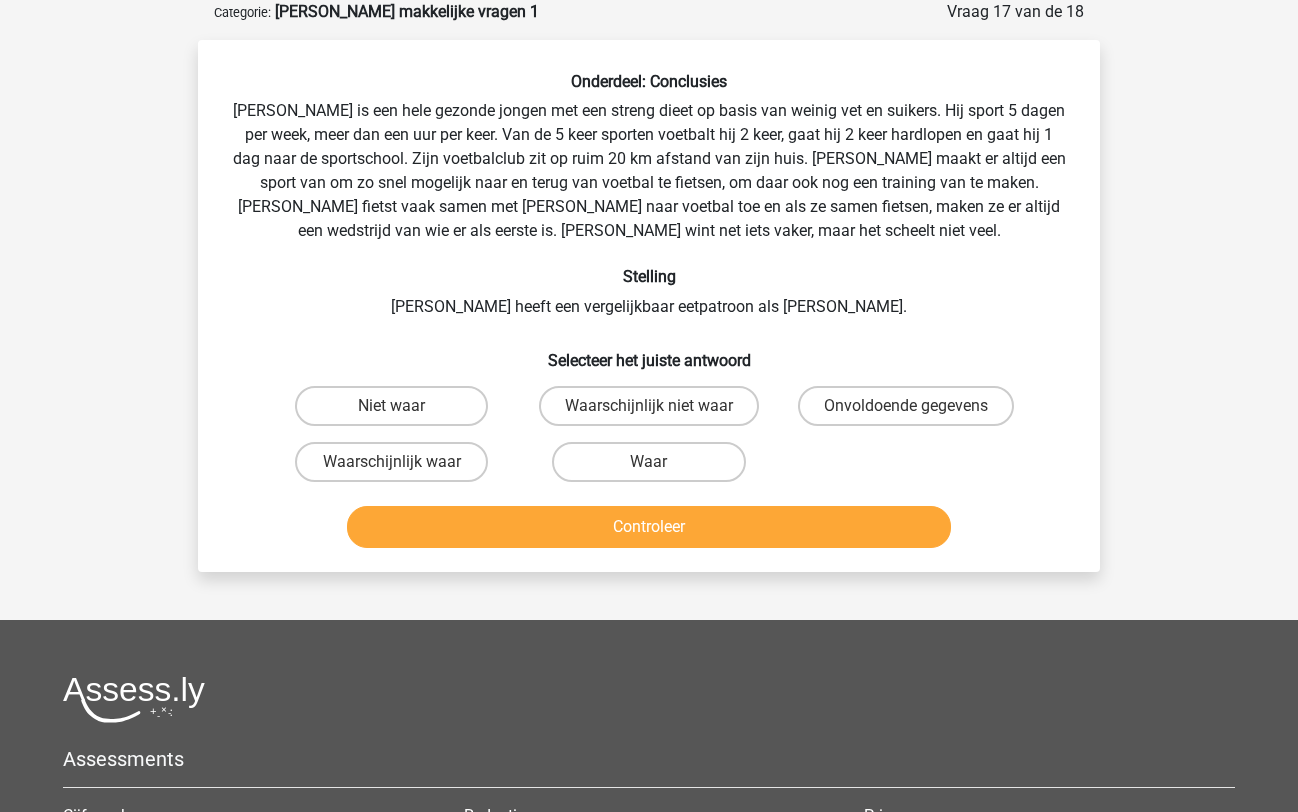 click on "Onvoldoende gegevens" at bounding box center [912, 412] 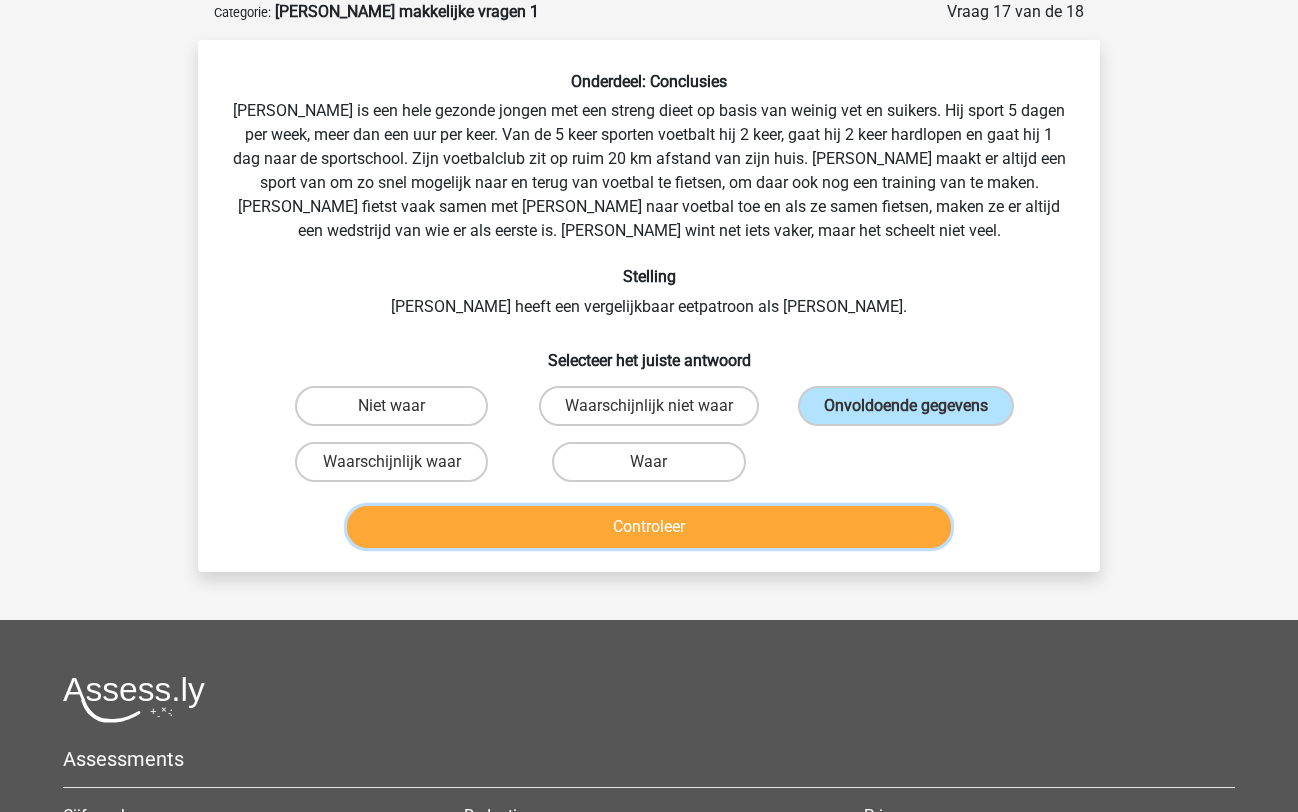 click on "Controleer" at bounding box center [649, 527] 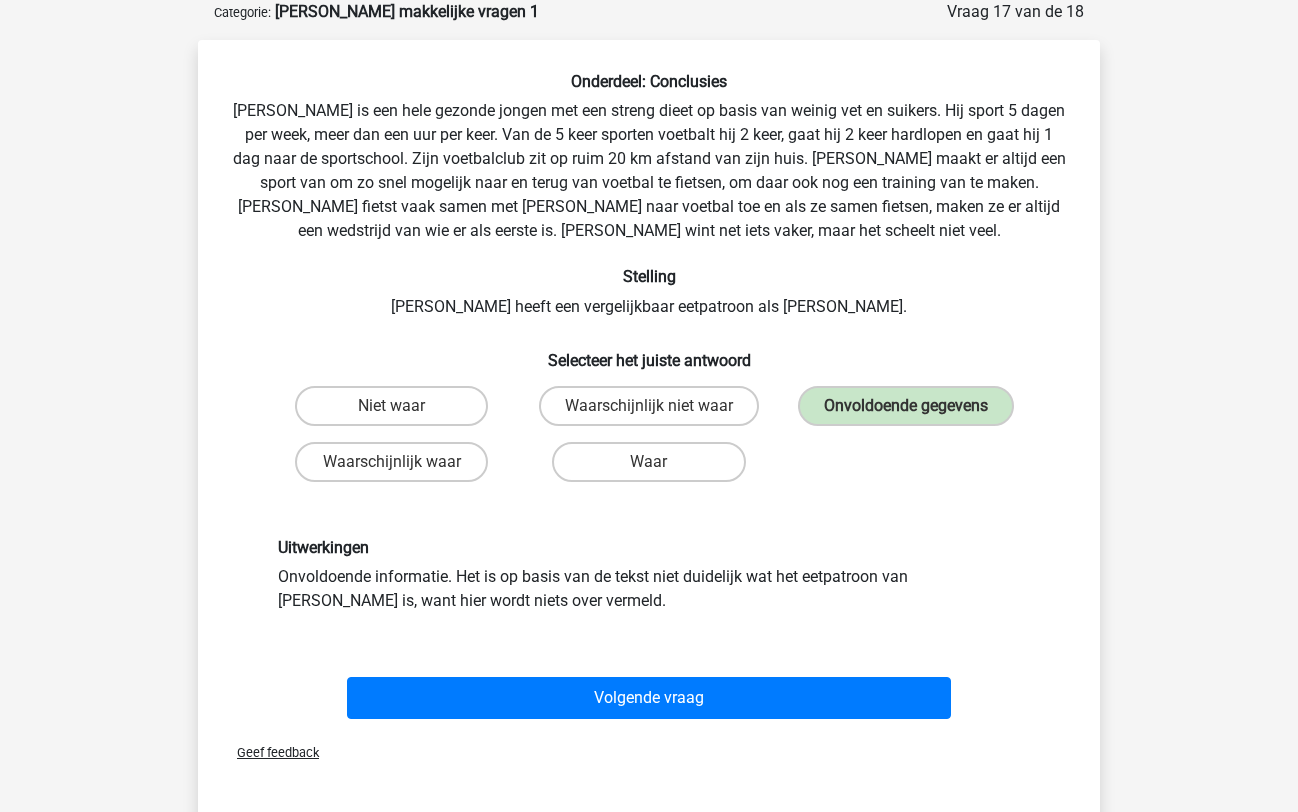 click on "Volgende vraag" at bounding box center [649, 698] 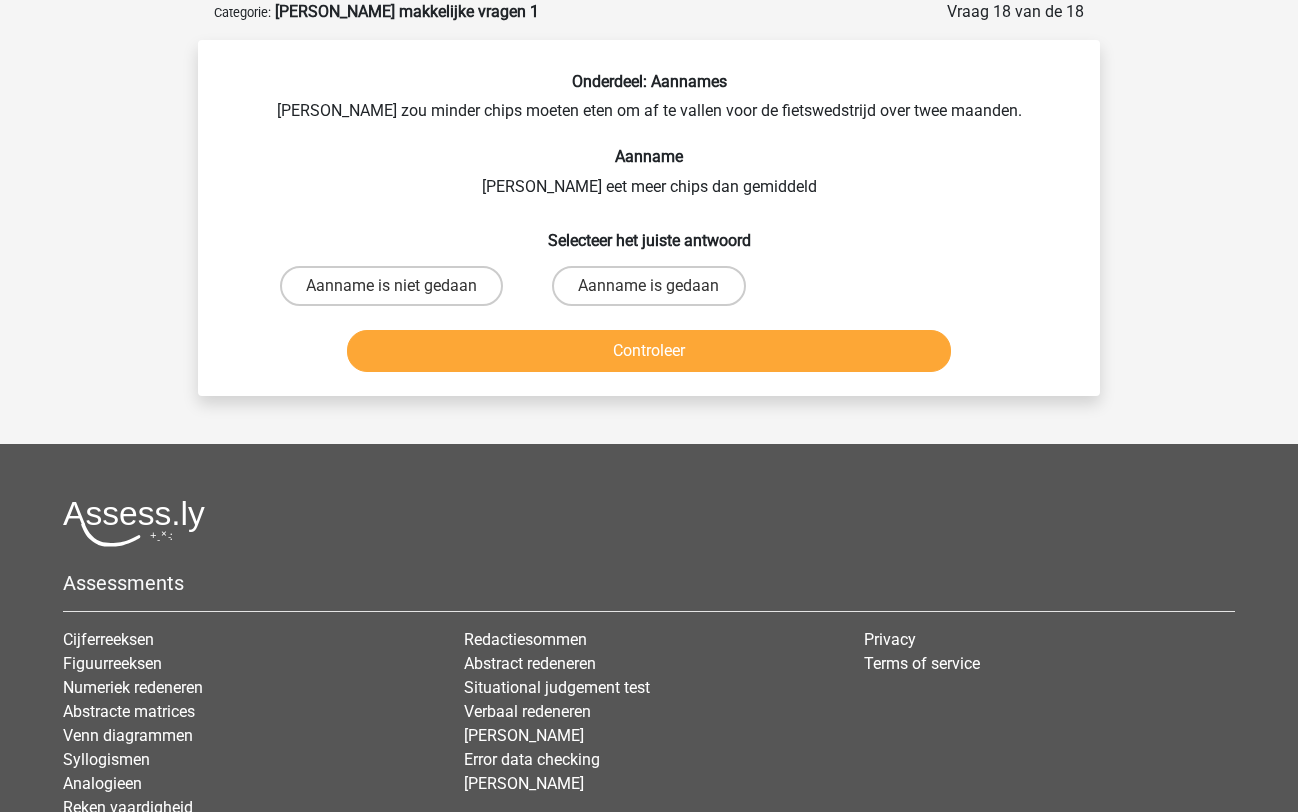 click on "Aanname is niet gedaan" at bounding box center [391, 286] 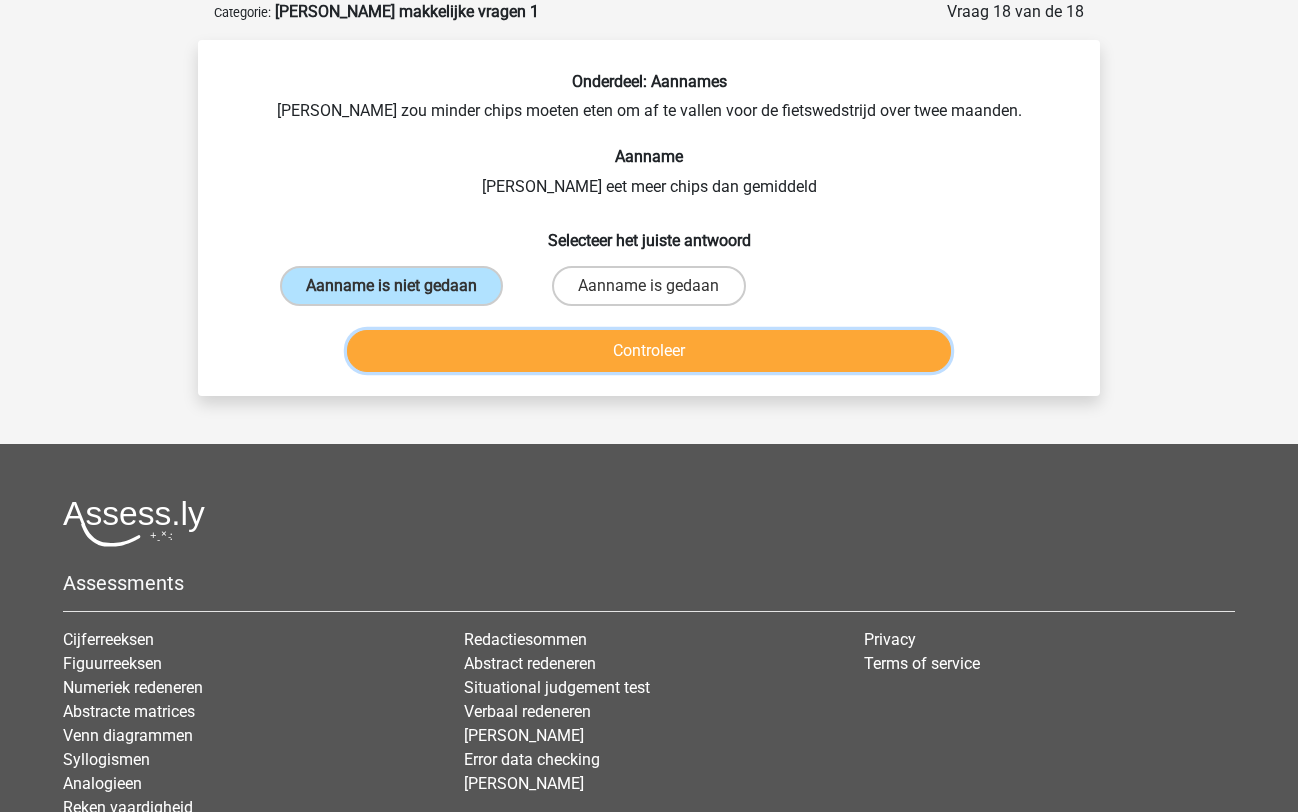 click on "Controleer" at bounding box center (649, 351) 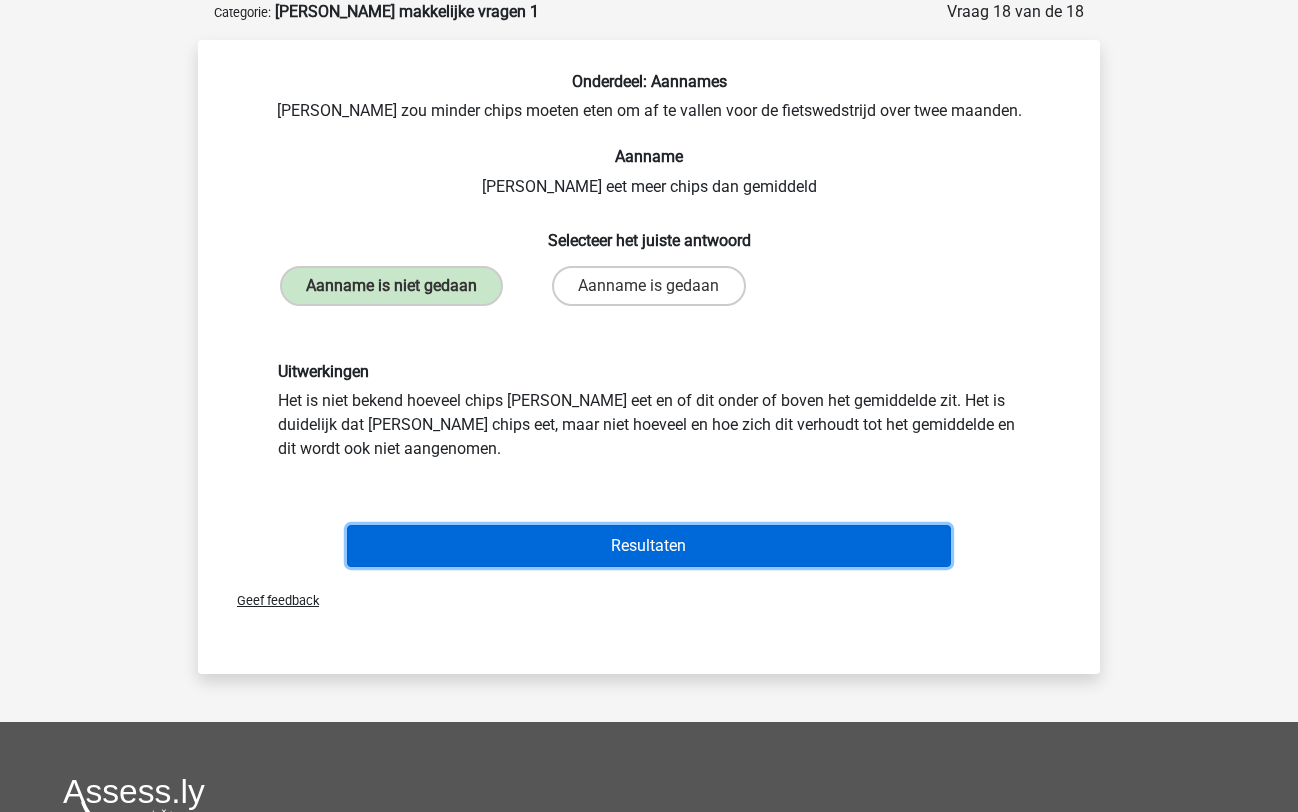 click on "Resultaten" at bounding box center (649, 546) 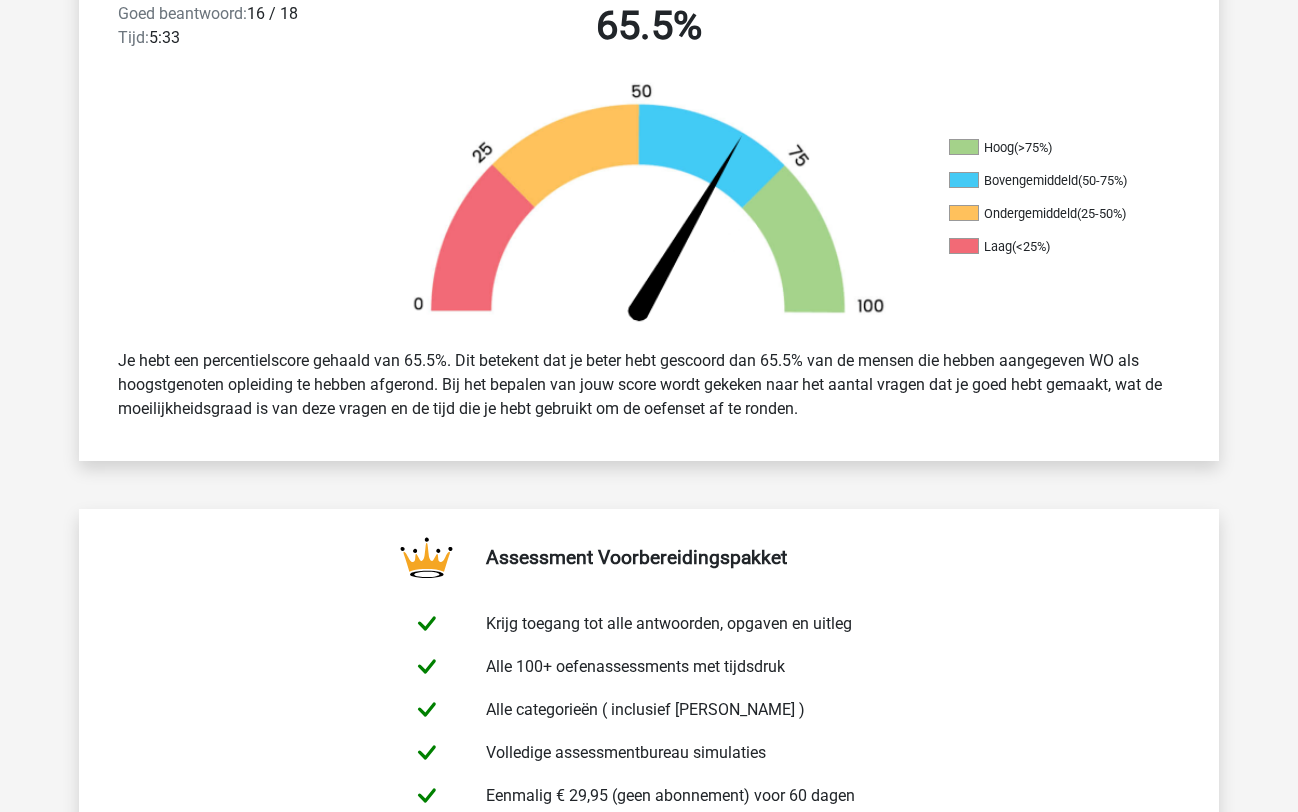 scroll, scrollTop: 0, scrollLeft: 0, axis: both 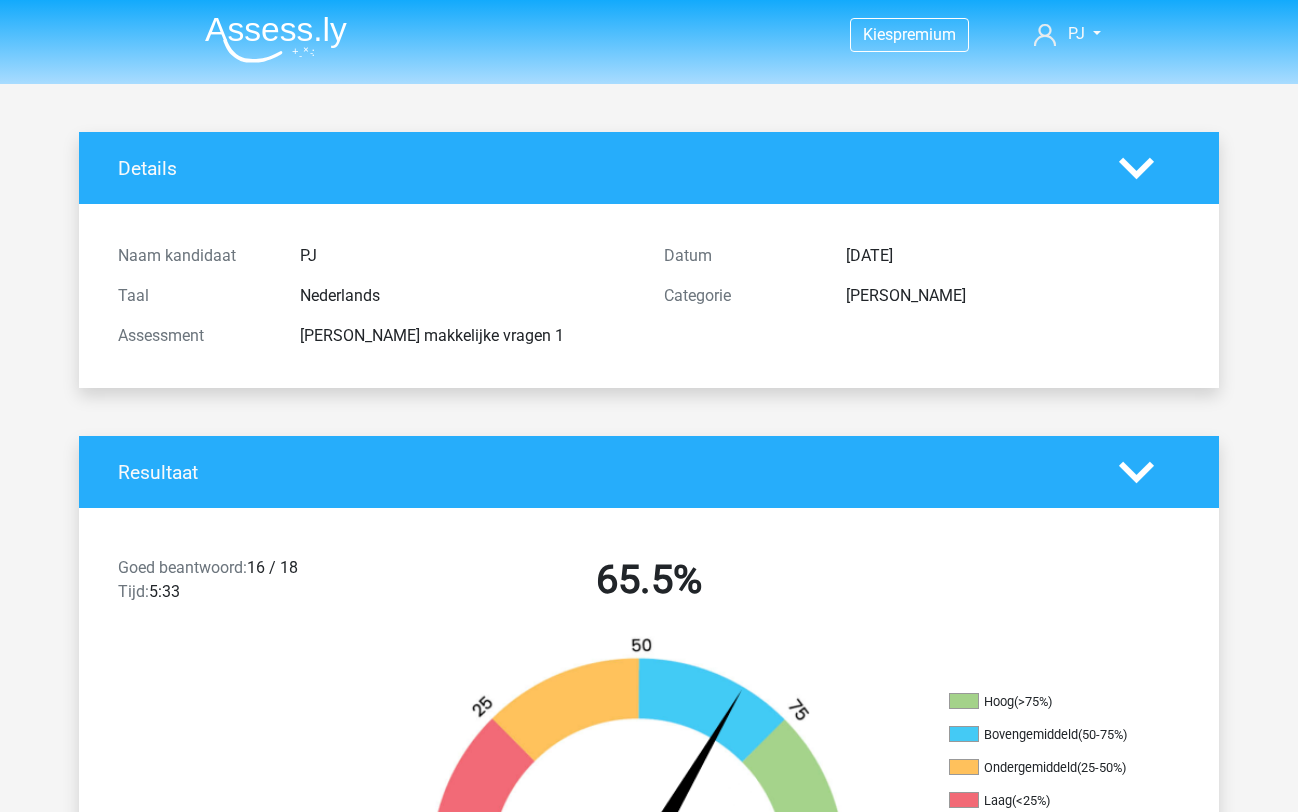 click at bounding box center [276, 39] 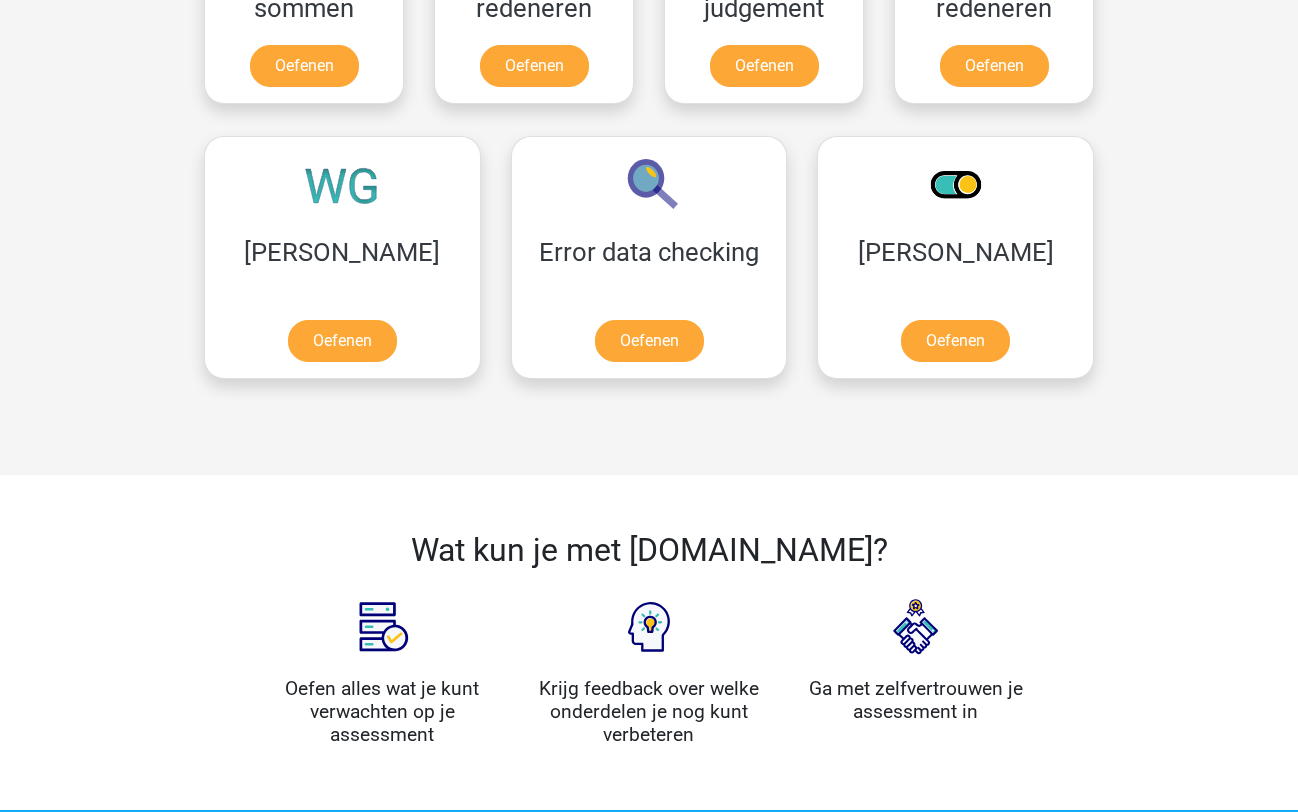 scroll, scrollTop: 1628, scrollLeft: 0, axis: vertical 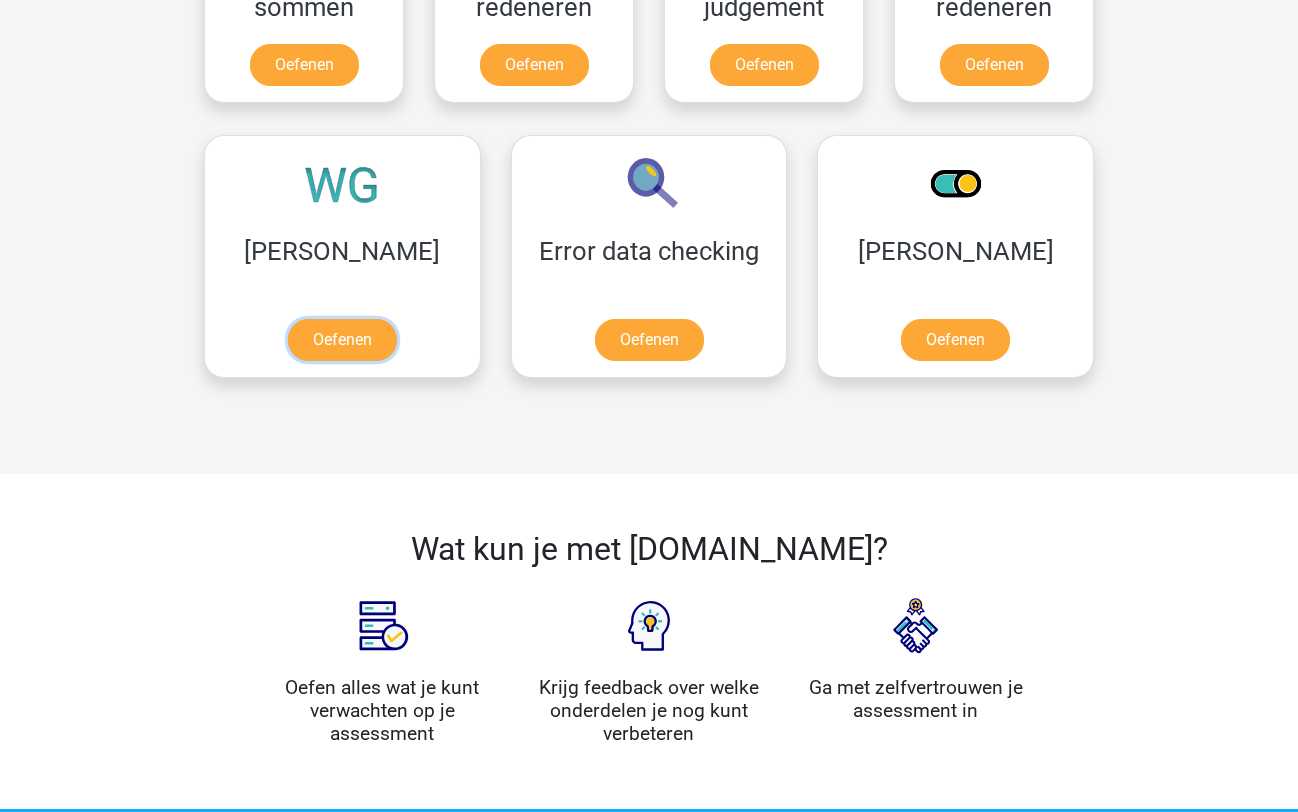 click on "Oefenen" at bounding box center [342, 340] 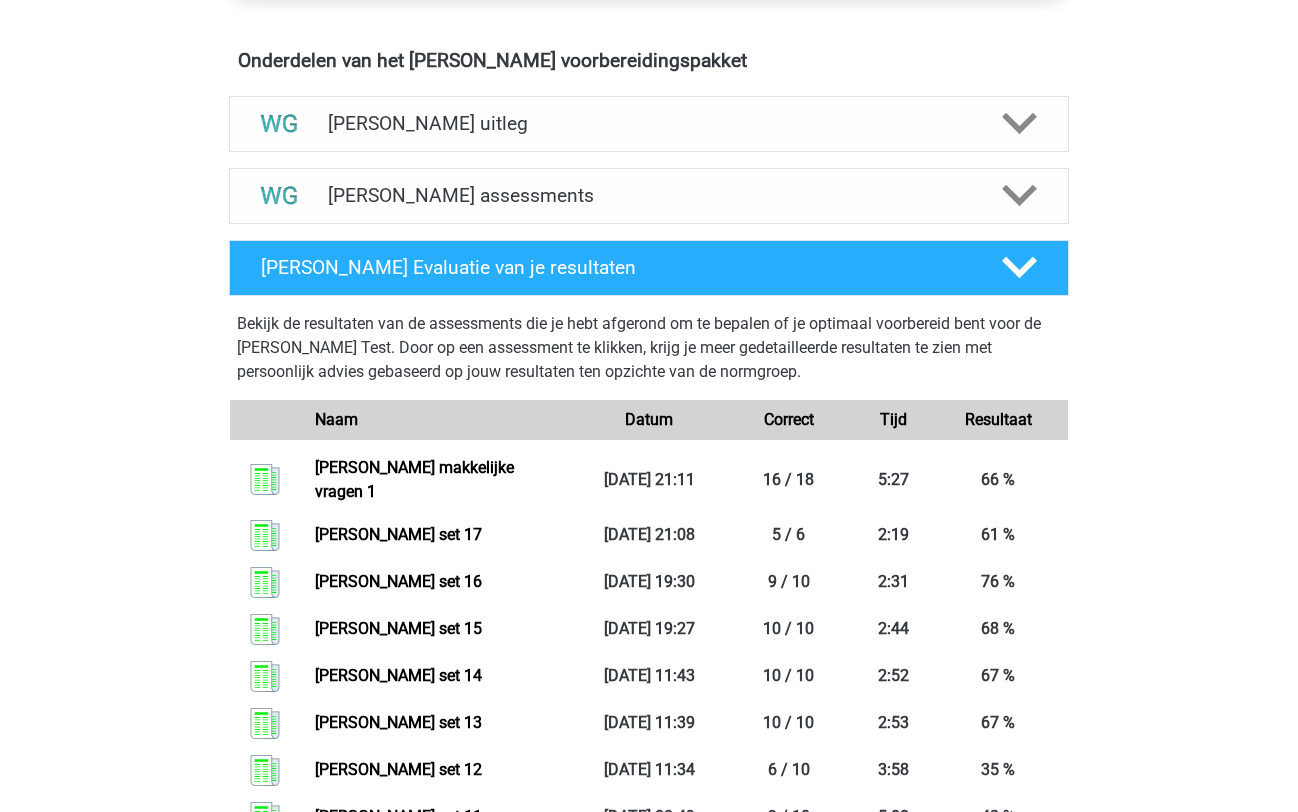 scroll, scrollTop: 1153, scrollLeft: 0, axis: vertical 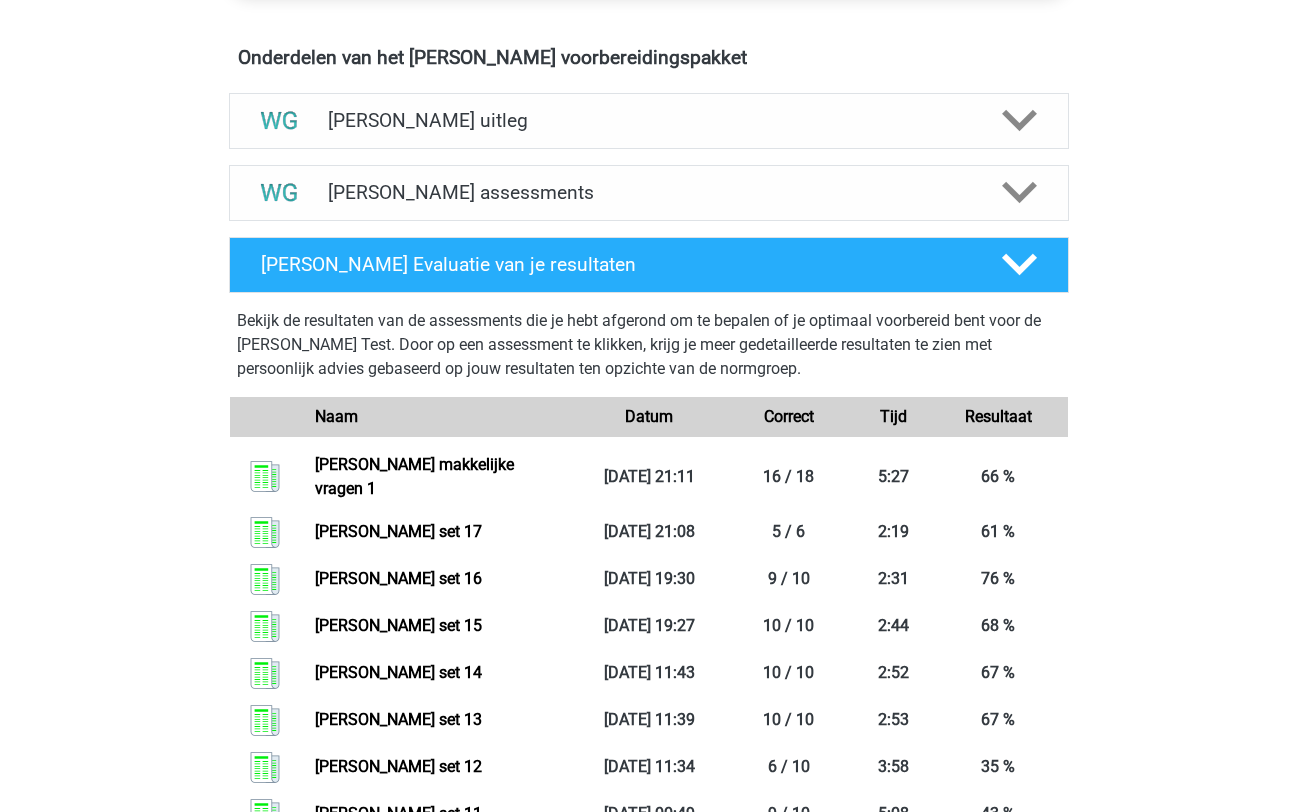 click on "Watson Glaser assessments" at bounding box center [649, 193] 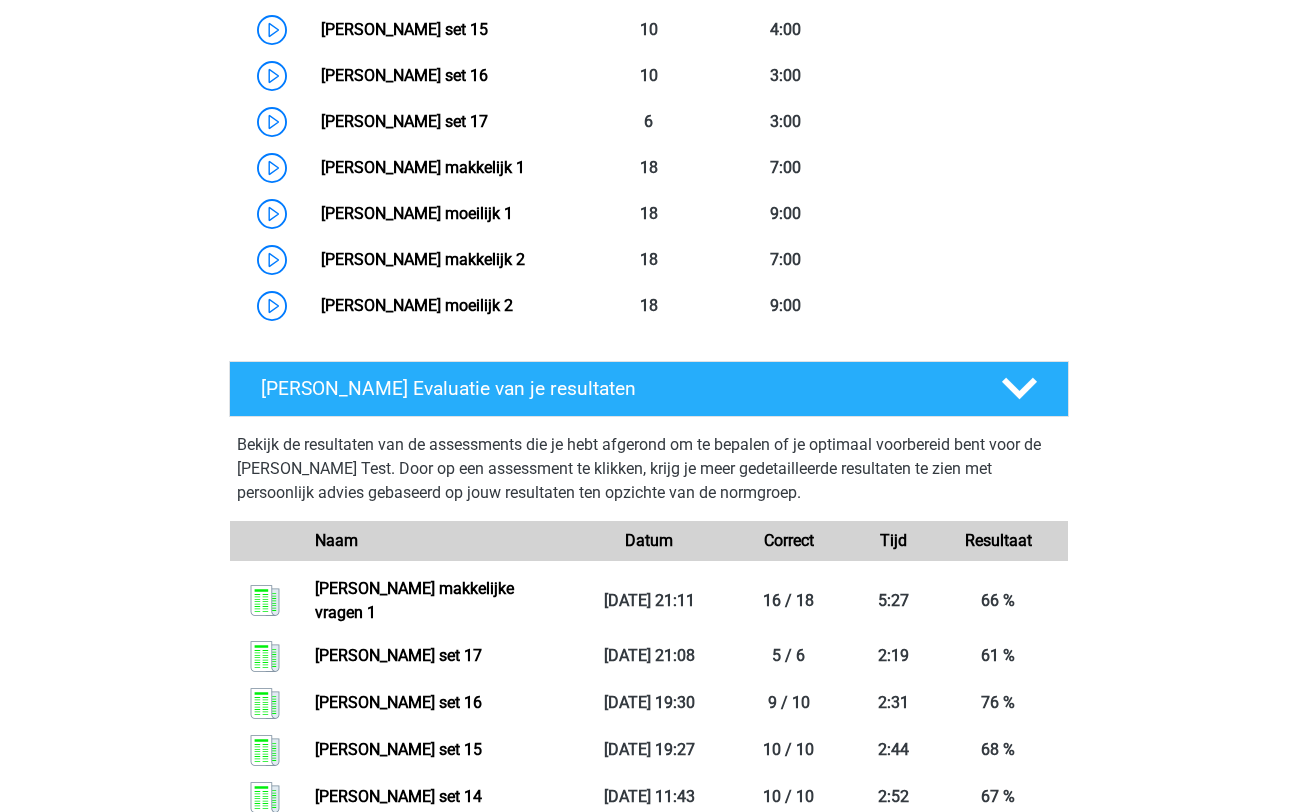 scroll, scrollTop: 2139, scrollLeft: 0, axis: vertical 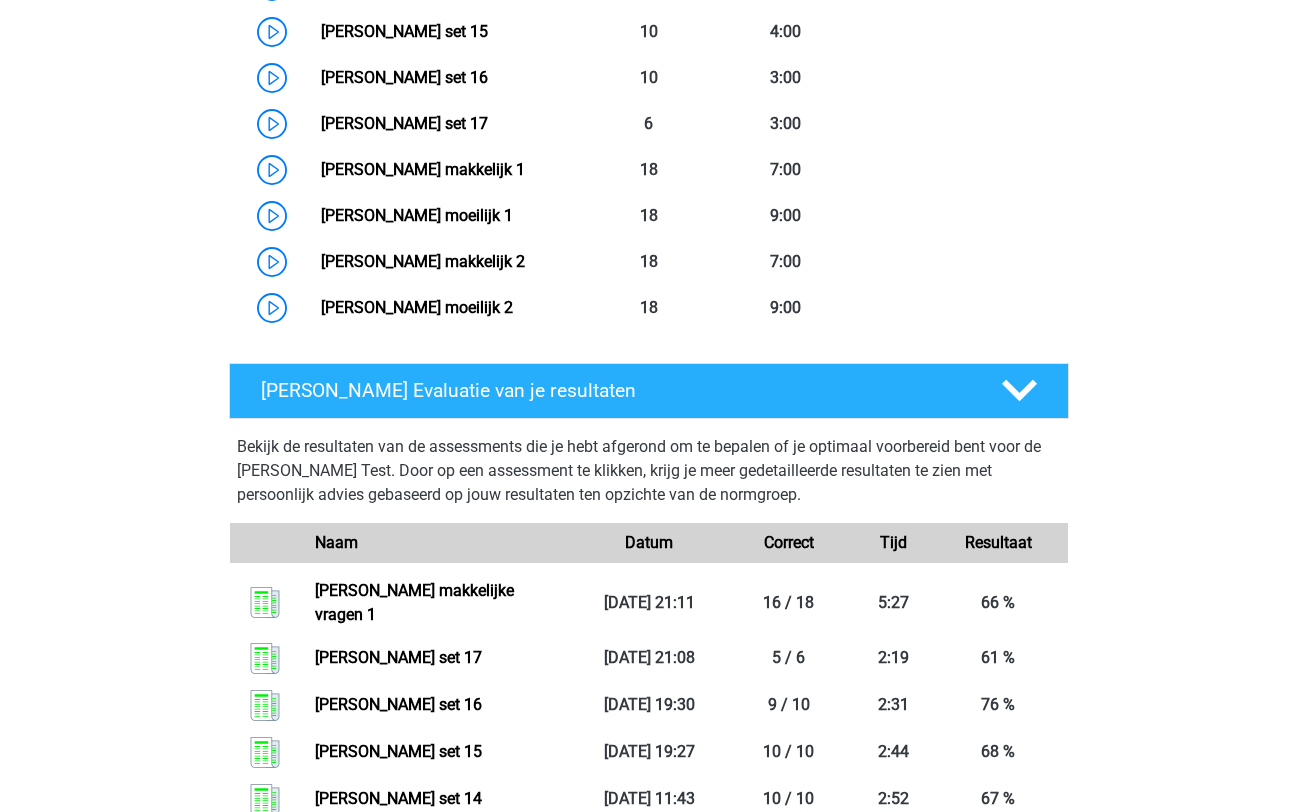 click on "Watson Glaser
moeilijk 1" at bounding box center [417, 215] 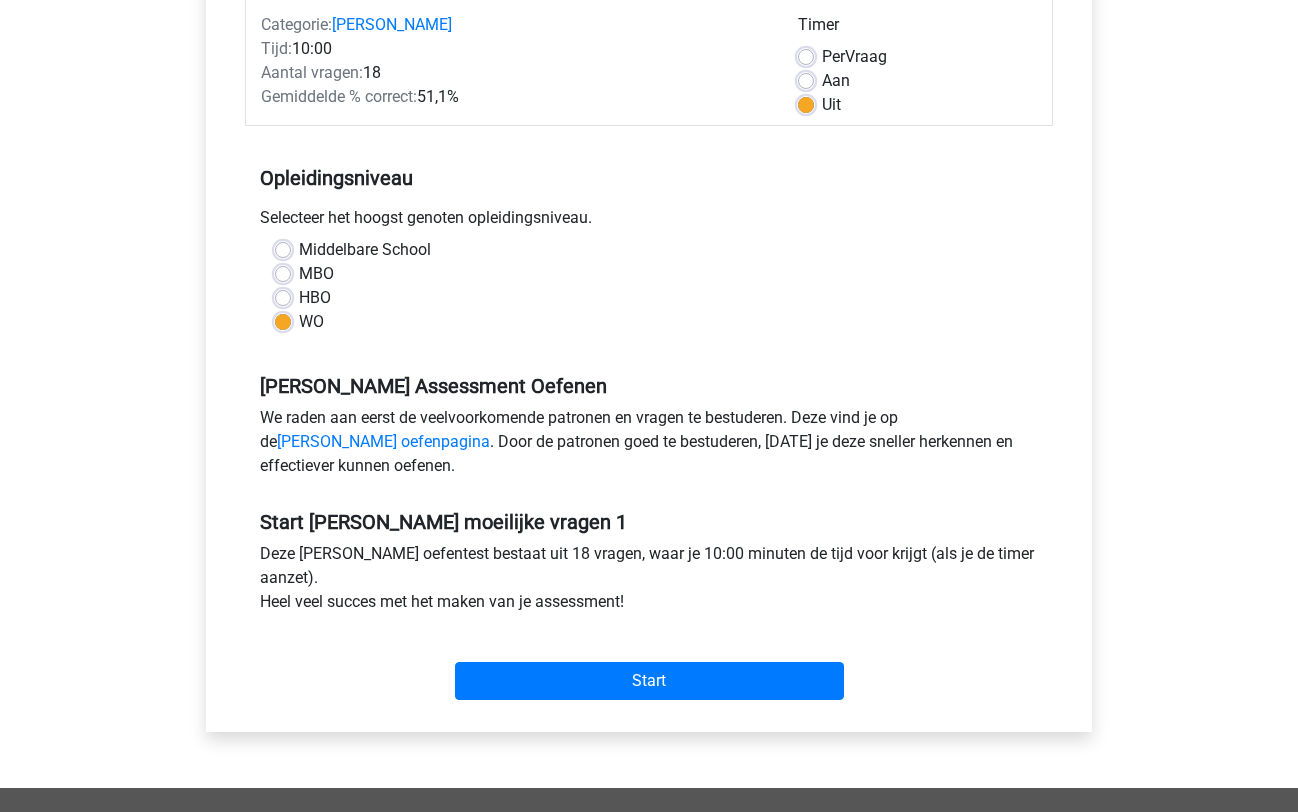 scroll, scrollTop: 271, scrollLeft: 0, axis: vertical 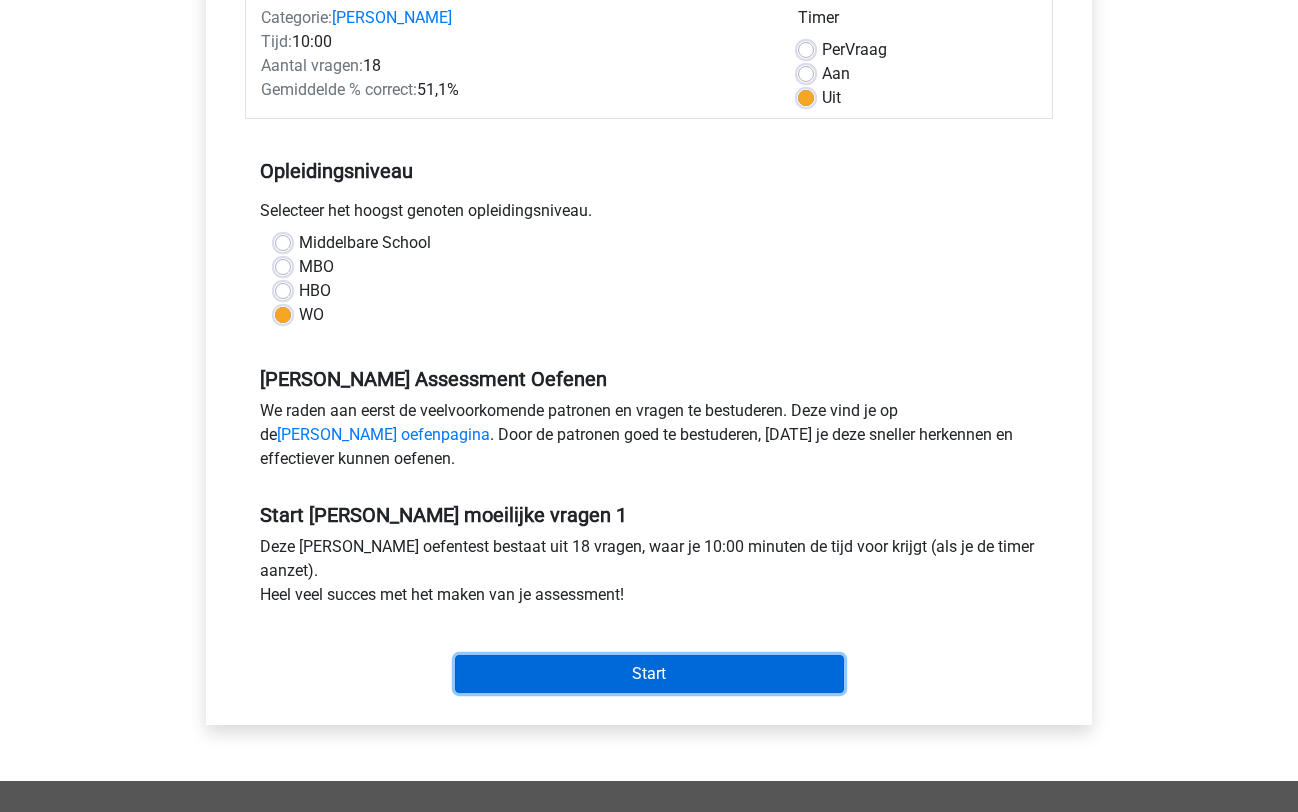 click on "Start" at bounding box center (649, 674) 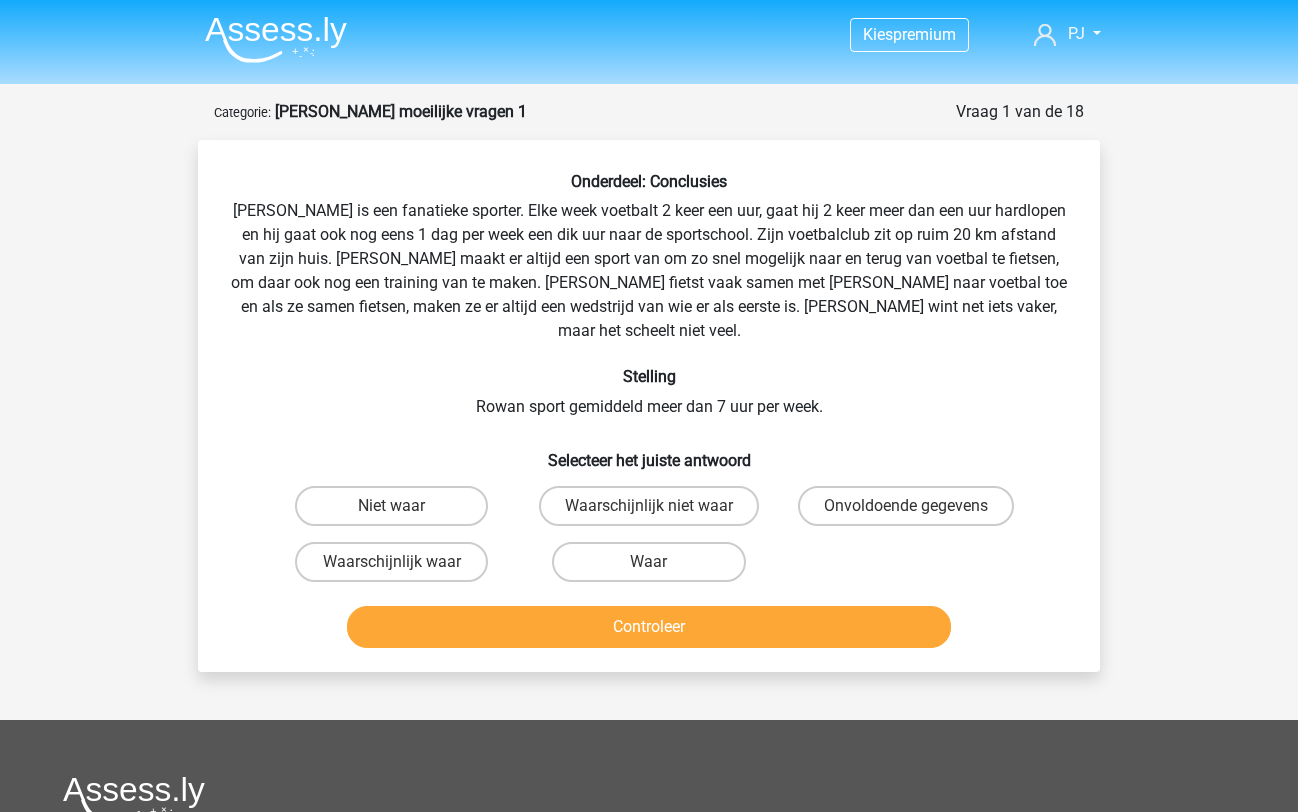 scroll, scrollTop: 0, scrollLeft: 0, axis: both 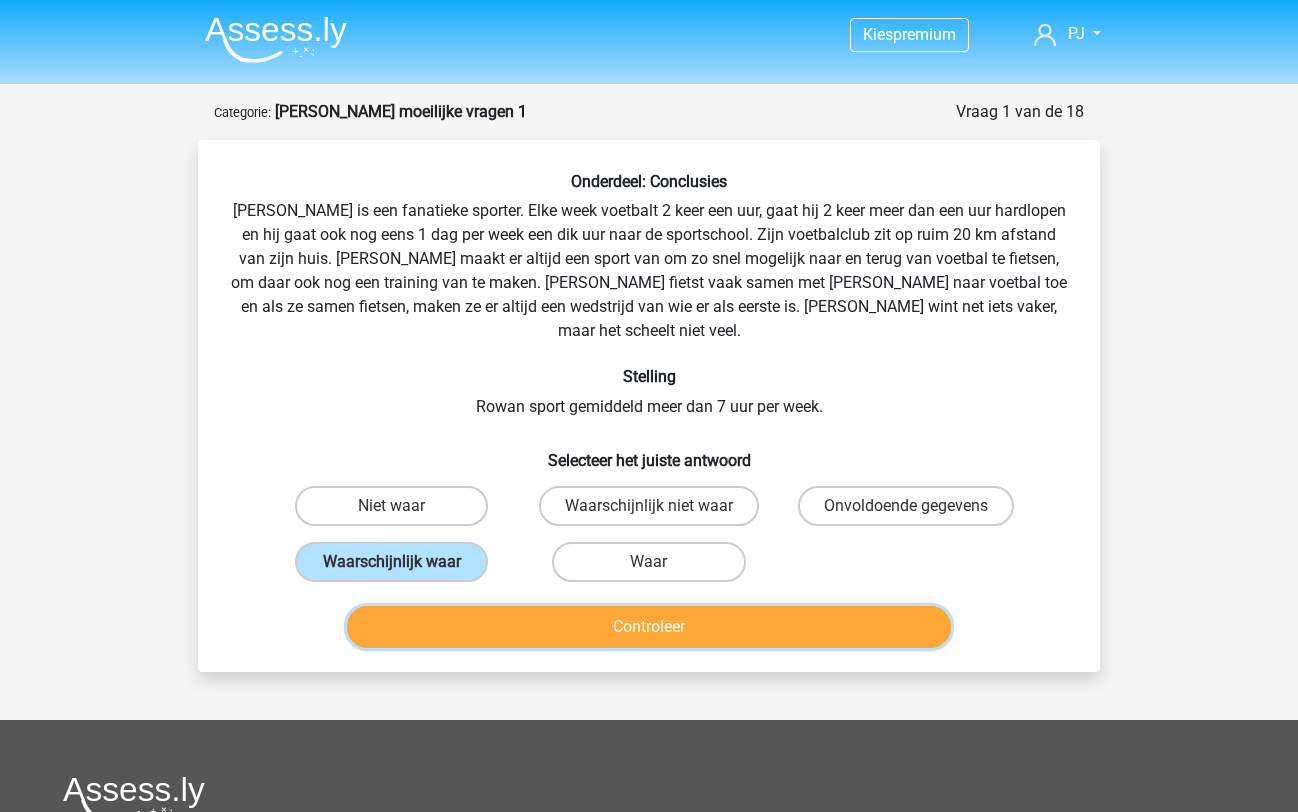 click on "Controleer" at bounding box center (649, 627) 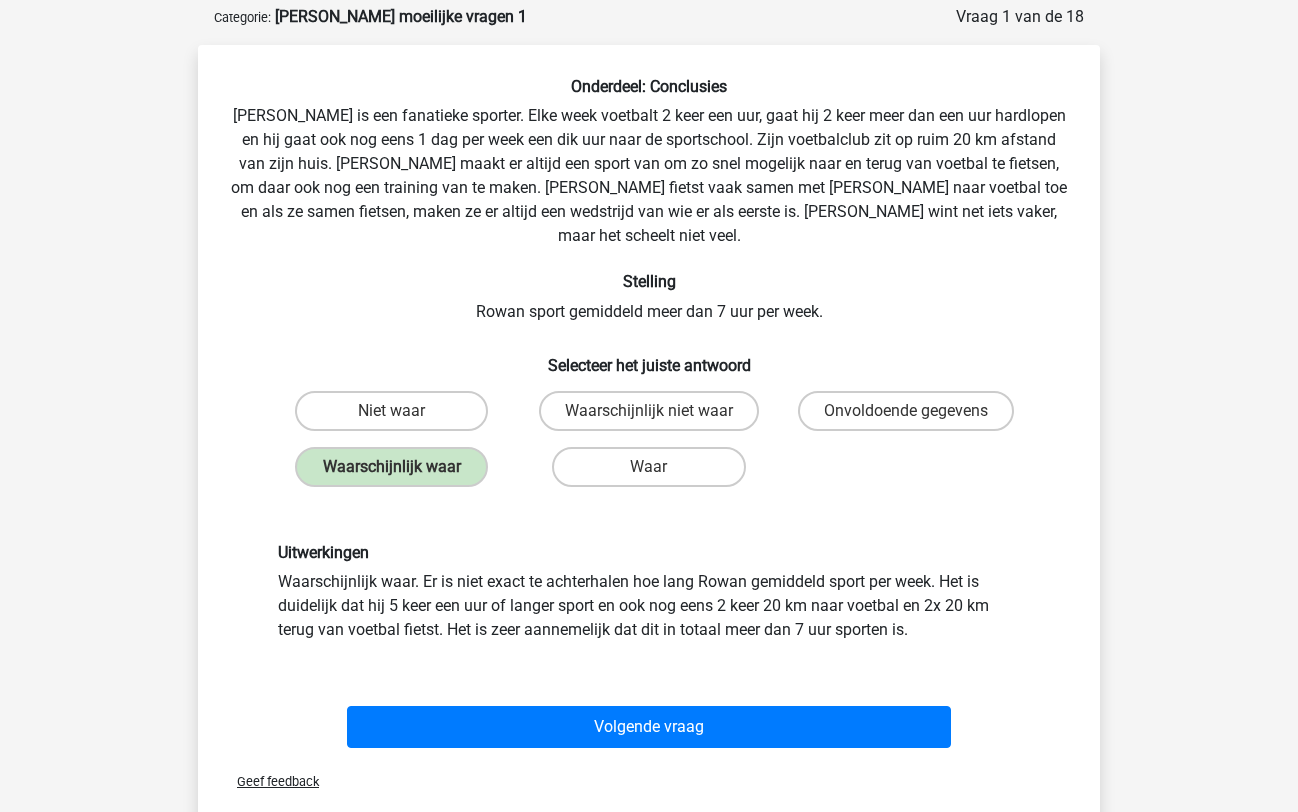 scroll, scrollTop: 128, scrollLeft: 0, axis: vertical 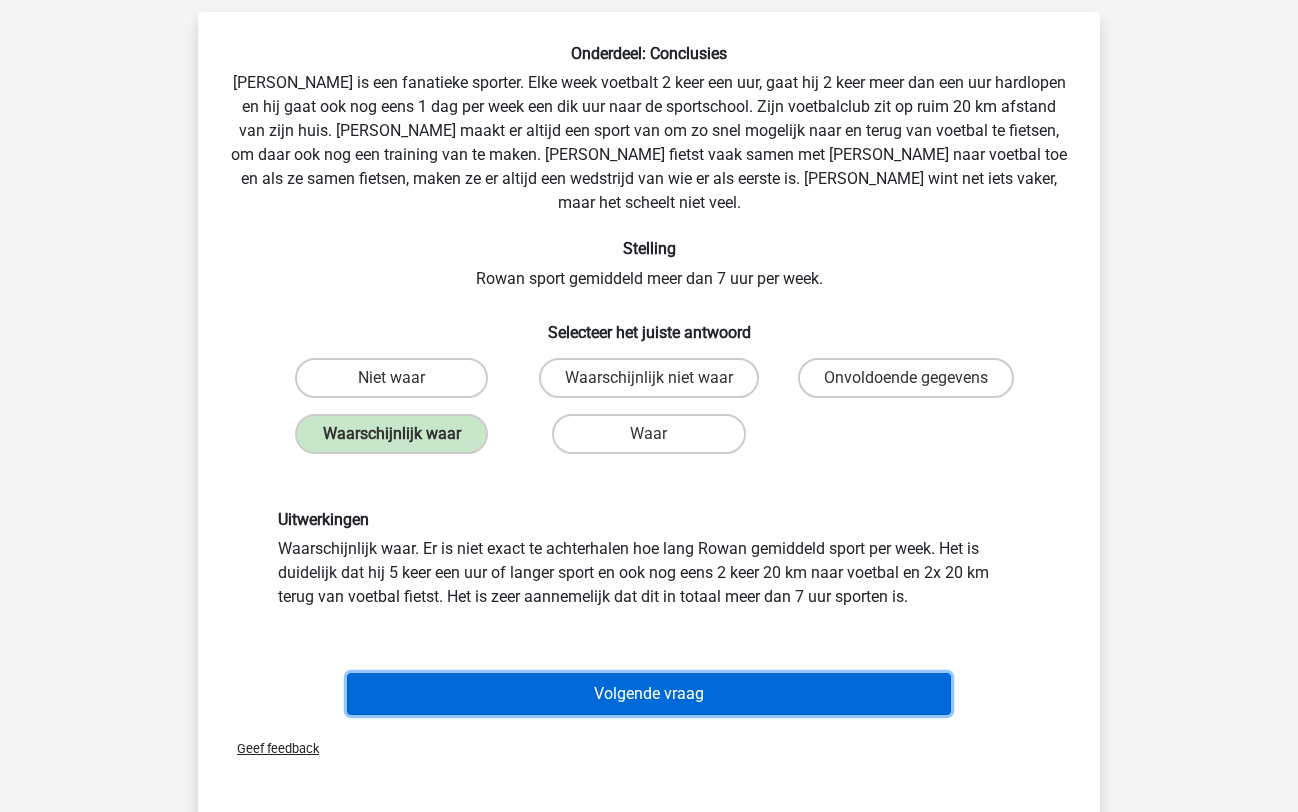 click on "Volgende vraag" at bounding box center (649, 694) 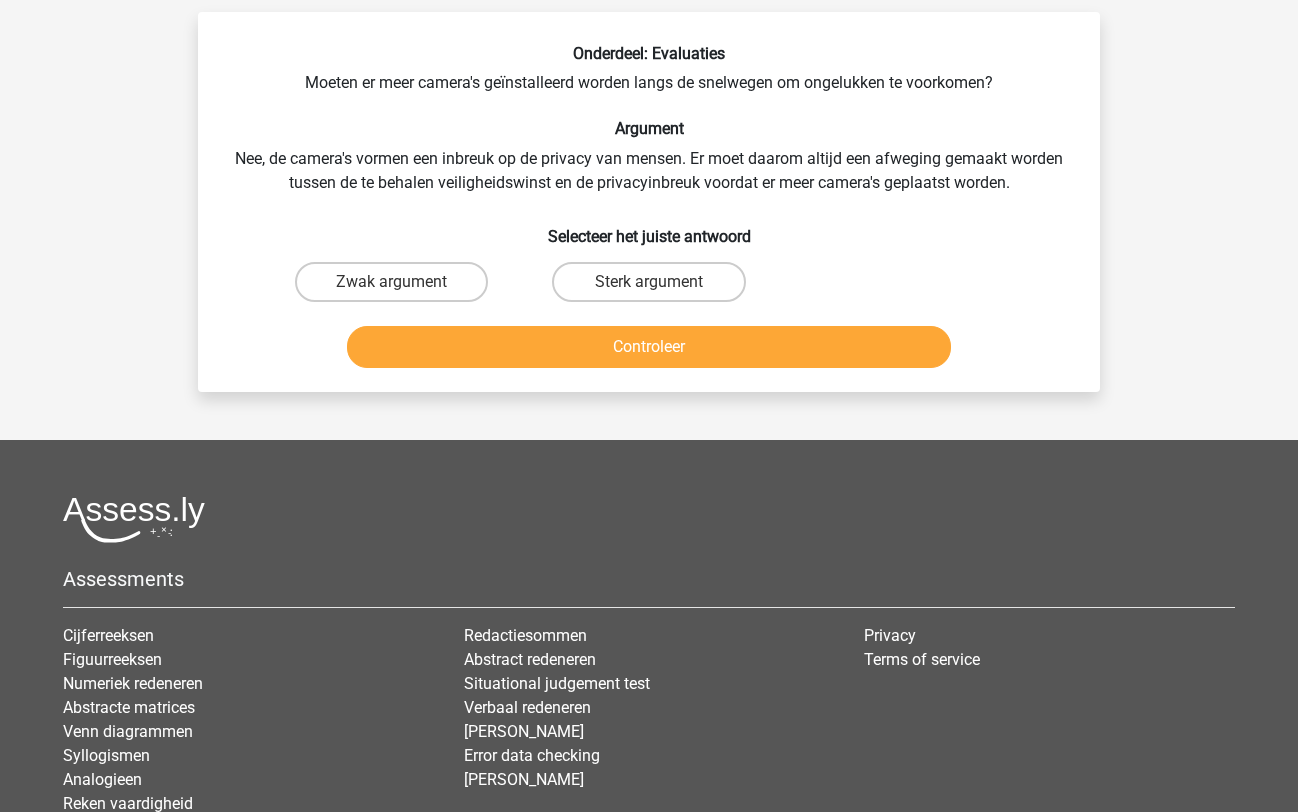scroll, scrollTop: 100, scrollLeft: 0, axis: vertical 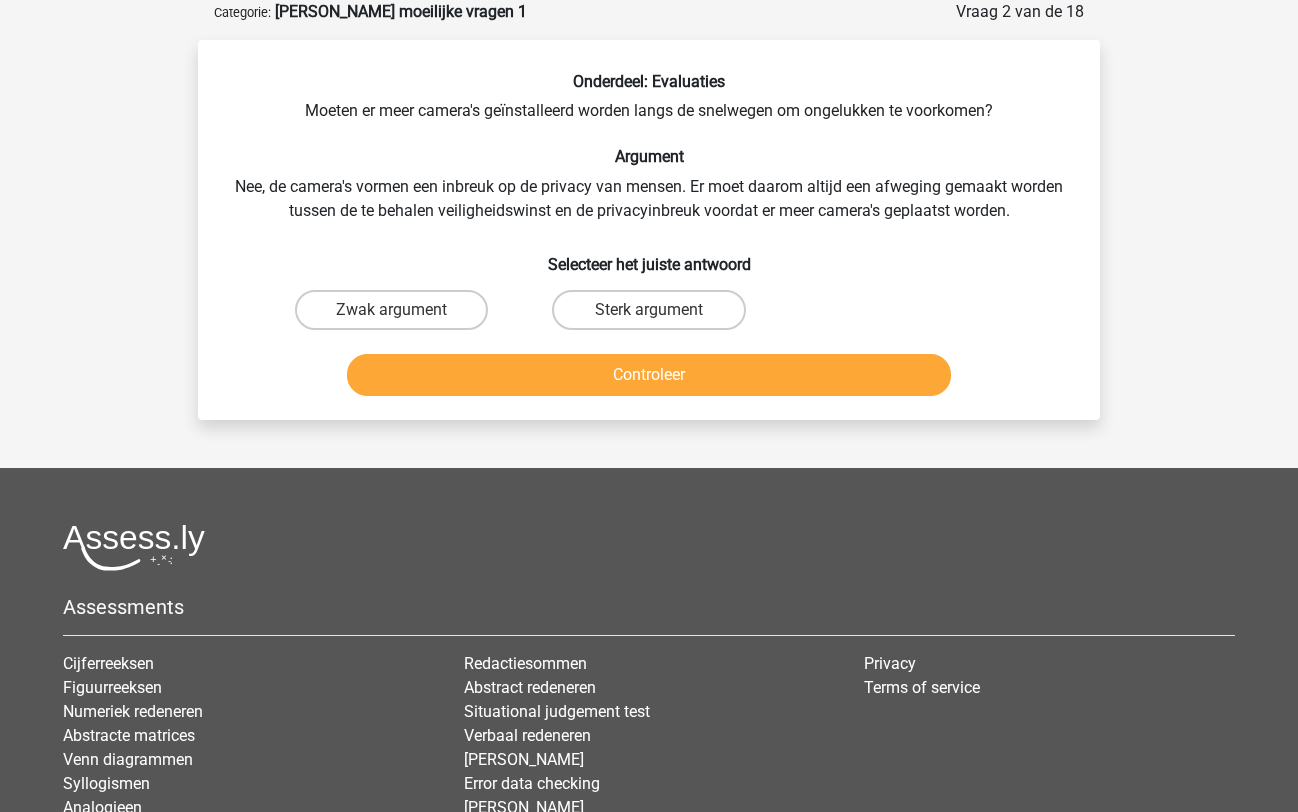 click on "Sterk argument" at bounding box center [648, 310] 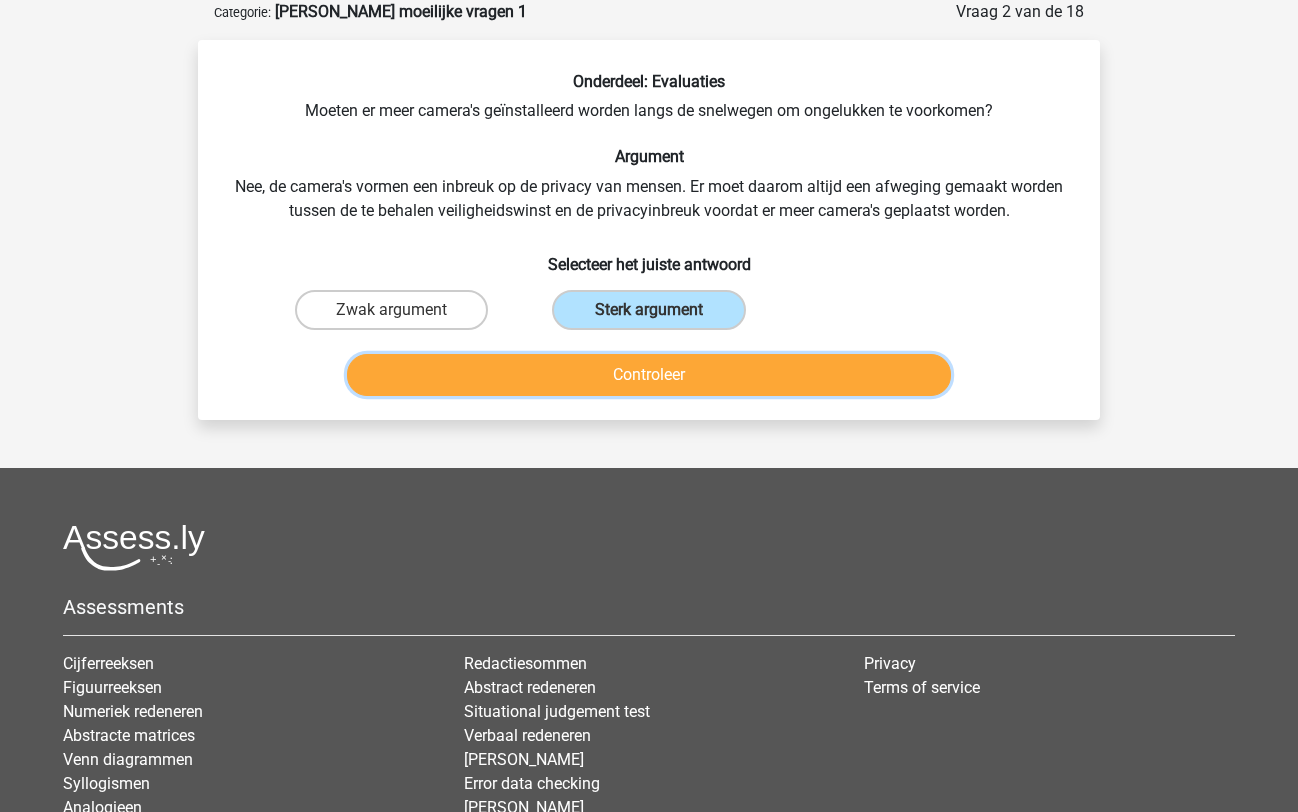 click on "Controleer" at bounding box center [649, 375] 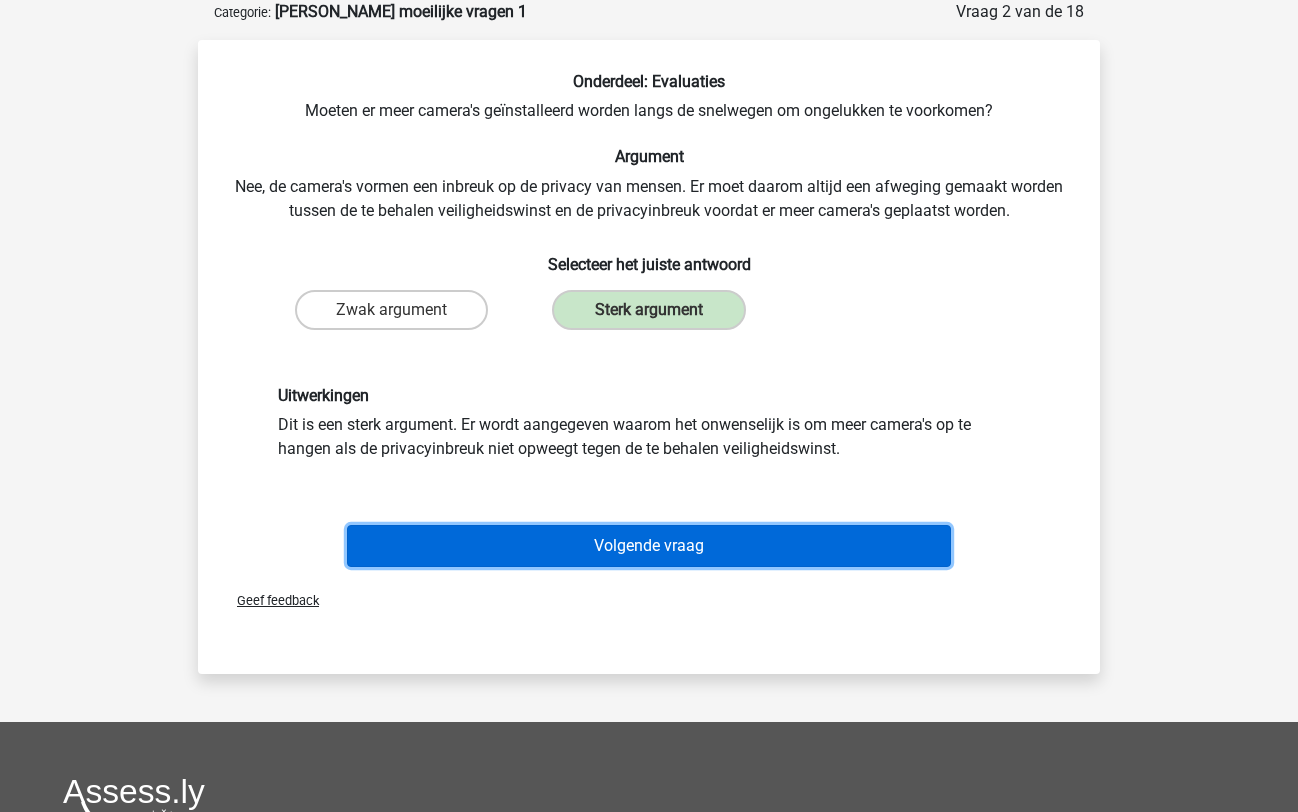 click on "Volgende vraag" at bounding box center (649, 546) 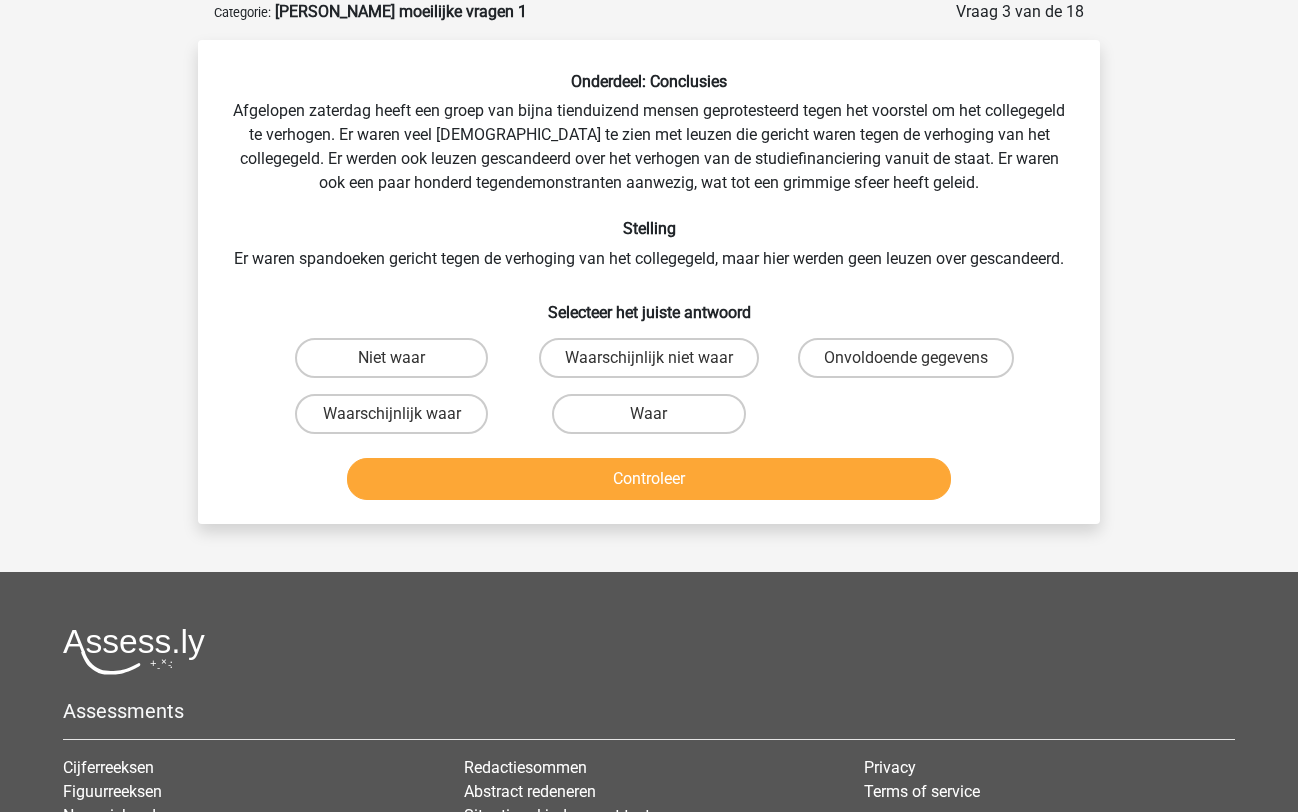 click on "Waarschijnlijk niet waar" at bounding box center (649, 358) 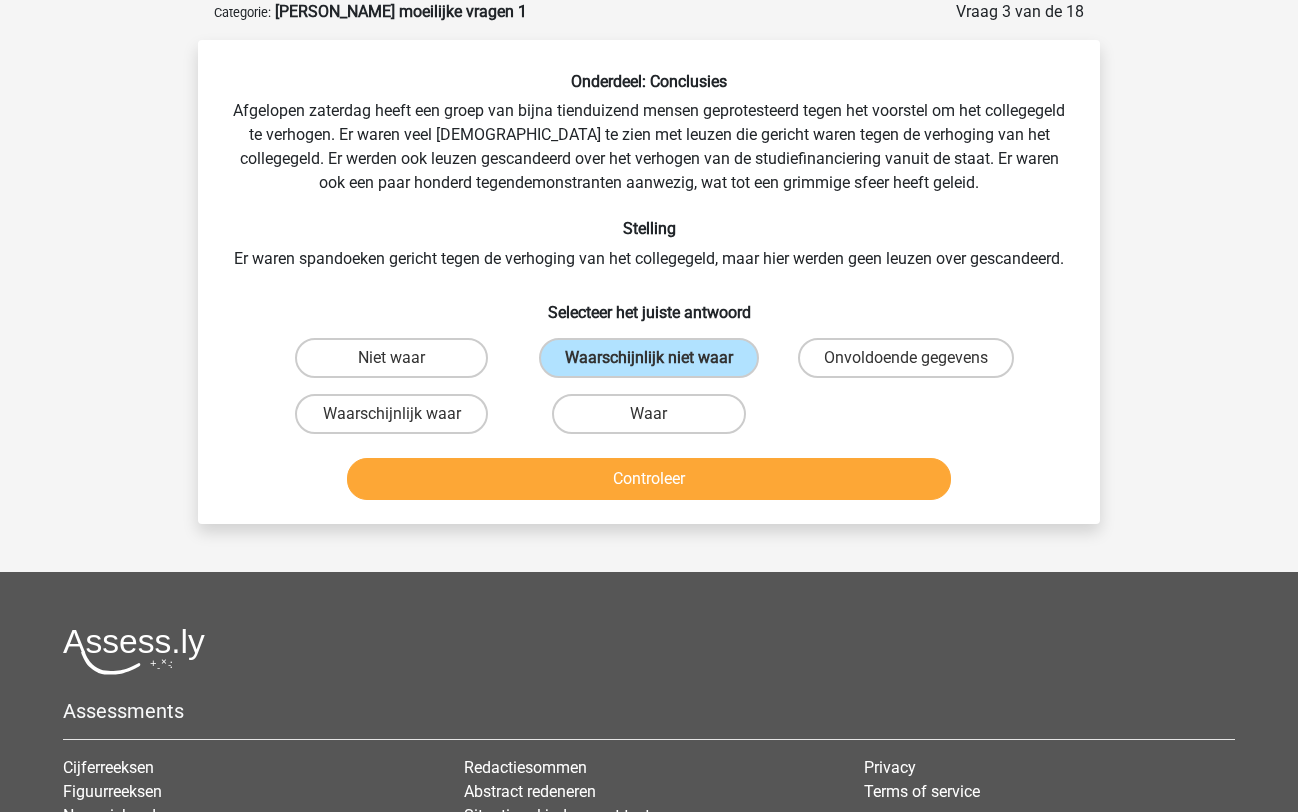 click on "Controleer" at bounding box center [649, 479] 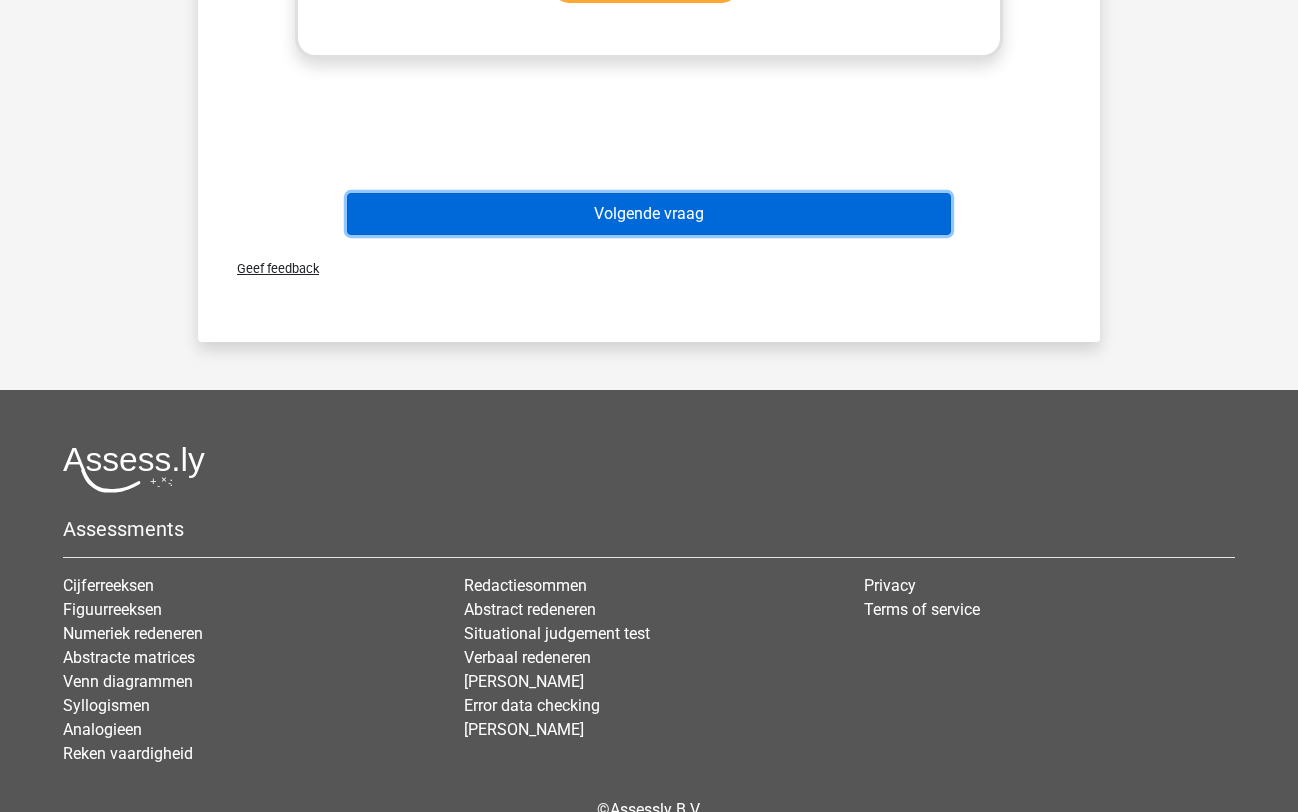 click on "Volgende vraag" at bounding box center (649, 214) 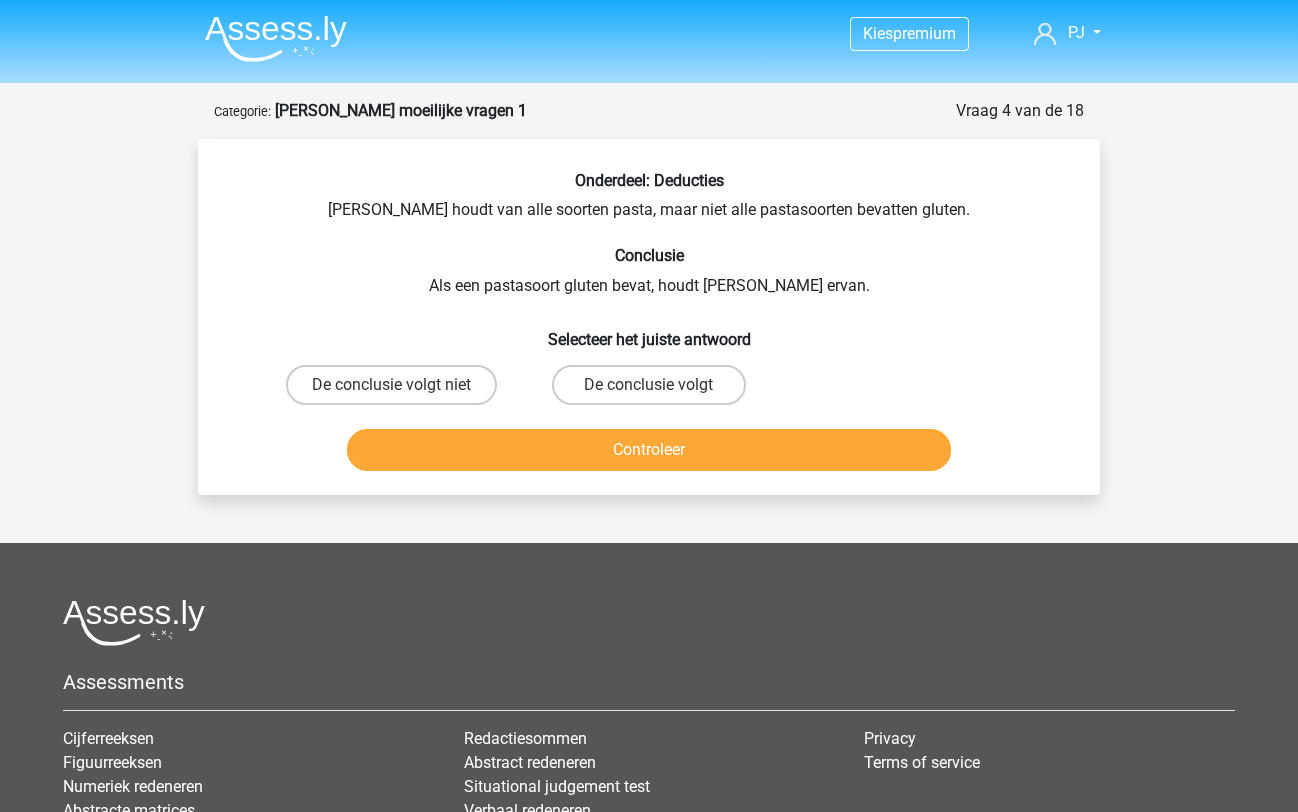 scroll, scrollTop: 0, scrollLeft: 0, axis: both 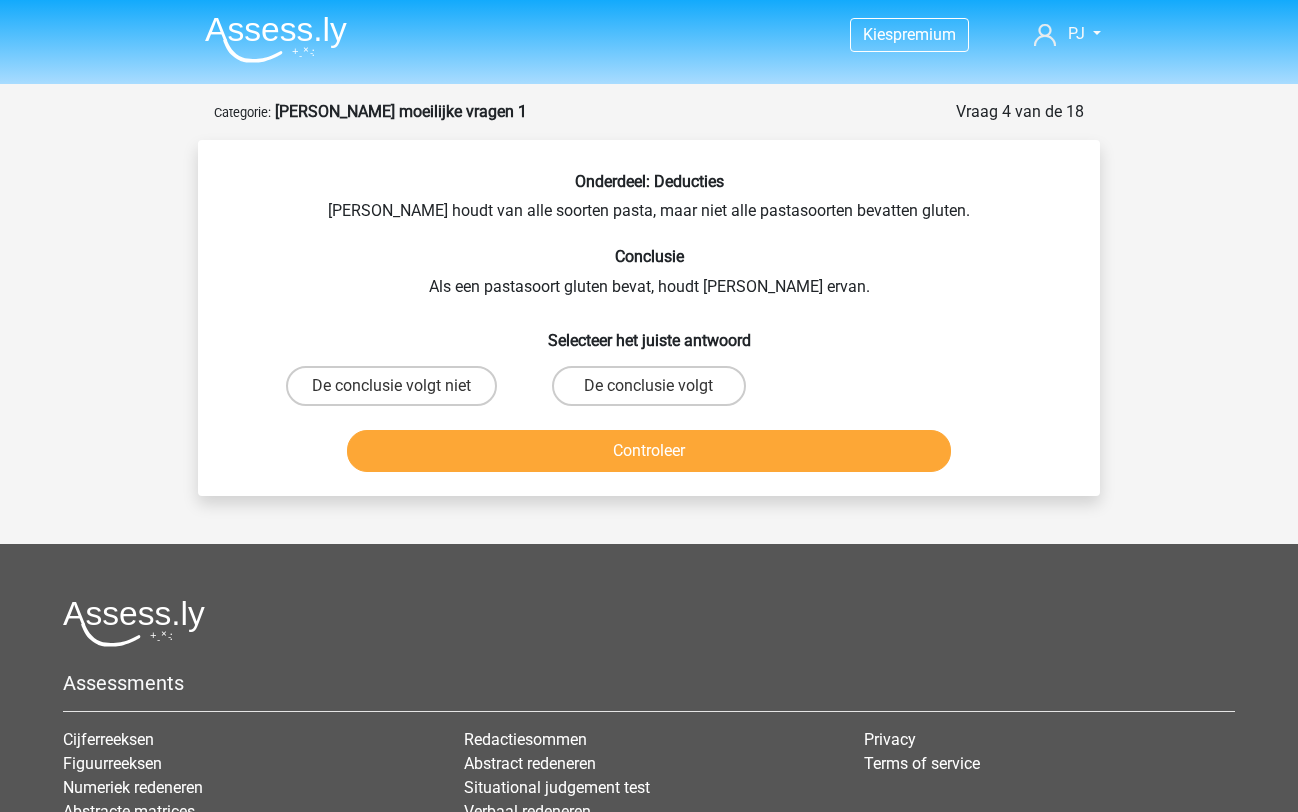 click on "De conclusie volgt" at bounding box center [648, 386] 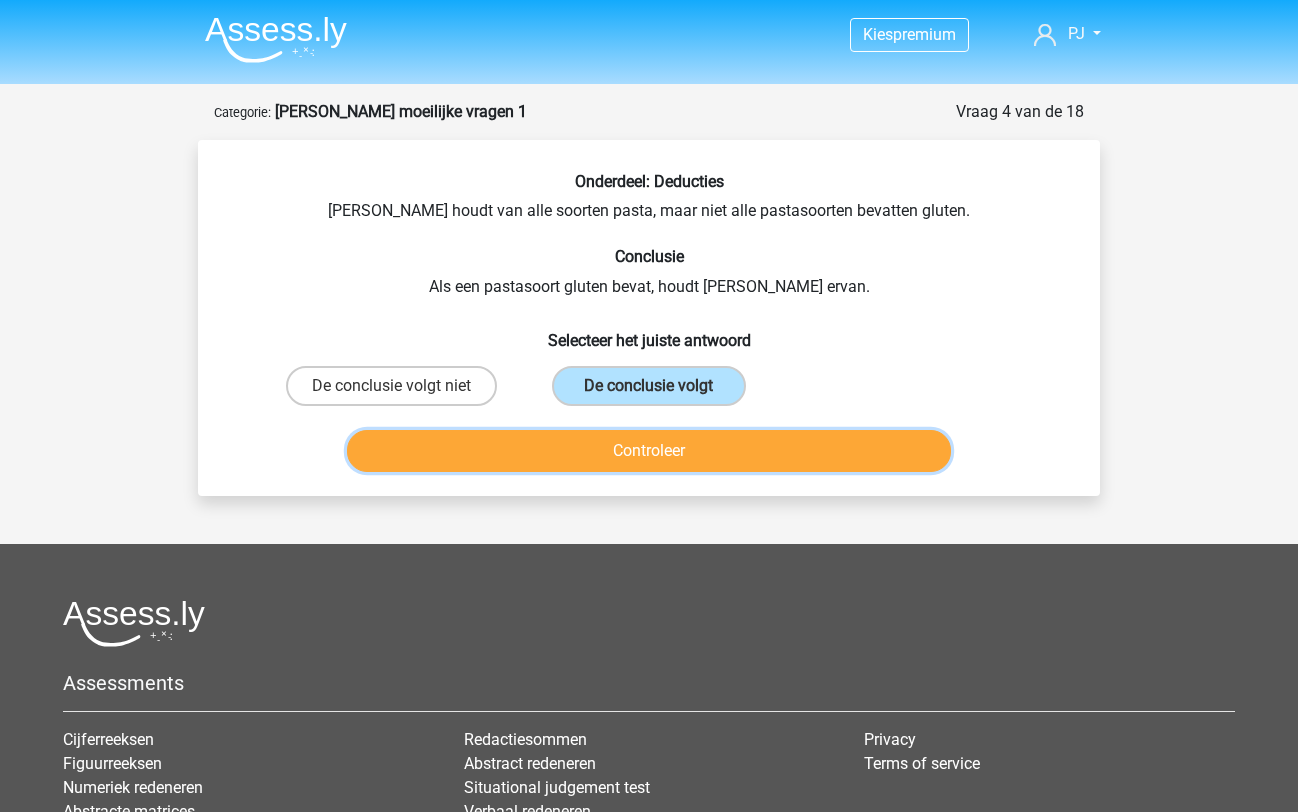 click on "Controleer" at bounding box center [649, 451] 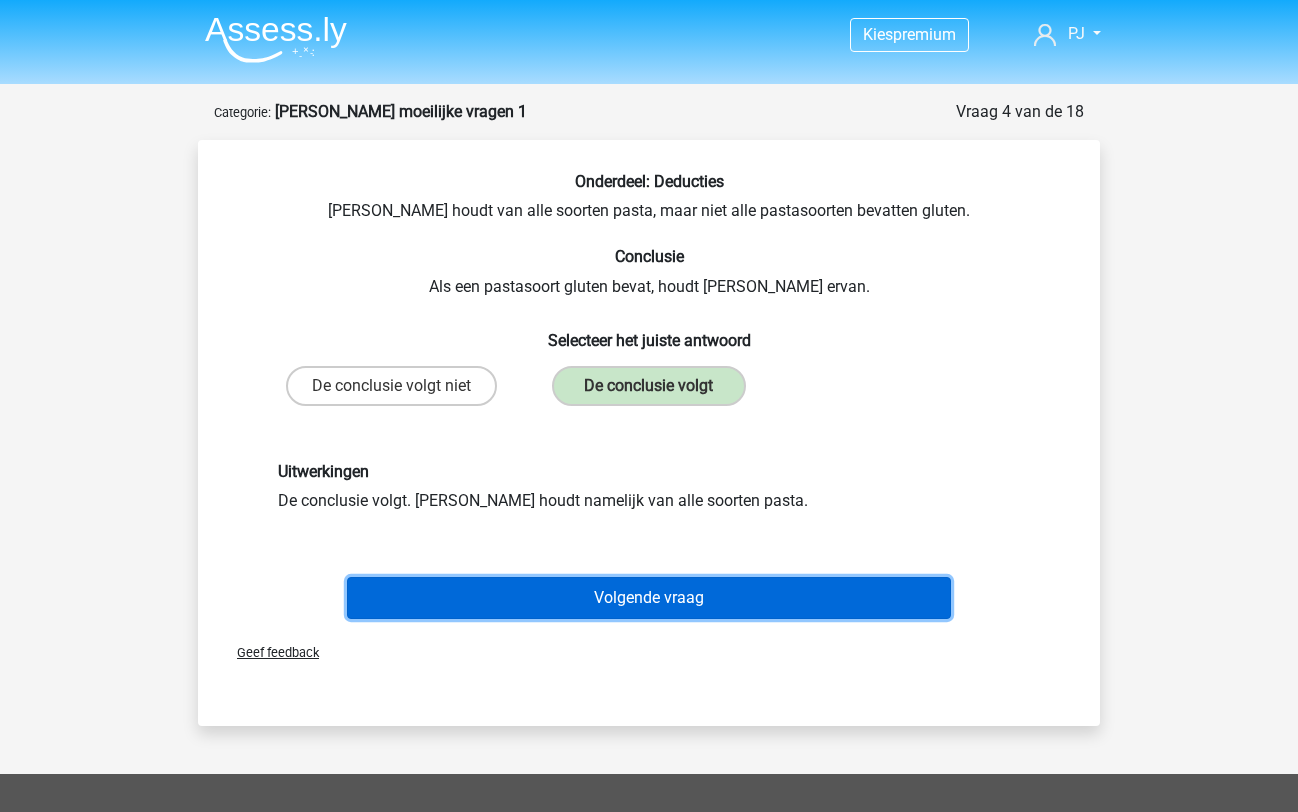 click on "Volgende vraag" at bounding box center (649, 598) 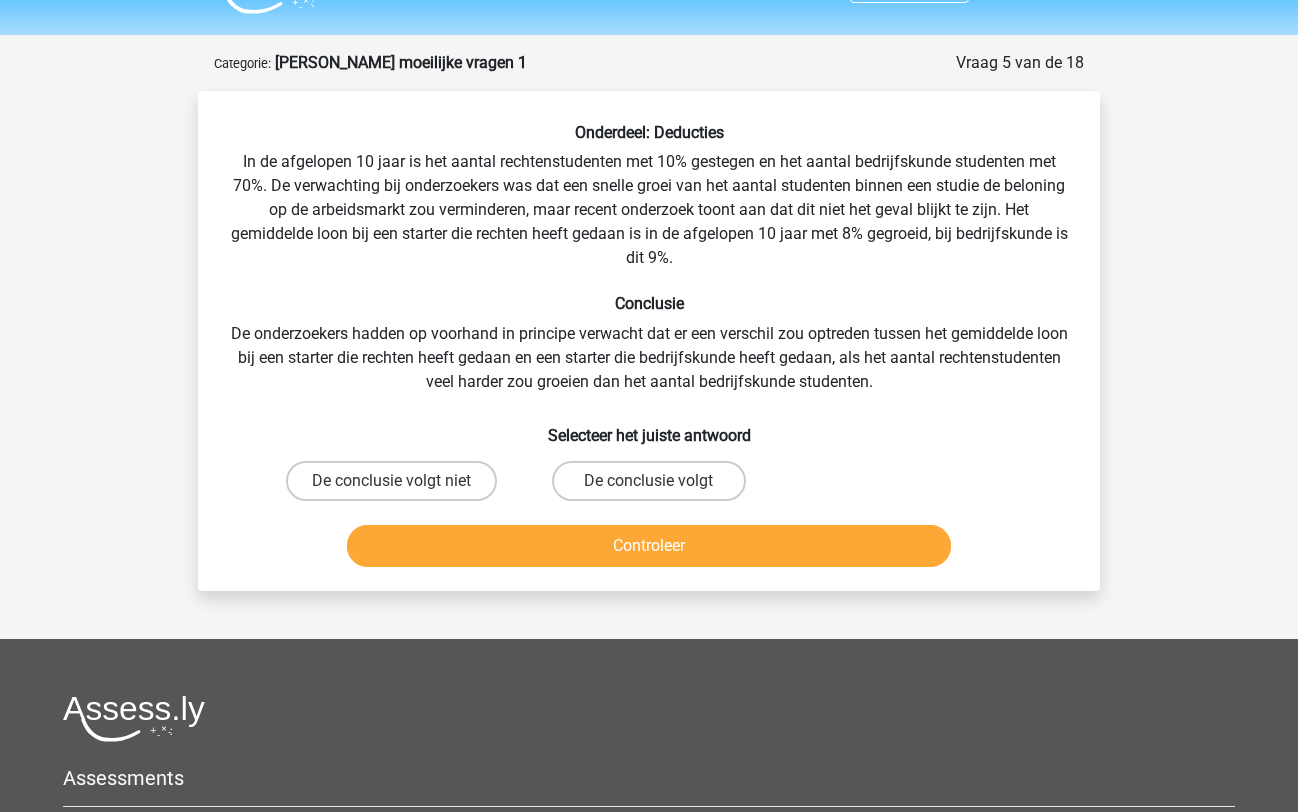 scroll, scrollTop: 100, scrollLeft: 0, axis: vertical 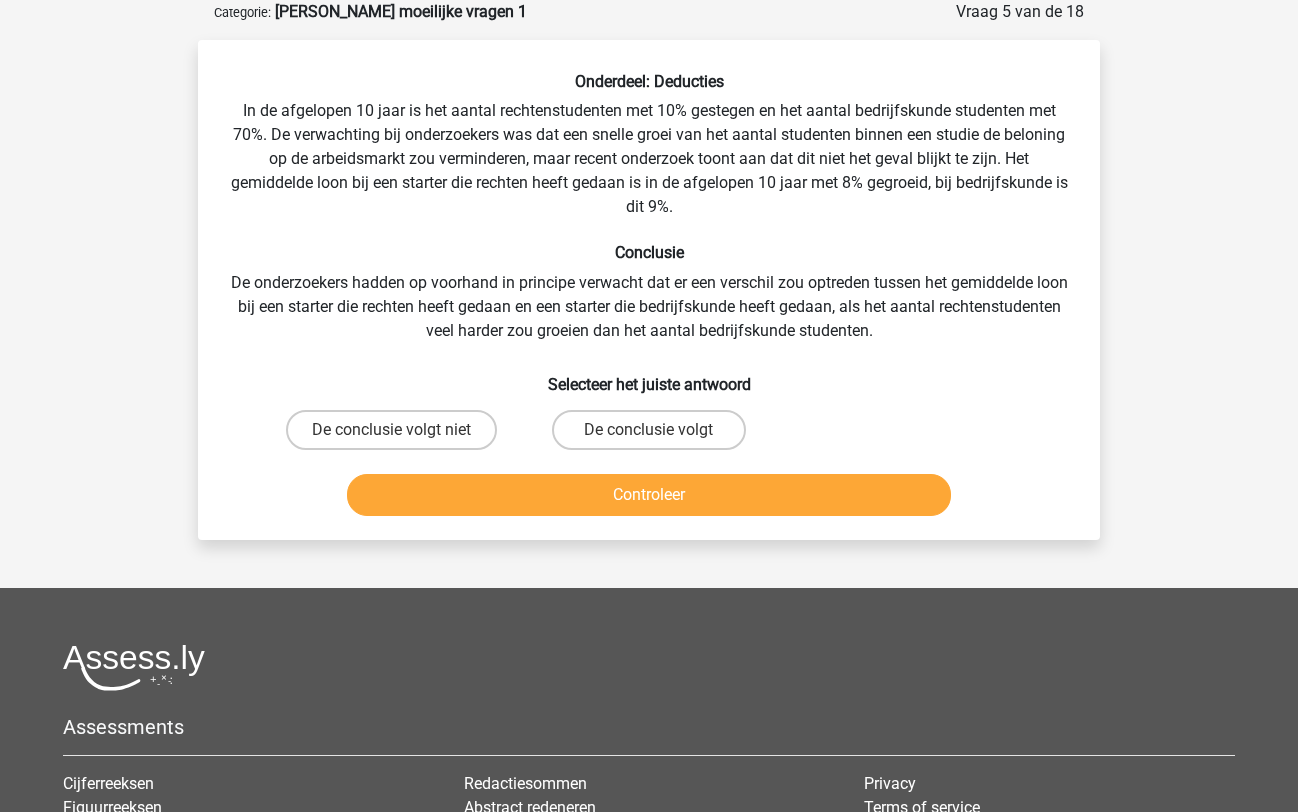 click on "De conclusie volgt" at bounding box center (648, 430) 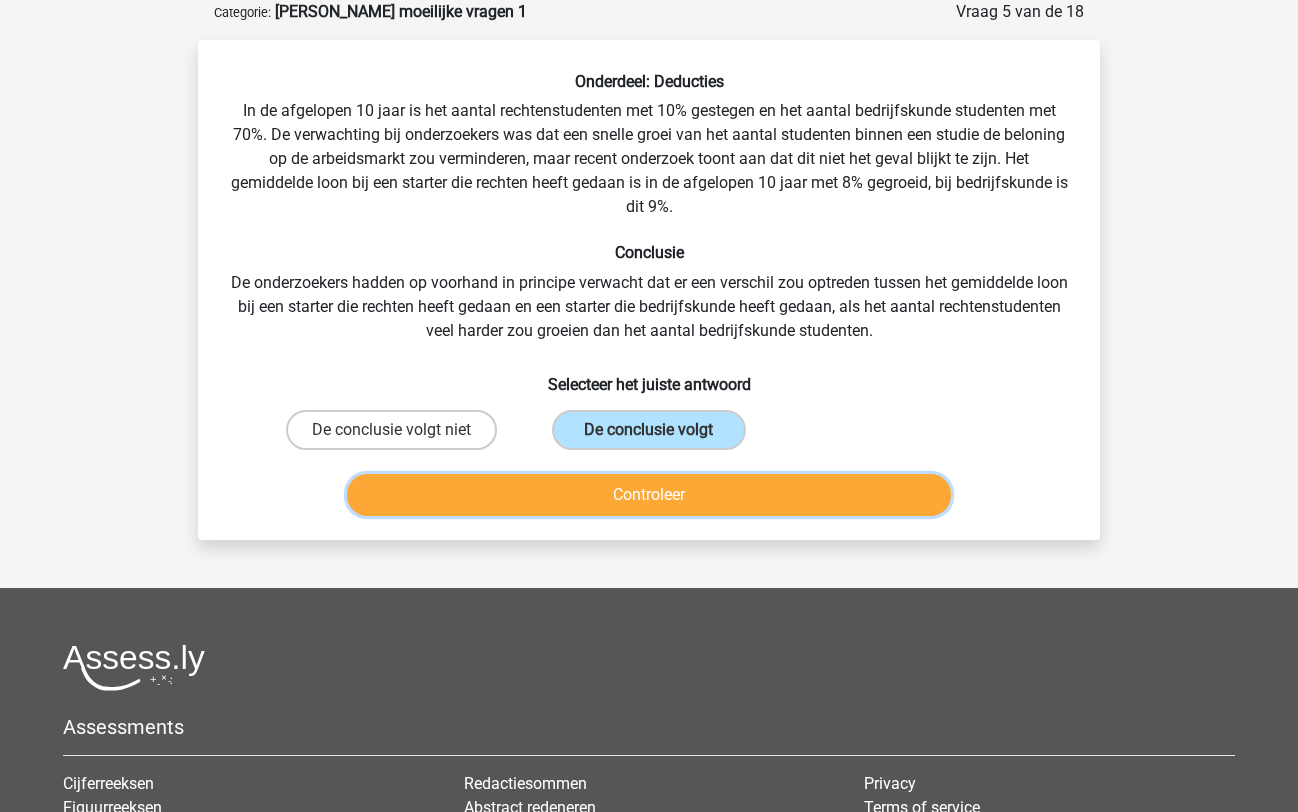 click on "Controleer" at bounding box center (649, 495) 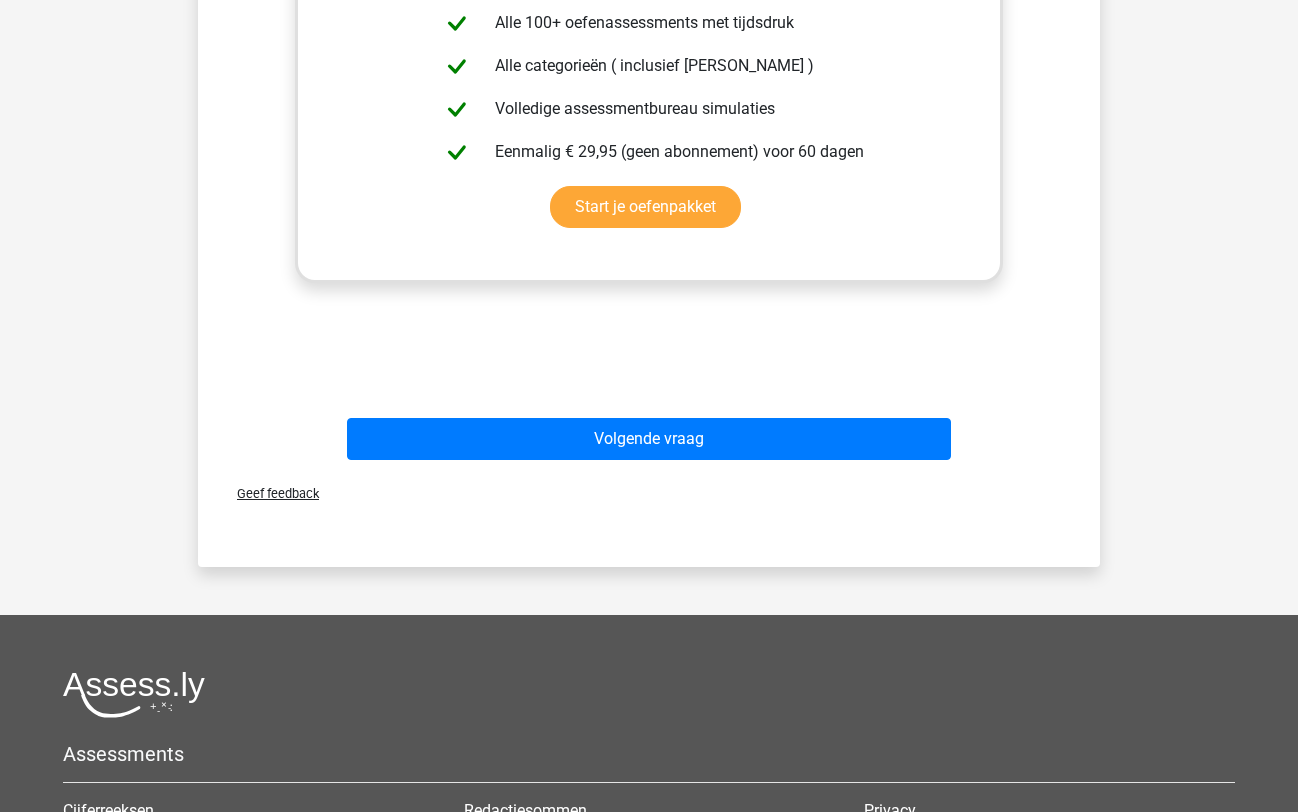 click on "Volgende vraag" at bounding box center [649, 439] 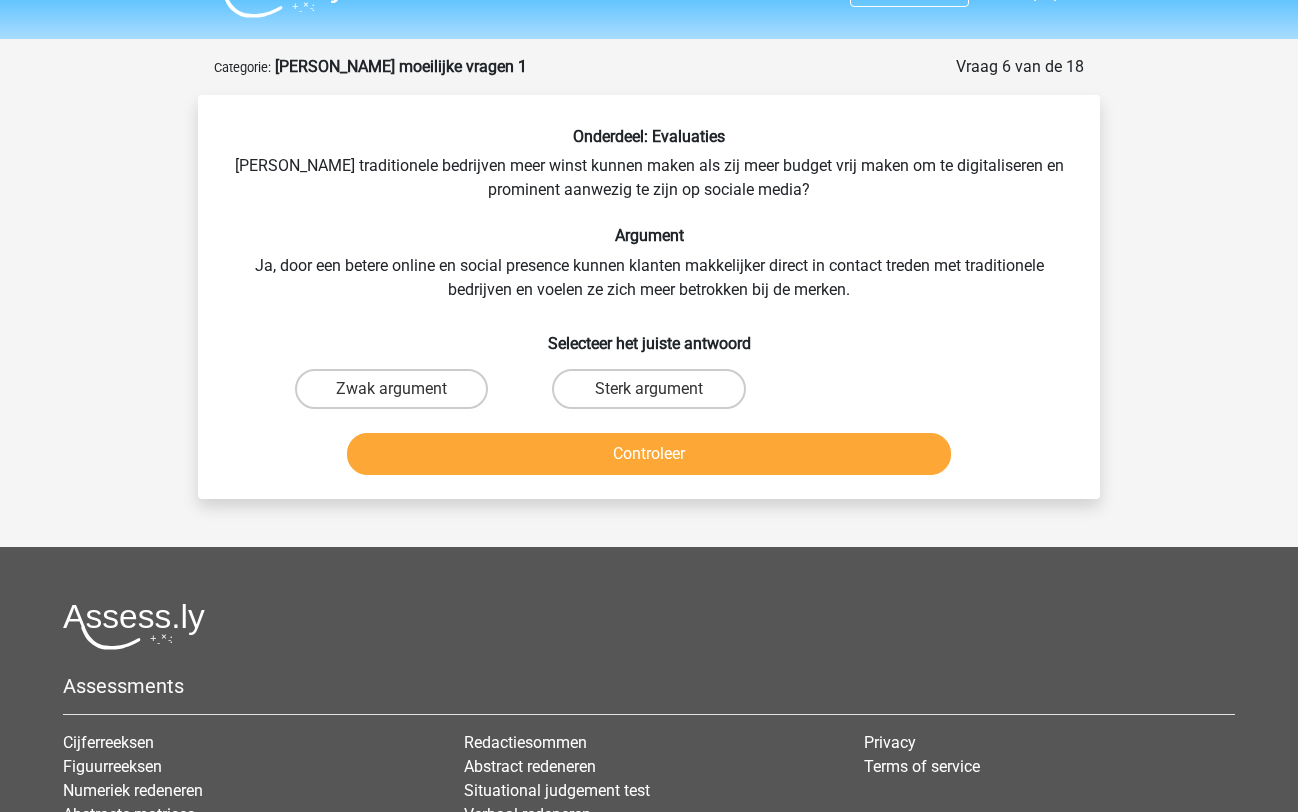 scroll, scrollTop: 0, scrollLeft: 0, axis: both 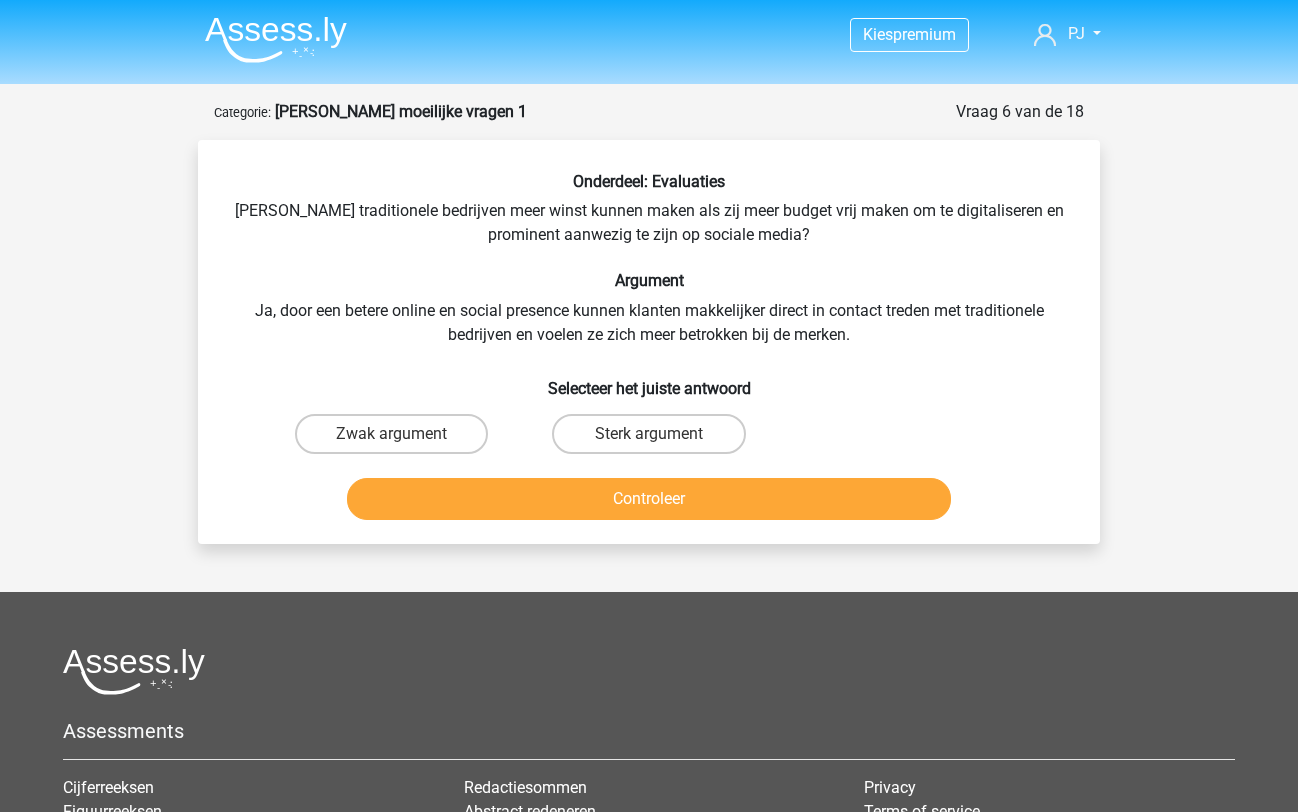 click on "Zwak argument" at bounding box center (391, 434) 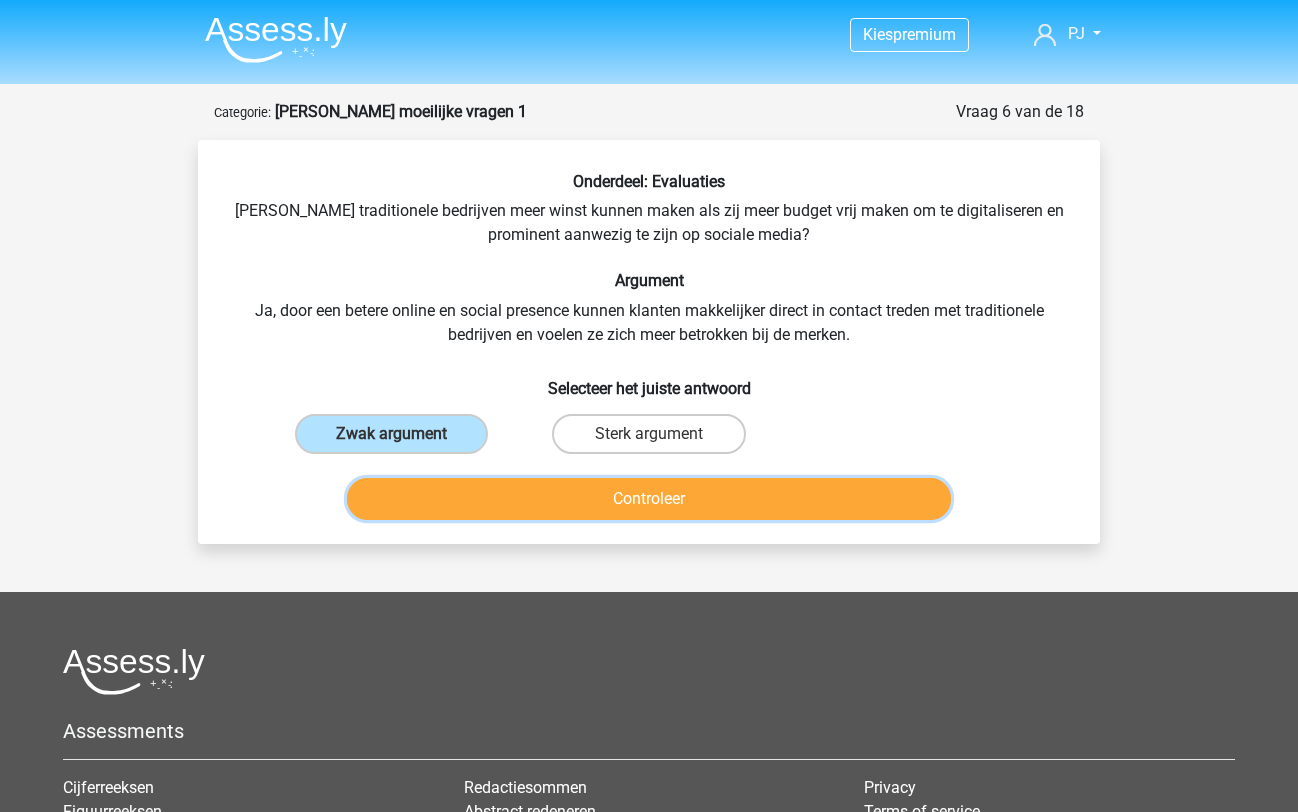 click on "Controleer" at bounding box center [649, 499] 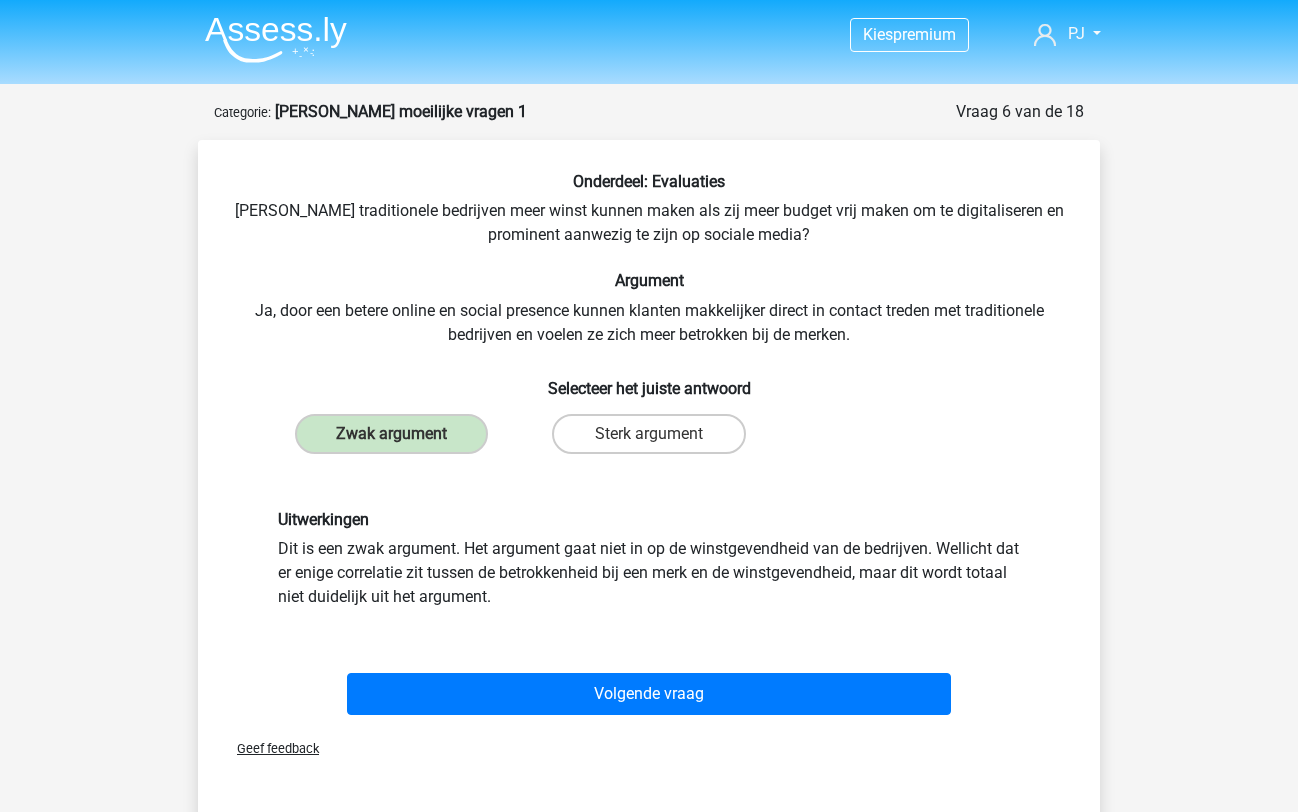 click on "Volgende vraag" at bounding box center [649, 694] 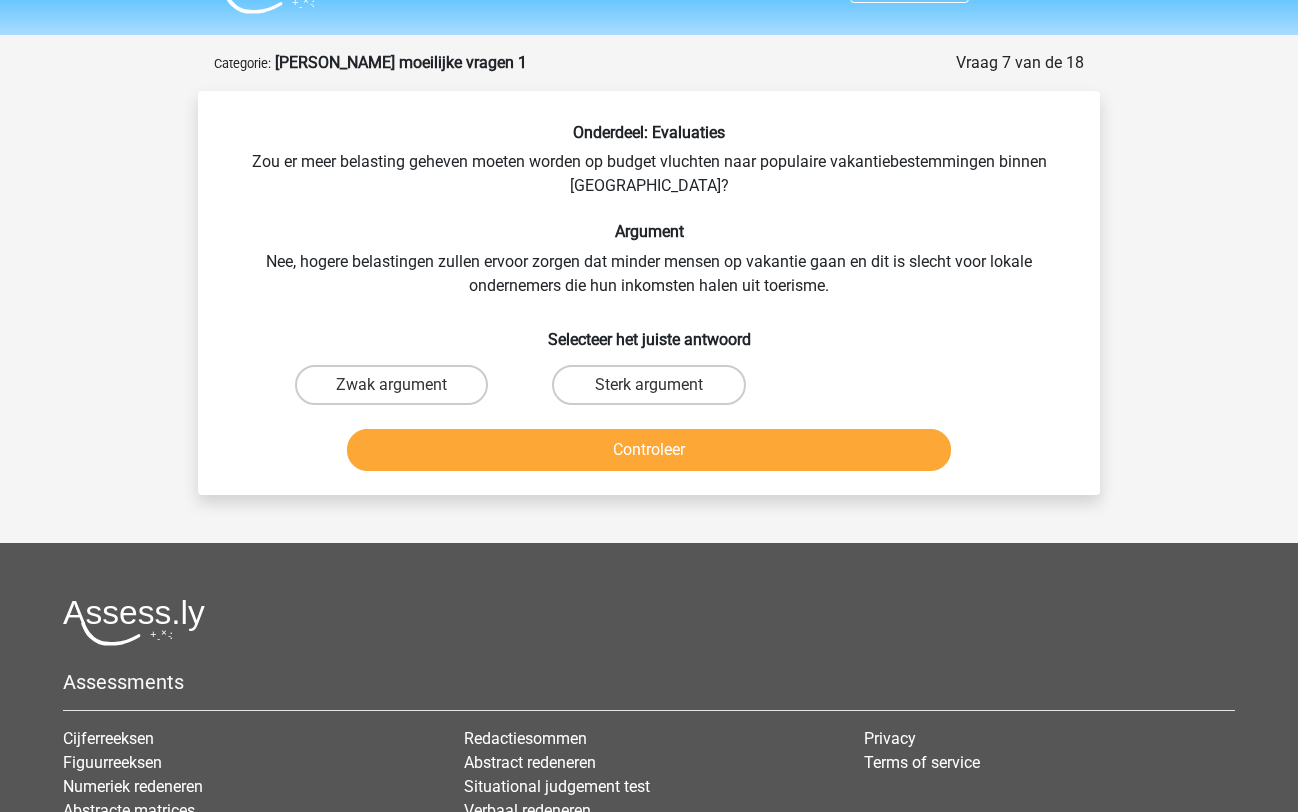 scroll, scrollTop: 100, scrollLeft: 0, axis: vertical 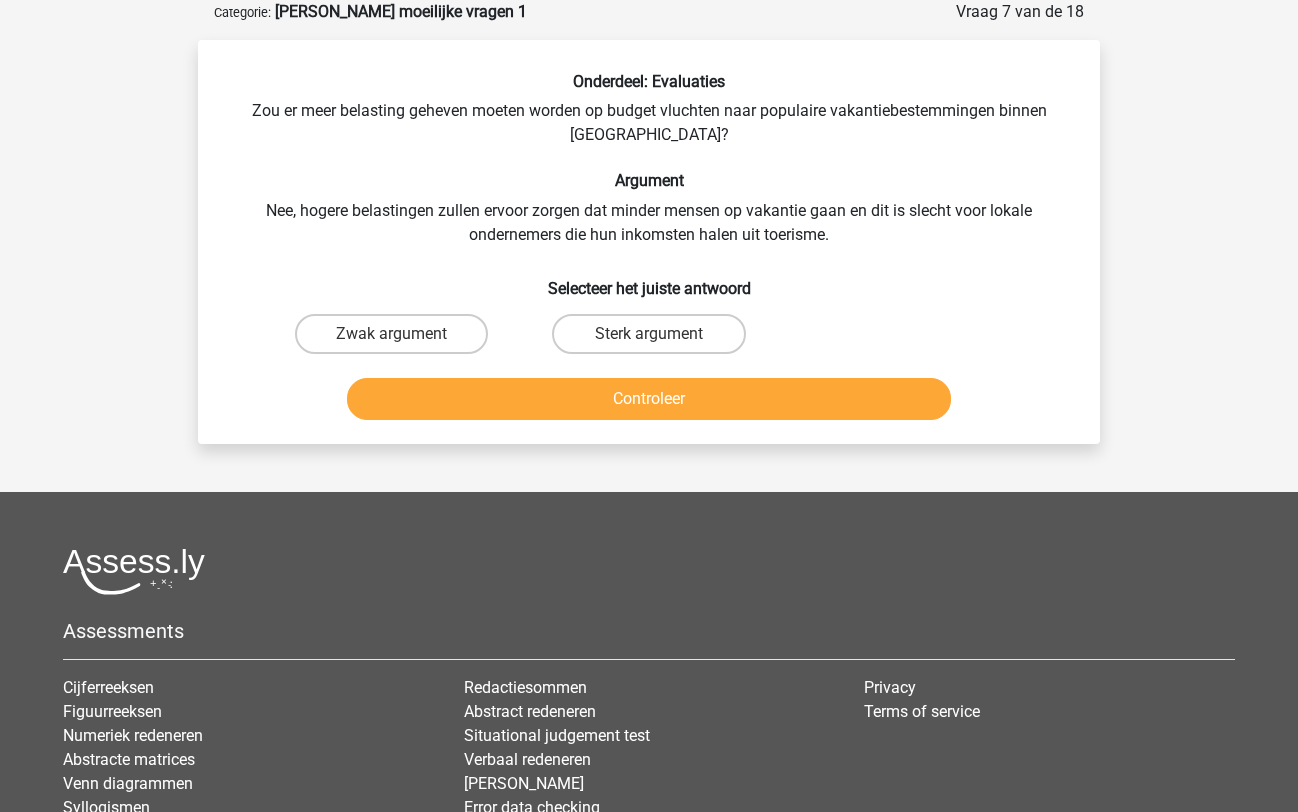 click on "Zwak argument" at bounding box center (391, 334) 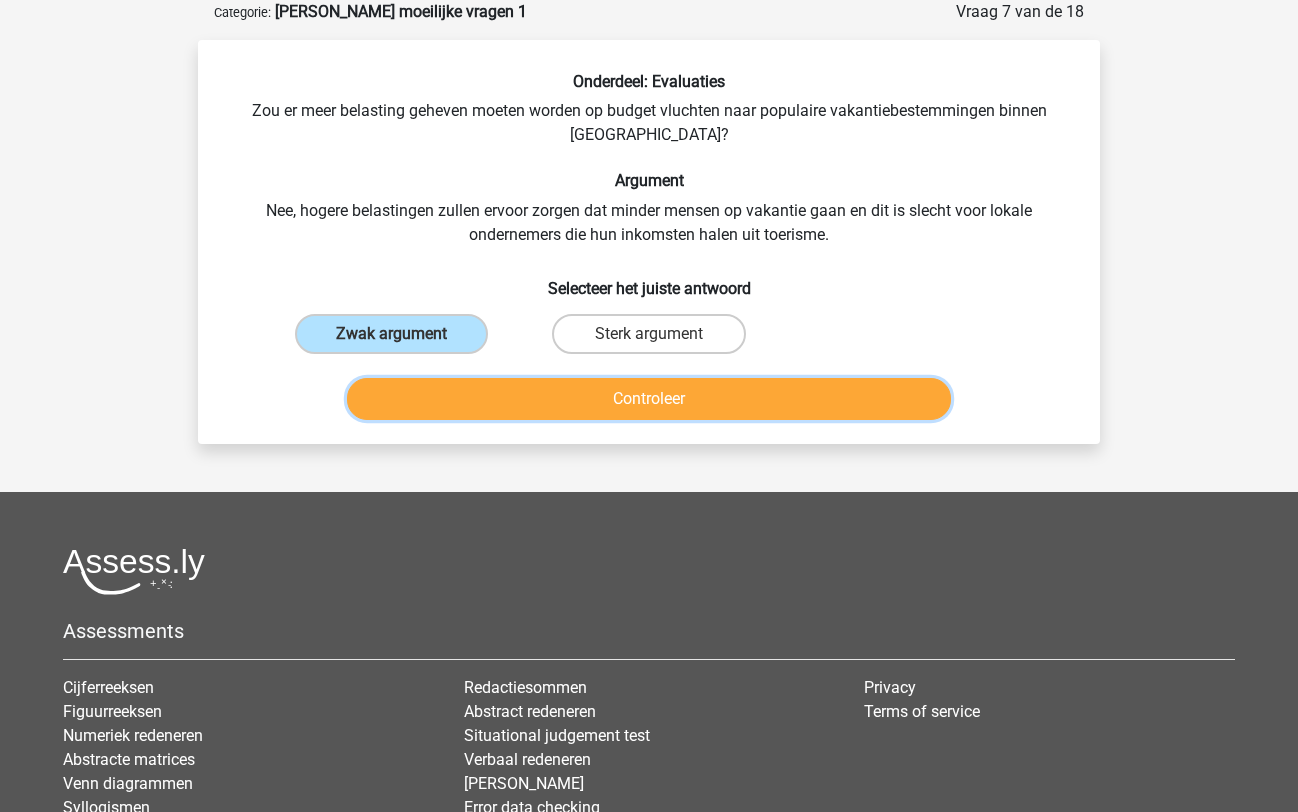 click on "Controleer" at bounding box center (649, 399) 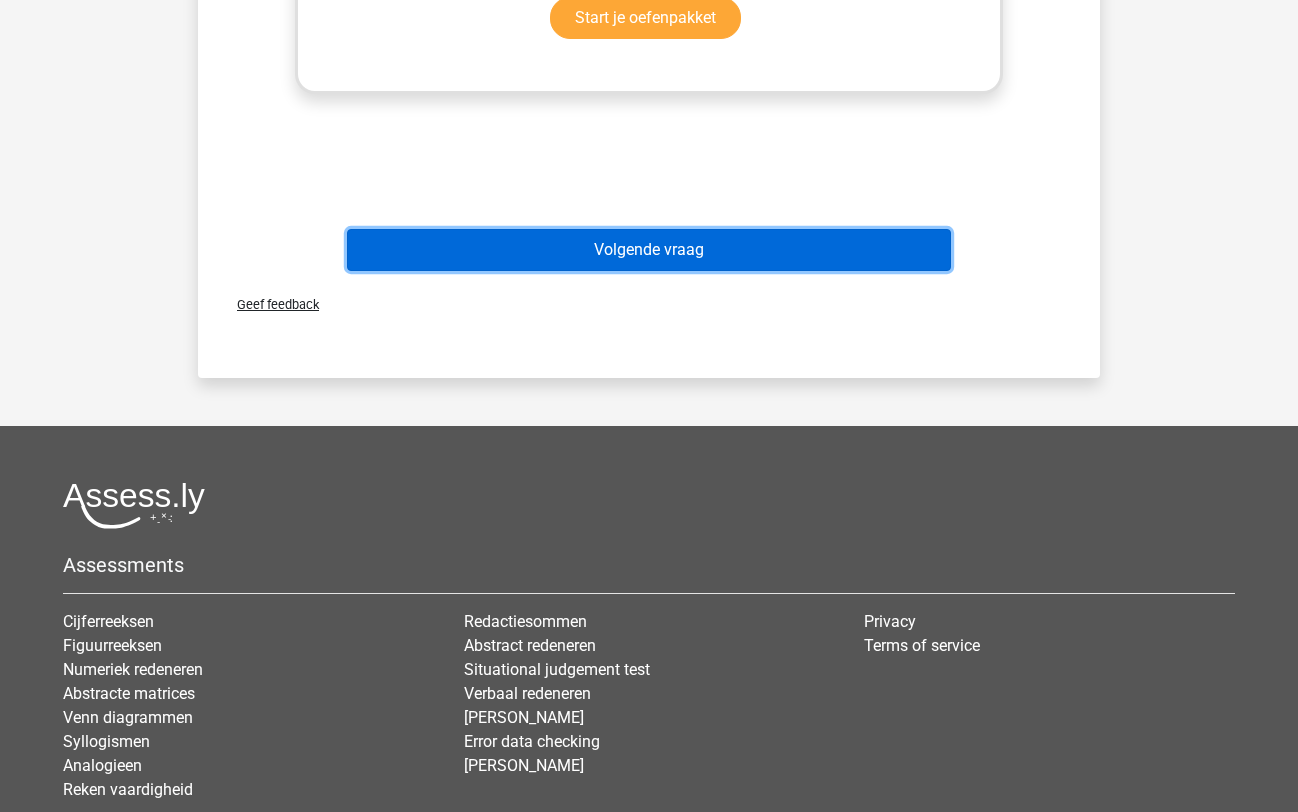 click on "Volgende vraag" at bounding box center (649, 250) 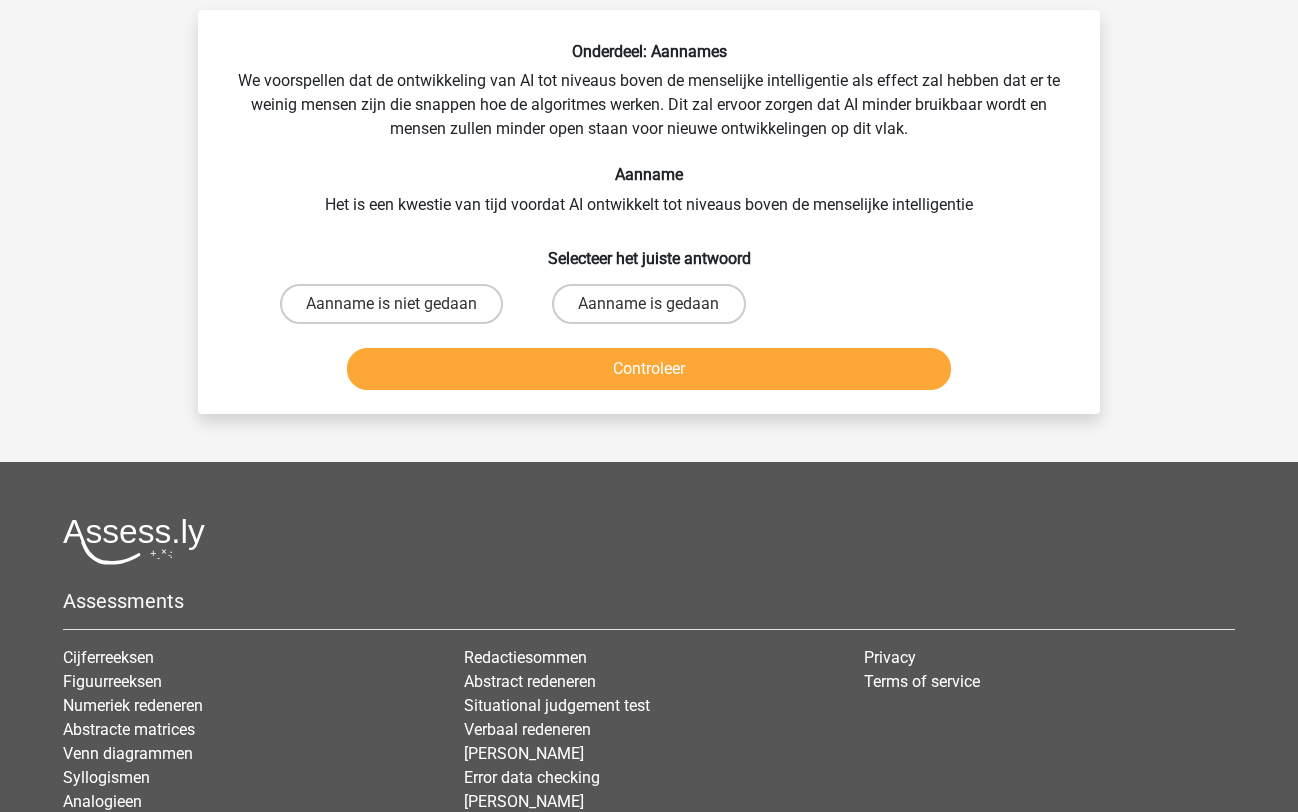 scroll, scrollTop: 100, scrollLeft: 0, axis: vertical 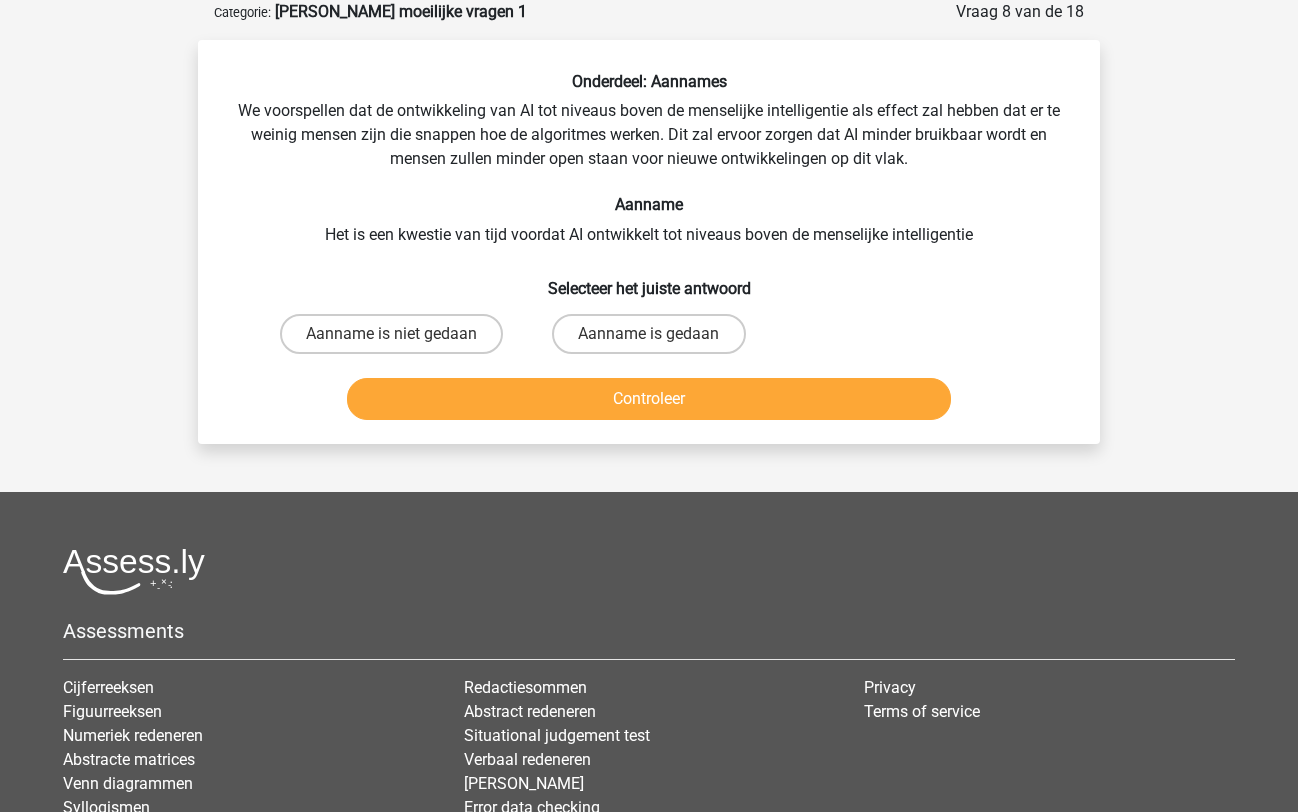 click on "Aanname is niet gedaan" at bounding box center (391, 334) 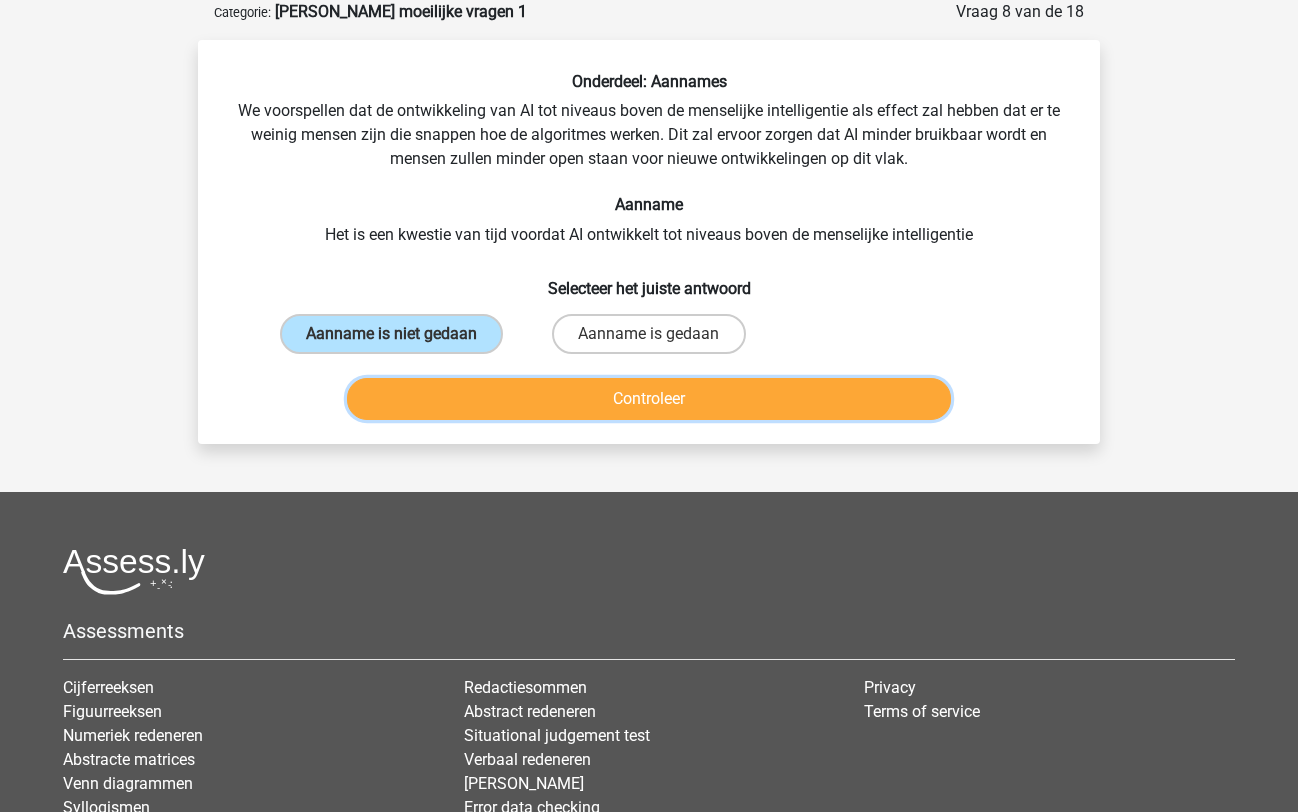 click on "Controleer" at bounding box center (649, 399) 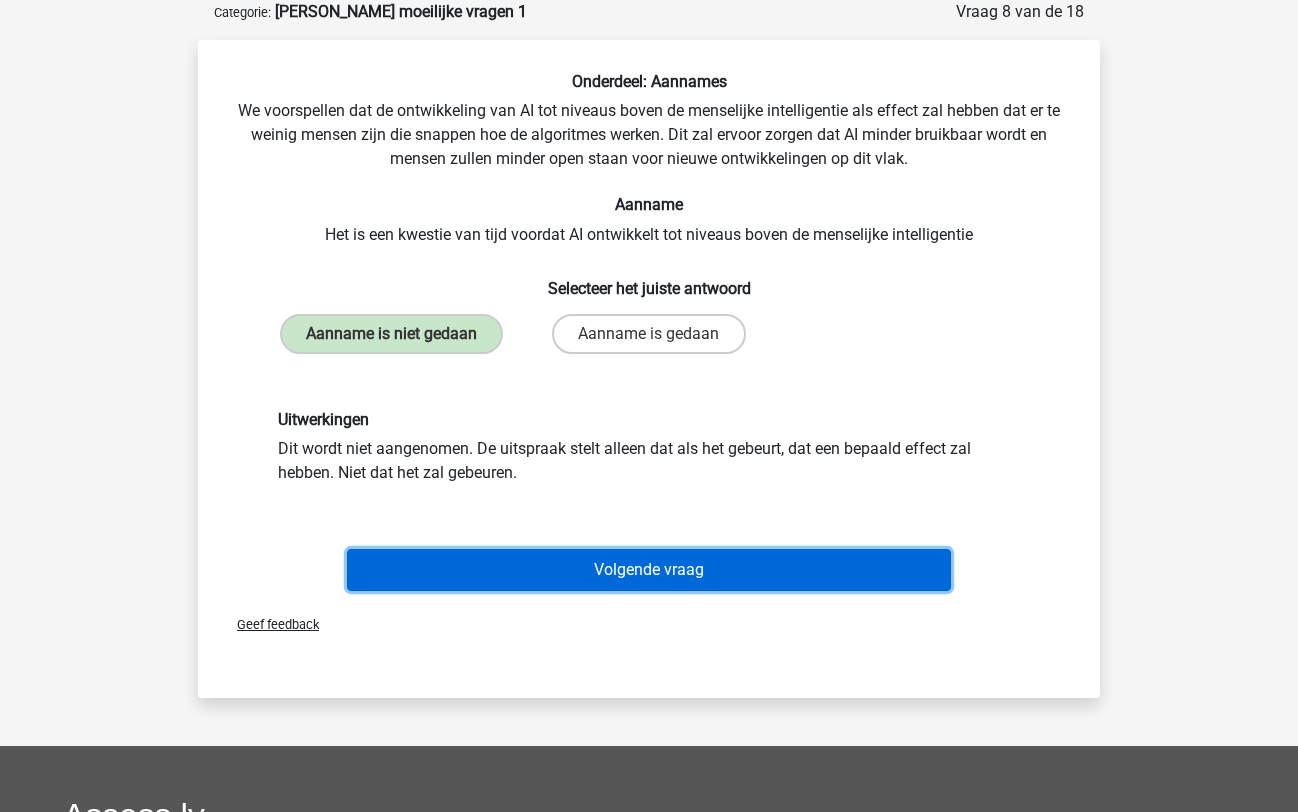 click on "Volgende vraag" at bounding box center [649, 570] 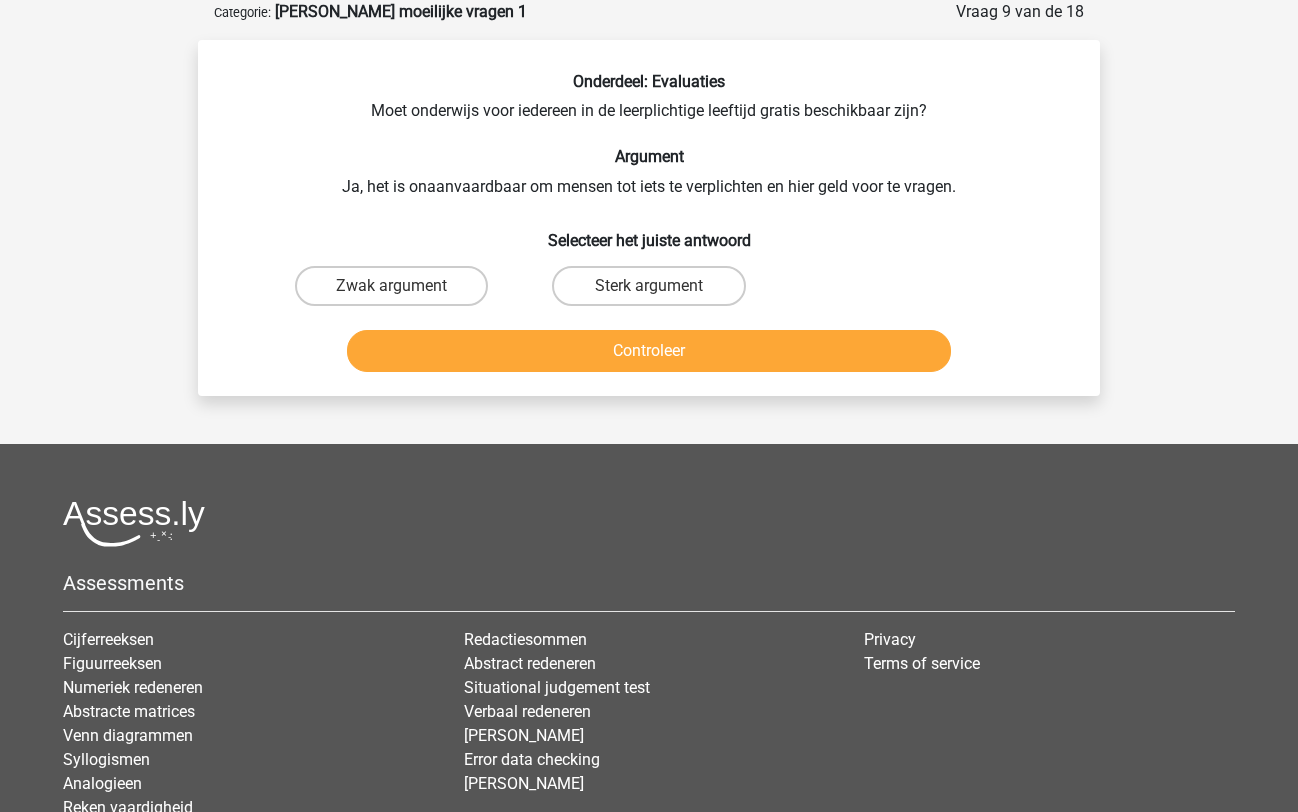click on "Zwak argument" at bounding box center (391, 286) 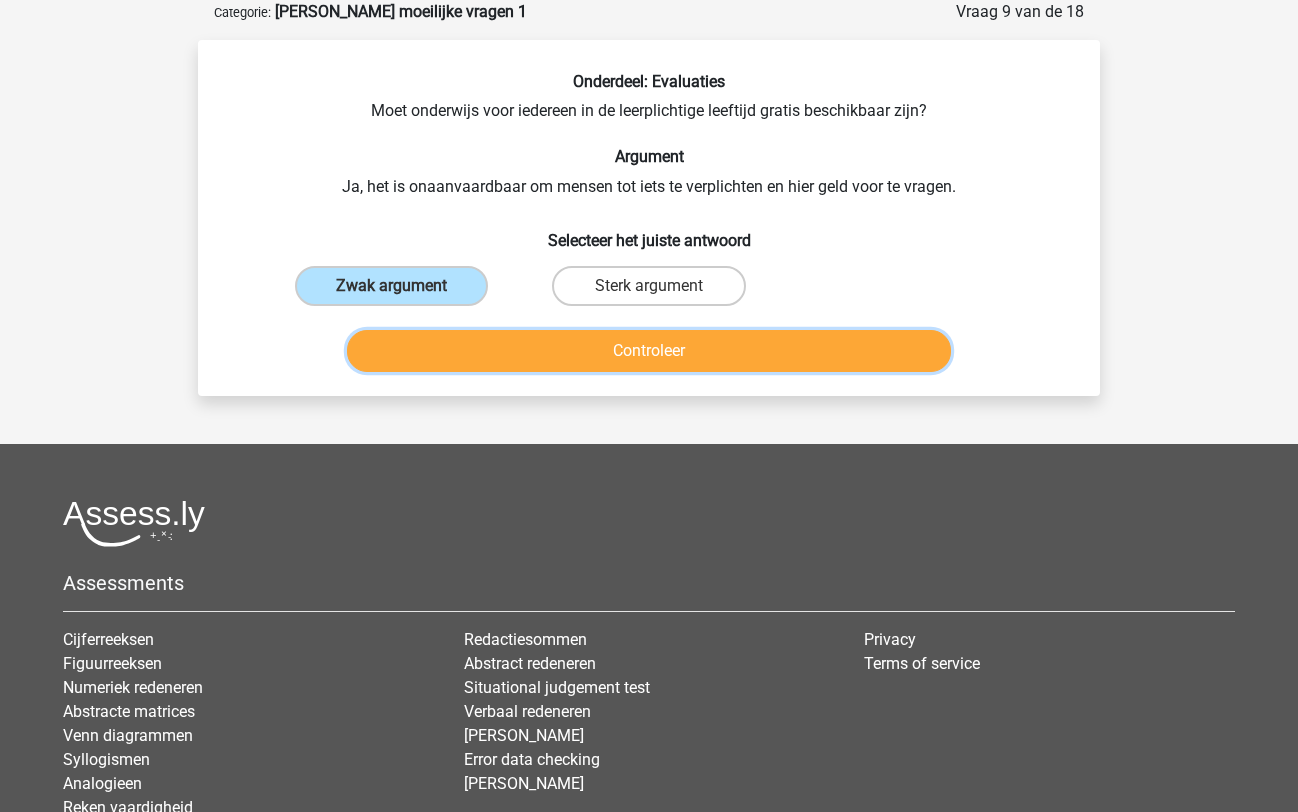 click on "Controleer" at bounding box center (649, 351) 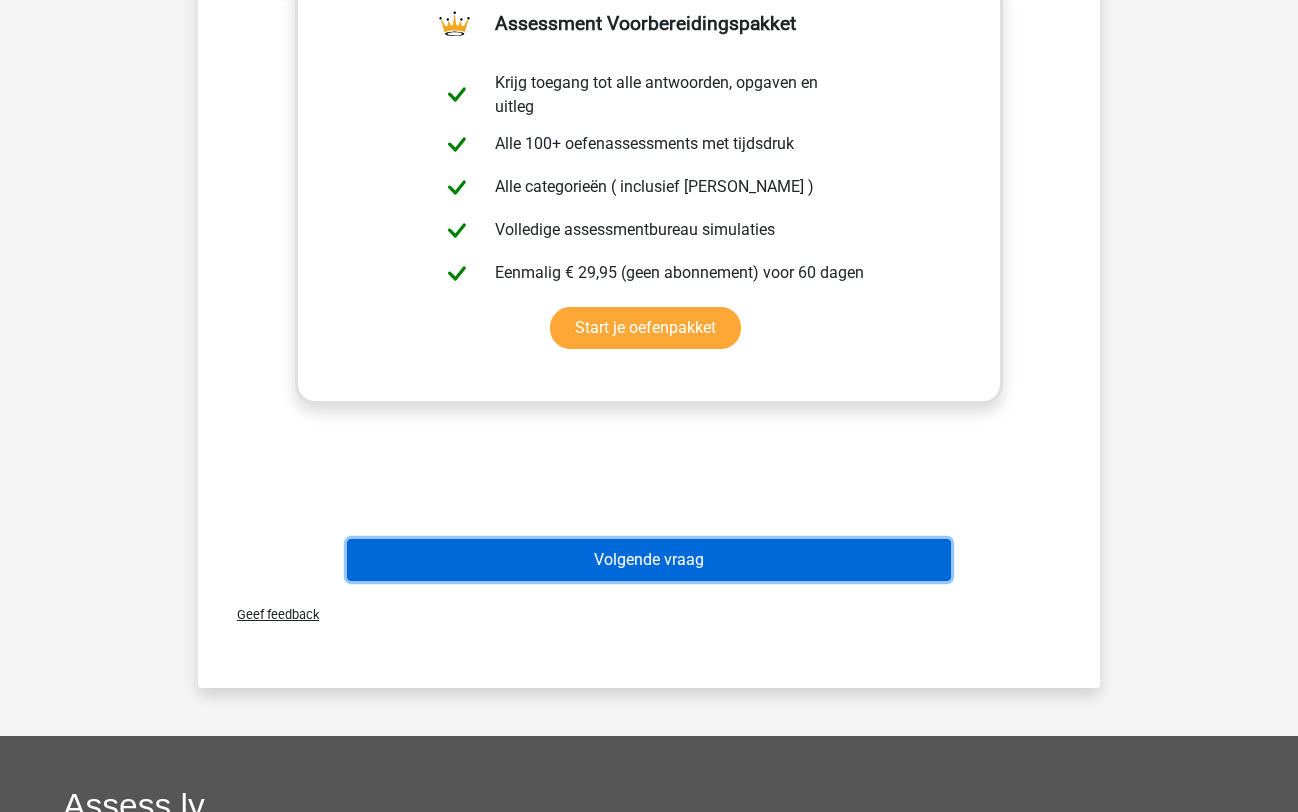 click on "Volgende vraag" at bounding box center (649, 560) 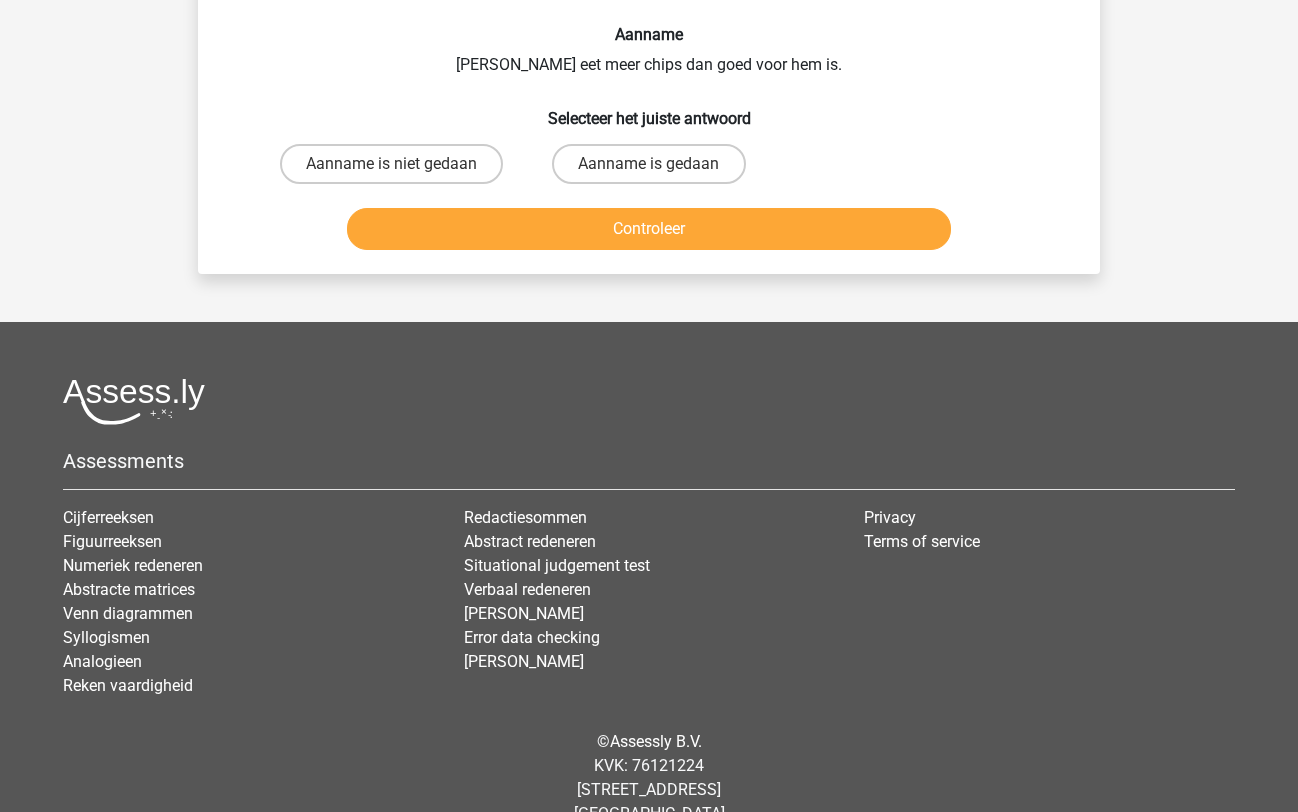 scroll, scrollTop: 100, scrollLeft: 0, axis: vertical 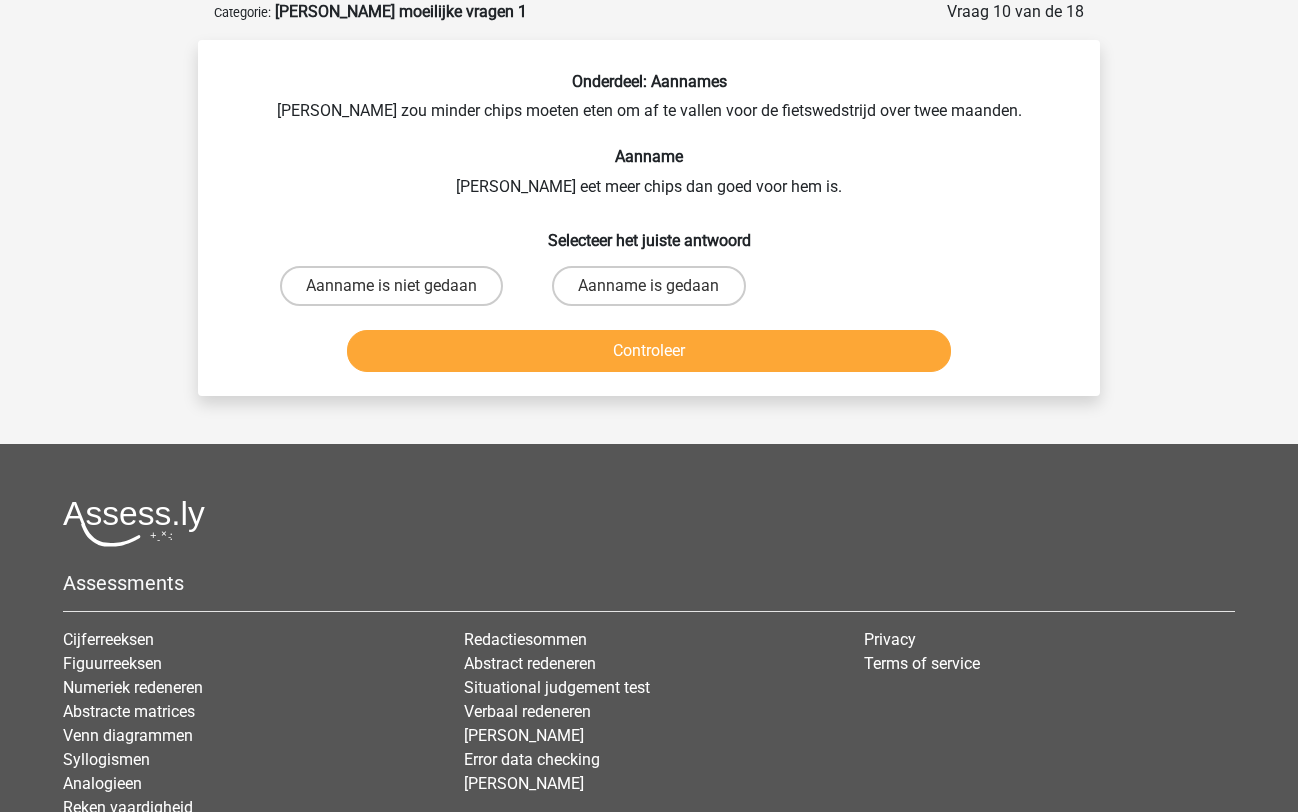 click on "Aanname is niet gedaan" at bounding box center [391, 286] 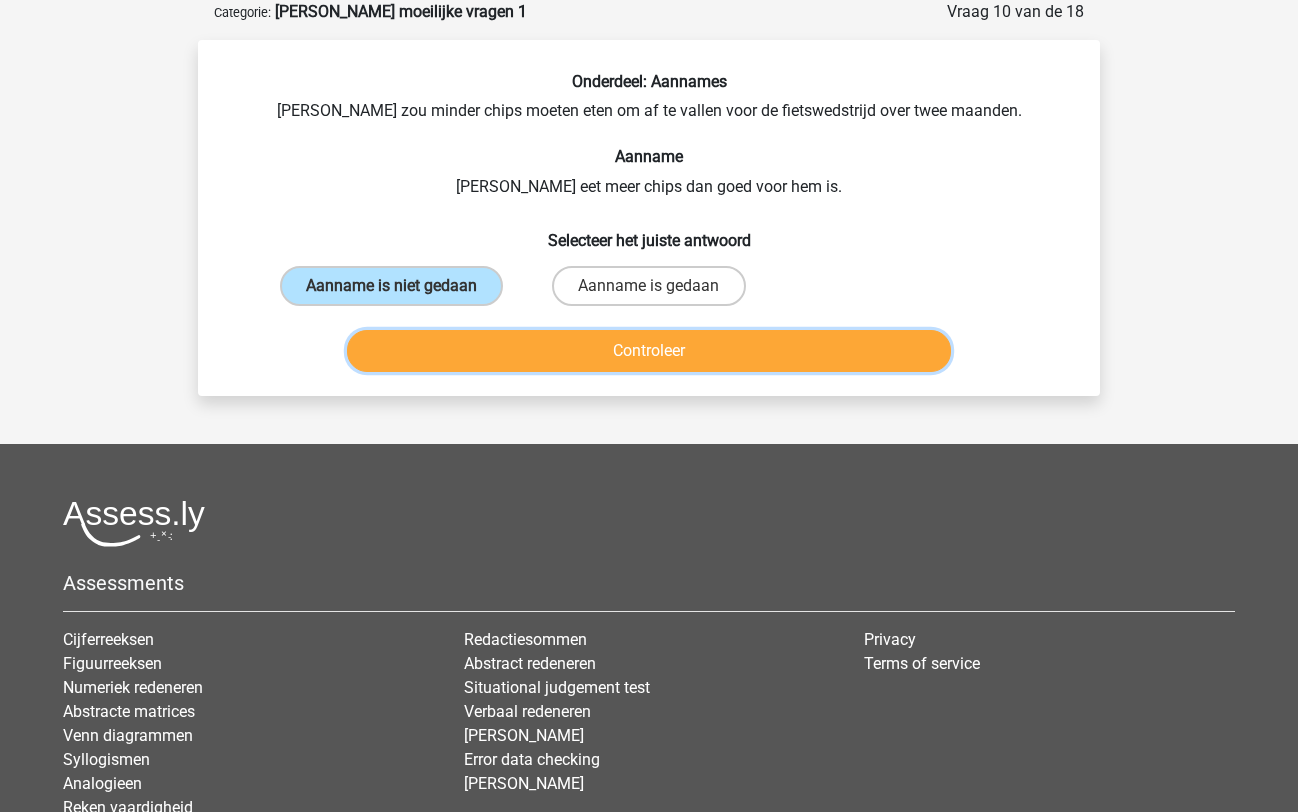 click on "Controleer" at bounding box center (649, 351) 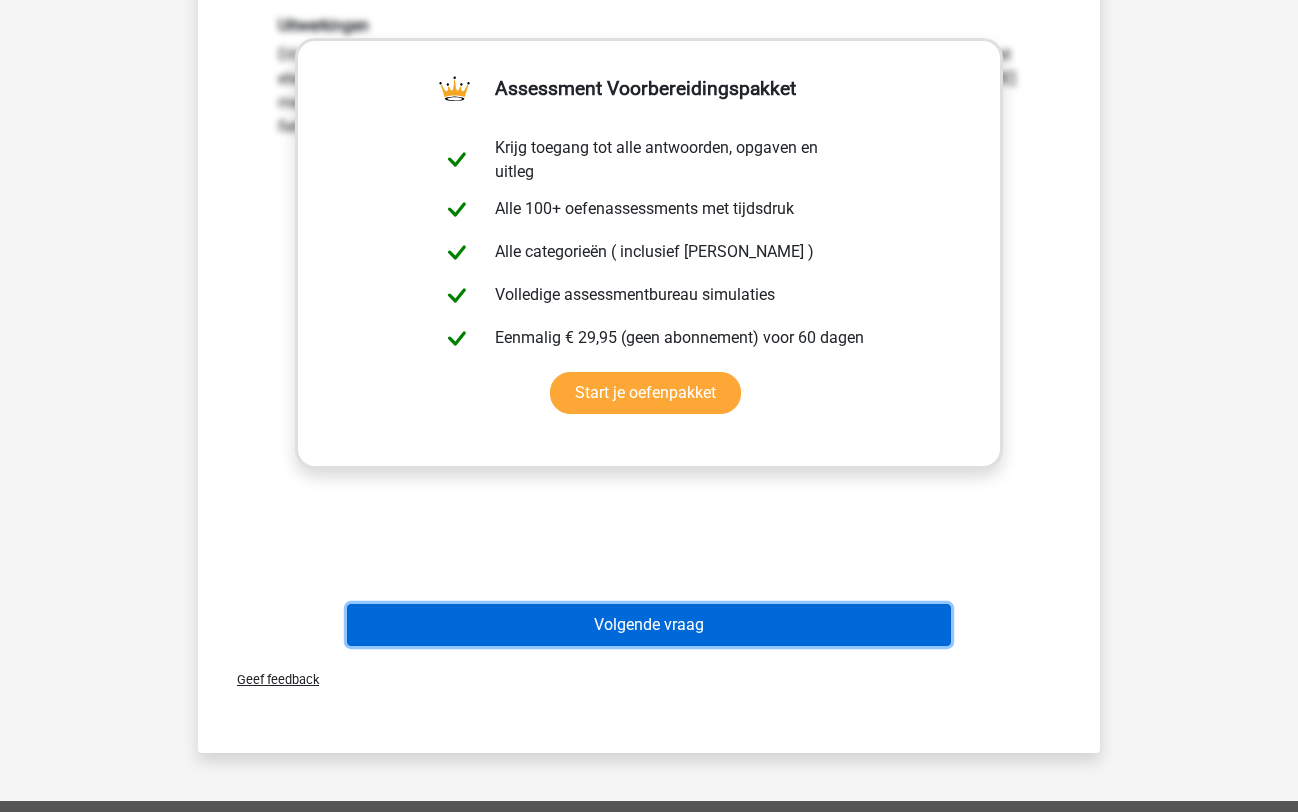 click on "Volgende vraag" at bounding box center [649, 625] 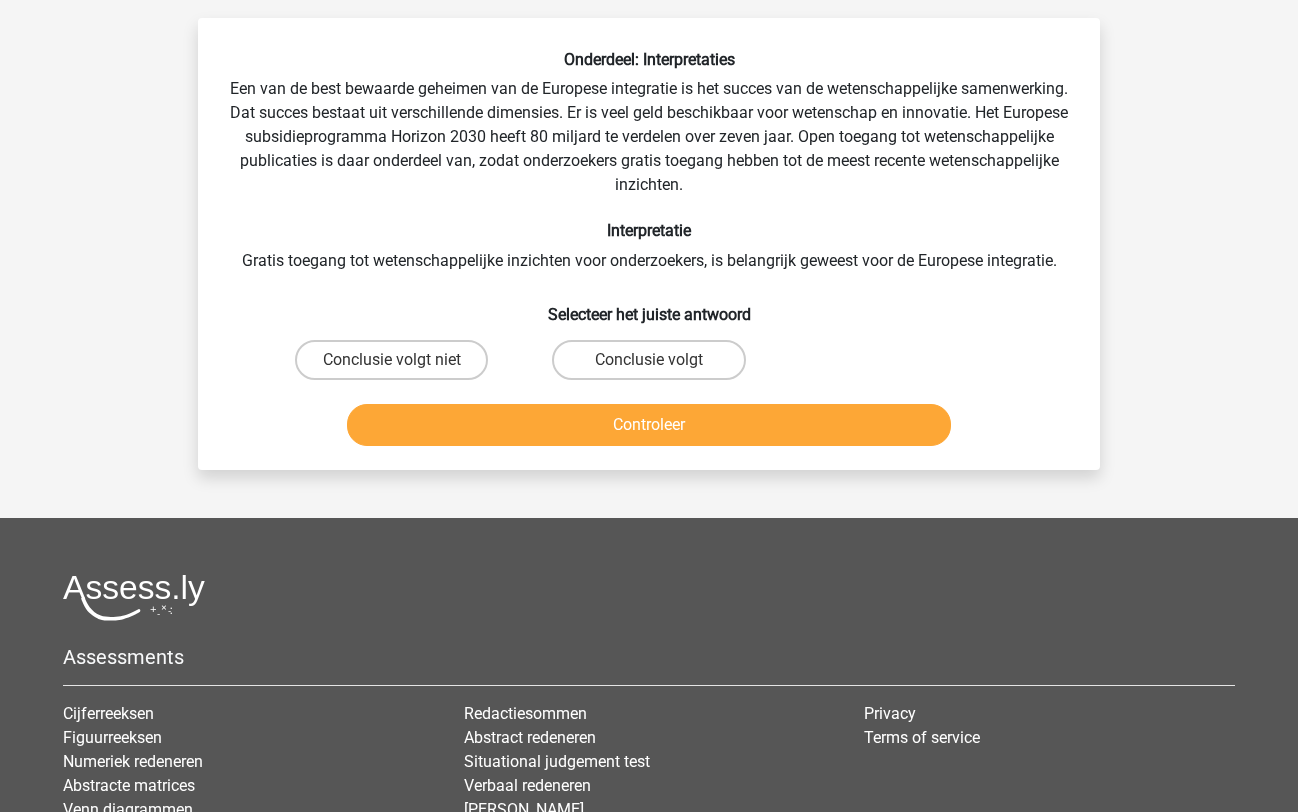 scroll, scrollTop: 100, scrollLeft: 0, axis: vertical 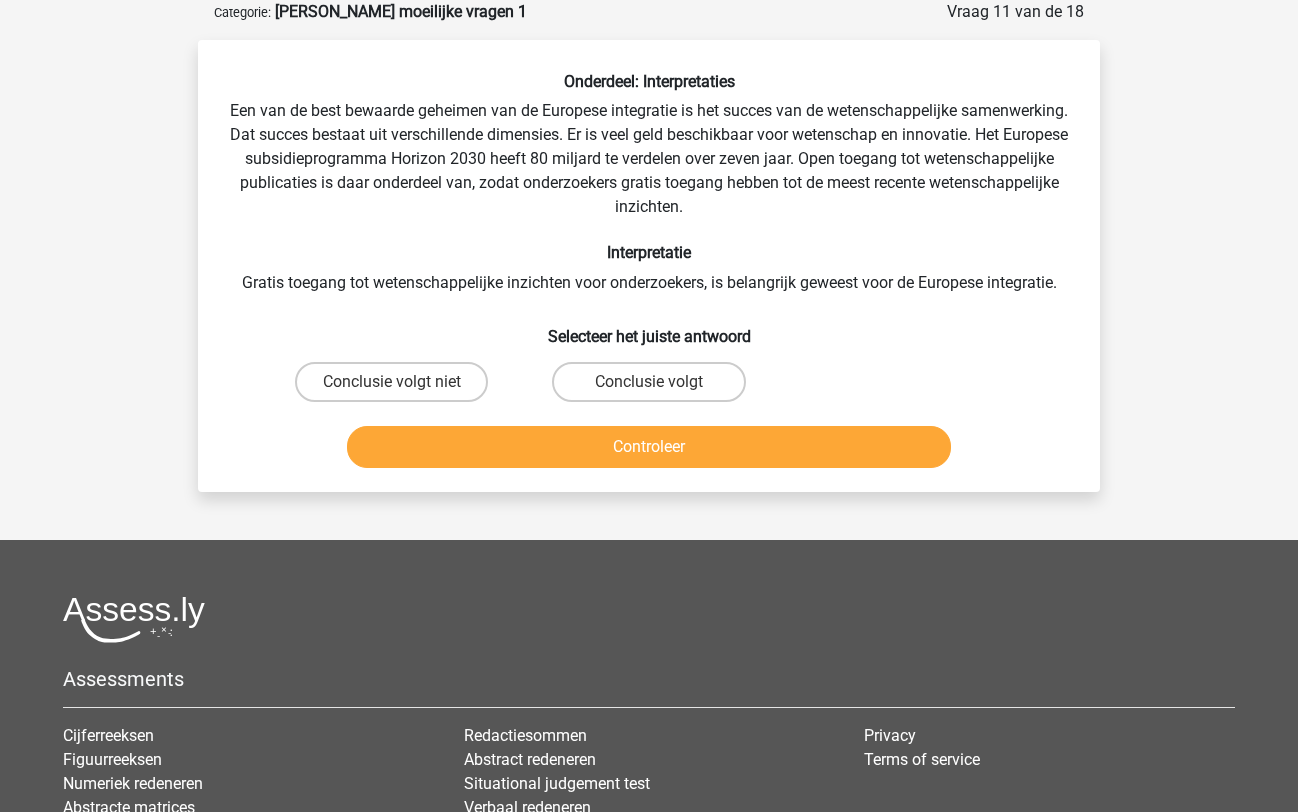 click on "Conclusie volgt niet" at bounding box center (391, 382) 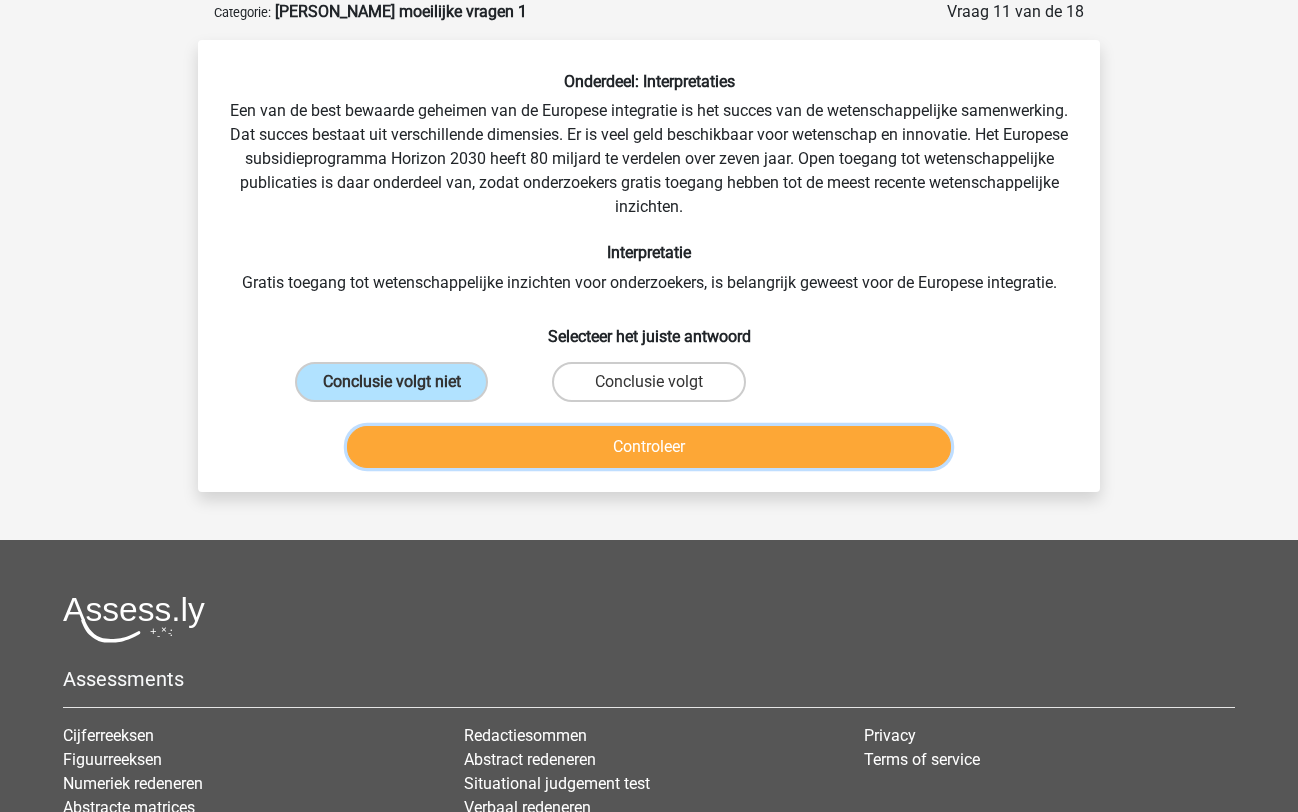 click on "Controleer" at bounding box center [649, 447] 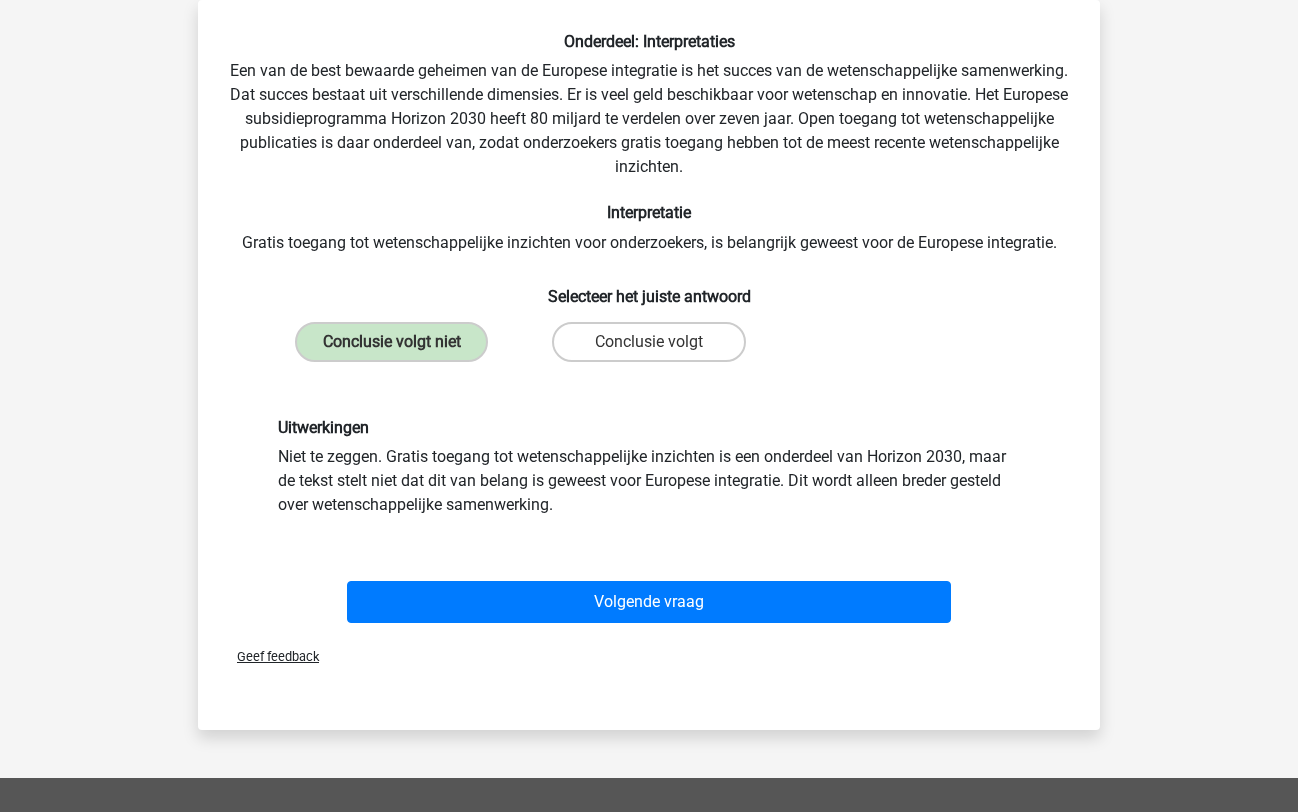 scroll, scrollTop: 145, scrollLeft: 0, axis: vertical 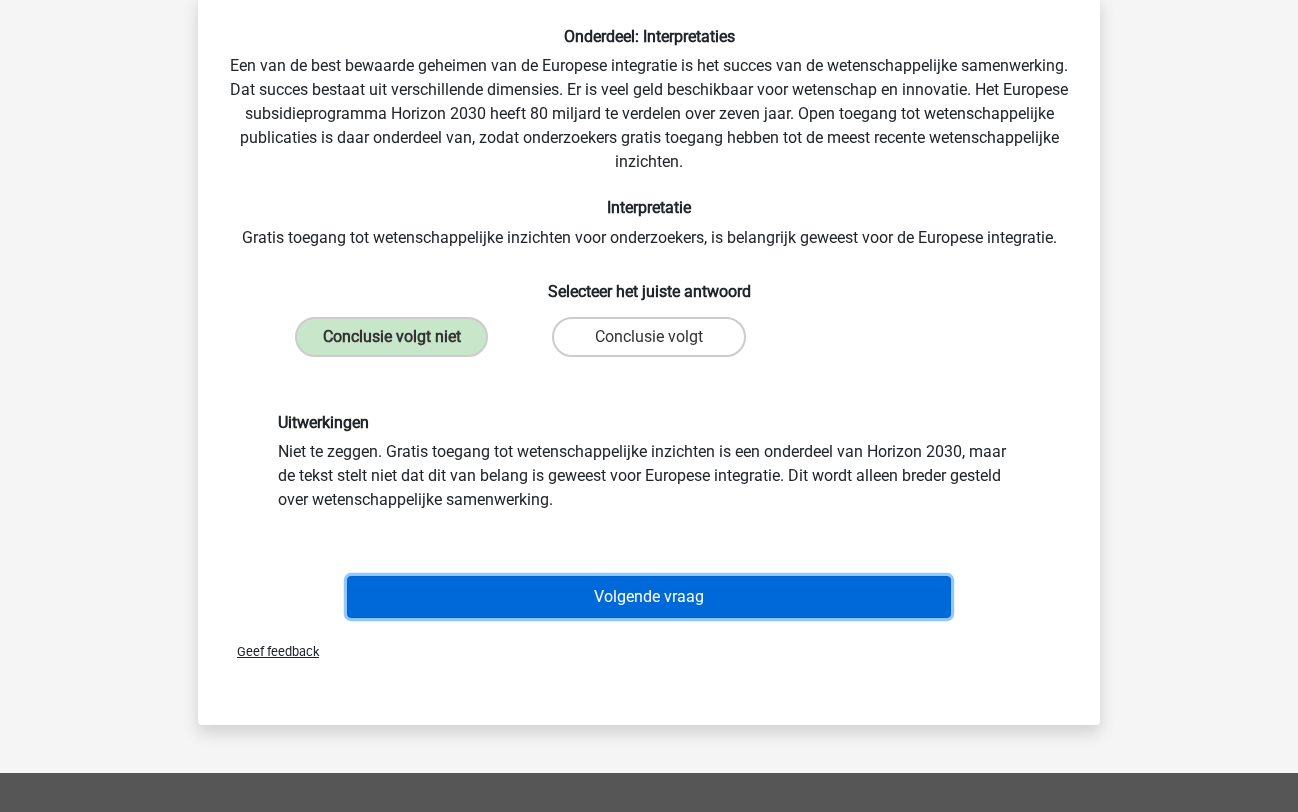 click on "Volgende vraag" at bounding box center (649, 597) 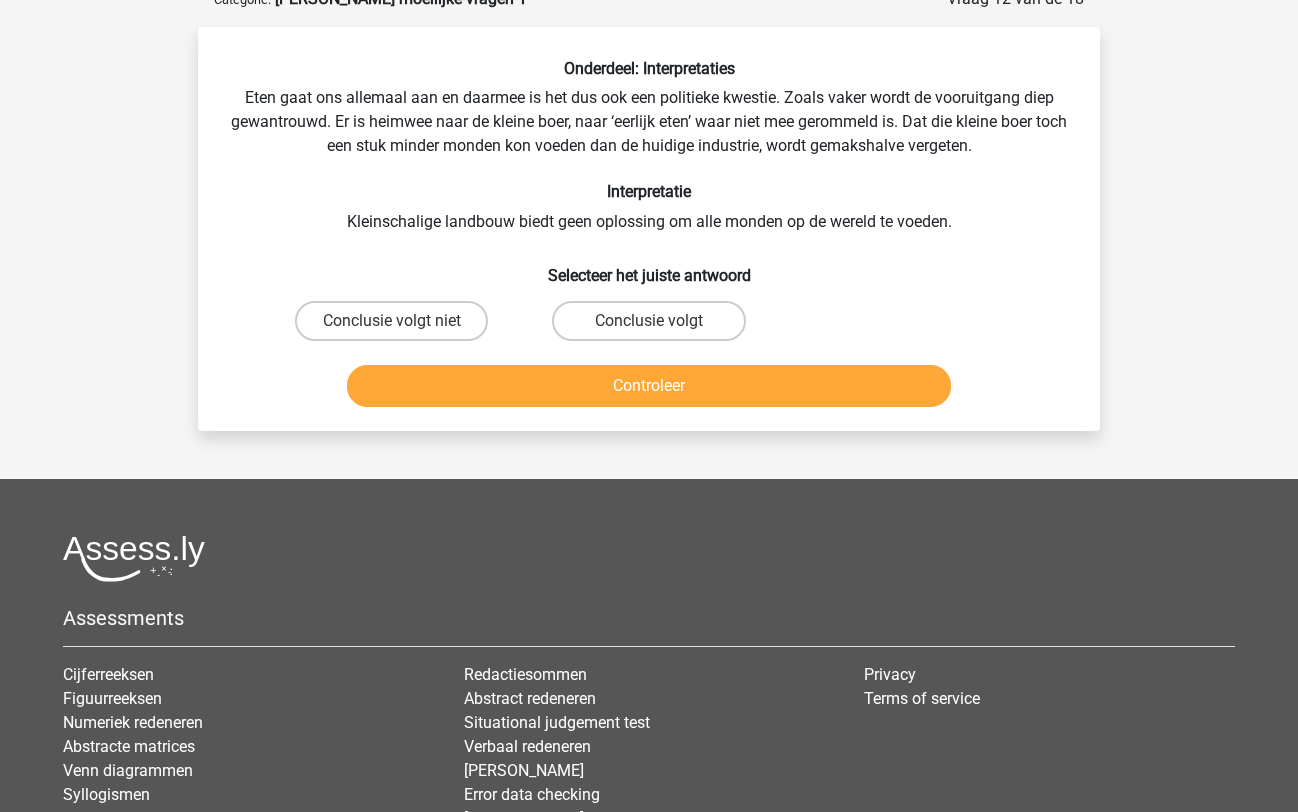 scroll, scrollTop: 100, scrollLeft: 0, axis: vertical 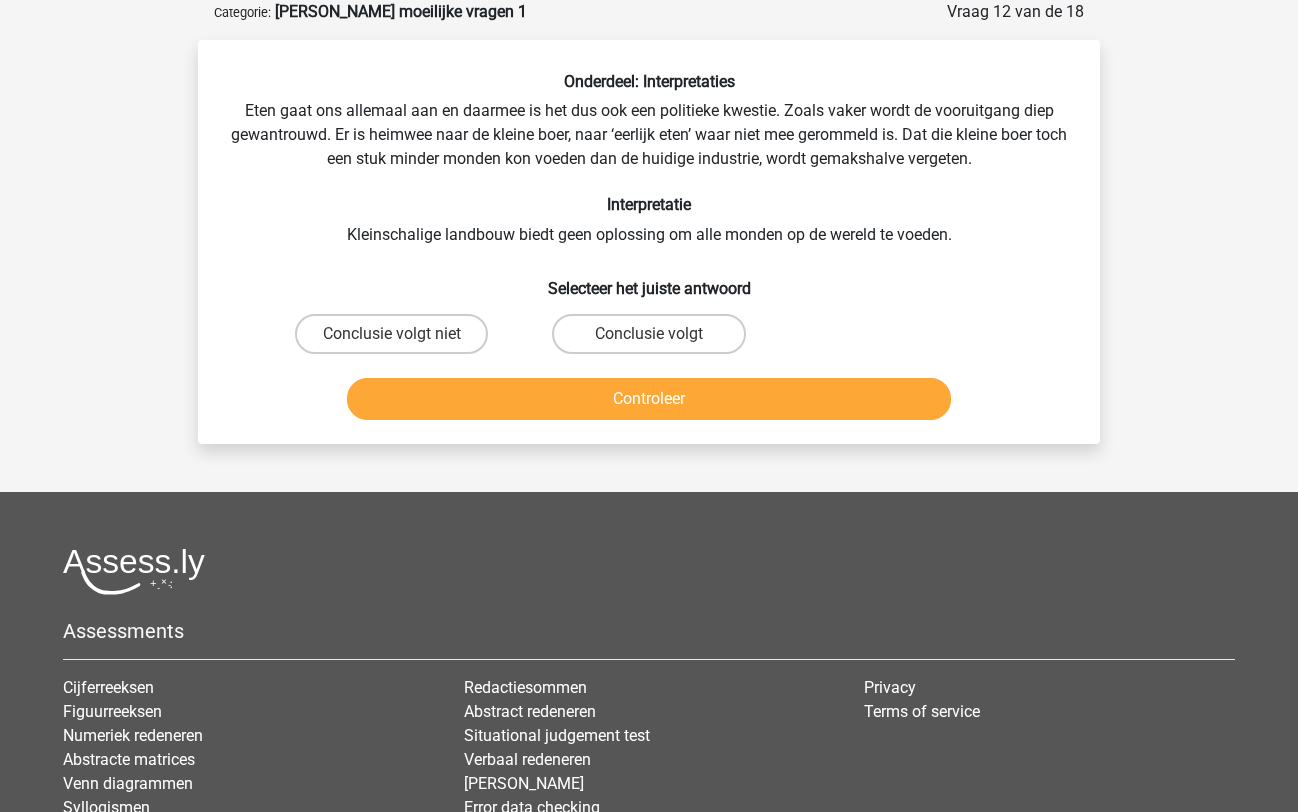 click on "Conclusie volgt niet" at bounding box center [391, 334] 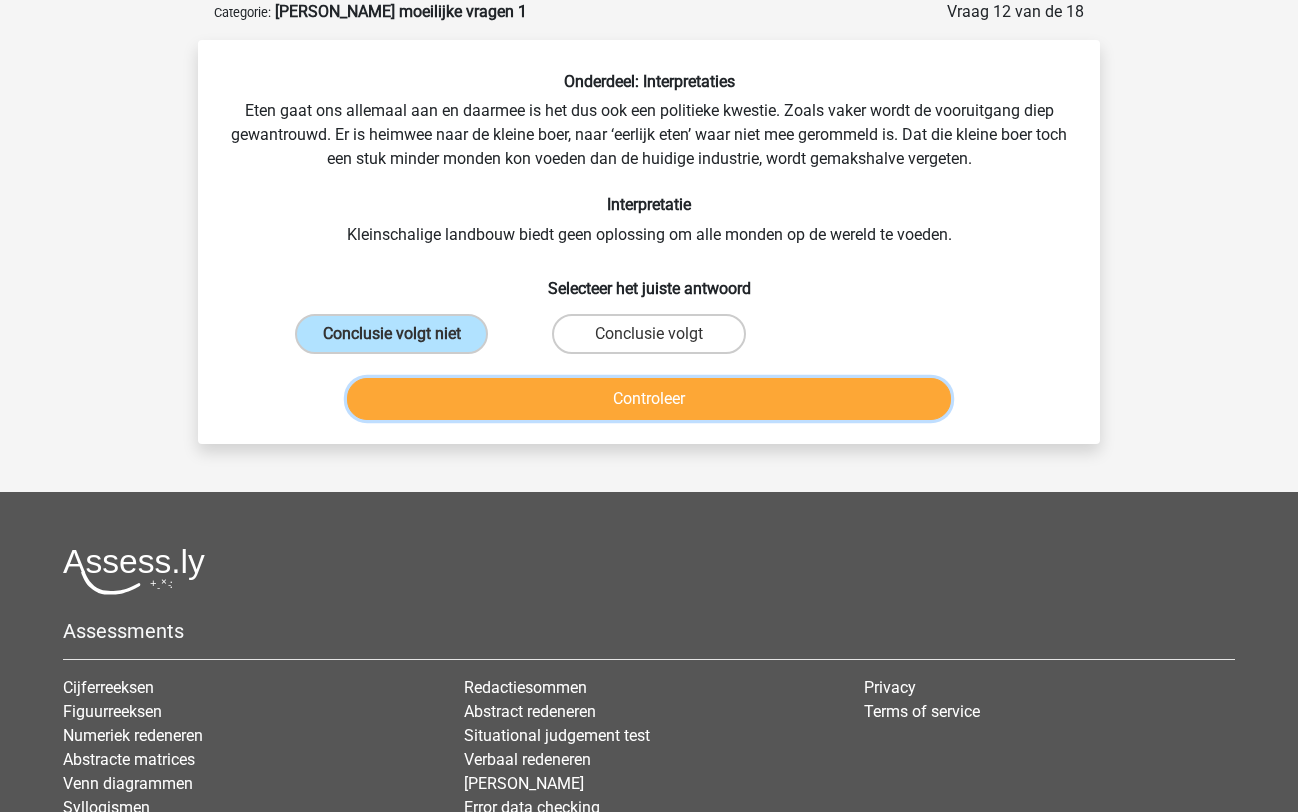 click on "Controleer" at bounding box center [649, 399] 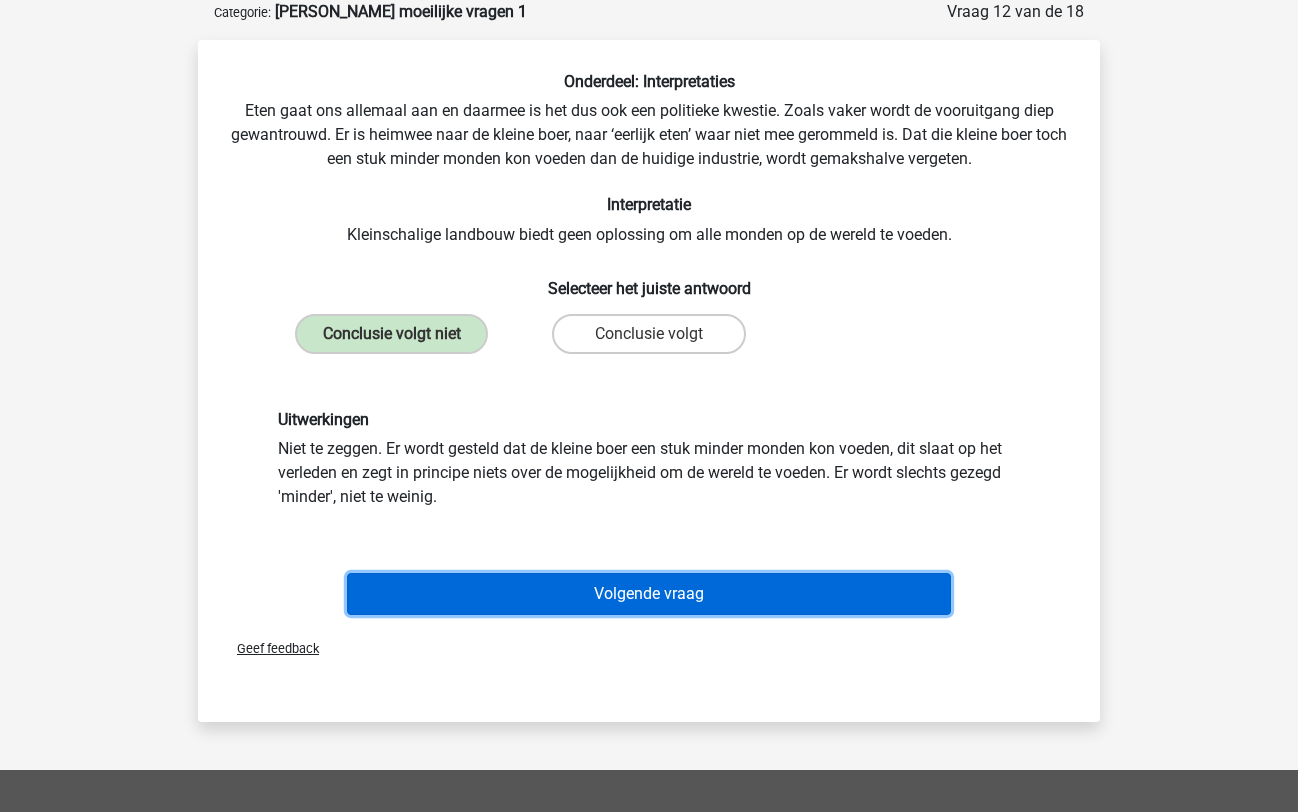 click on "Volgende vraag" at bounding box center [649, 594] 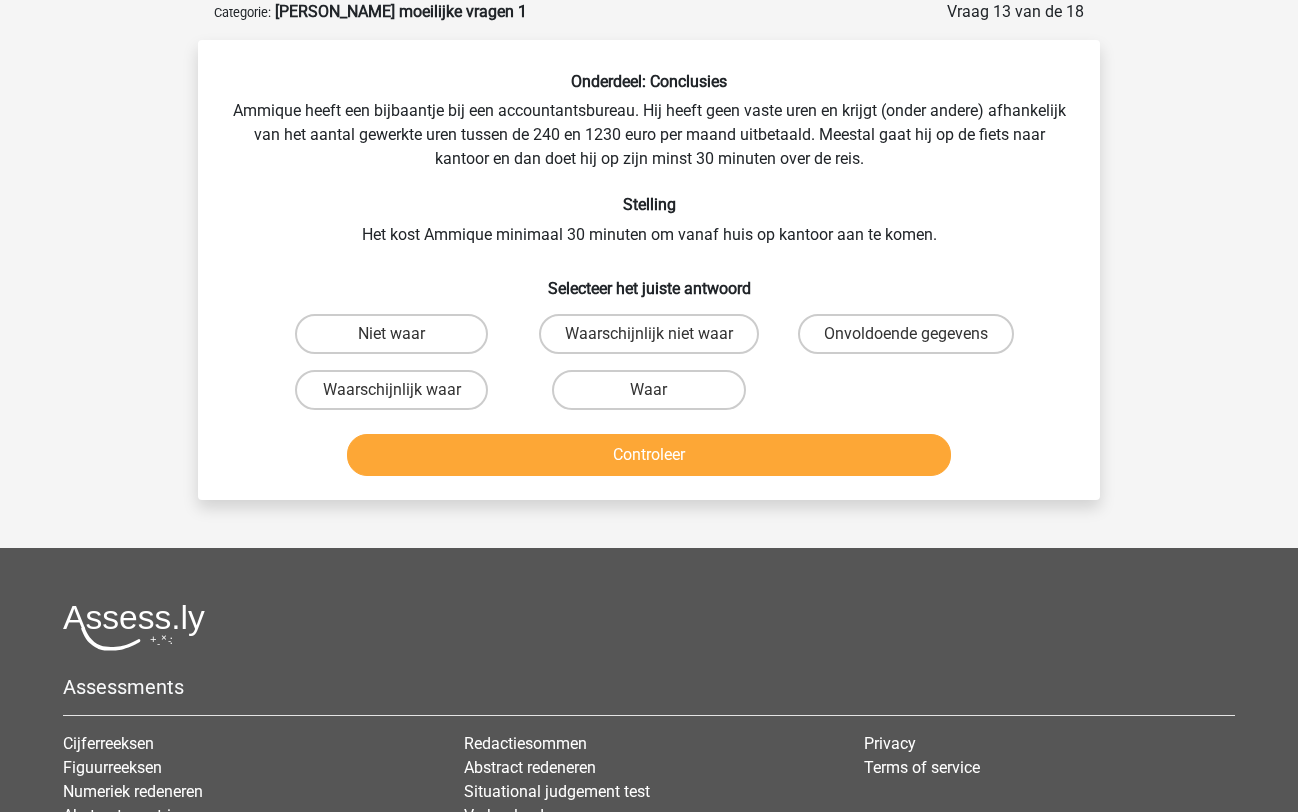 click on "Onvoldoende gegevens" at bounding box center (906, 334) 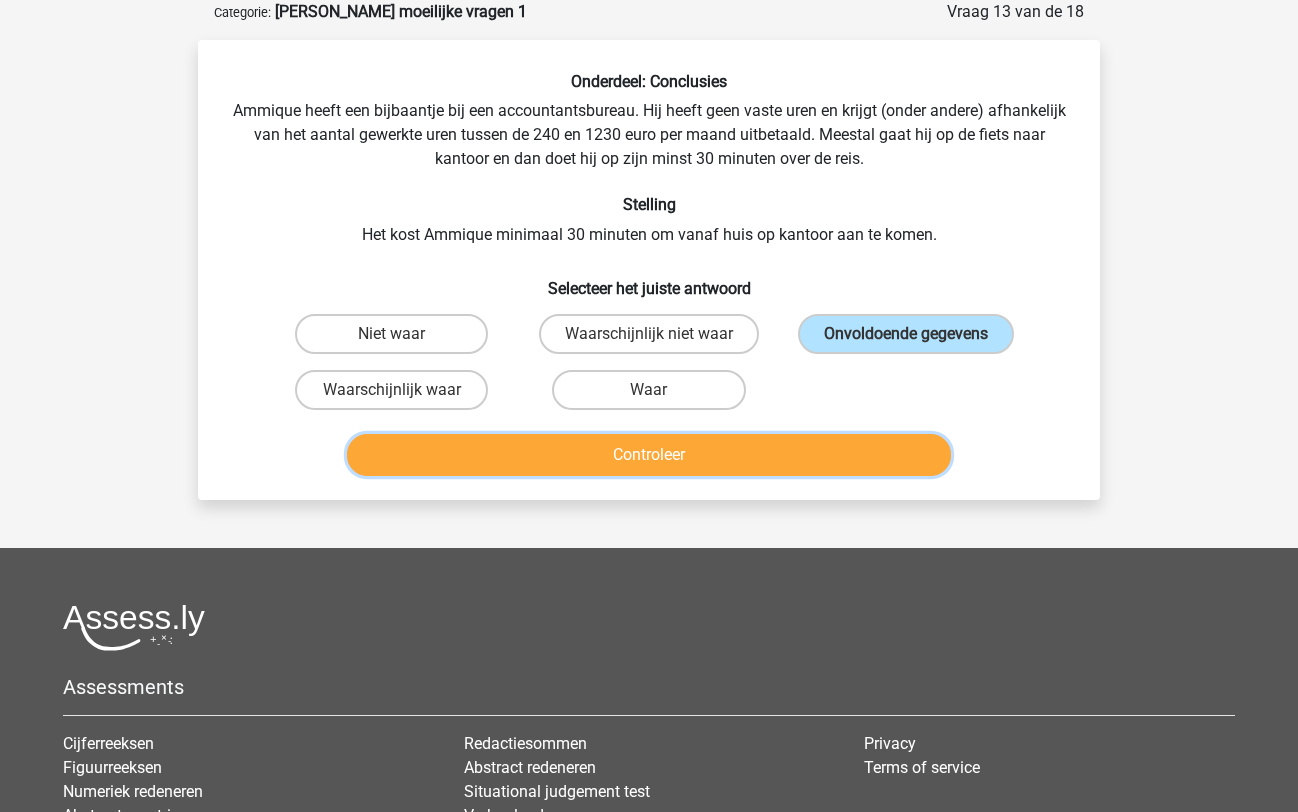 click on "Controleer" at bounding box center (649, 455) 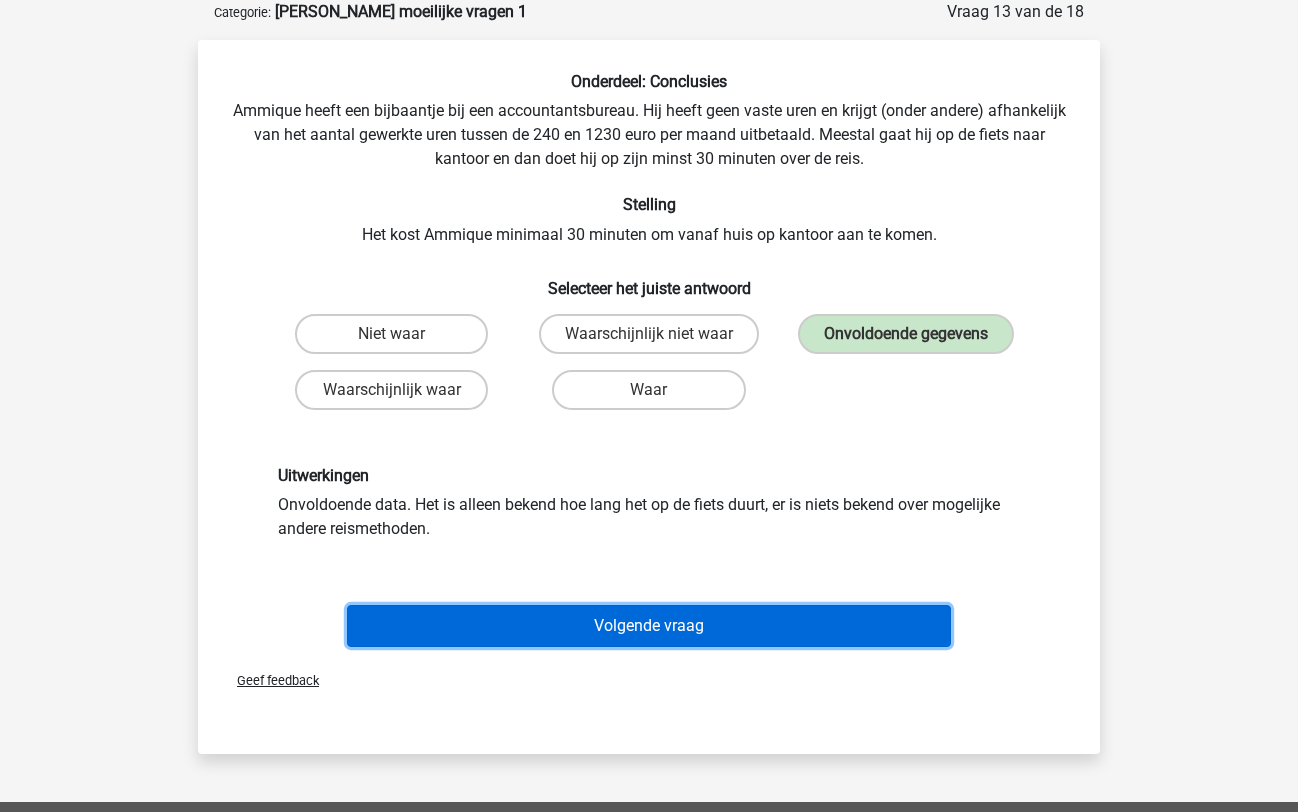 click on "Volgende vraag" at bounding box center [649, 626] 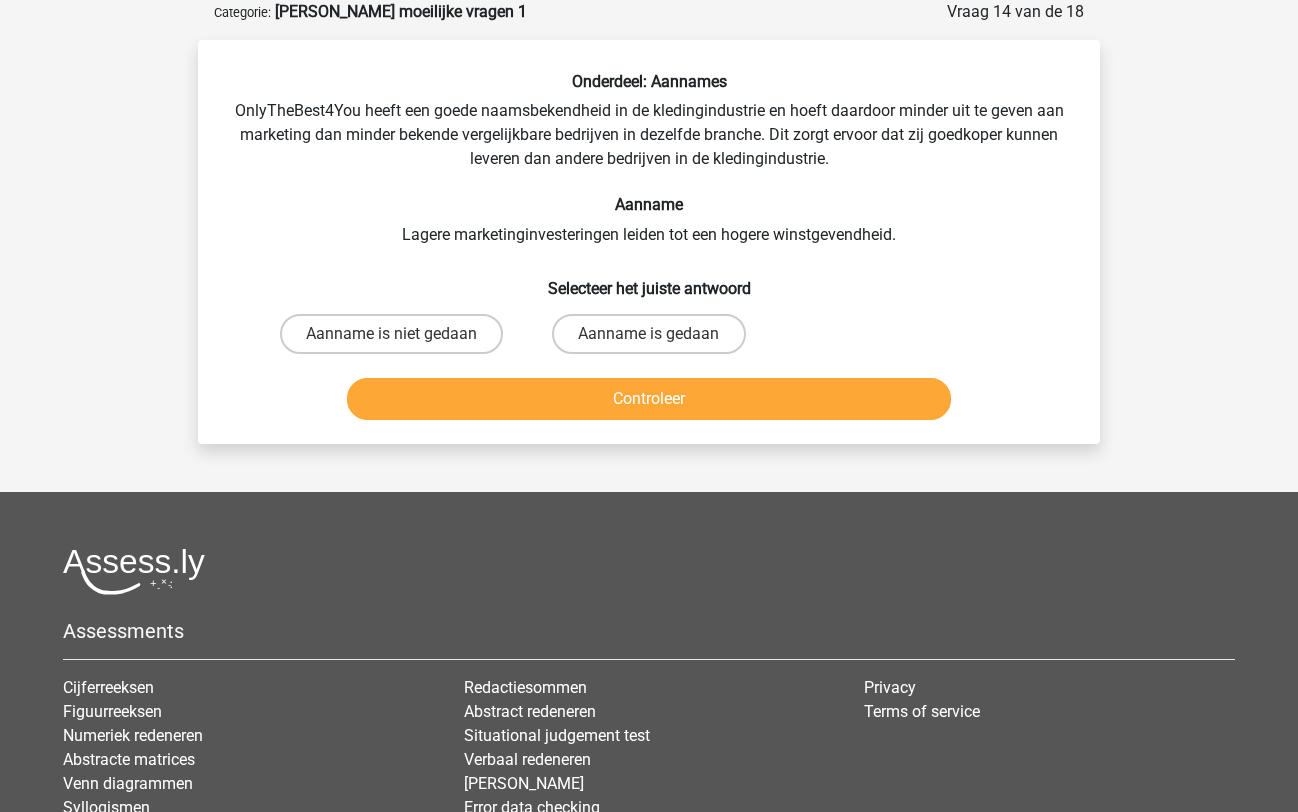 click on "Aanname is niet gedaan" at bounding box center (391, 334) 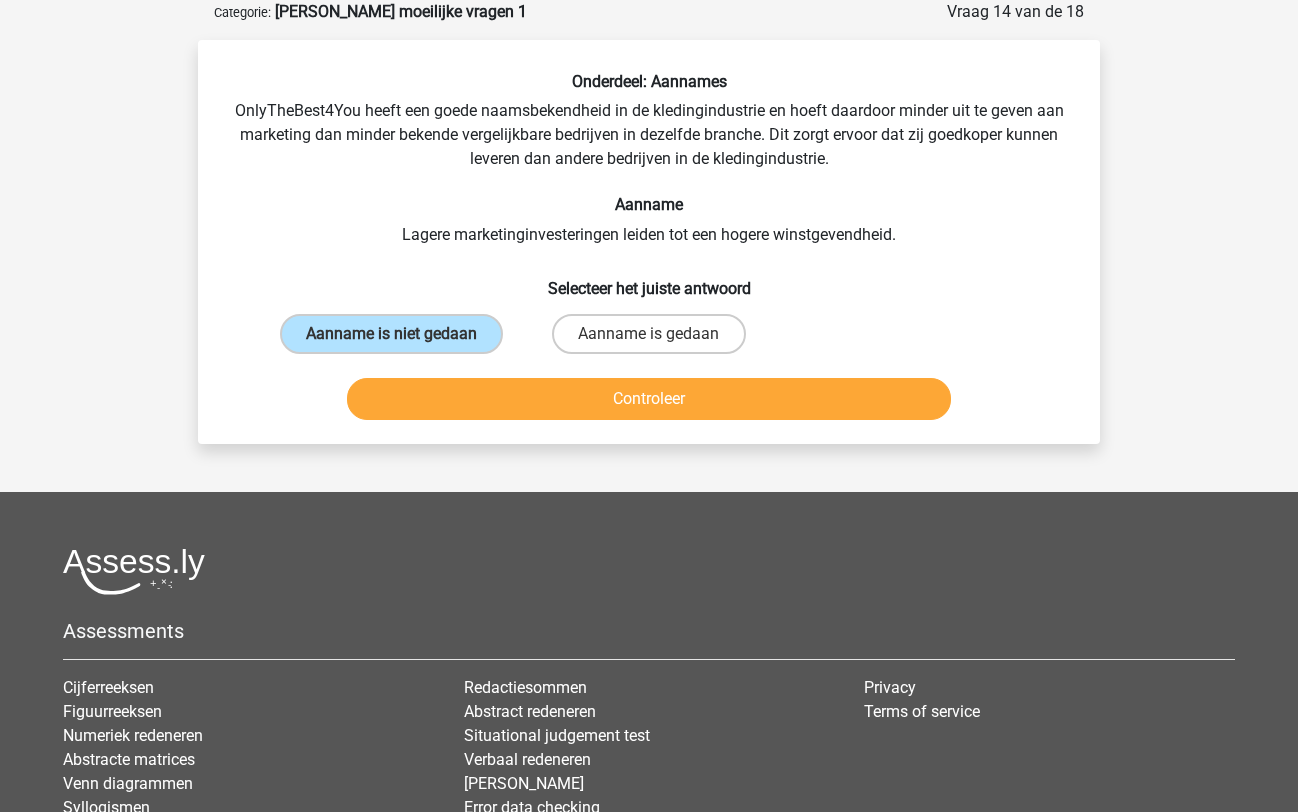click on "Controleer" at bounding box center [649, 399] 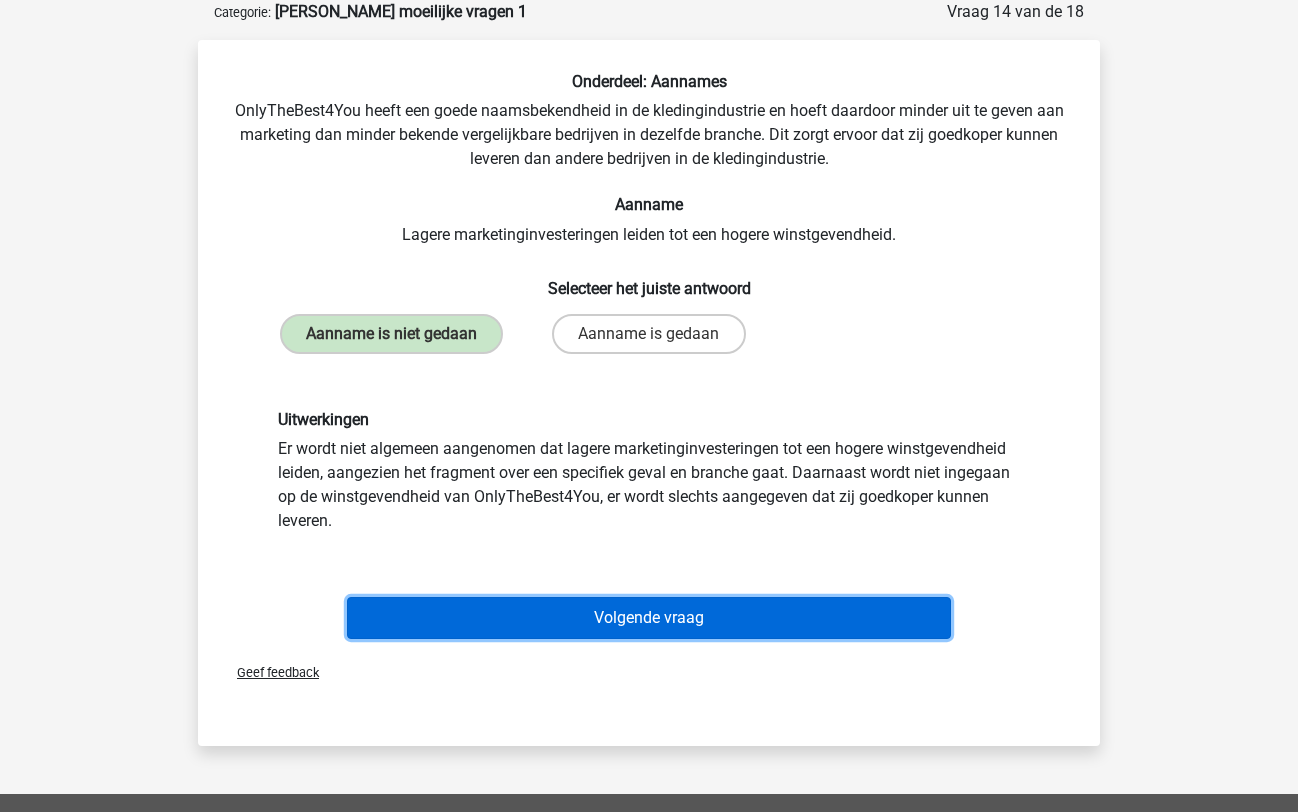 click on "Volgende vraag" at bounding box center [649, 618] 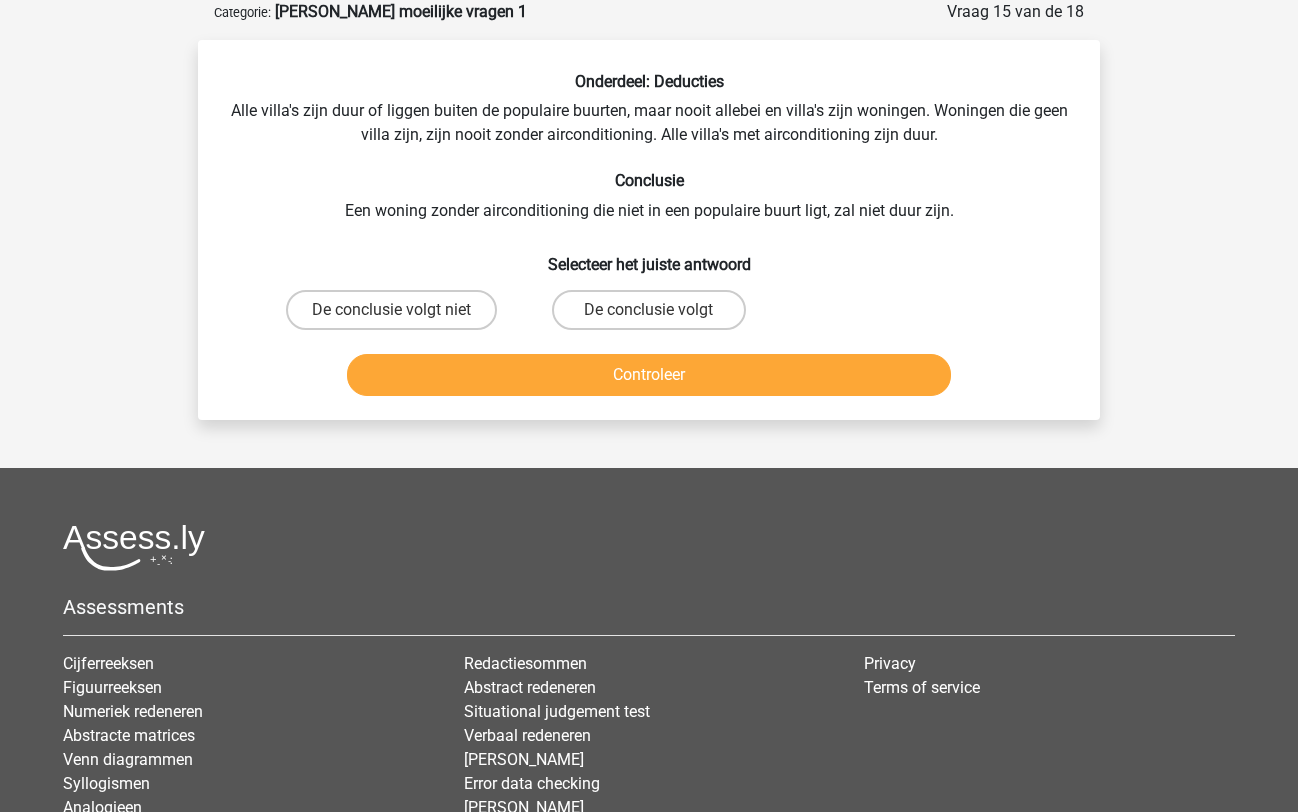 click on "De conclusie volgt" at bounding box center [648, 310] 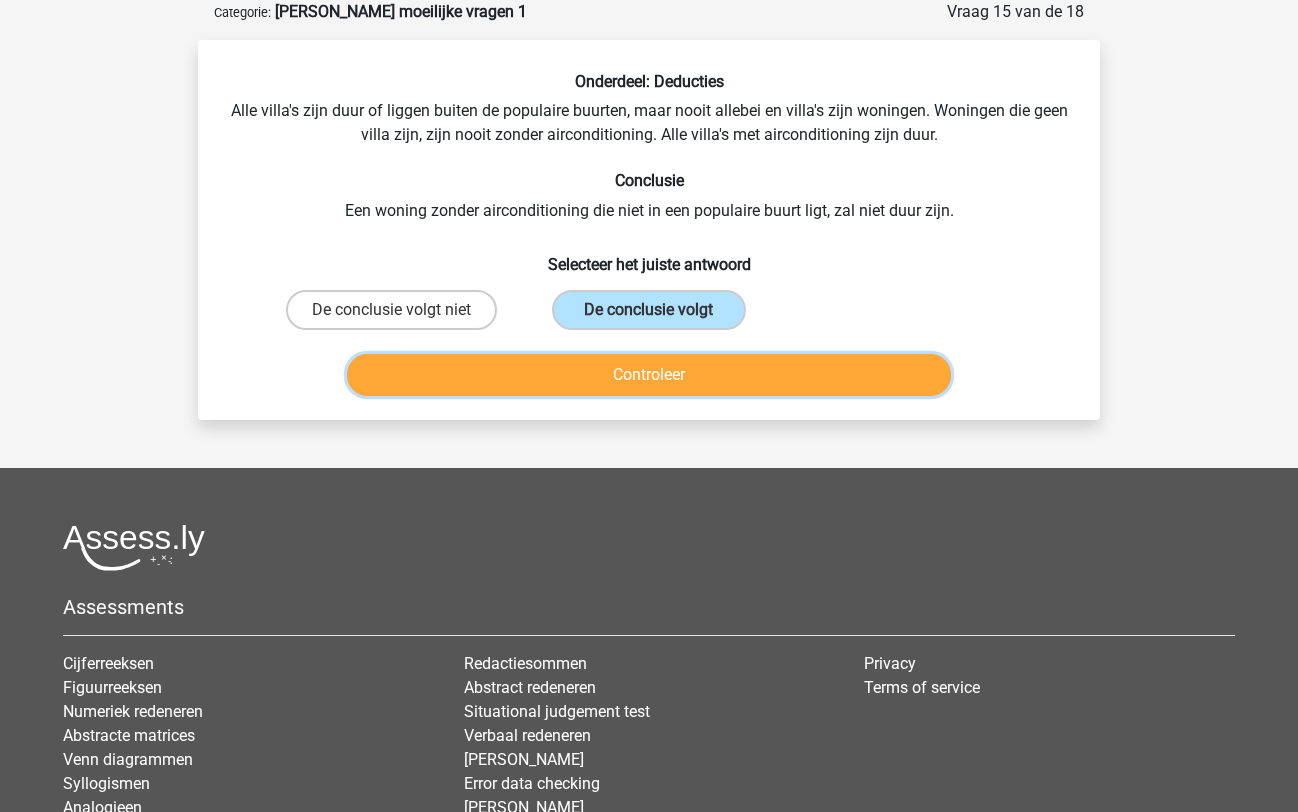 click on "Controleer" at bounding box center (649, 375) 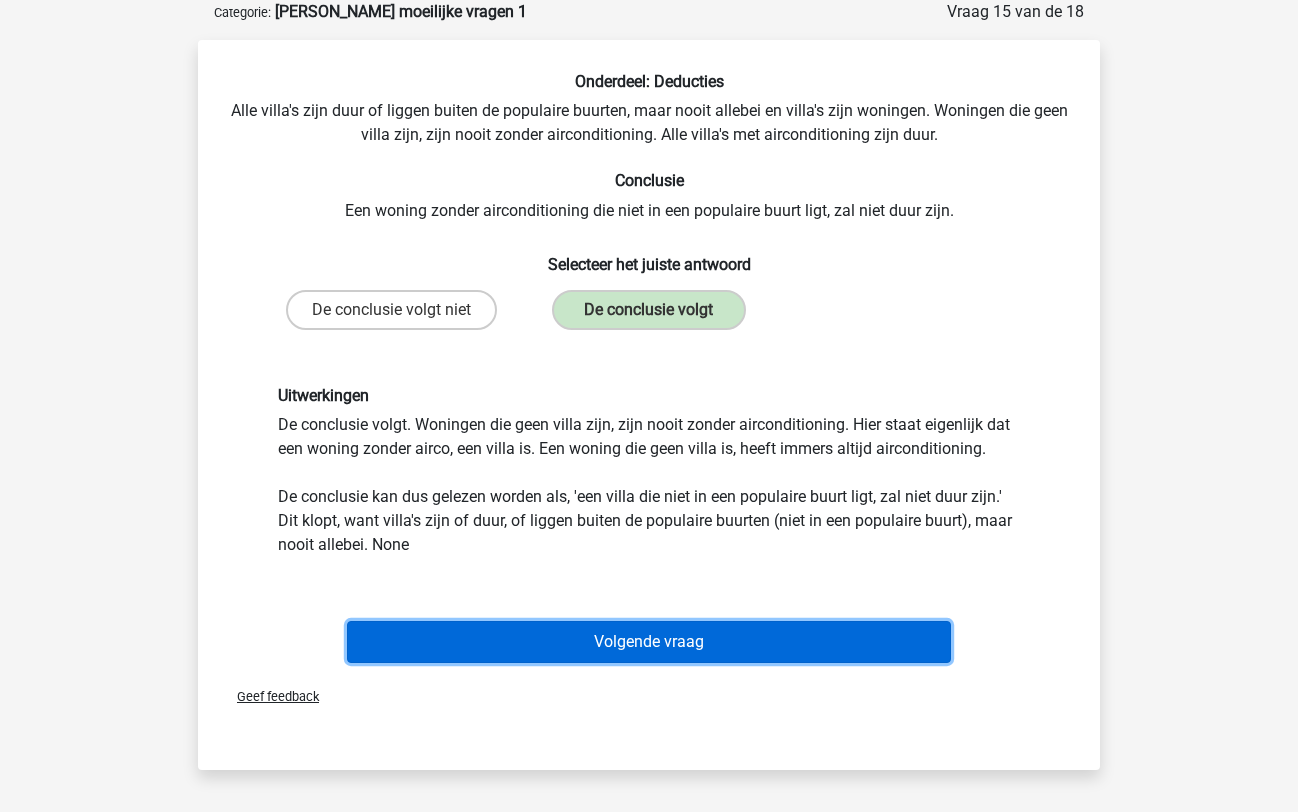 click on "Volgende vraag" at bounding box center [649, 642] 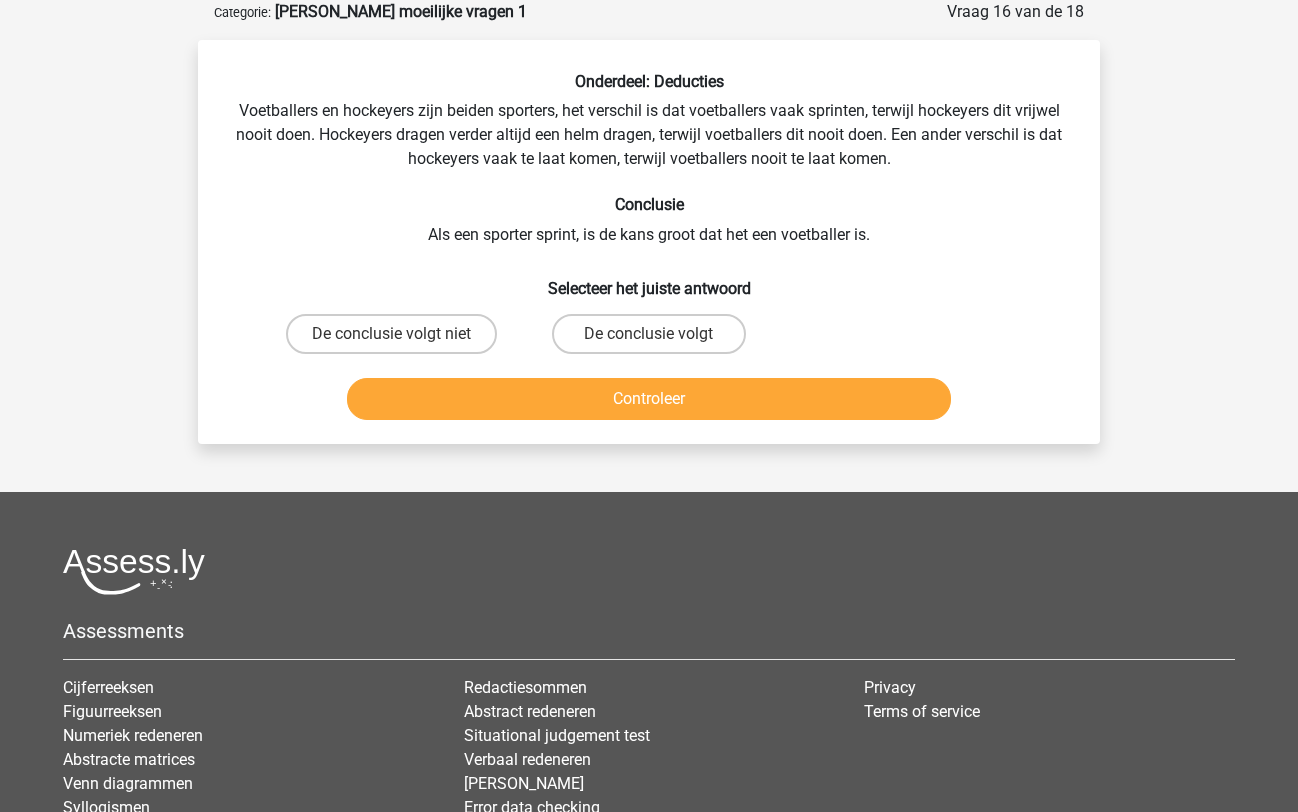 click on "De conclusie volgt niet" at bounding box center [391, 334] 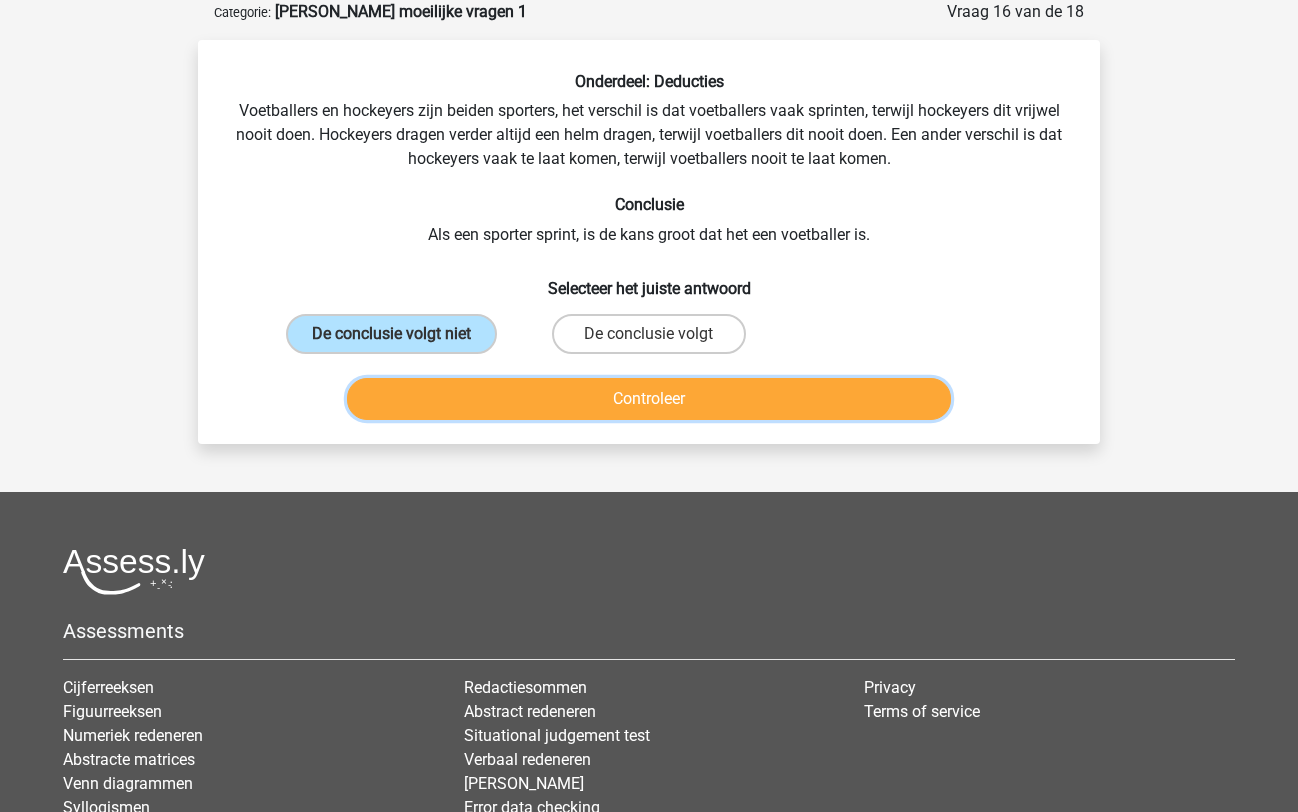 click on "Controleer" at bounding box center (649, 399) 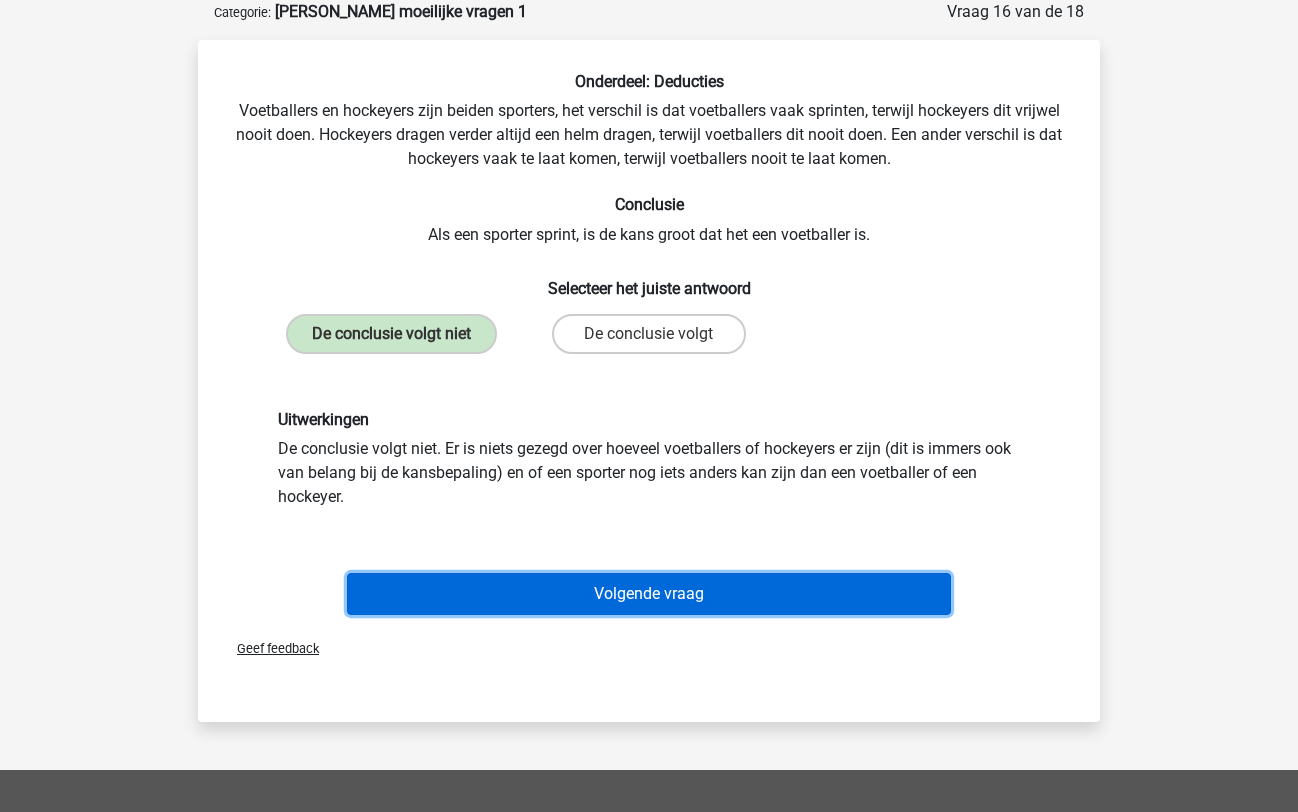 click on "Volgende vraag" at bounding box center [649, 594] 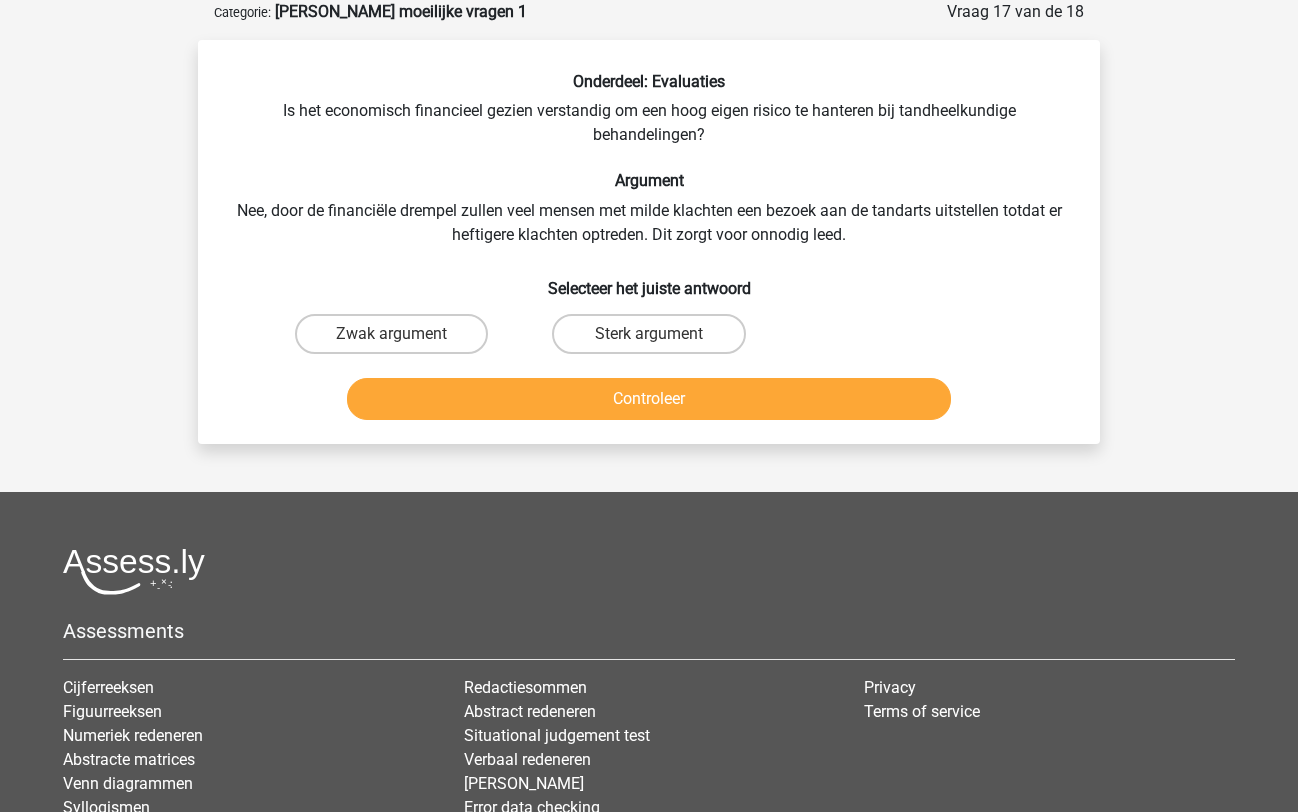click on "Zwak argument" at bounding box center [391, 334] 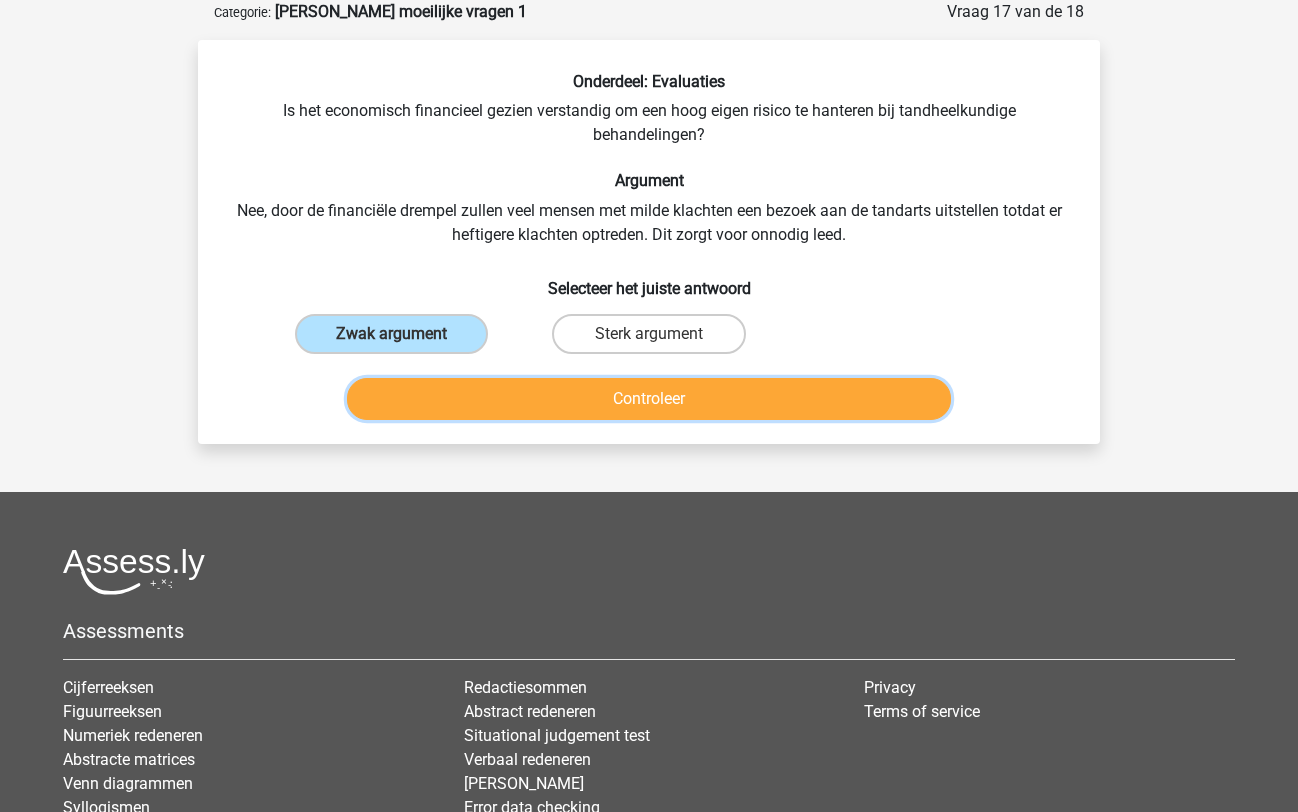 click on "Controleer" at bounding box center [649, 399] 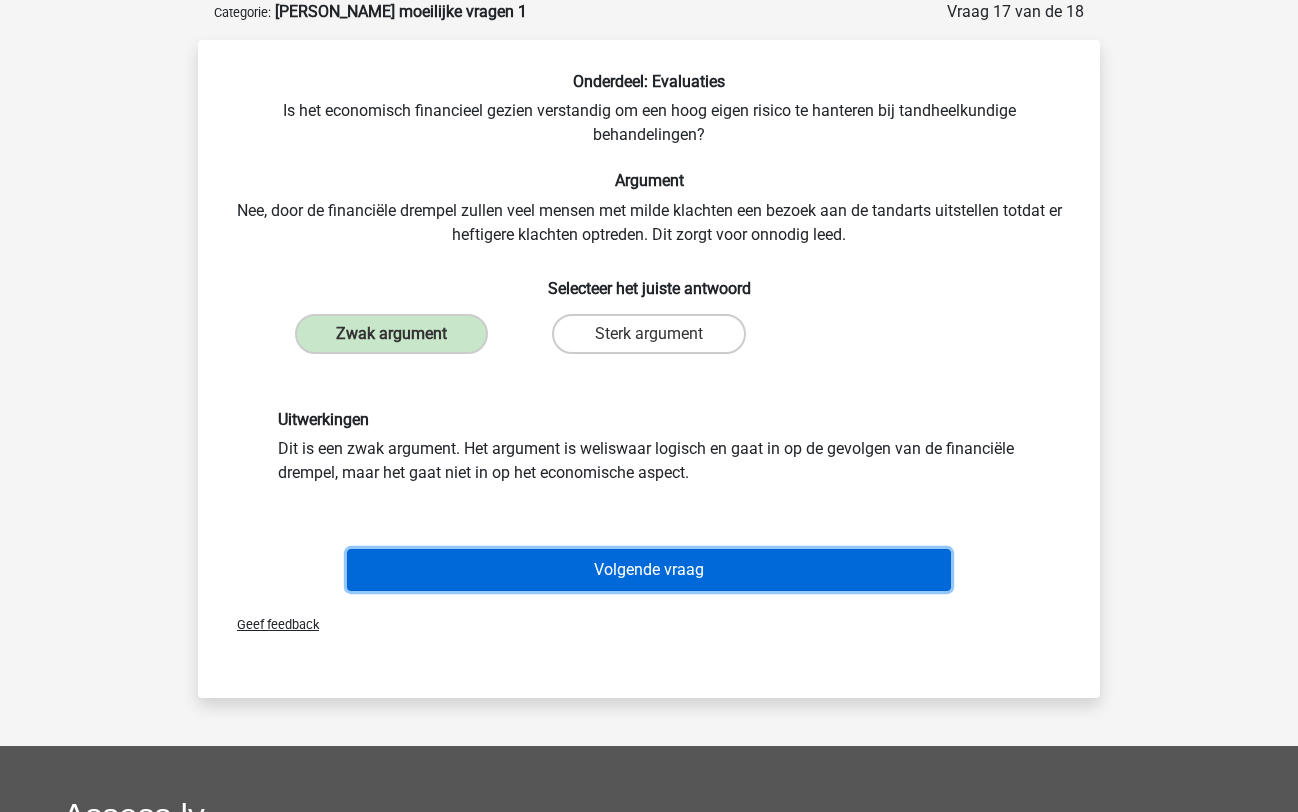 click on "Volgende vraag" at bounding box center (649, 570) 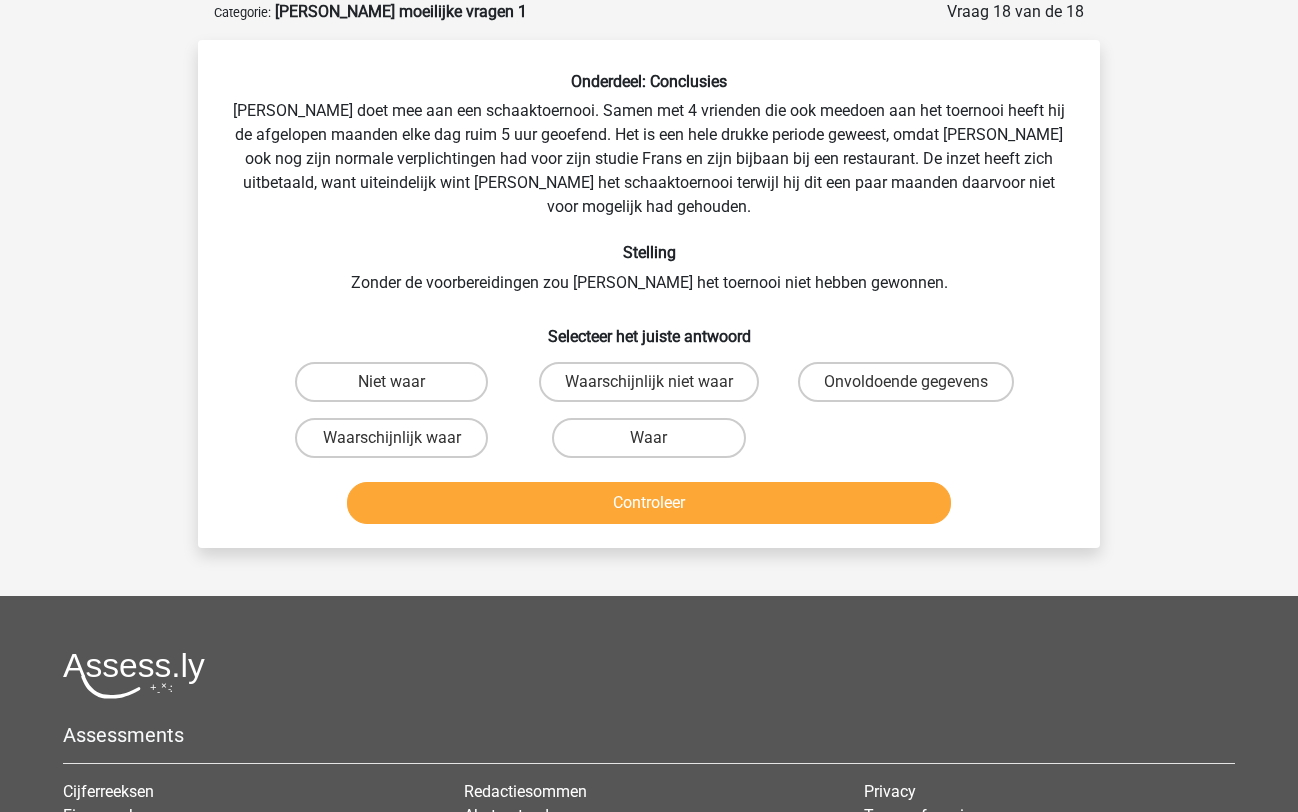 click on "Waarschijnlijk waar" at bounding box center (391, 438) 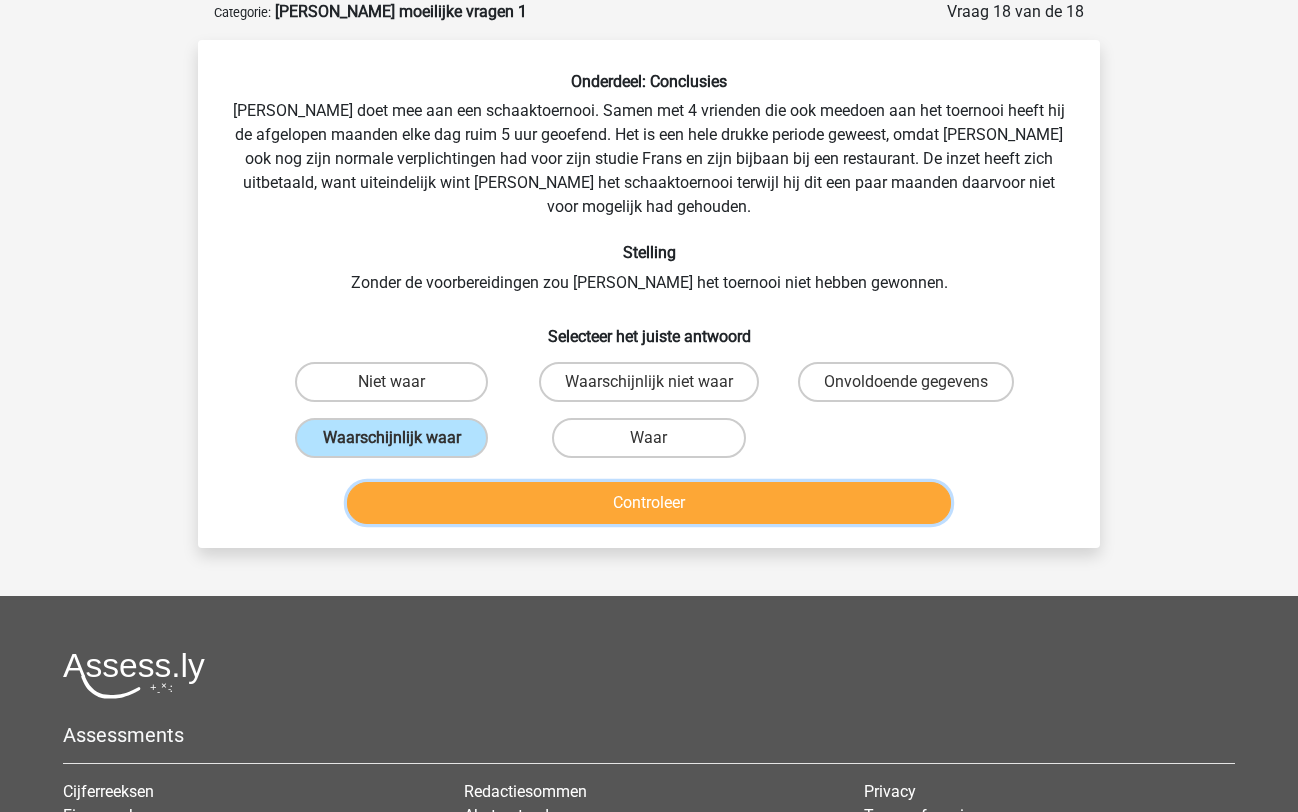 click on "Controleer" at bounding box center (649, 503) 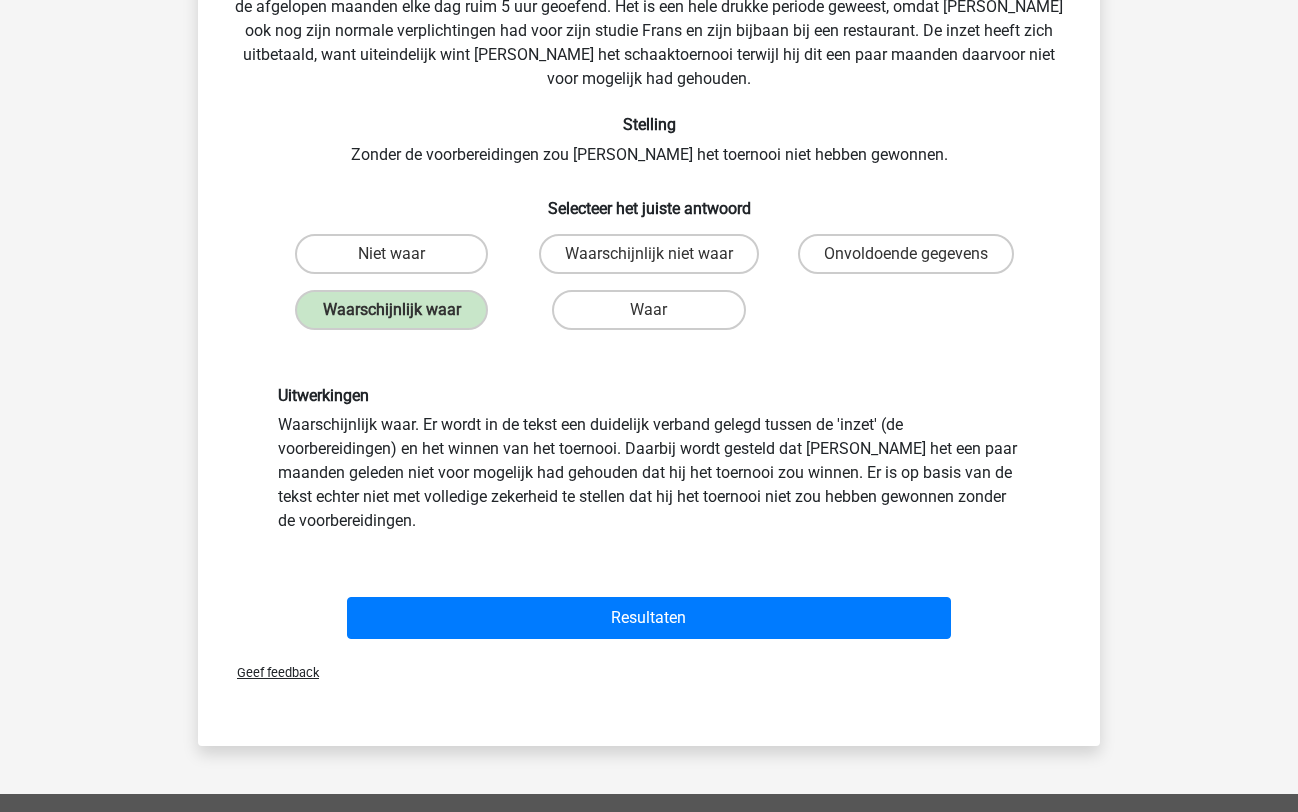 scroll, scrollTop: 235, scrollLeft: 0, axis: vertical 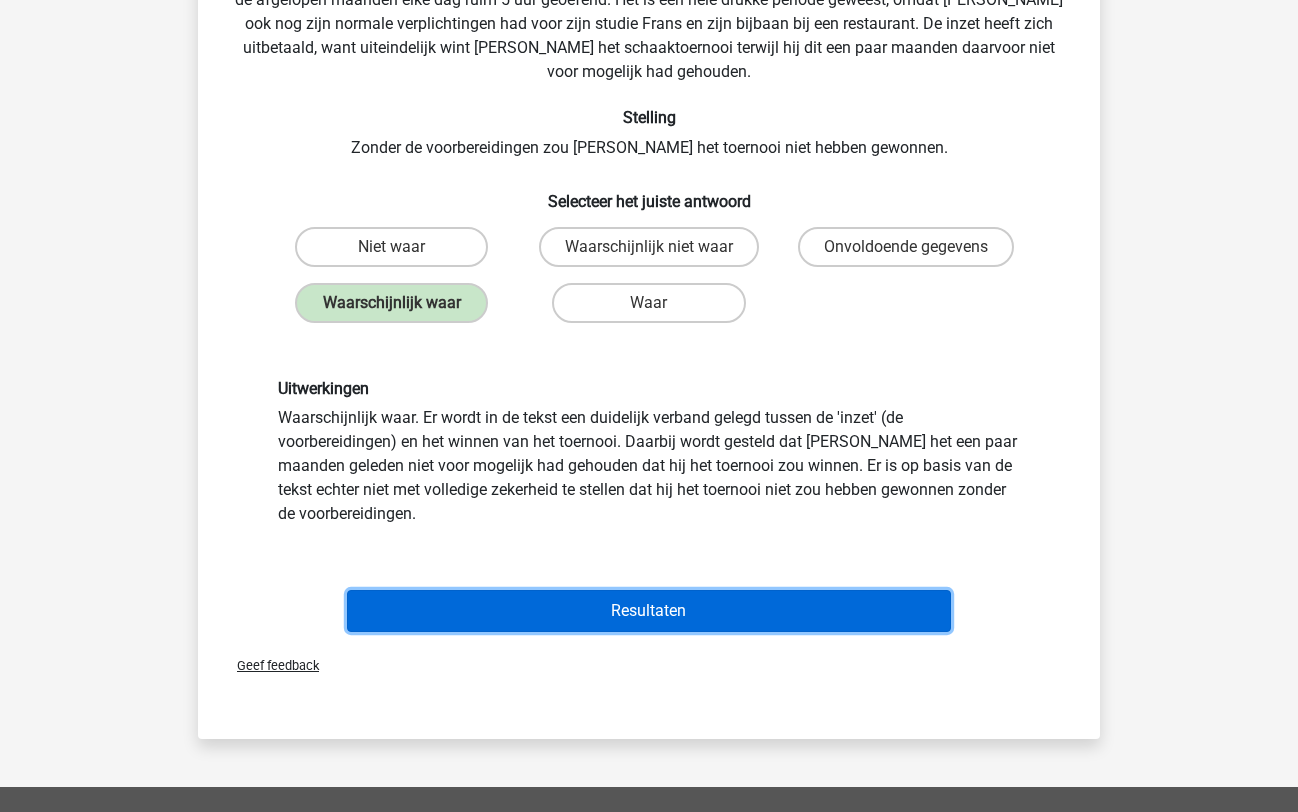 click on "Resultaten" at bounding box center (649, 611) 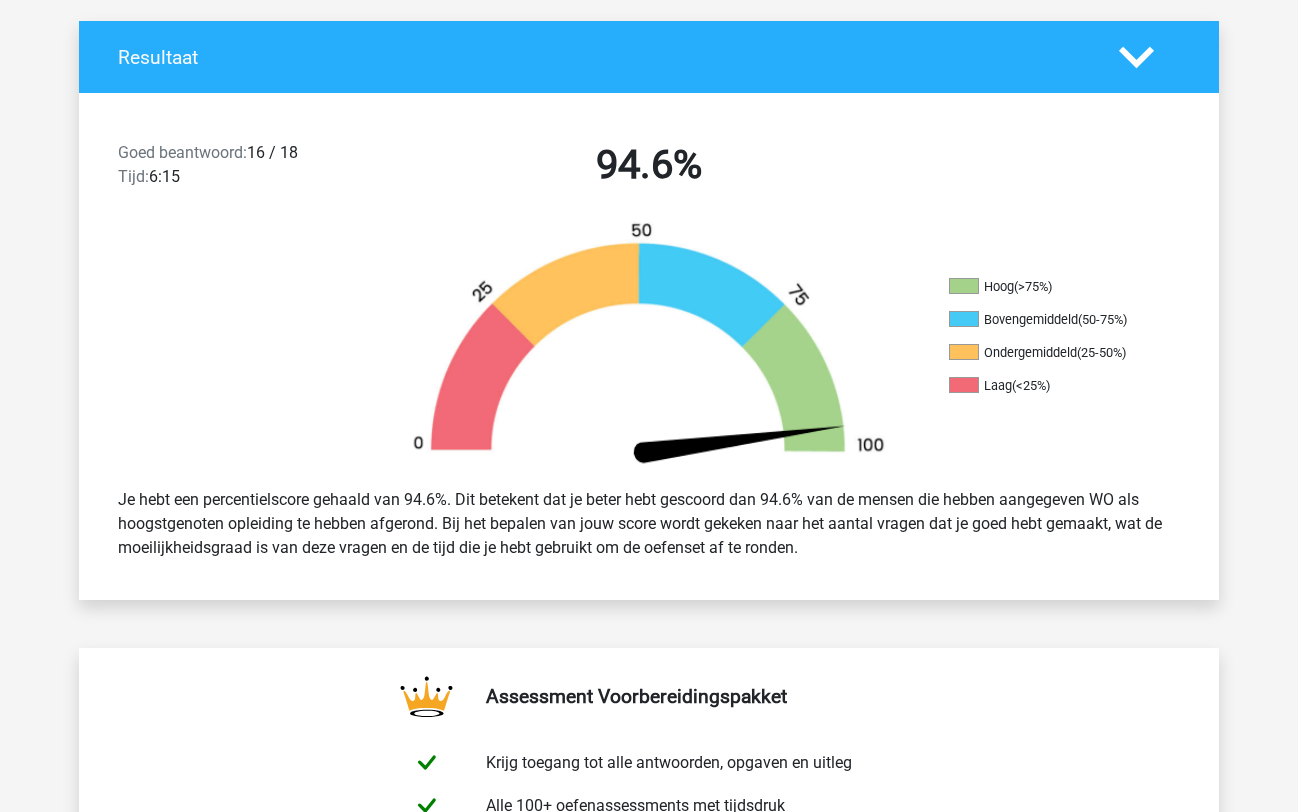 scroll, scrollTop: 0, scrollLeft: 0, axis: both 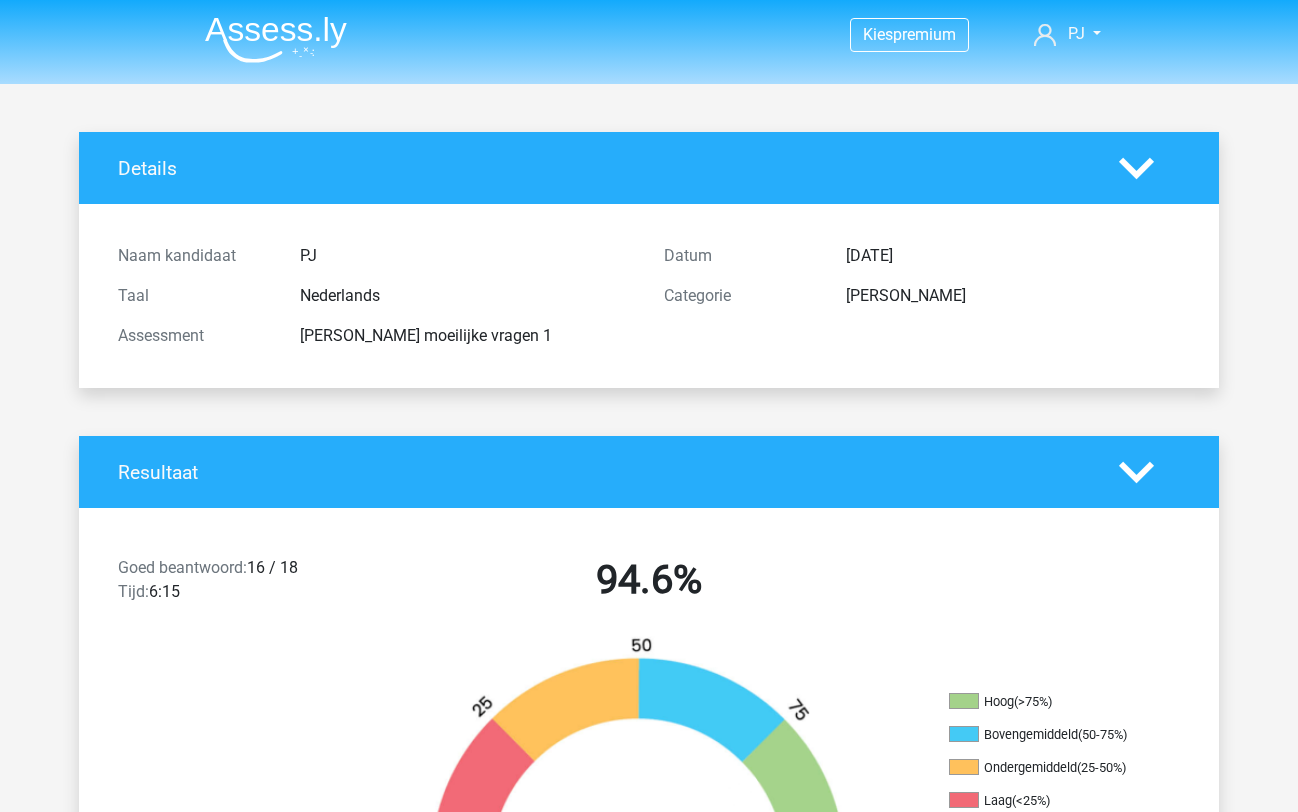 click at bounding box center [276, 39] 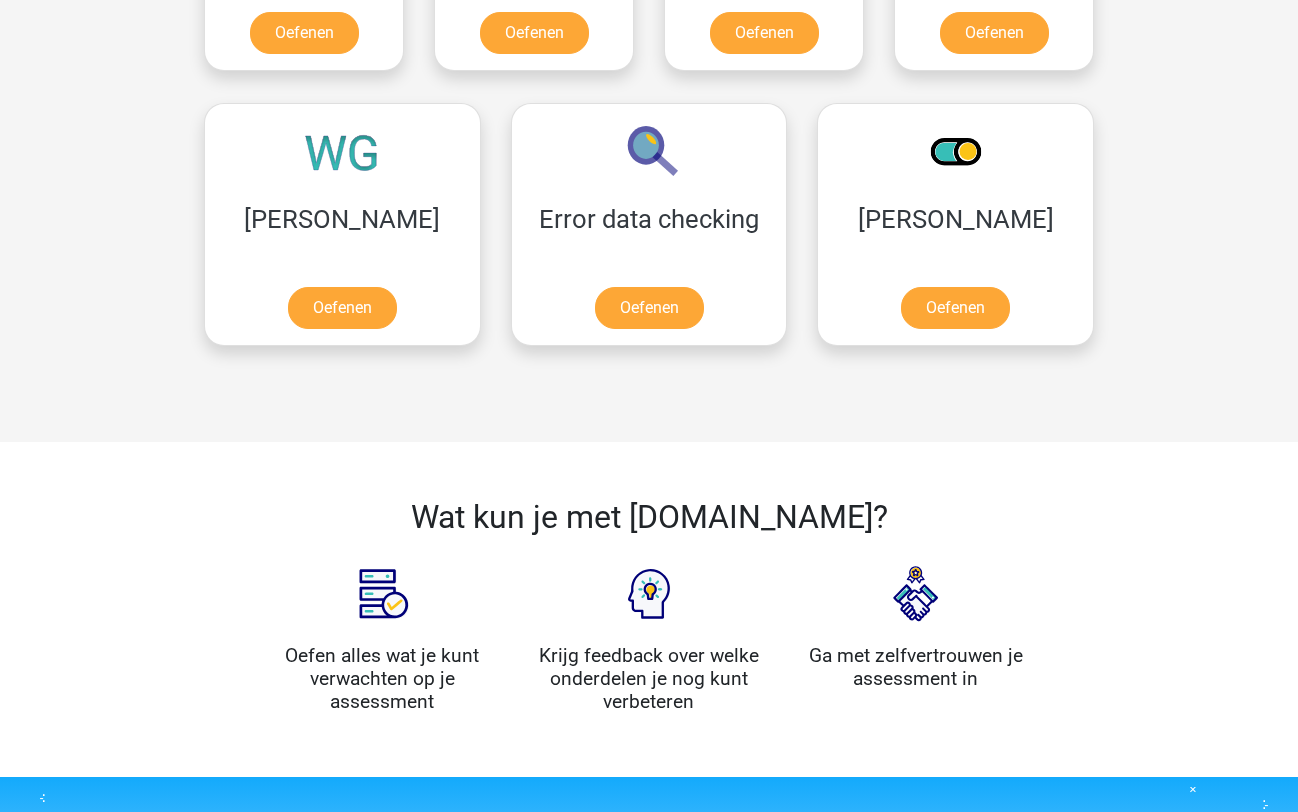 scroll, scrollTop: 1659, scrollLeft: 0, axis: vertical 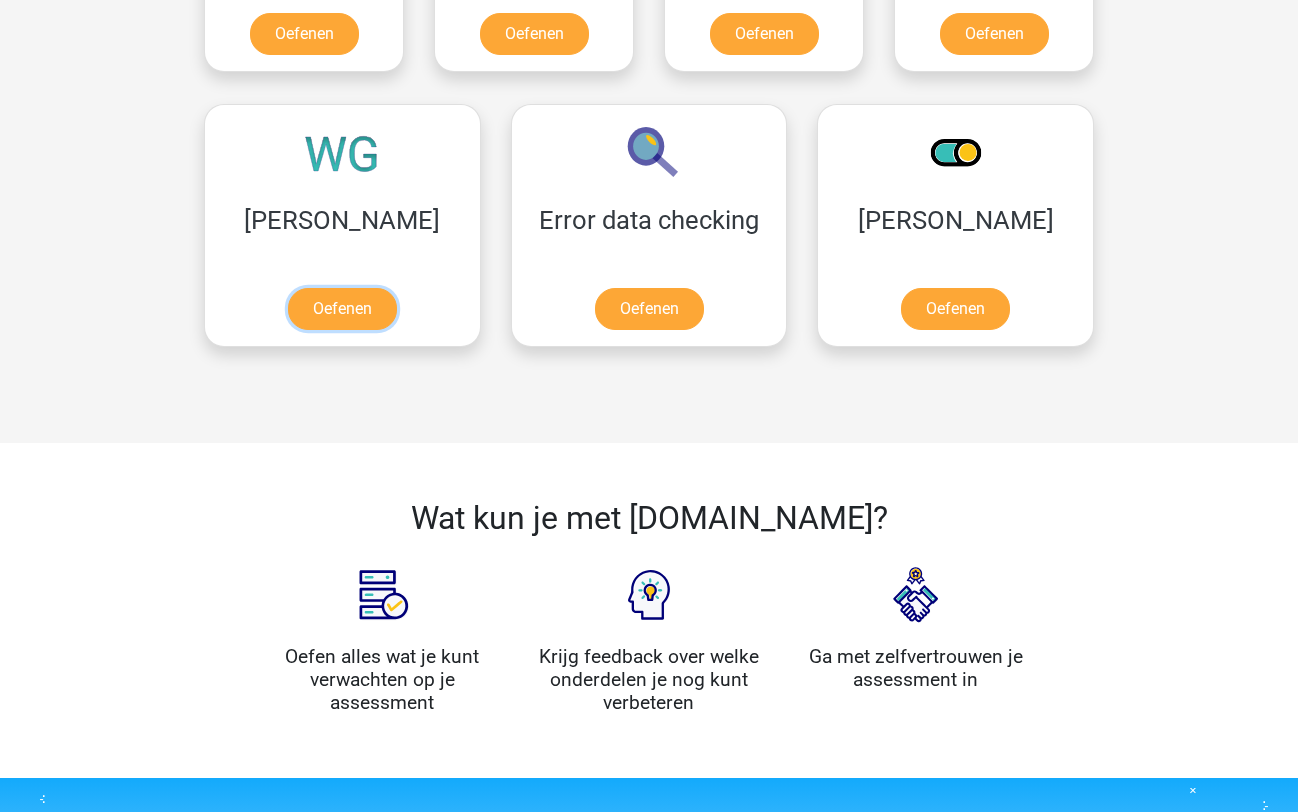 click on "Oefenen" at bounding box center [342, 309] 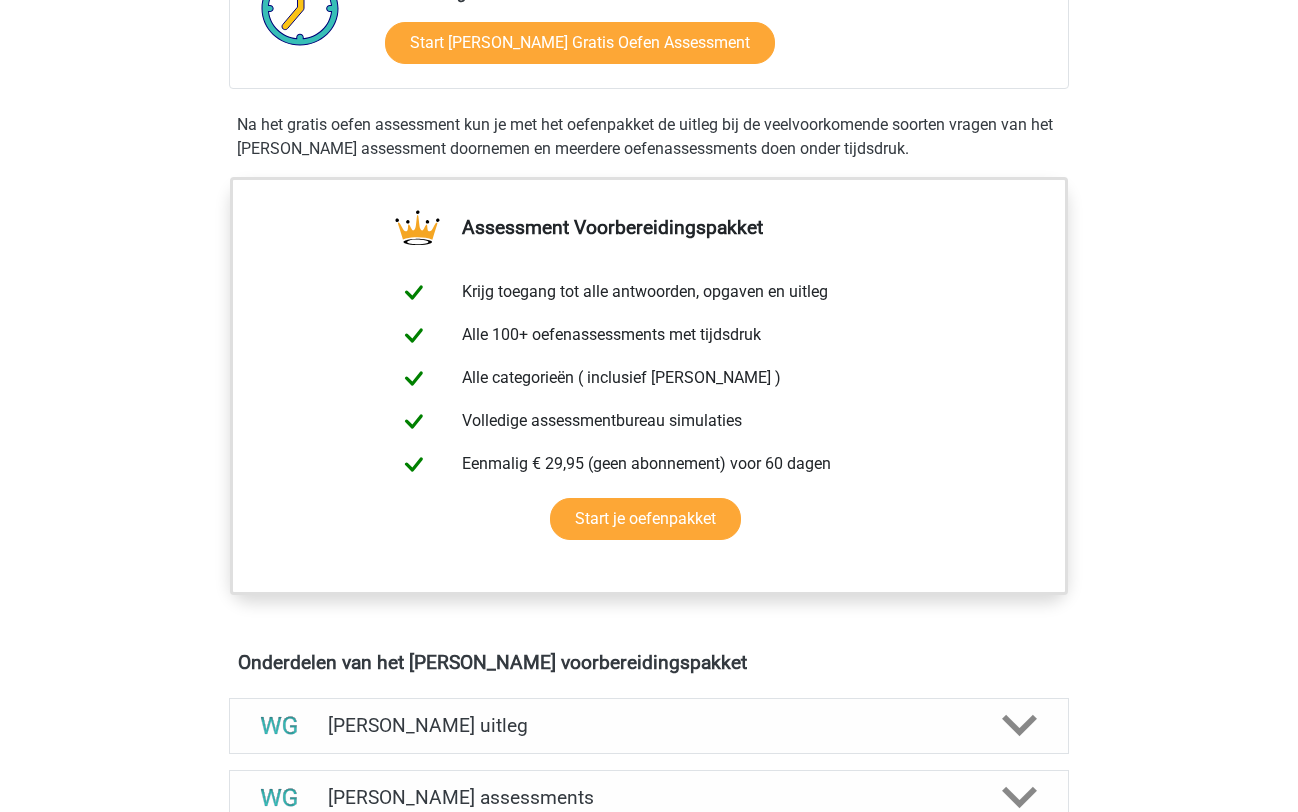 scroll, scrollTop: 732, scrollLeft: 0, axis: vertical 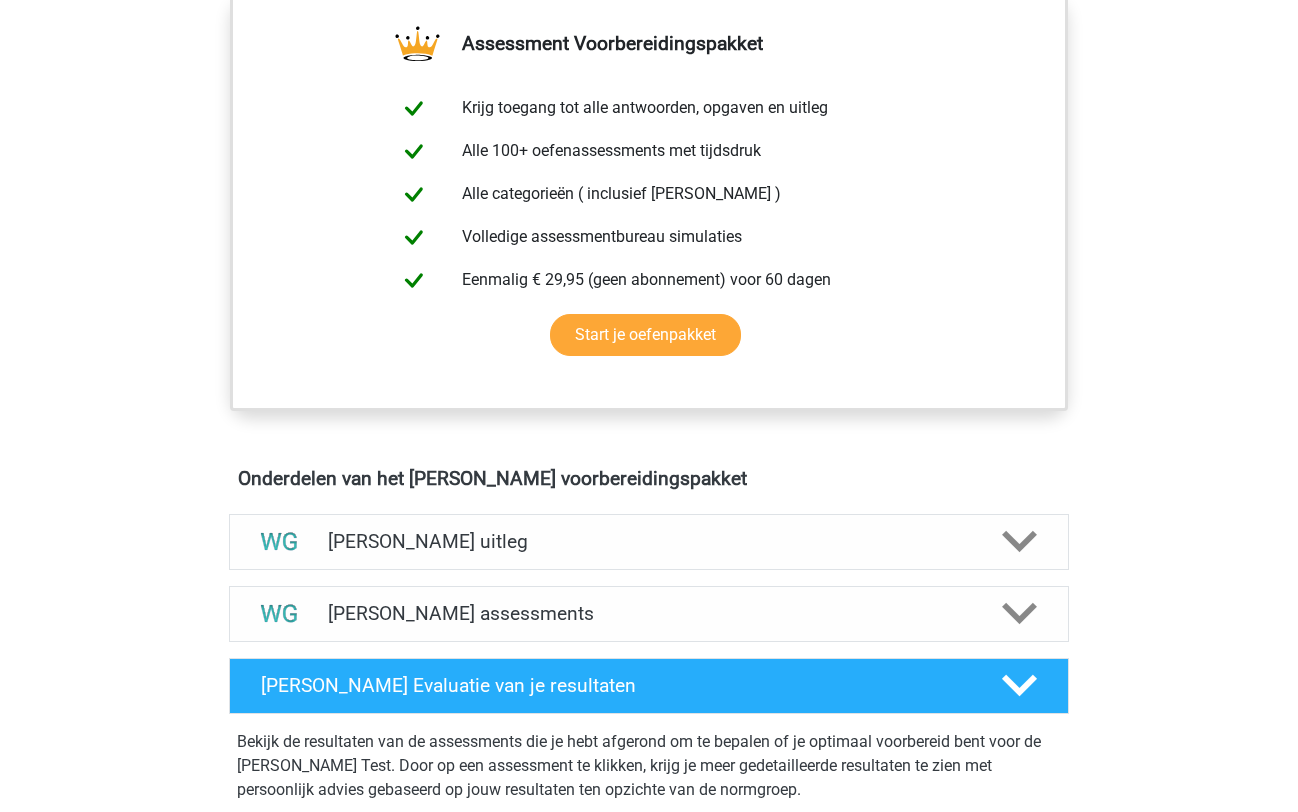 click on "Watson Glaser assessments" at bounding box center (649, 613) 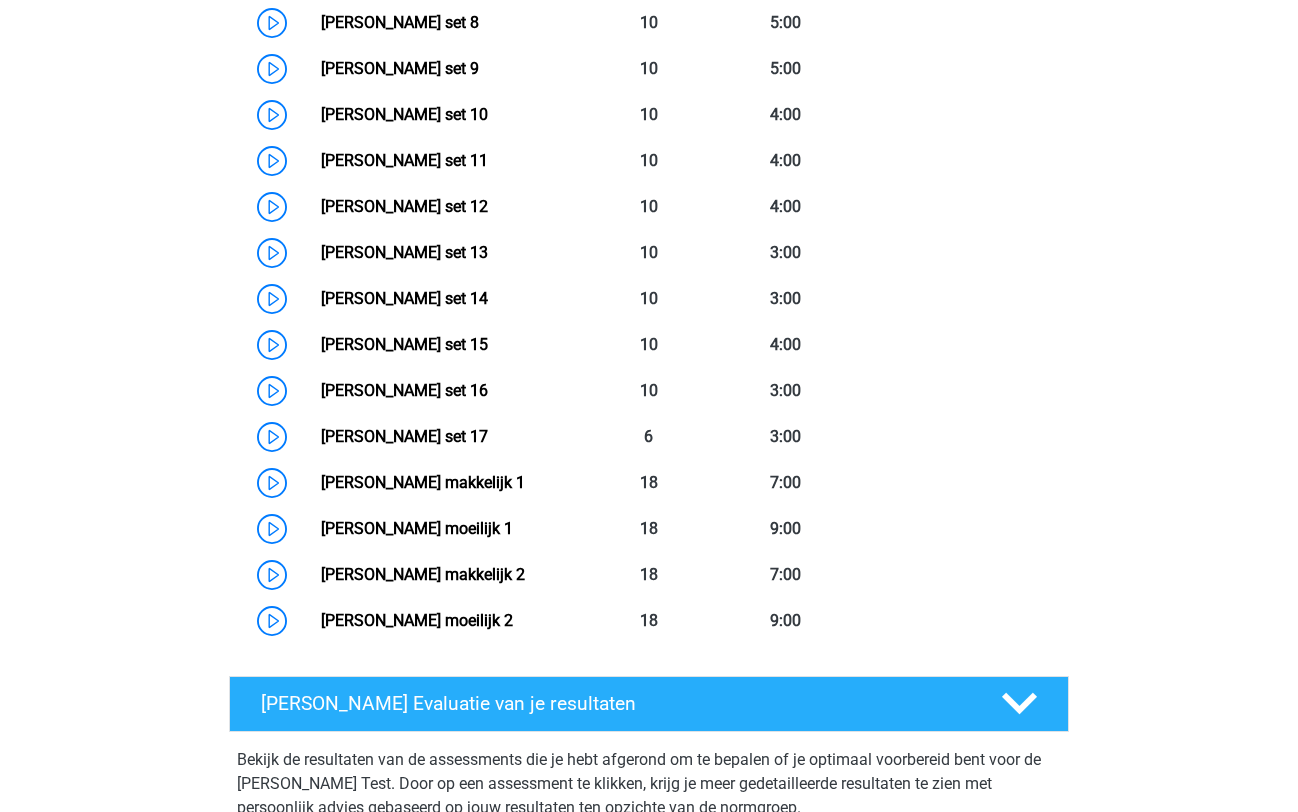scroll, scrollTop: 1828, scrollLeft: 0, axis: vertical 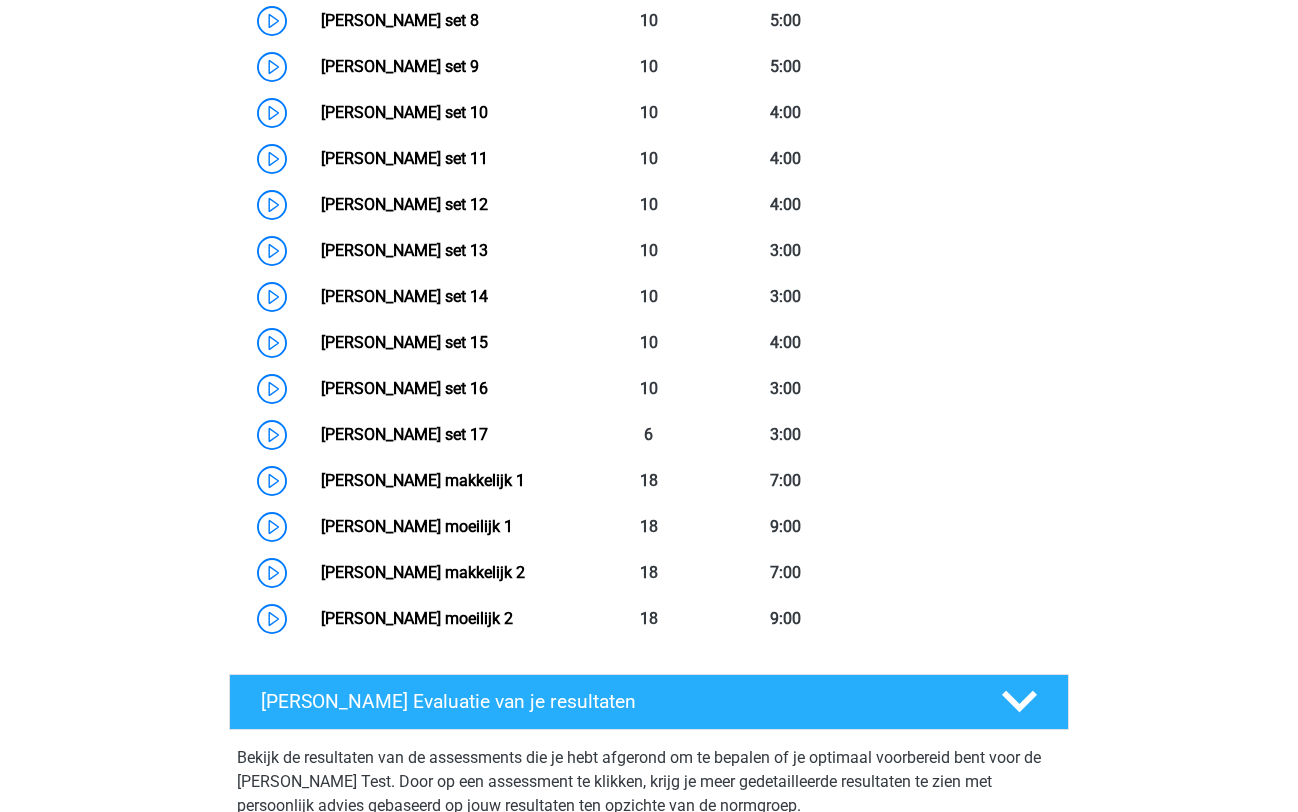 click on "Watson Glaser
makkelijk 2" at bounding box center [423, 572] 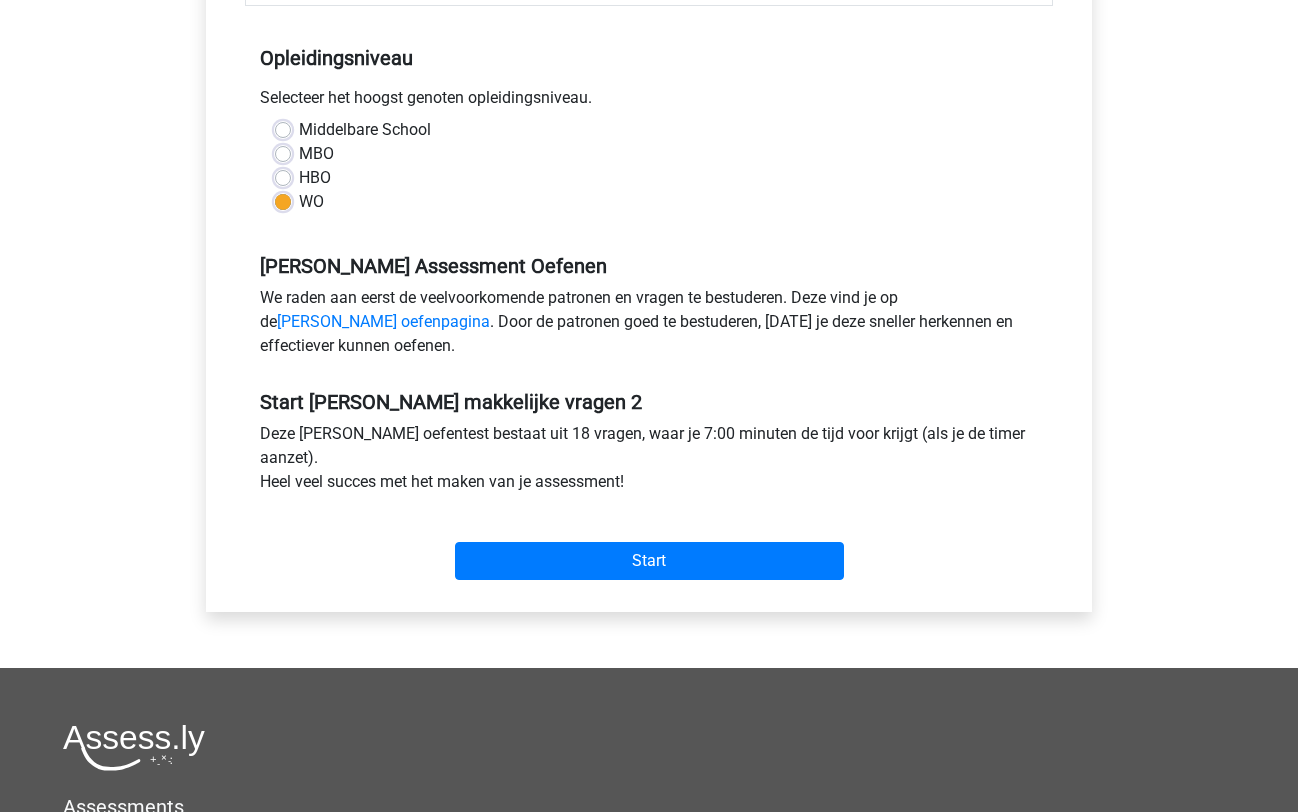 scroll, scrollTop: 385, scrollLeft: 0, axis: vertical 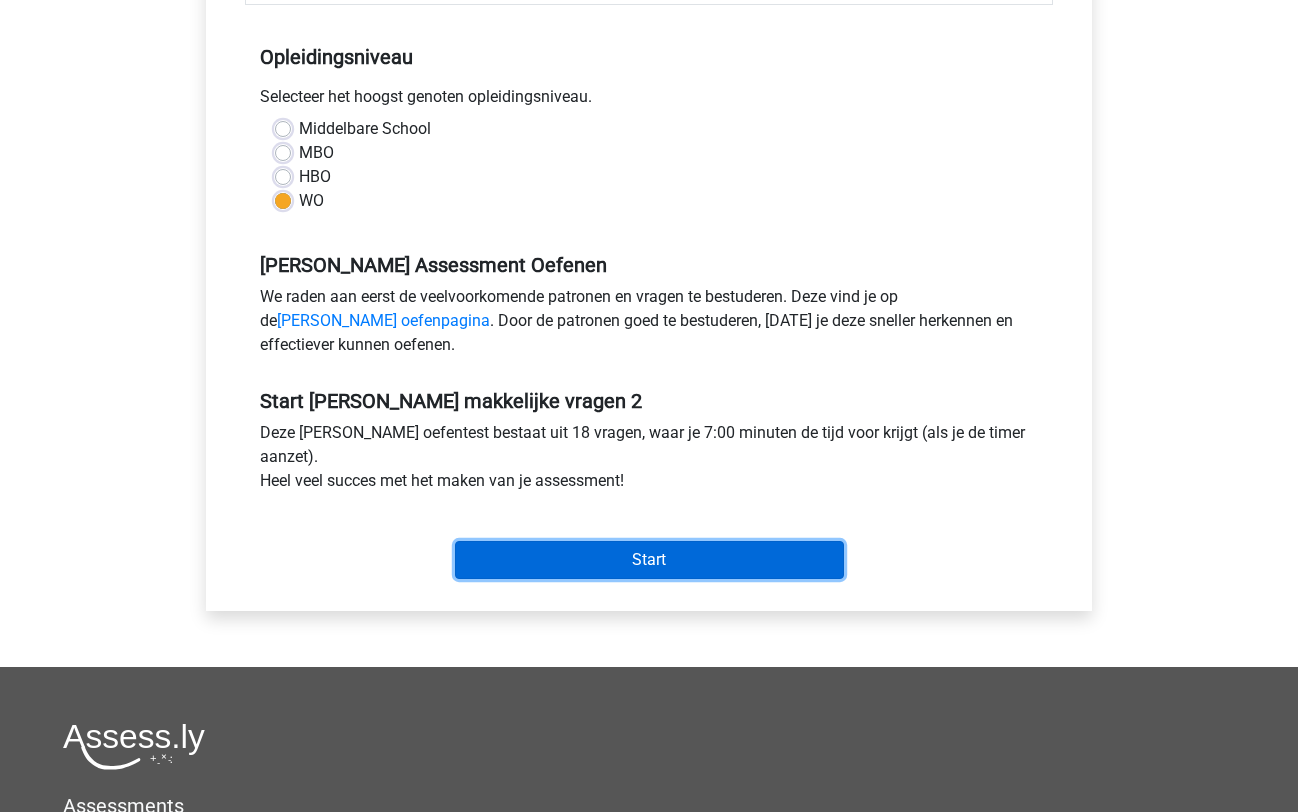 click on "Start" at bounding box center [649, 560] 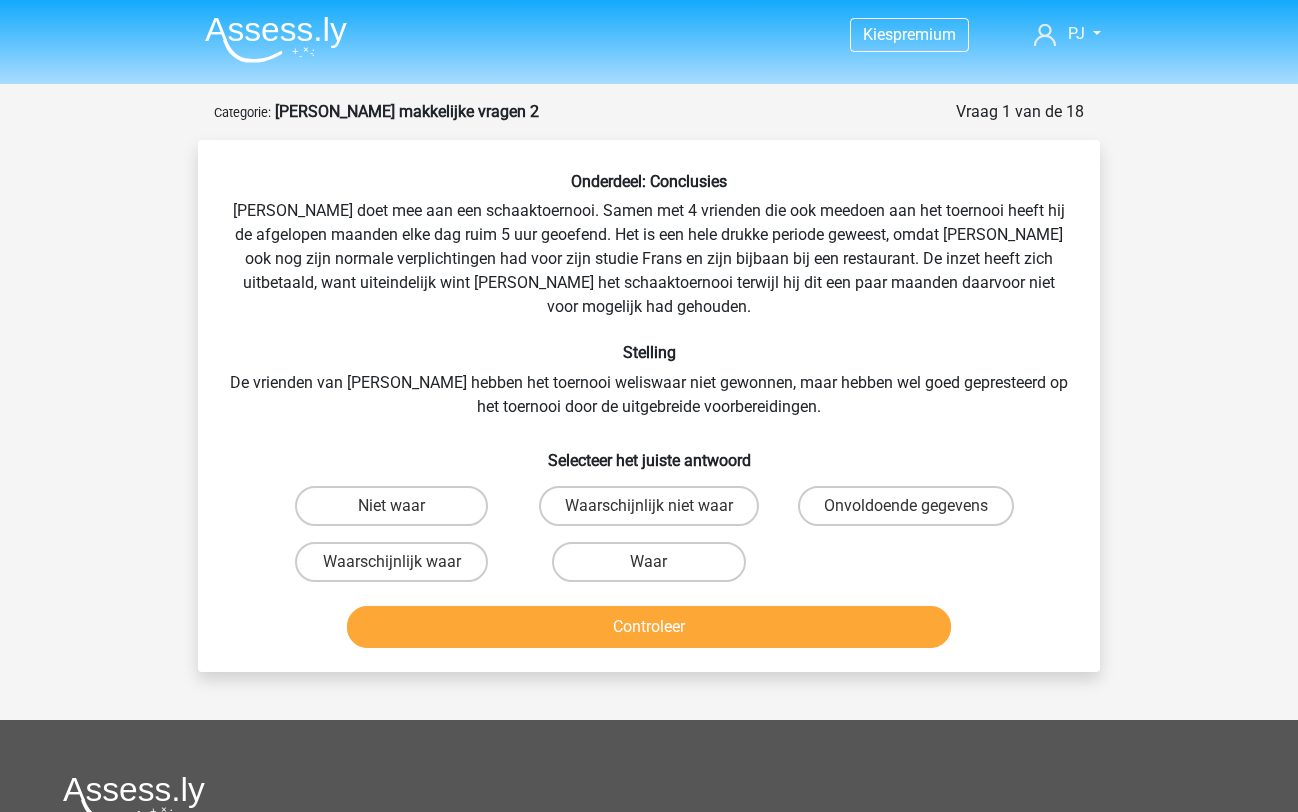 scroll, scrollTop: 0, scrollLeft: 0, axis: both 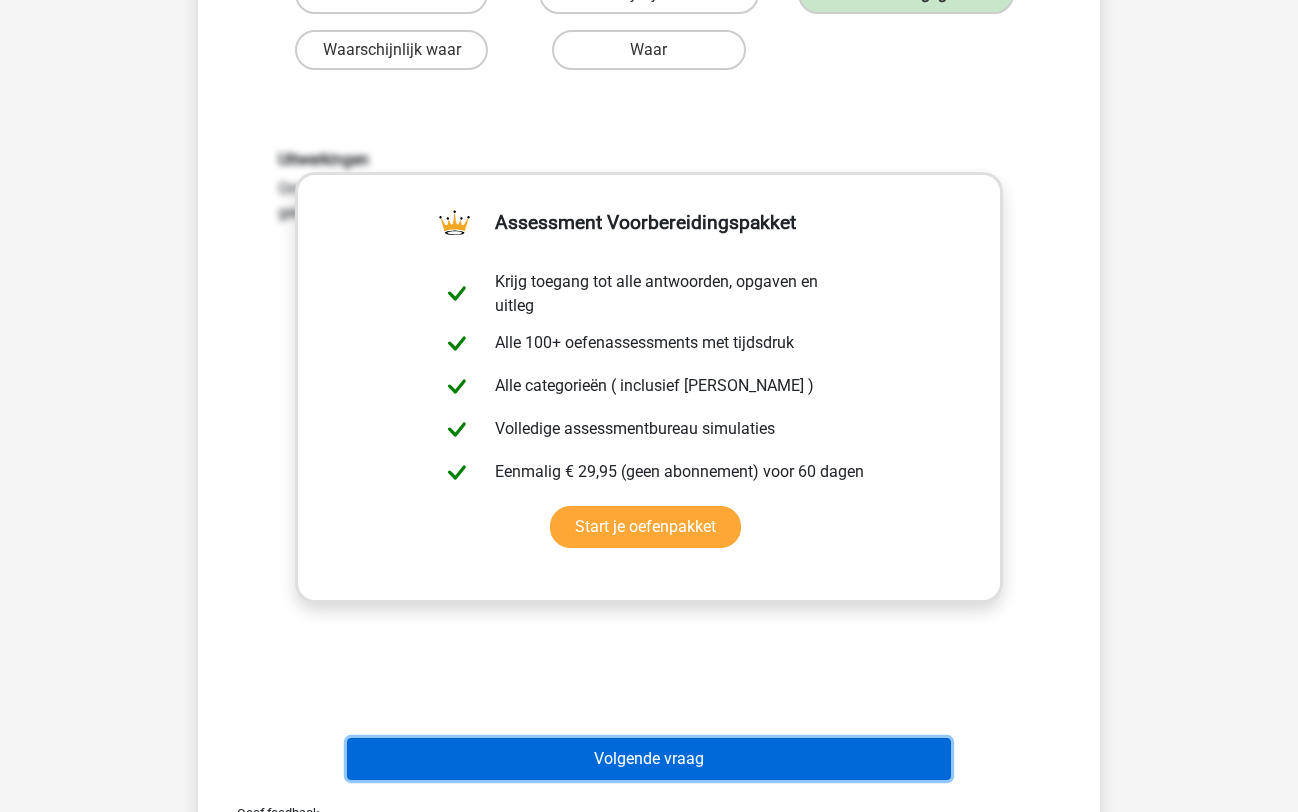 click on "Volgende vraag" at bounding box center (649, 759) 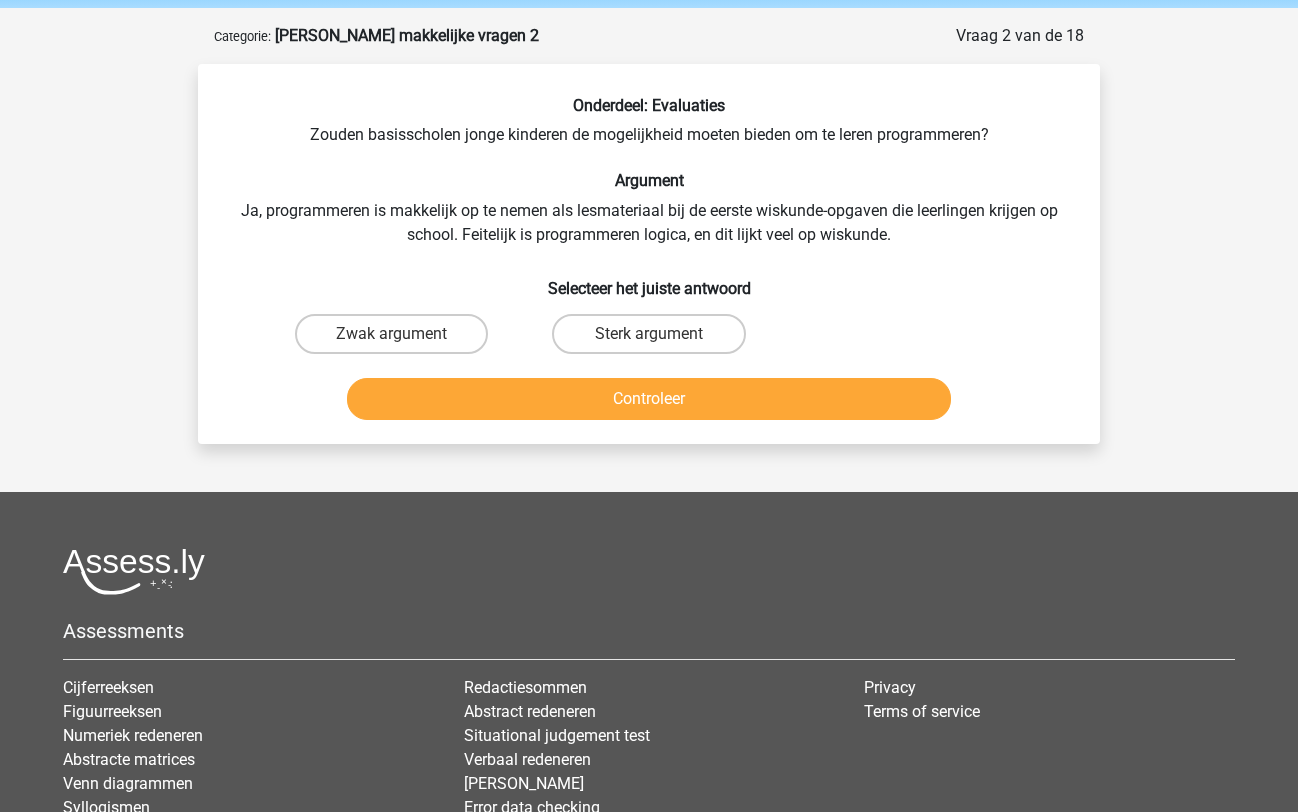 scroll, scrollTop: 0, scrollLeft: 0, axis: both 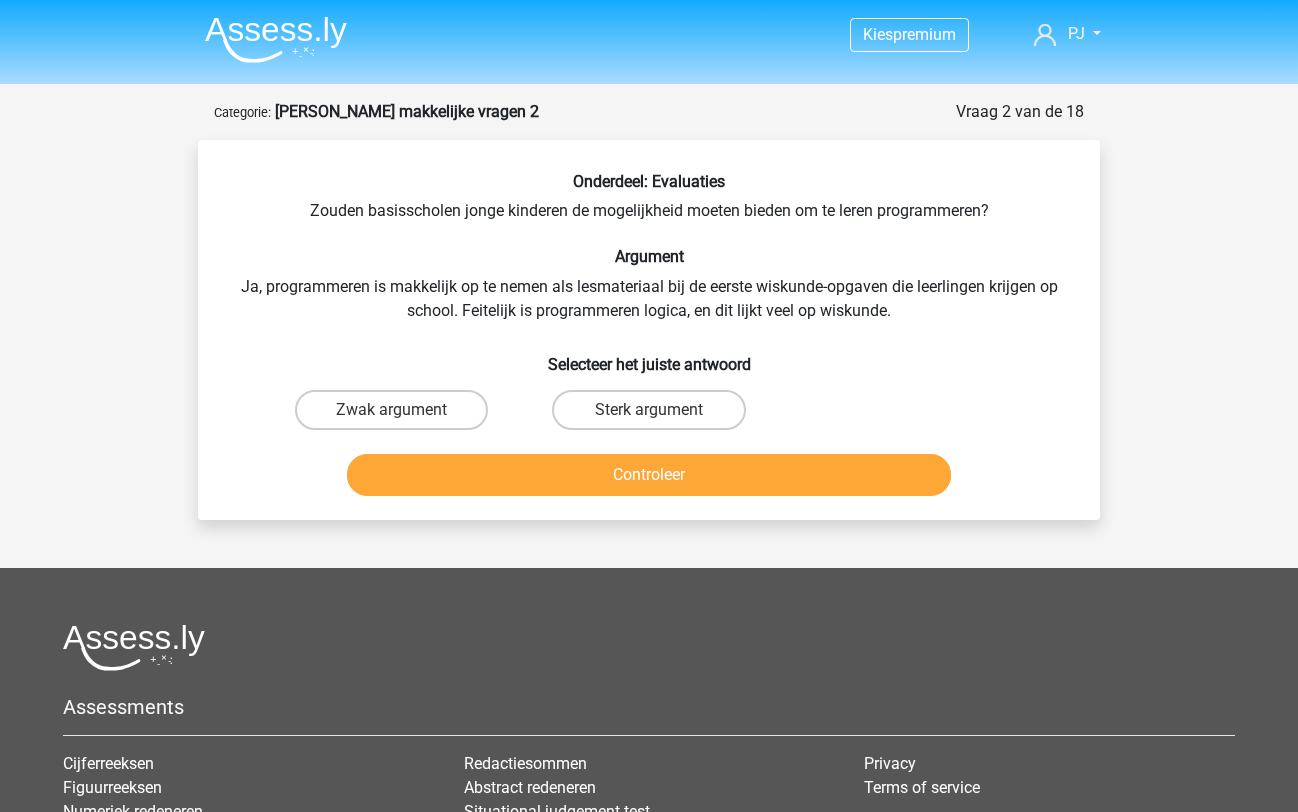 click on "Zwak argument" at bounding box center [391, 410] 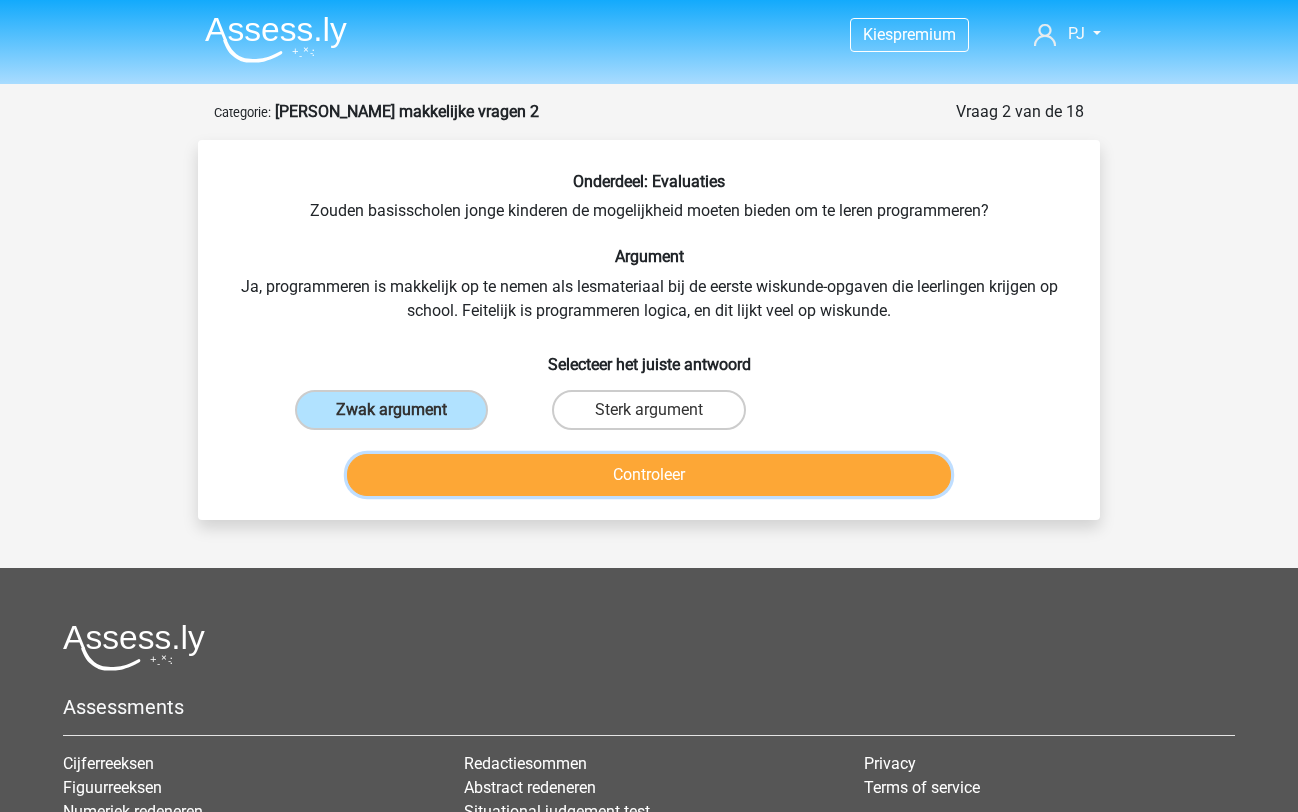 click on "Controleer" at bounding box center (649, 475) 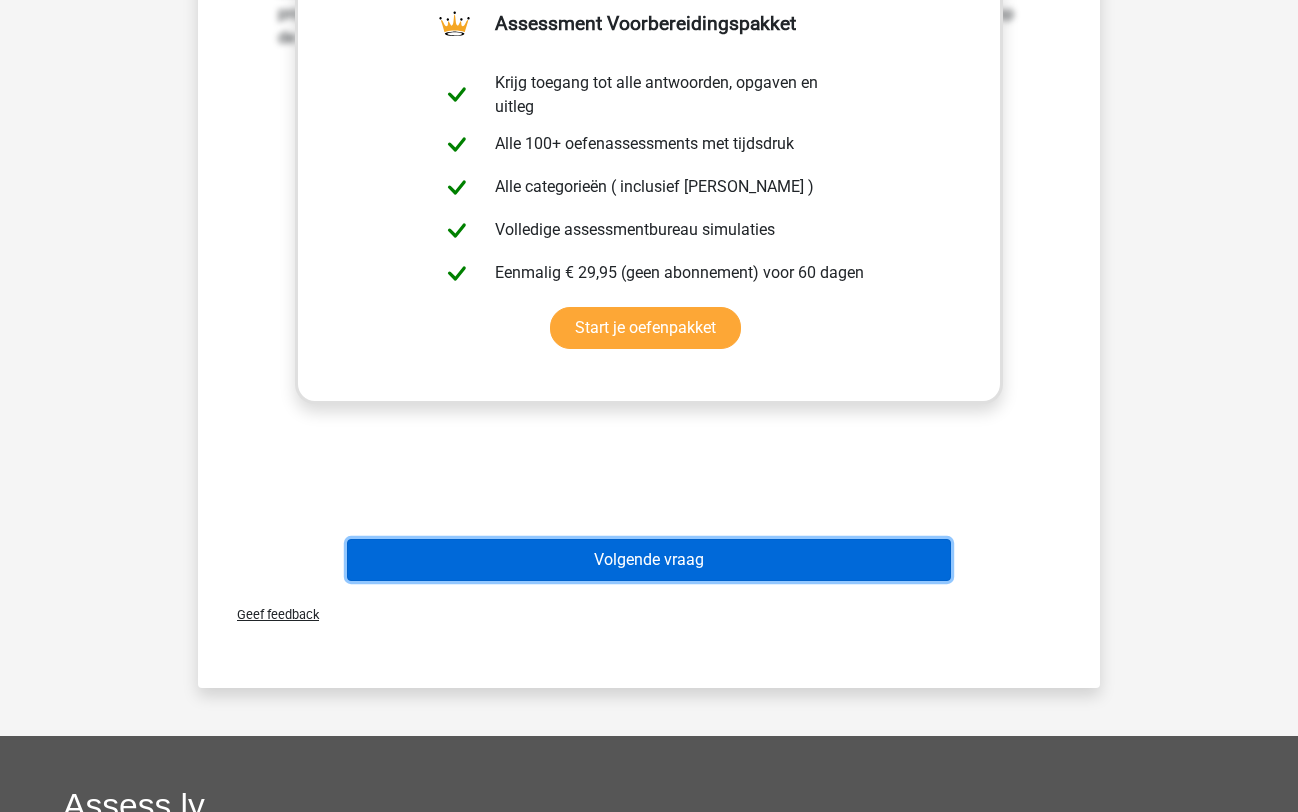 click on "Volgende vraag" at bounding box center [649, 560] 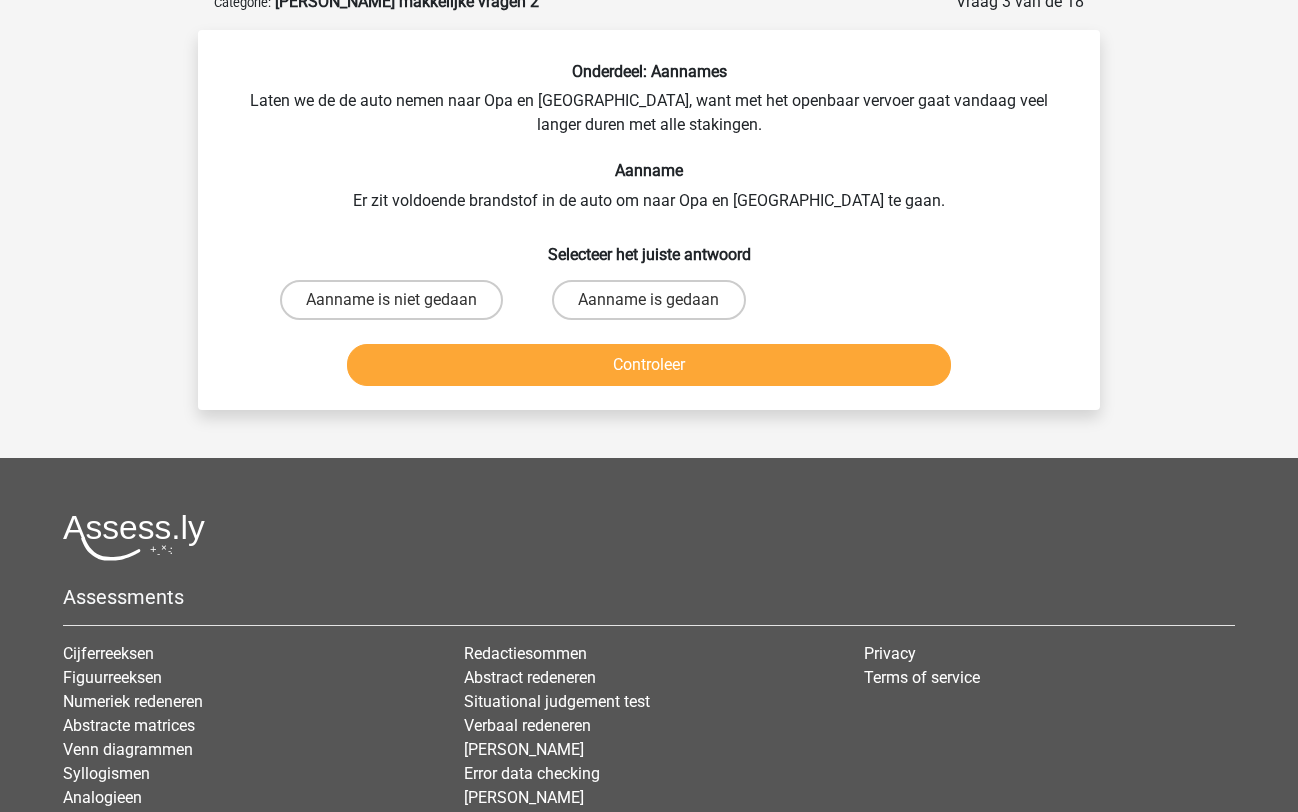 scroll, scrollTop: 100, scrollLeft: 0, axis: vertical 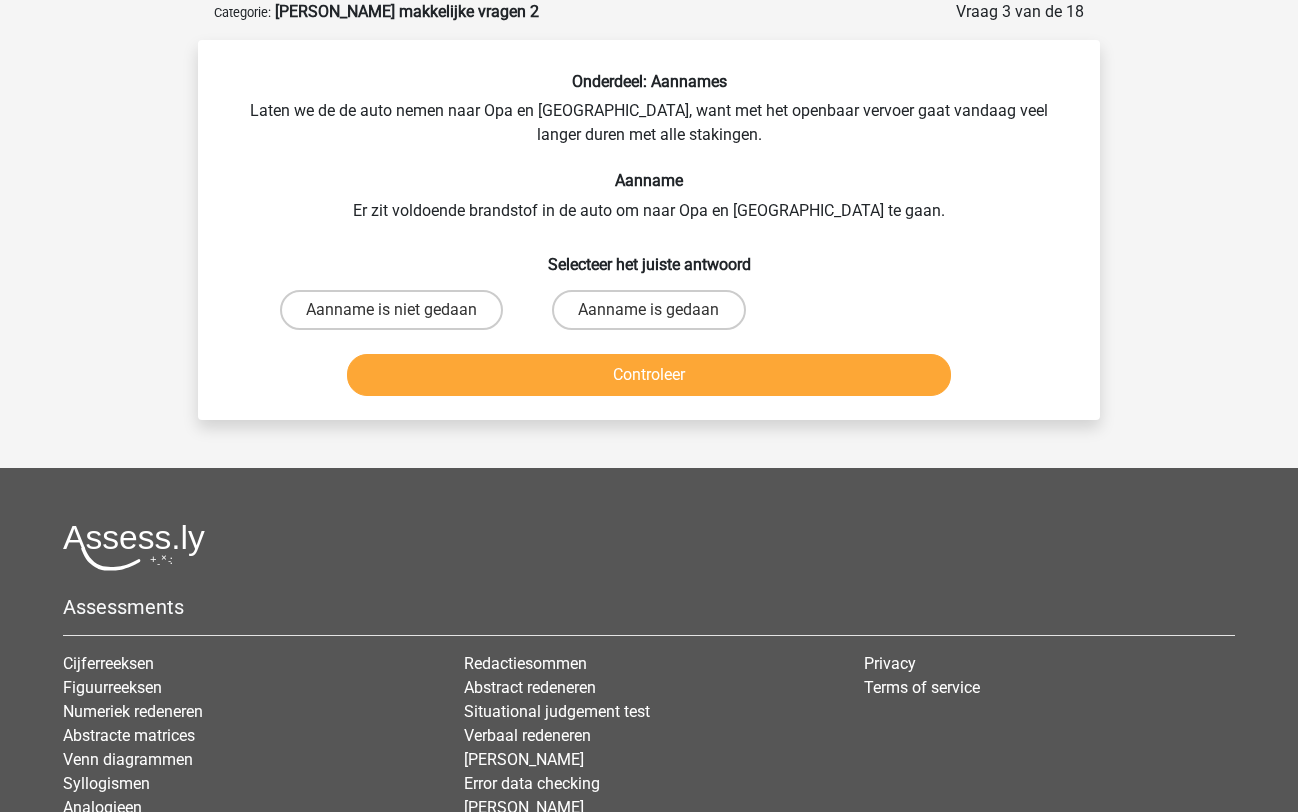 click on "Aanname is niet gedaan" at bounding box center (391, 310) 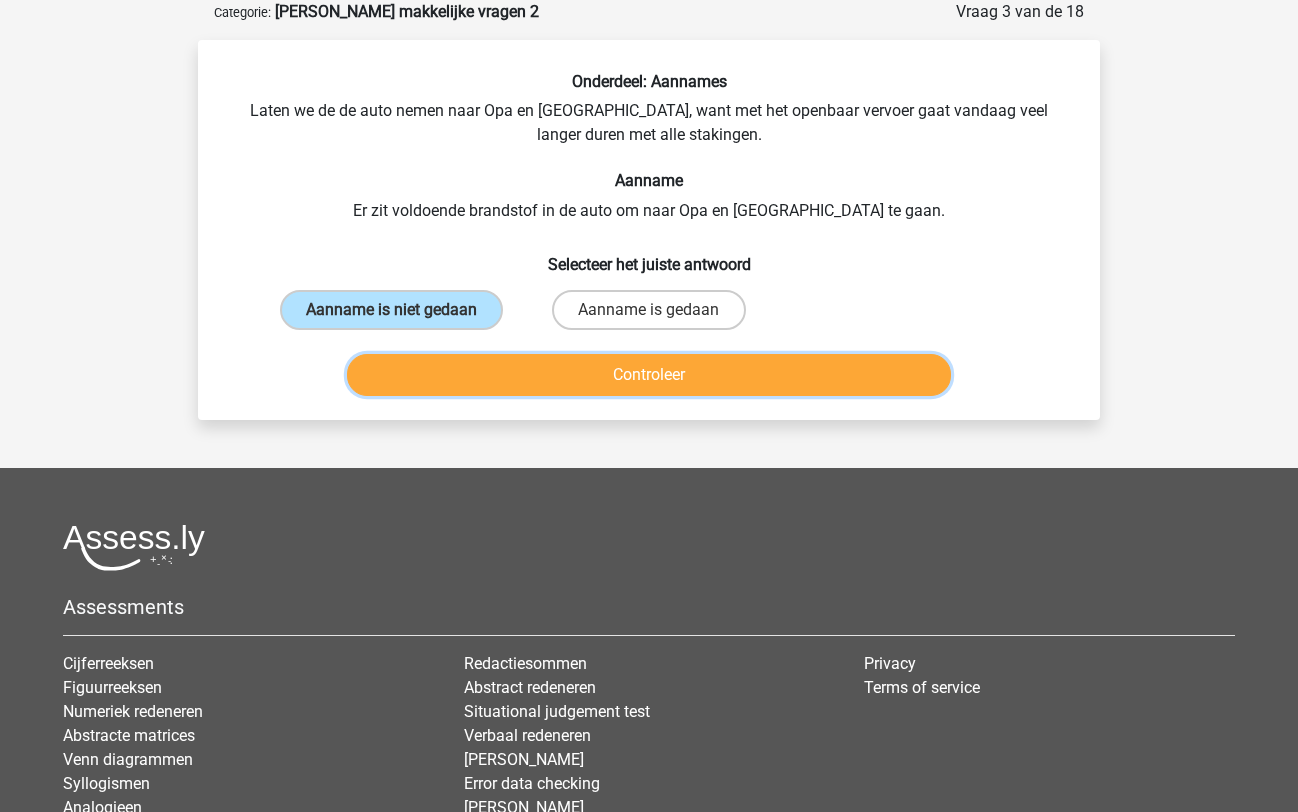 click on "Controleer" at bounding box center (649, 375) 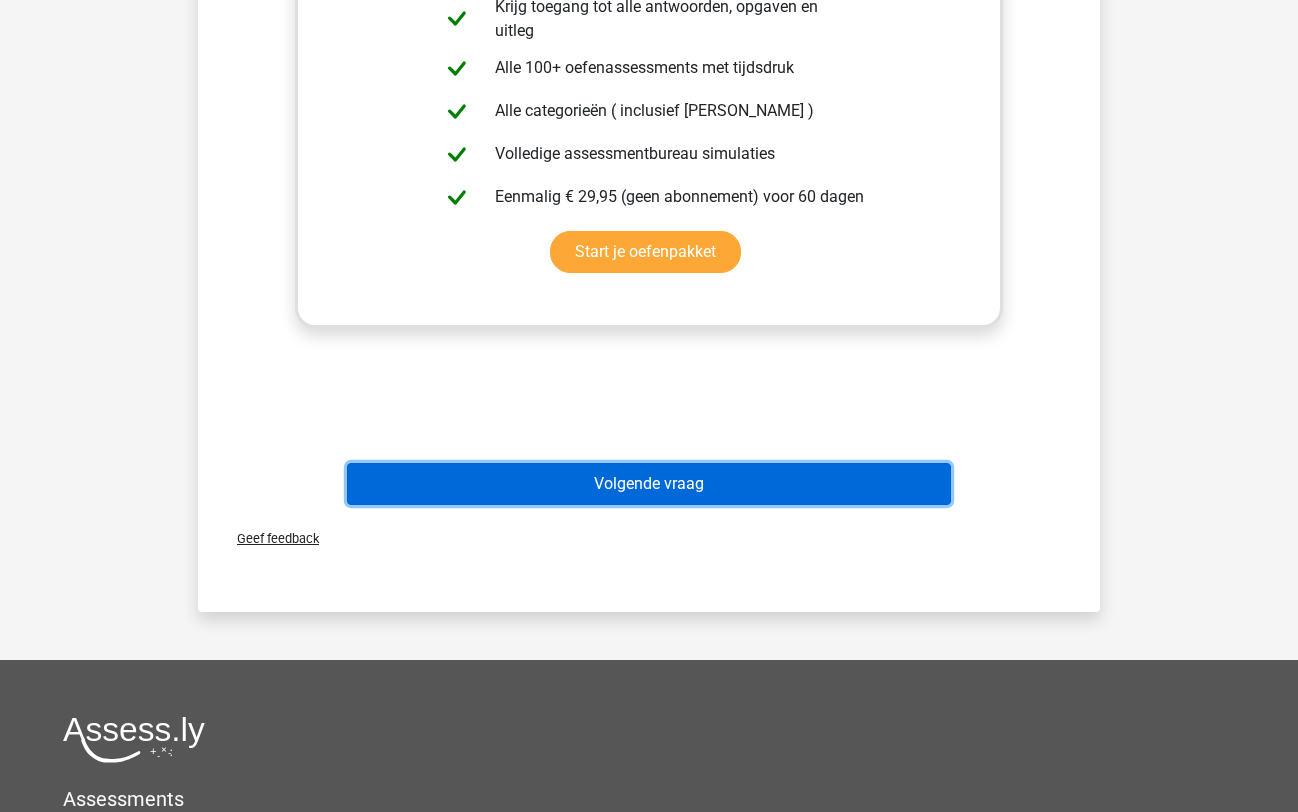 click on "Volgende vraag" at bounding box center (649, 484) 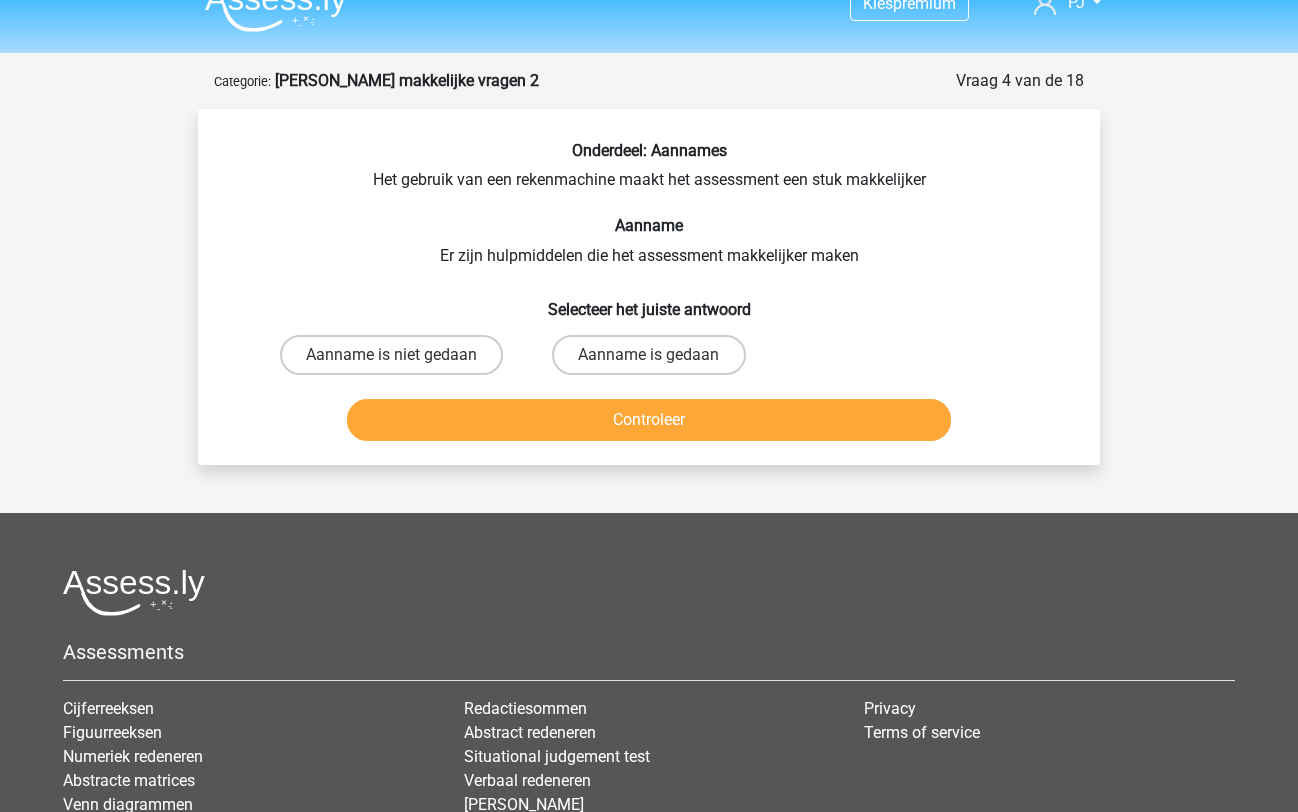 scroll, scrollTop: 28, scrollLeft: 0, axis: vertical 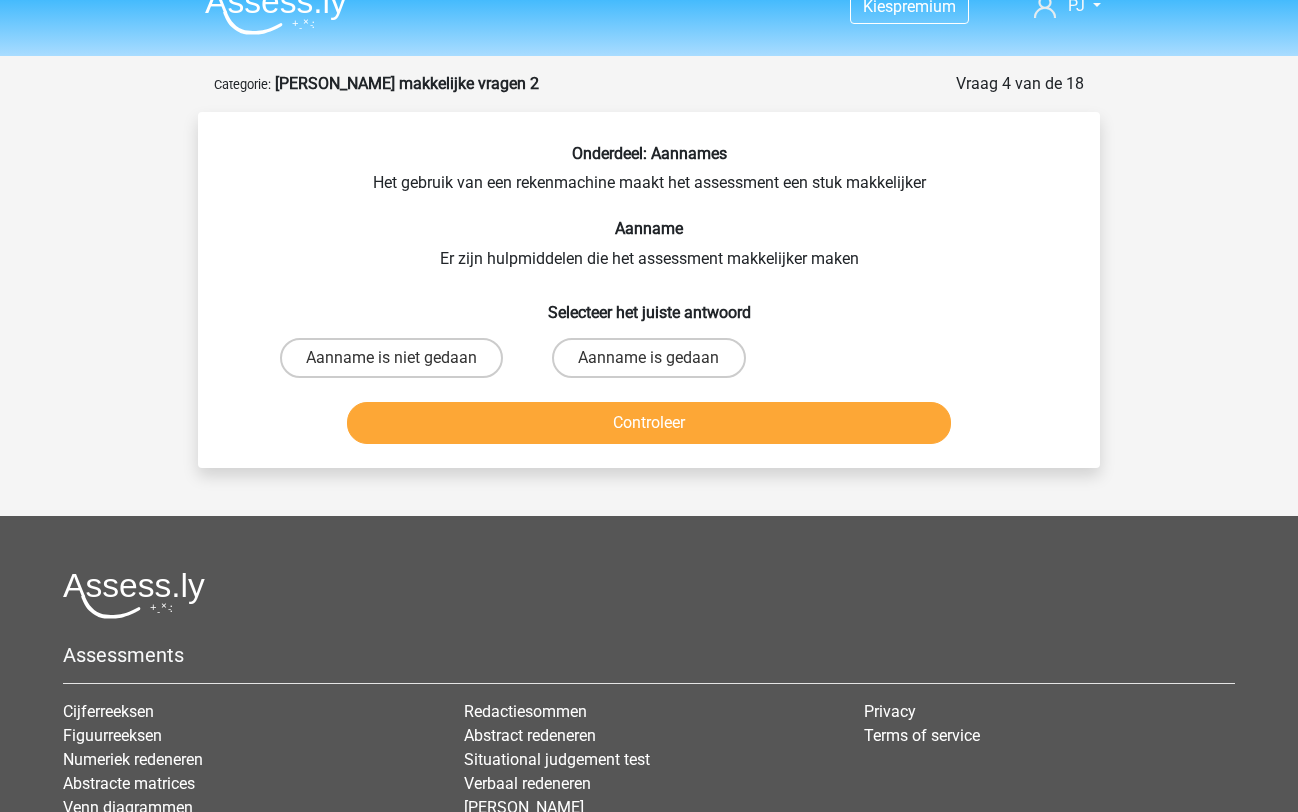 click on "Aanname is gedaan" at bounding box center [648, 358] 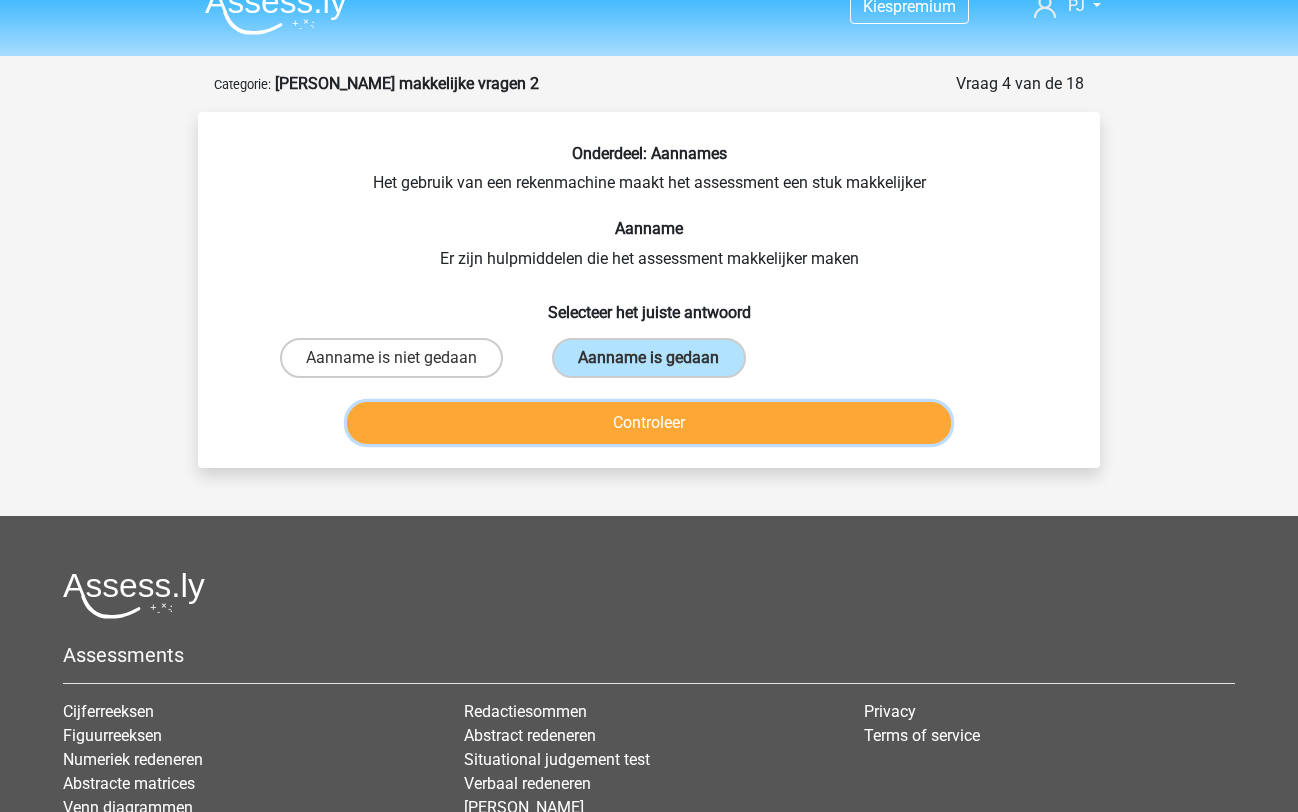 click on "Controleer" at bounding box center (649, 423) 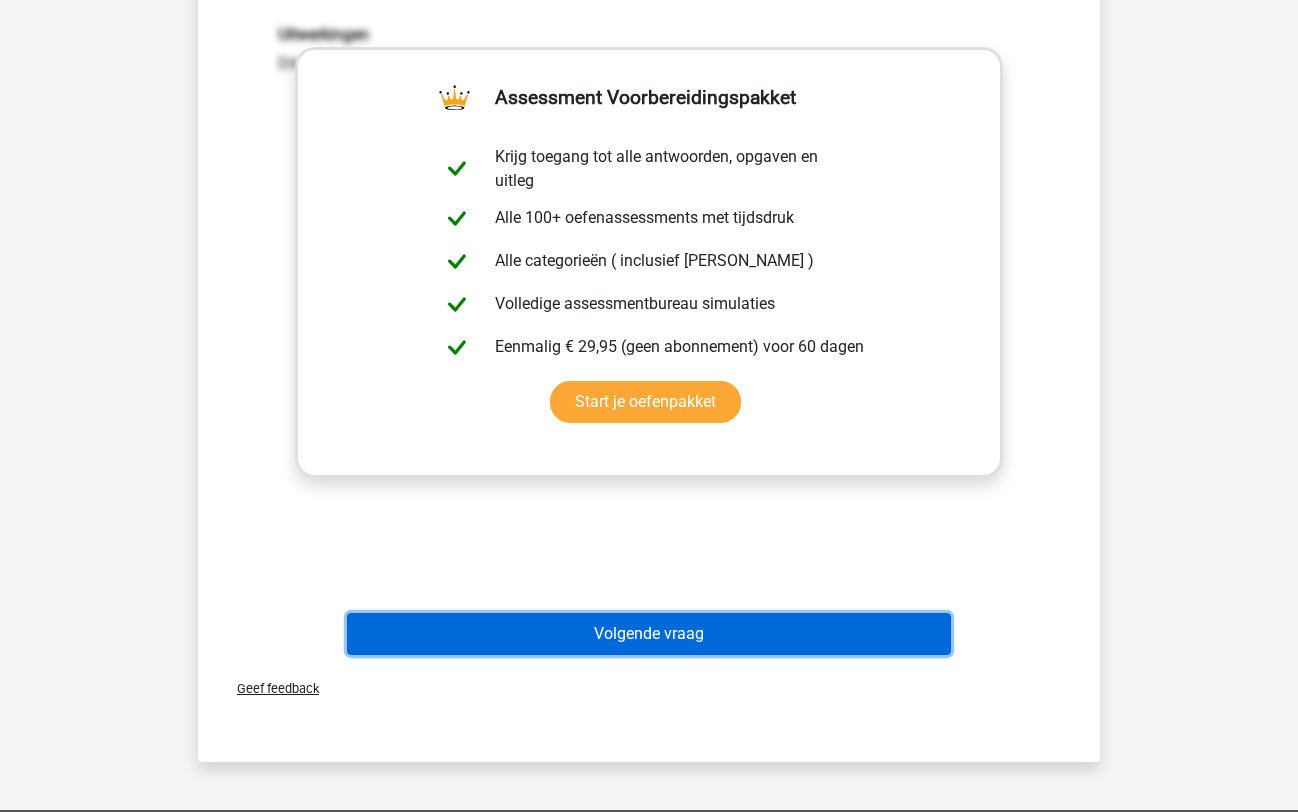 click on "Volgende vraag" at bounding box center (649, 634) 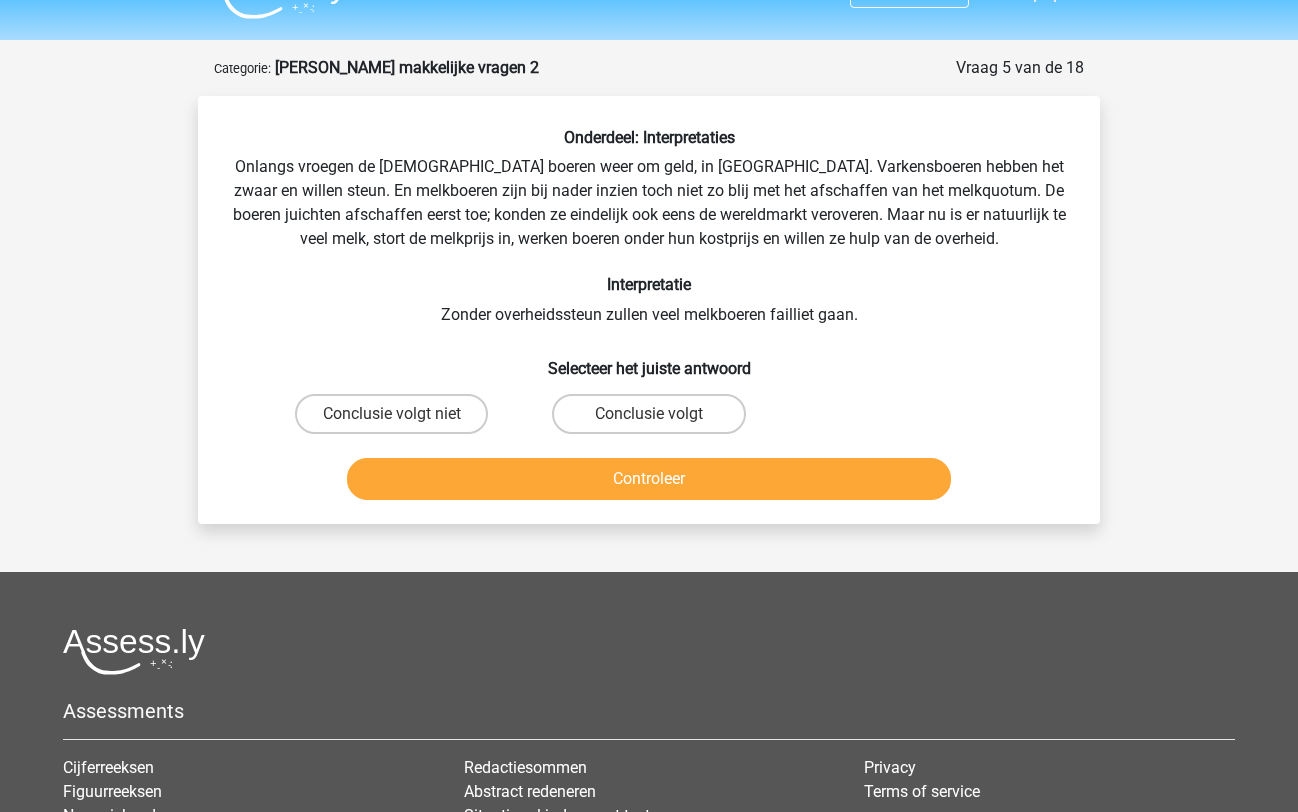 scroll, scrollTop: 11, scrollLeft: 0, axis: vertical 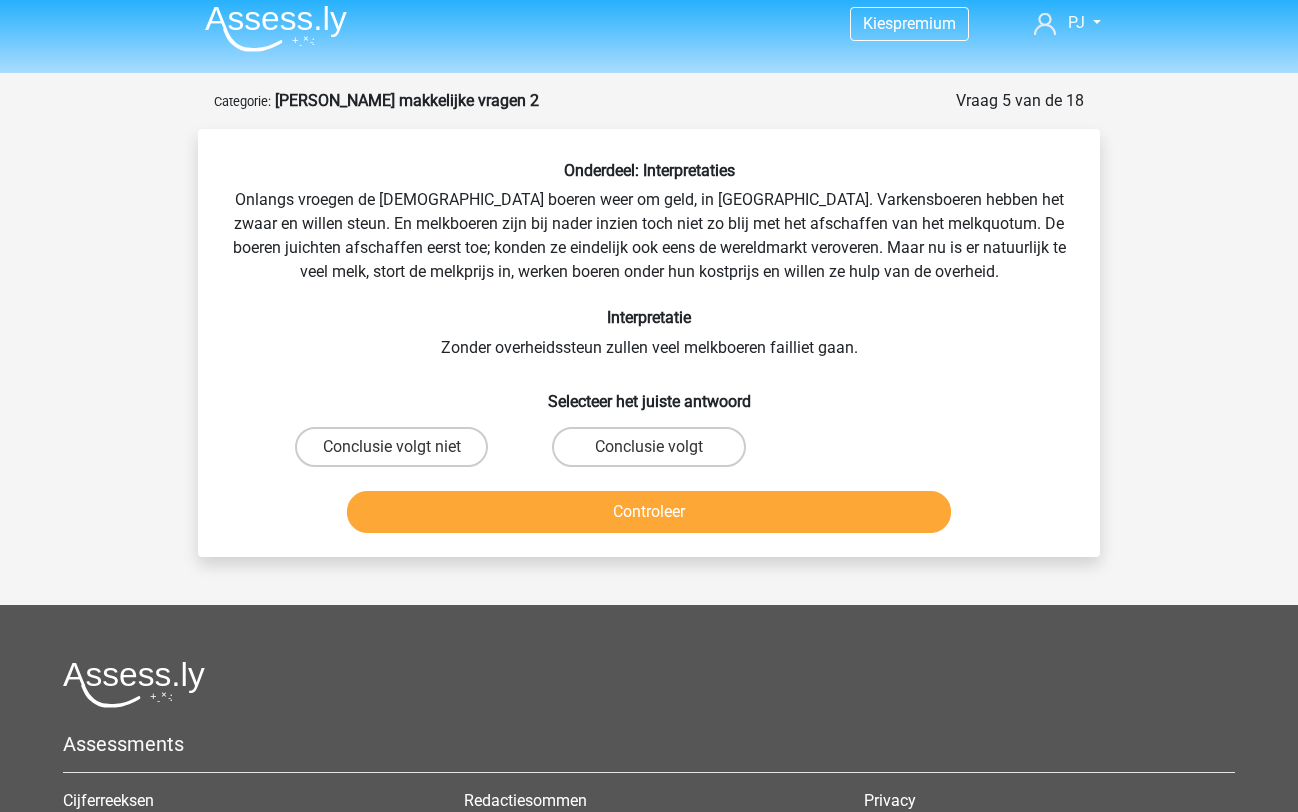 click on "Conclusie volgt niet" at bounding box center (398, 453) 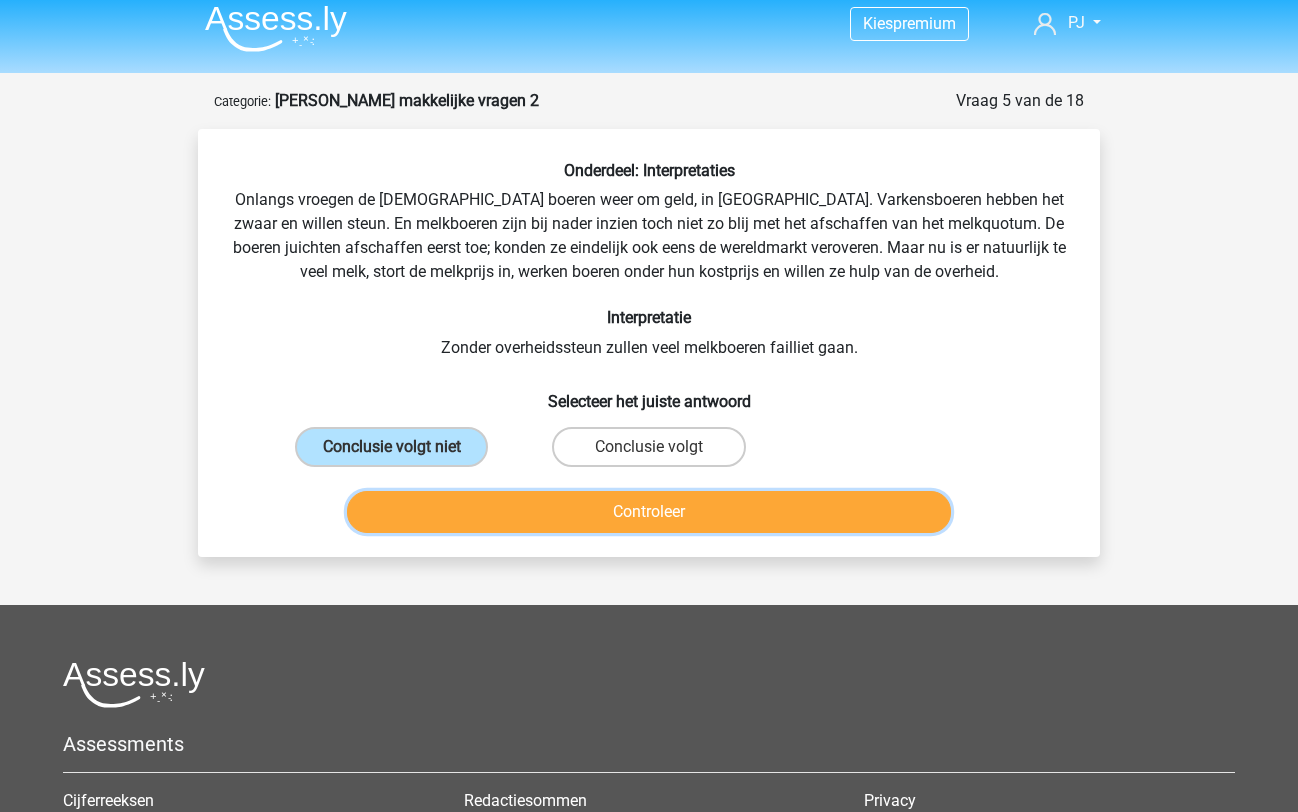 click on "Controleer" at bounding box center (649, 512) 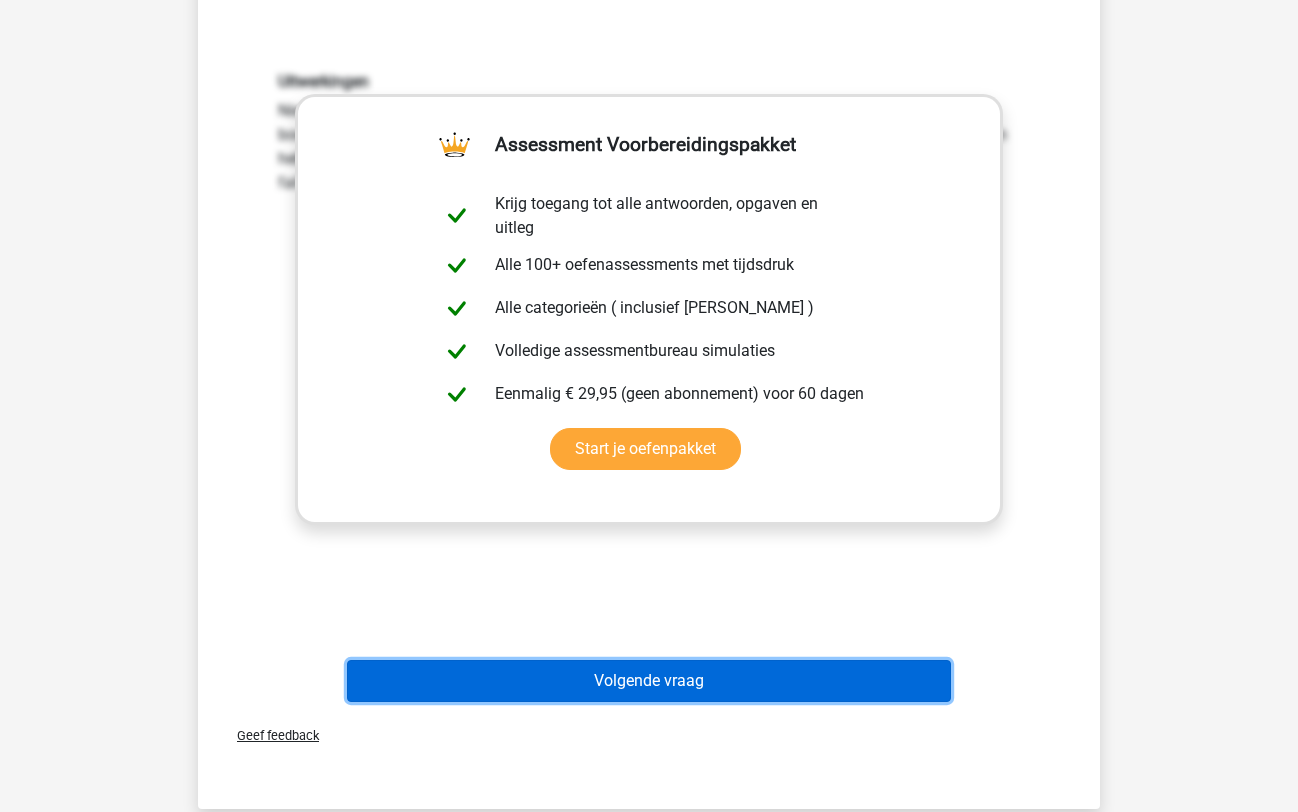 click on "Volgende vraag" at bounding box center (649, 681) 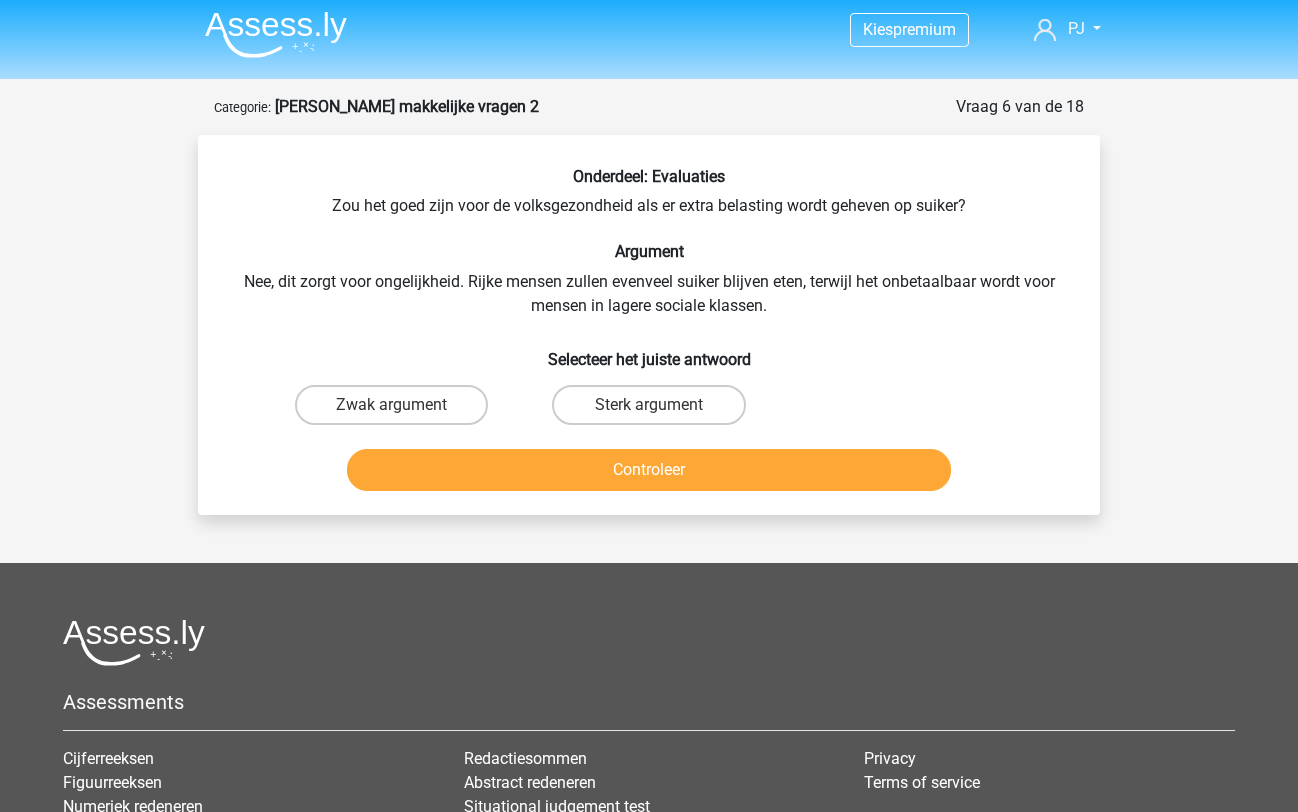 scroll, scrollTop: 4, scrollLeft: 0, axis: vertical 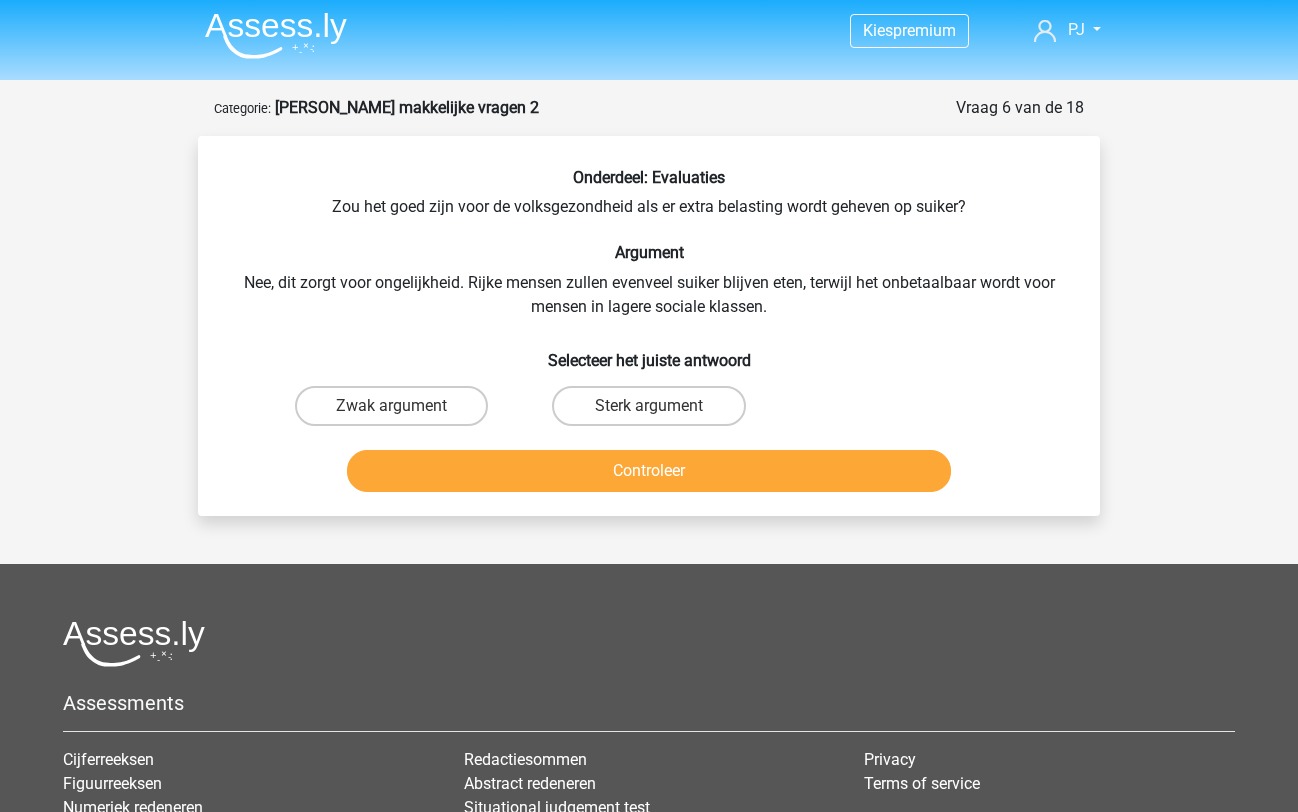 click on "Zwak argument" at bounding box center [391, 406] 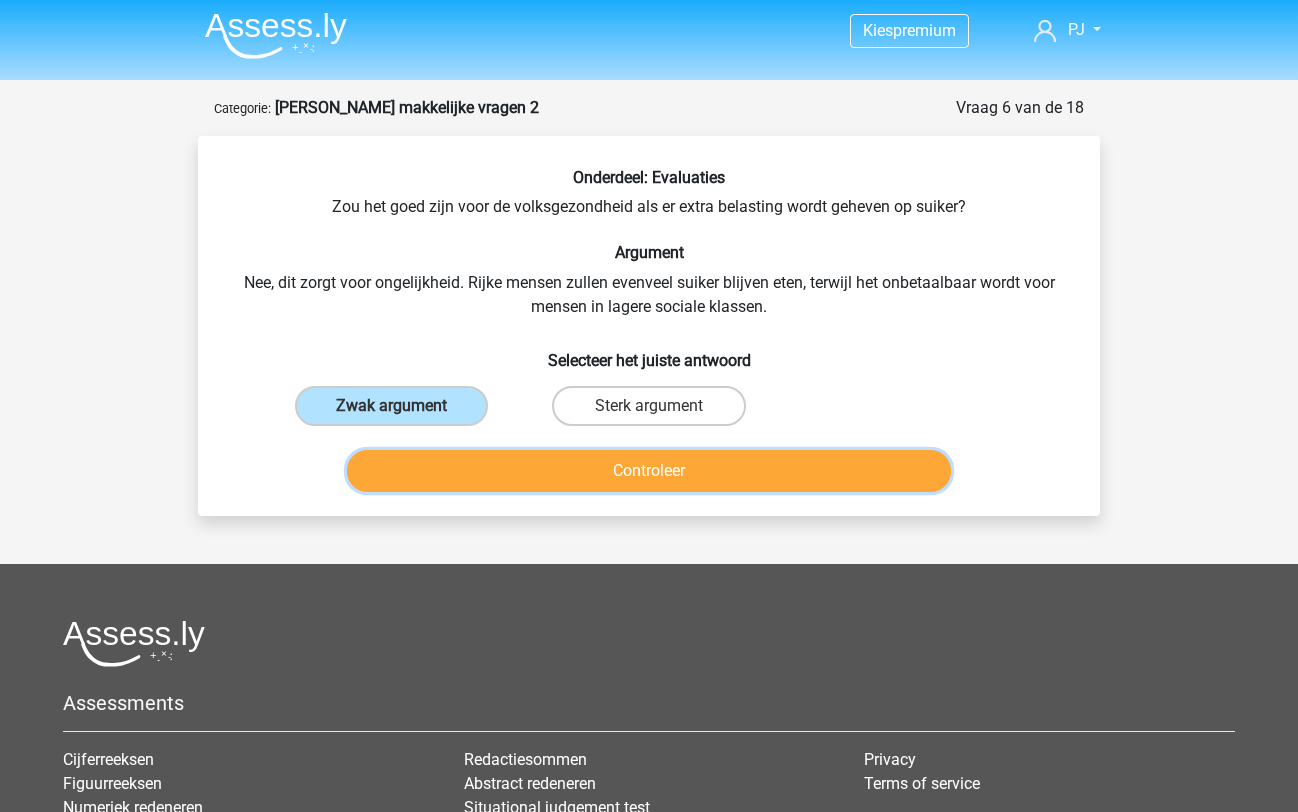 click on "Controleer" at bounding box center (649, 471) 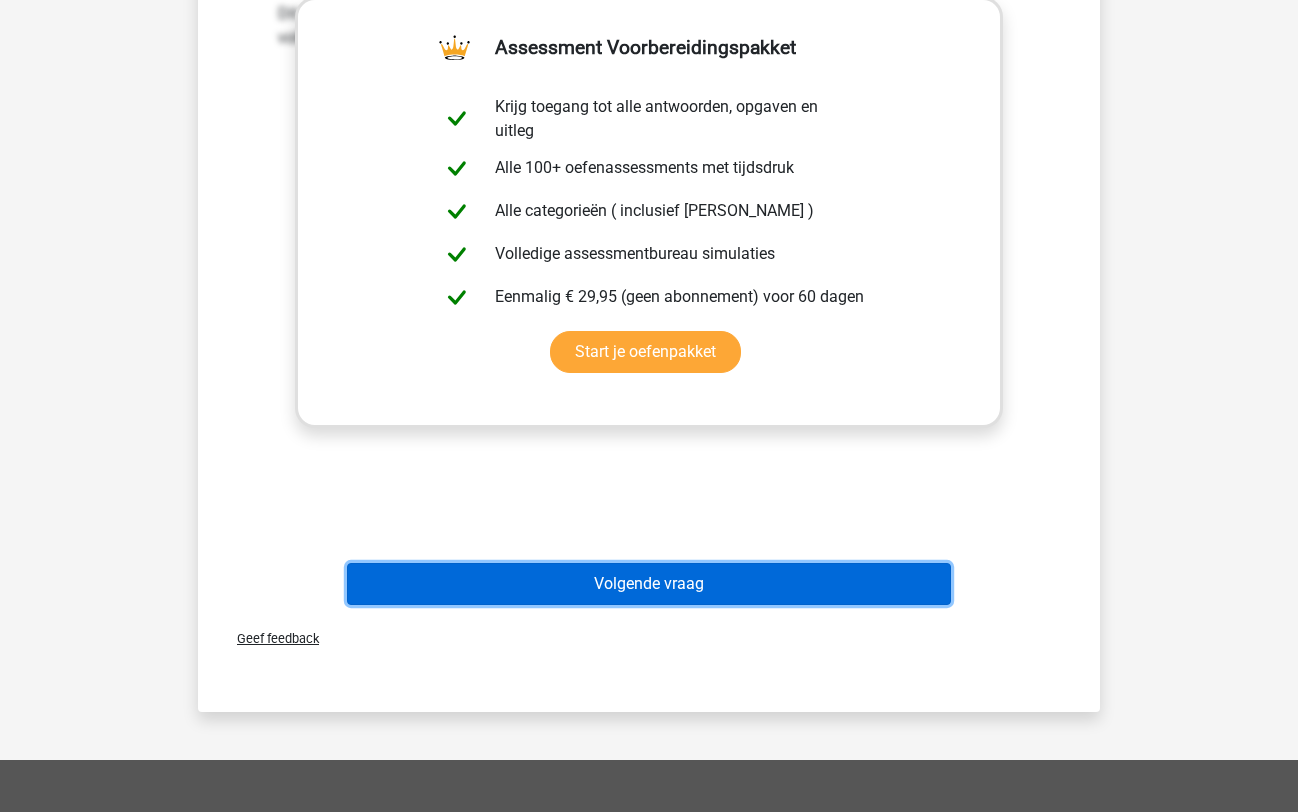 click on "Volgende vraag" at bounding box center (649, 584) 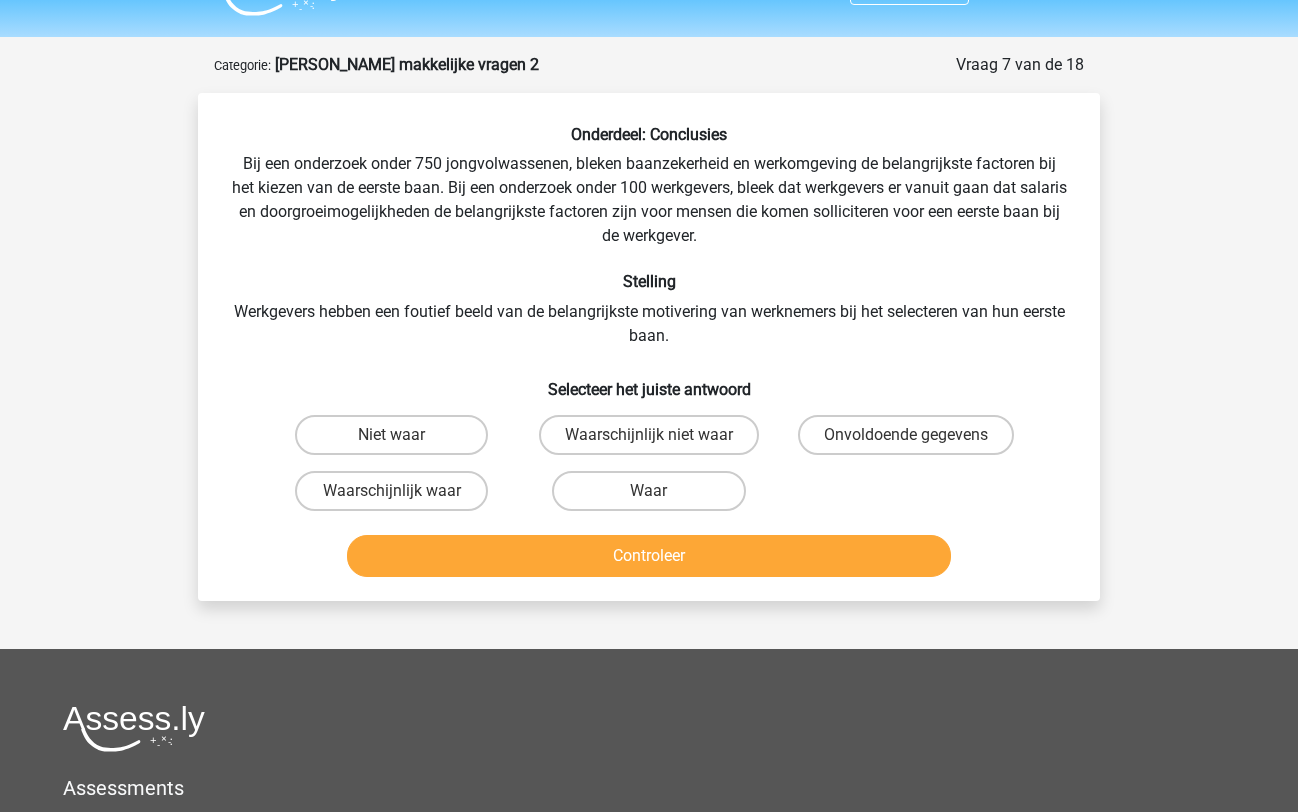 scroll, scrollTop: 32, scrollLeft: 0, axis: vertical 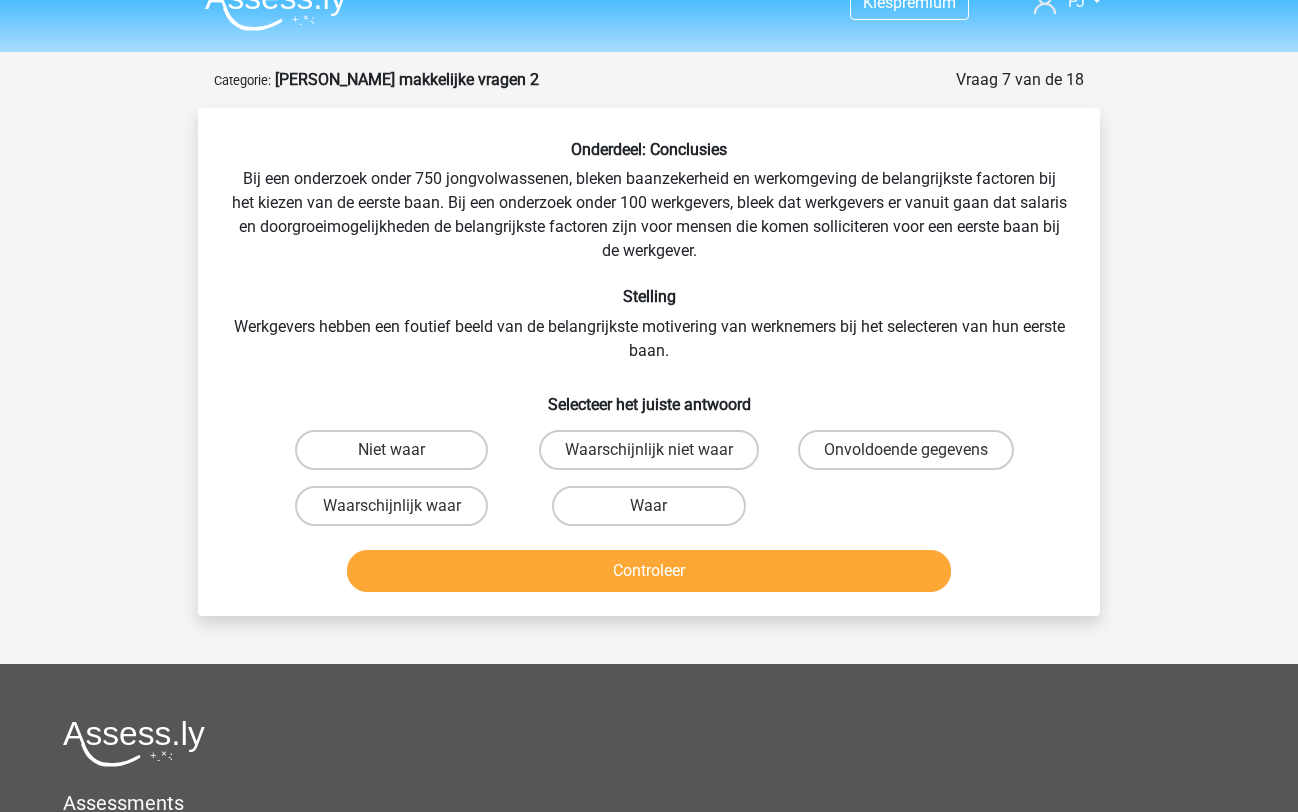 click on "Waar" at bounding box center [648, 506] 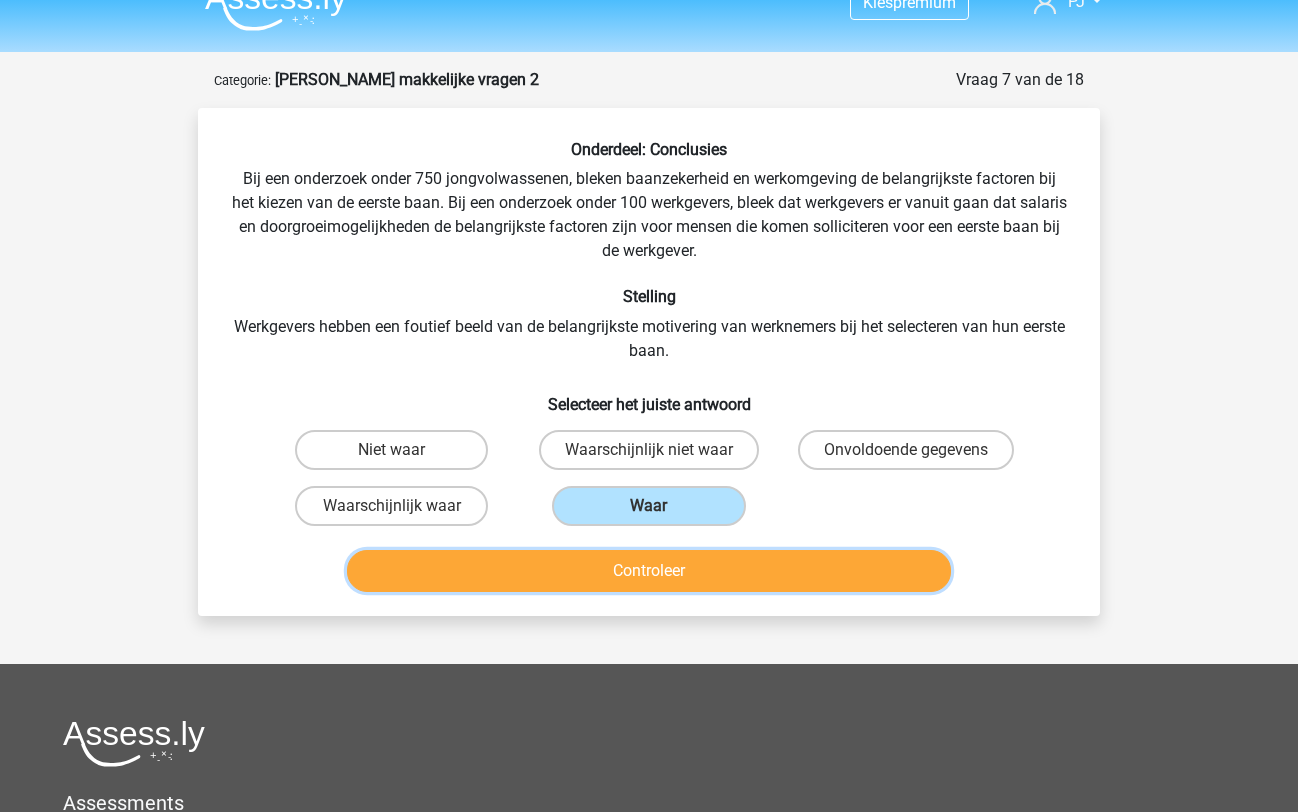 click on "Controleer" at bounding box center (649, 571) 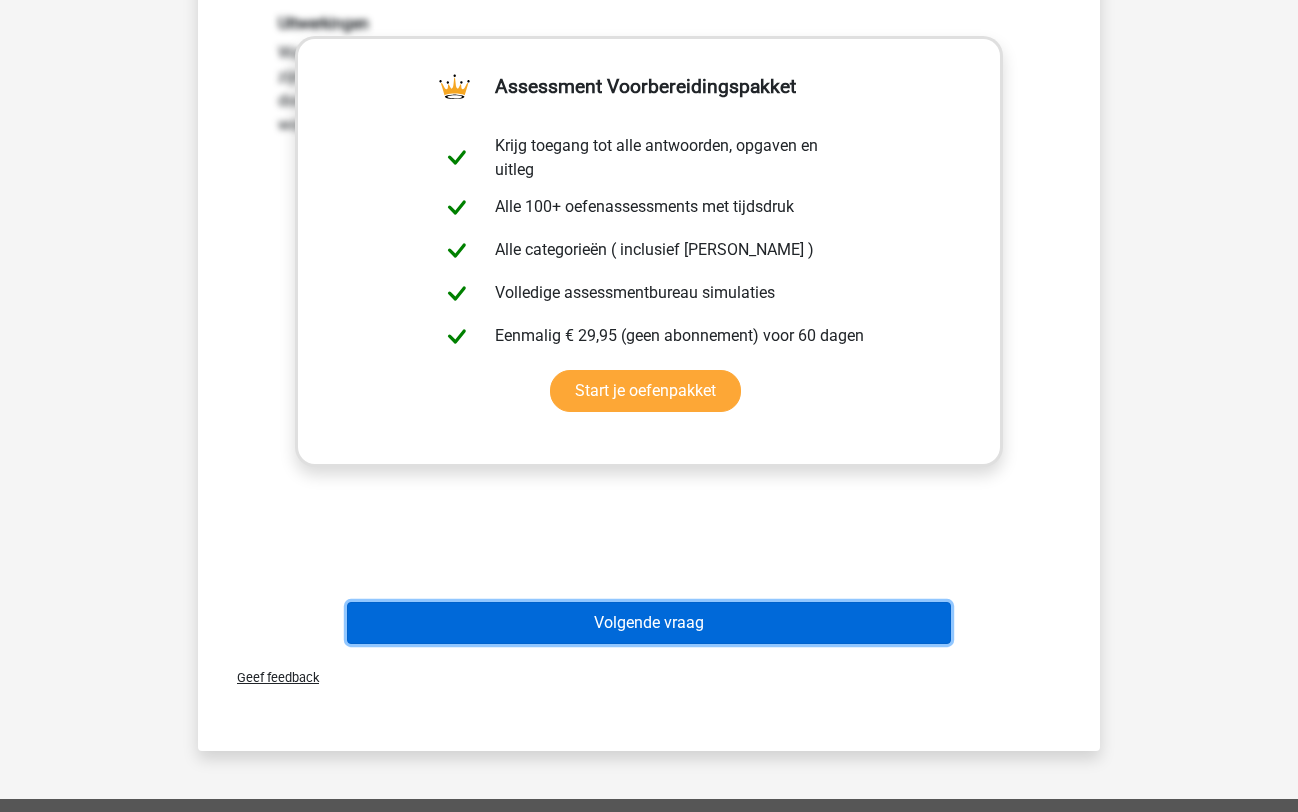 click on "Volgende vraag" at bounding box center (649, 623) 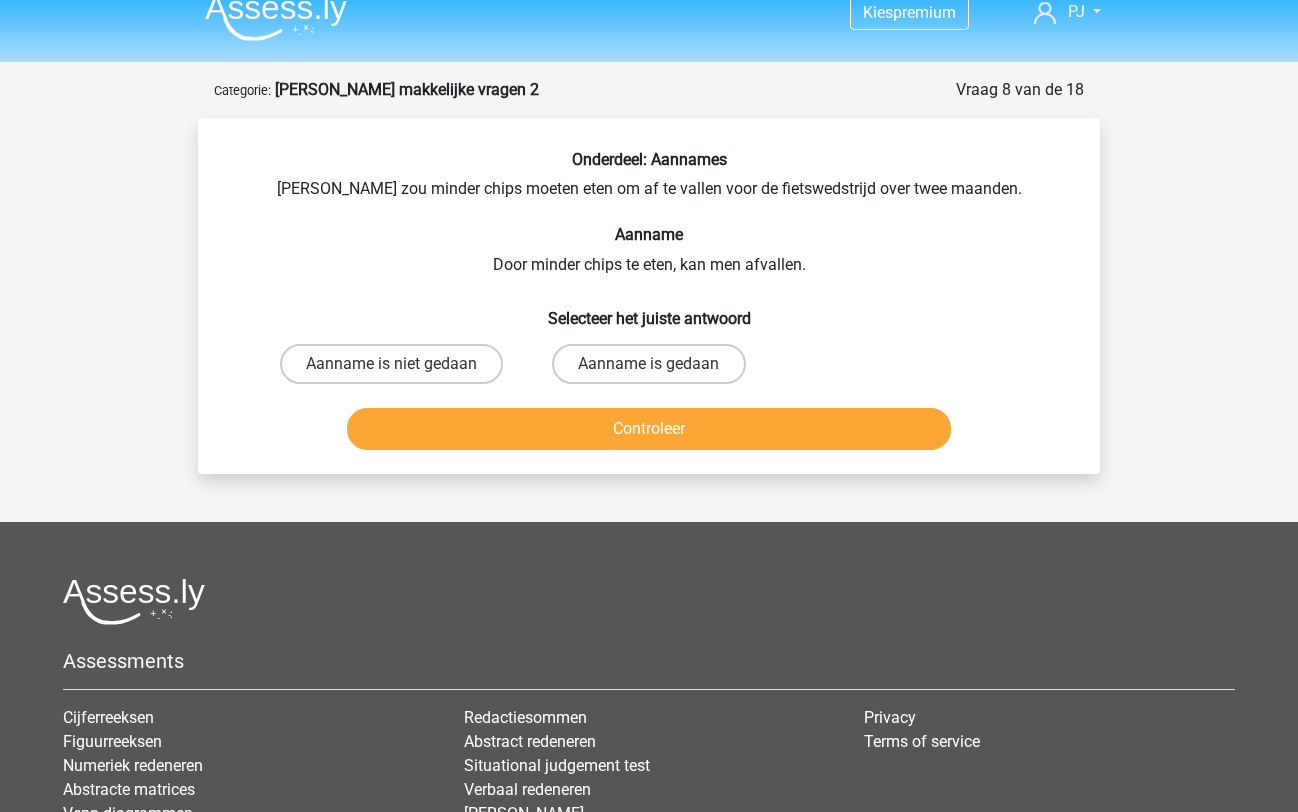 scroll, scrollTop: 0, scrollLeft: 0, axis: both 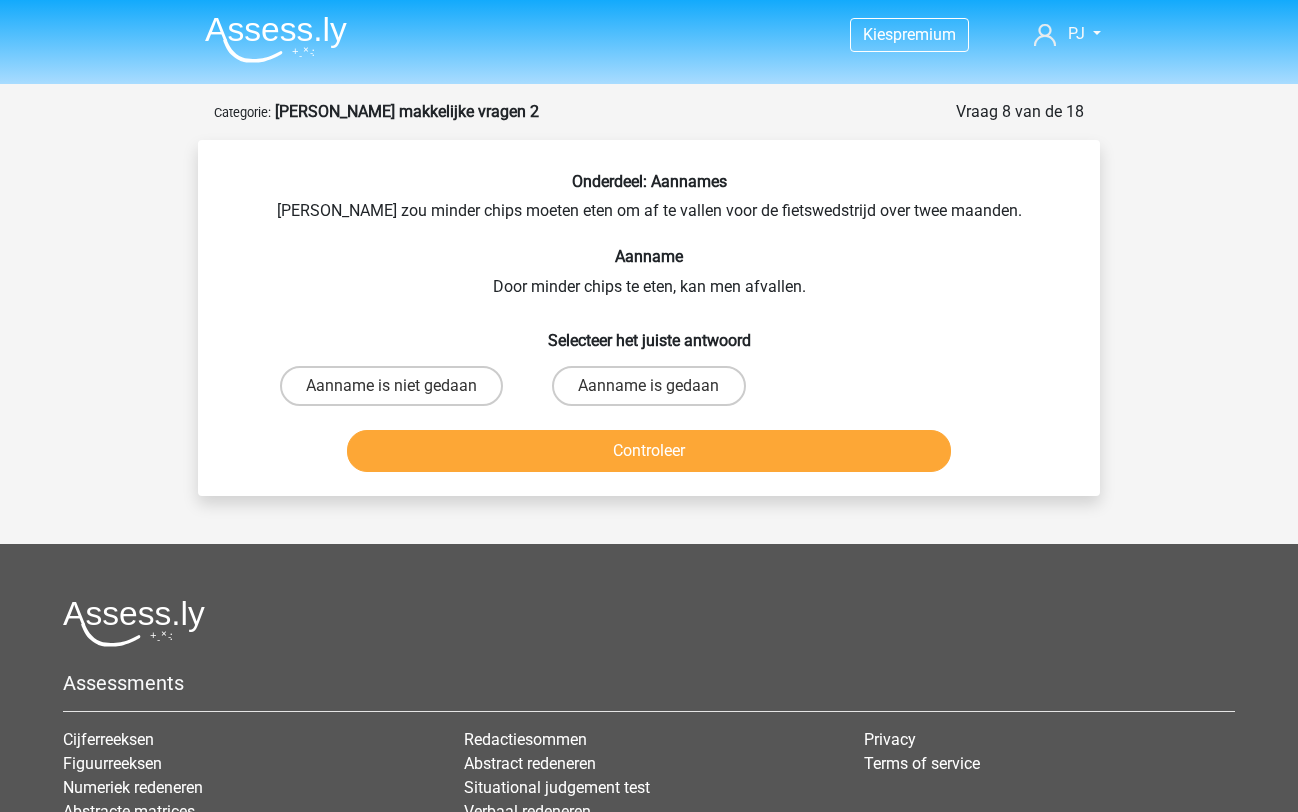 click on "Aanname is gedaan" at bounding box center (648, 386) 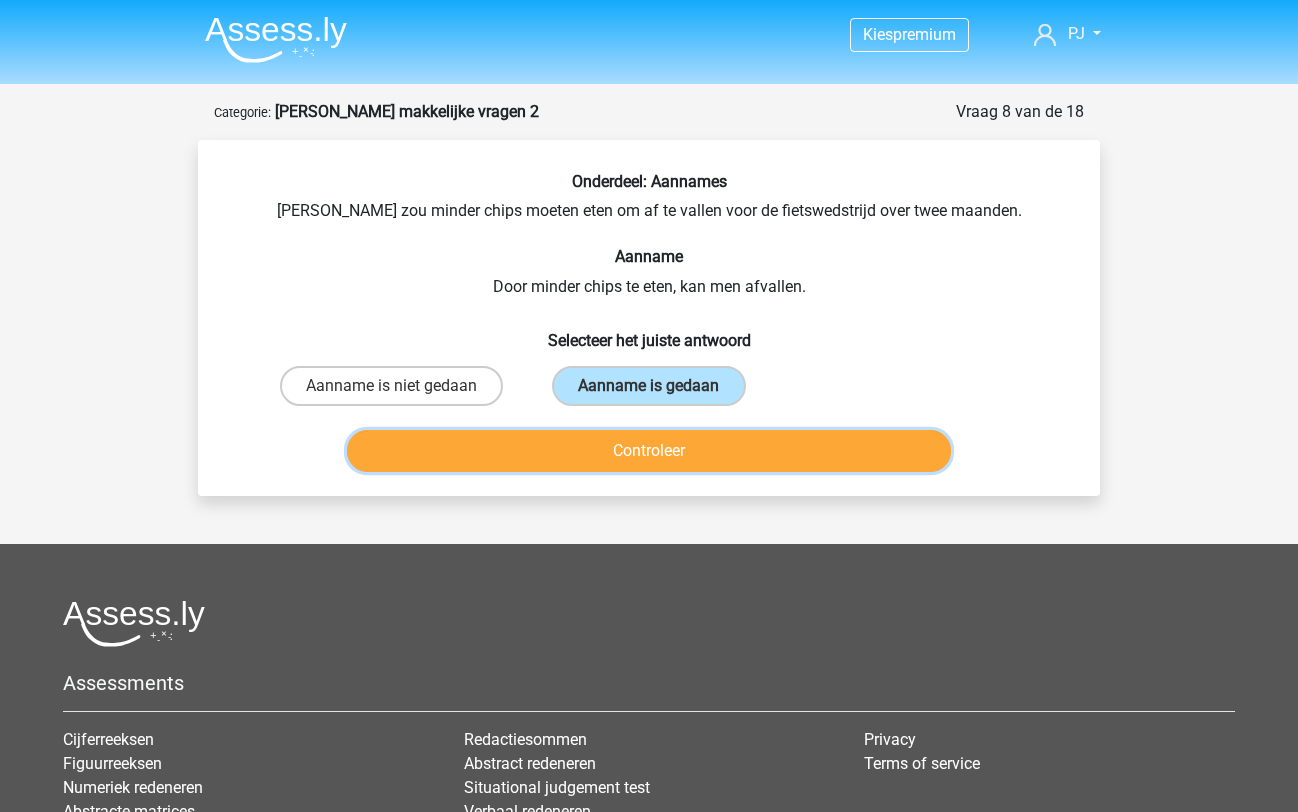 click on "Controleer" at bounding box center [649, 451] 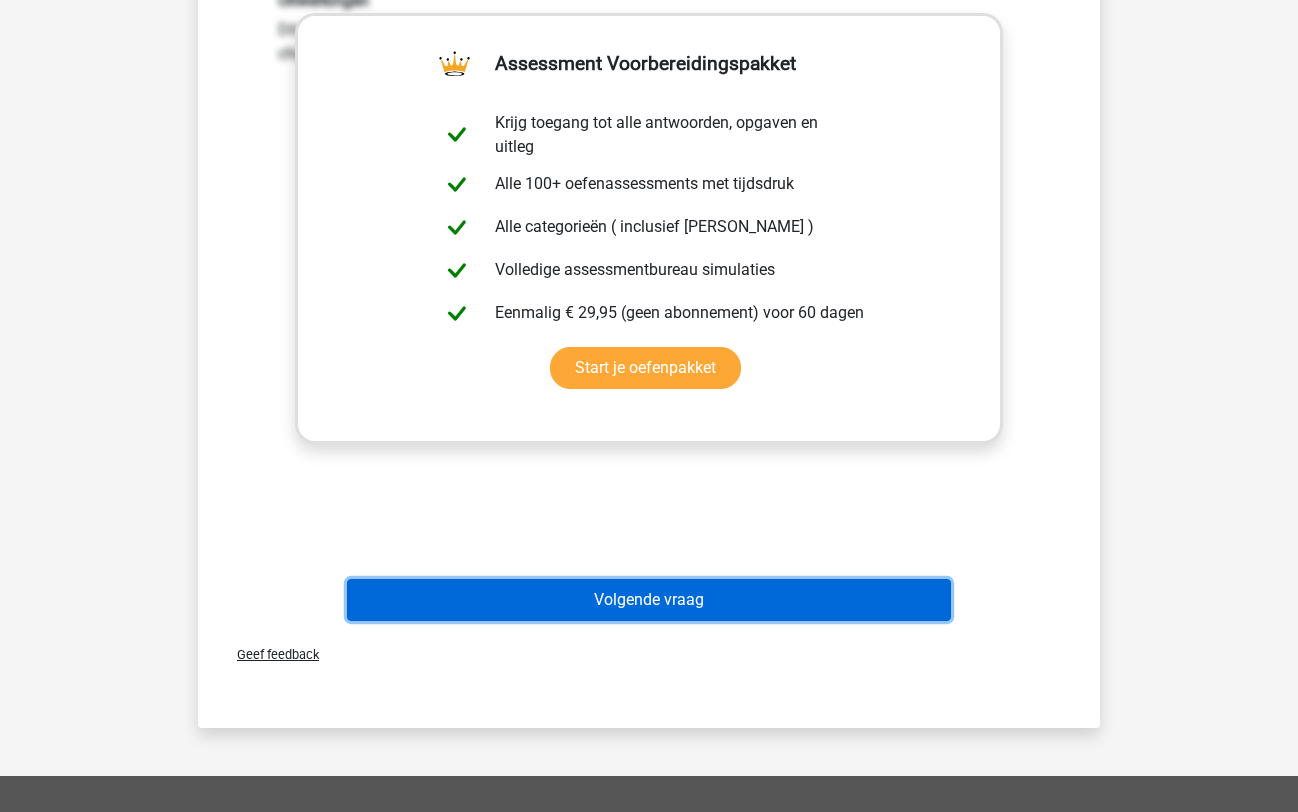 click on "Volgende vraag" at bounding box center [649, 600] 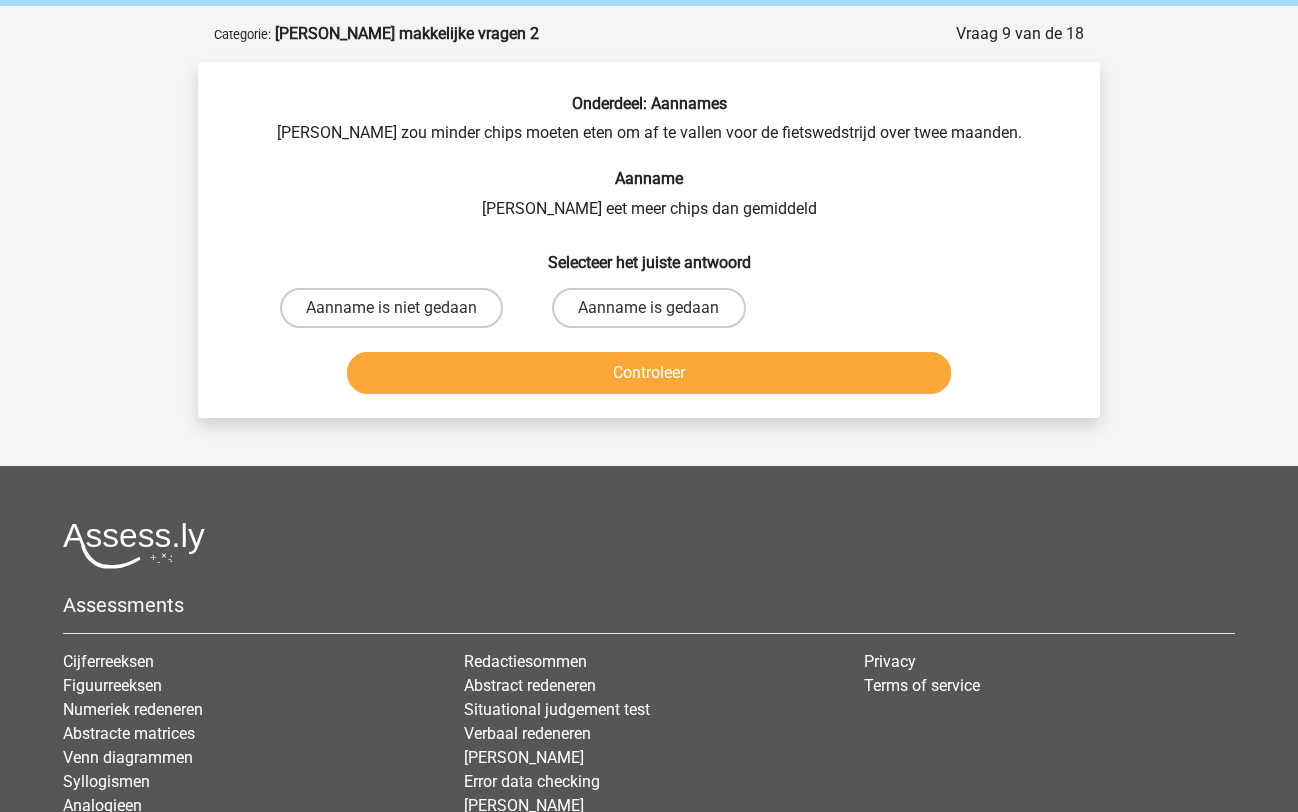 scroll, scrollTop: 0, scrollLeft: 0, axis: both 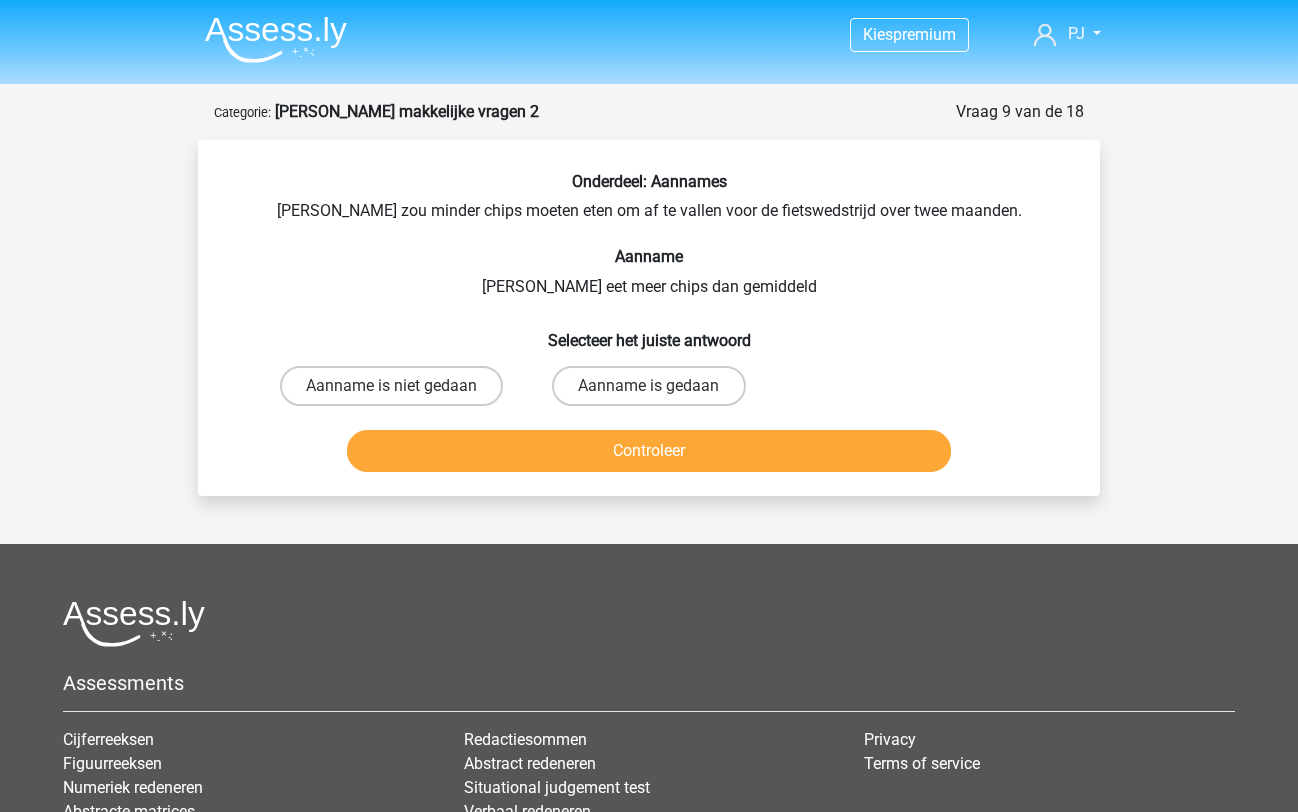 click on "Aanname is niet gedaan" at bounding box center [391, 386] 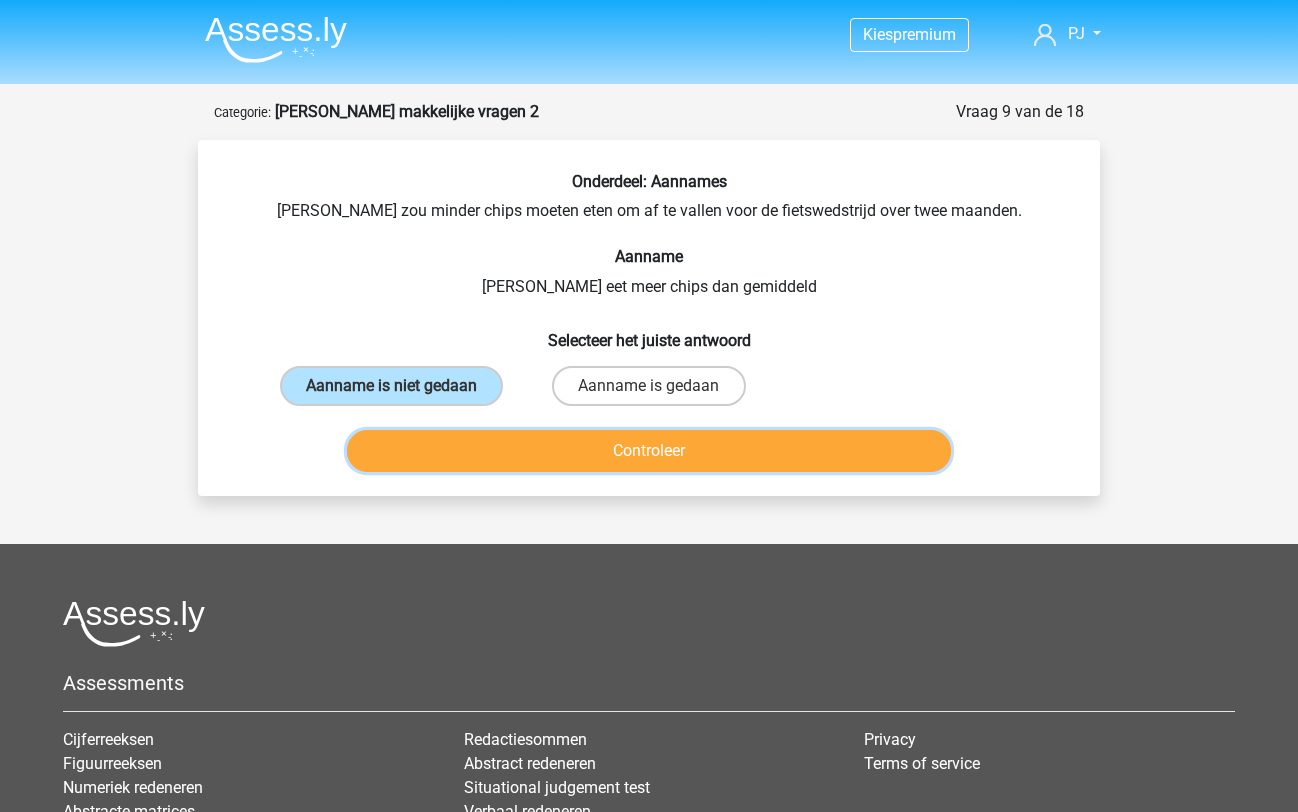 click on "Controleer" at bounding box center (649, 451) 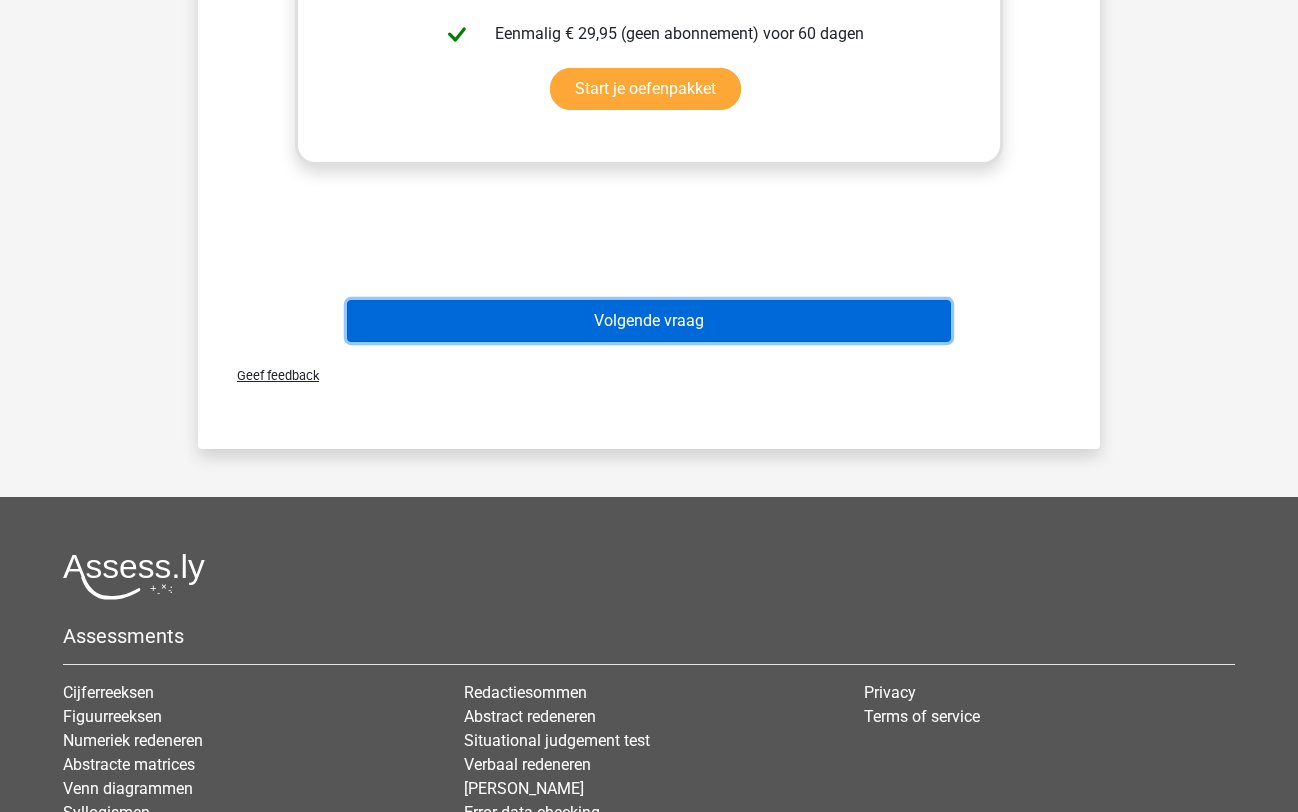 click on "Volgende vraag" at bounding box center (649, 321) 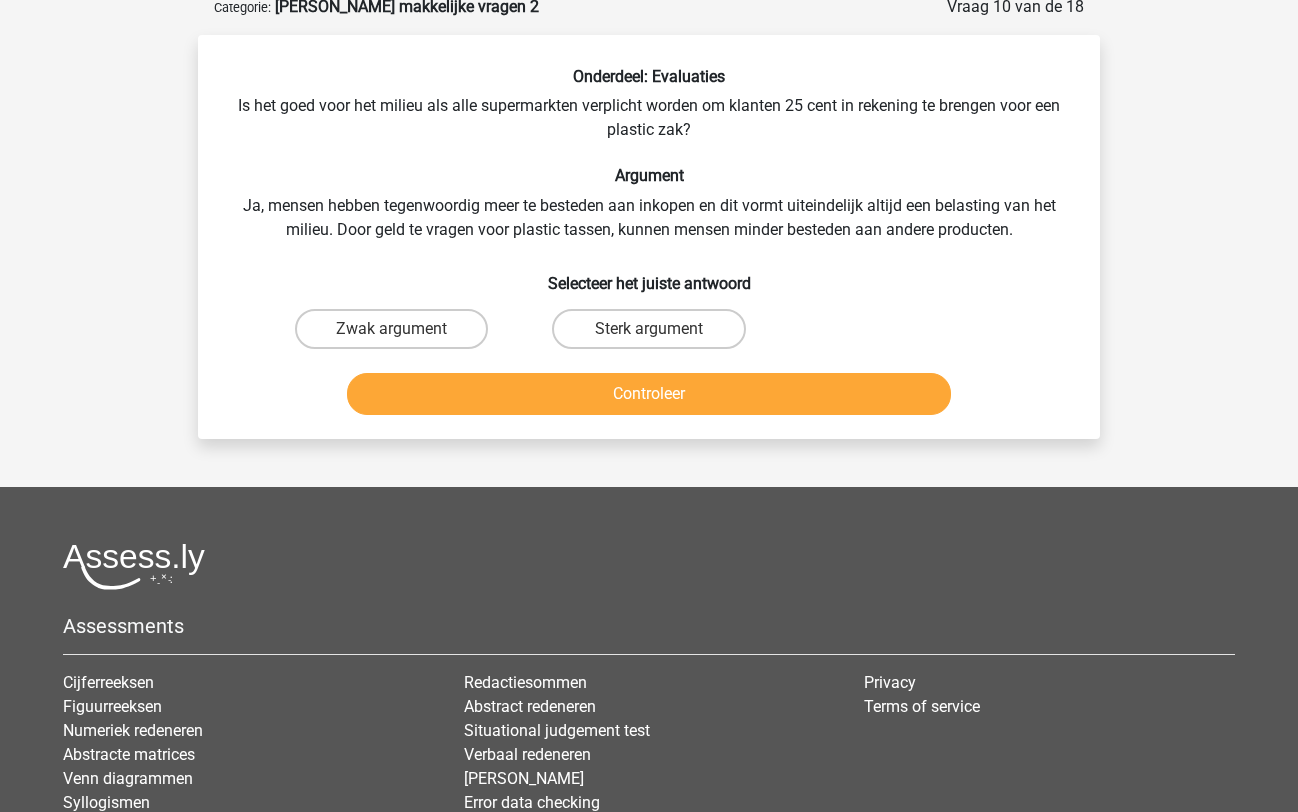 scroll, scrollTop: 100, scrollLeft: 0, axis: vertical 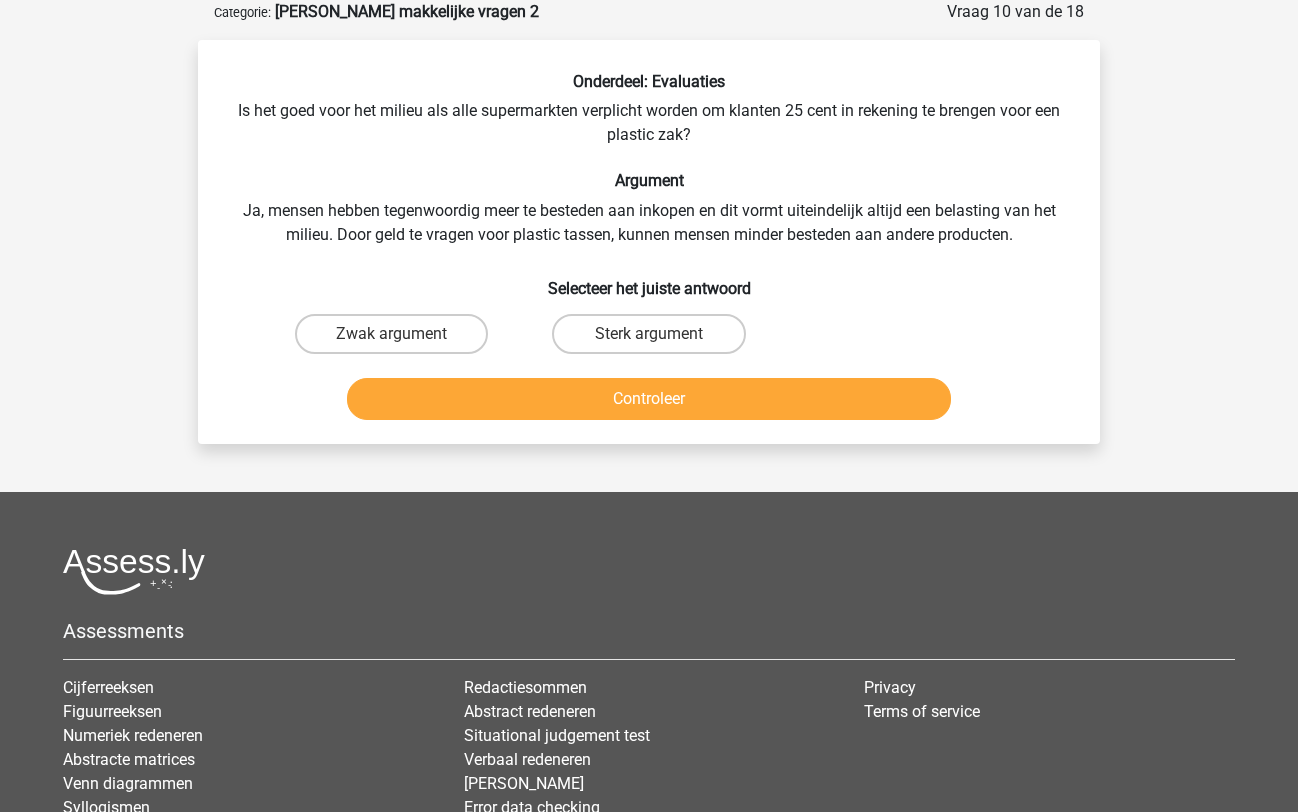 click on "Zwak argument" at bounding box center [391, 334] 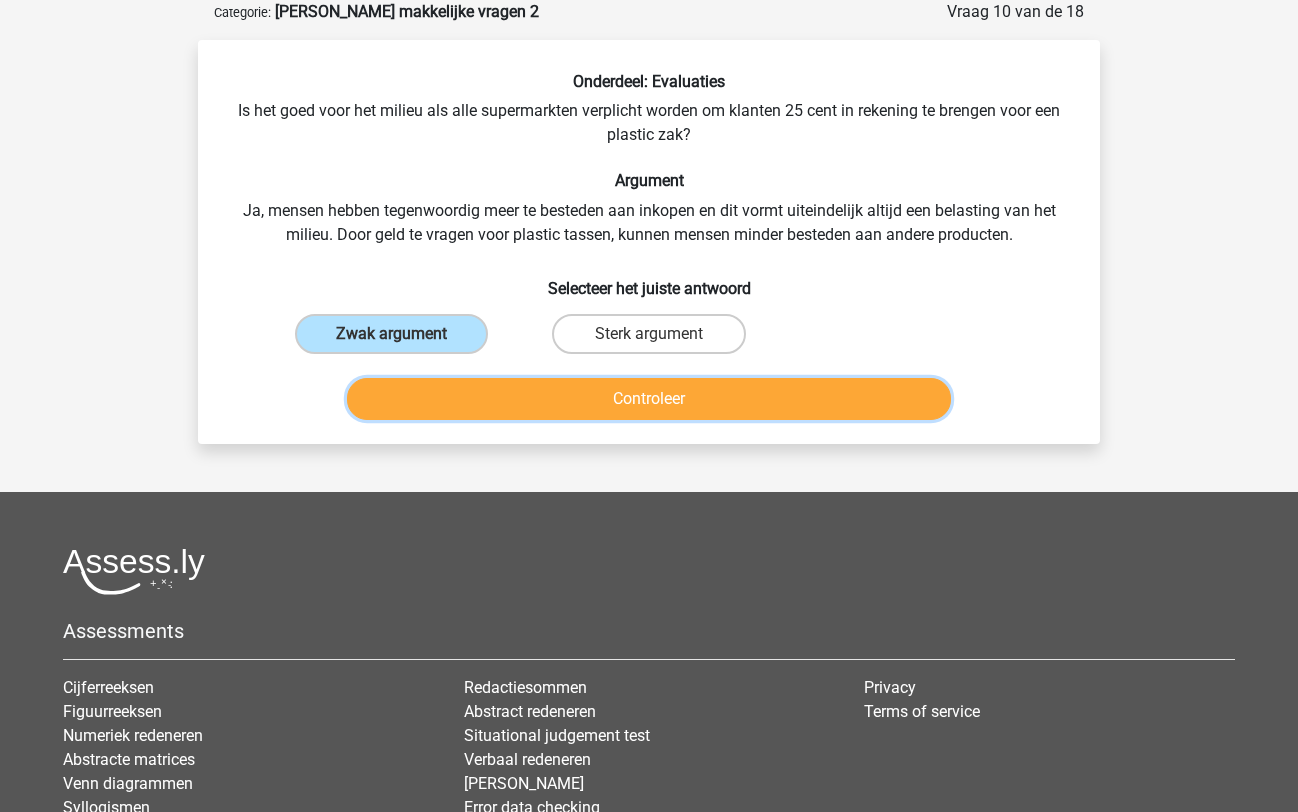 click on "Controleer" at bounding box center (649, 399) 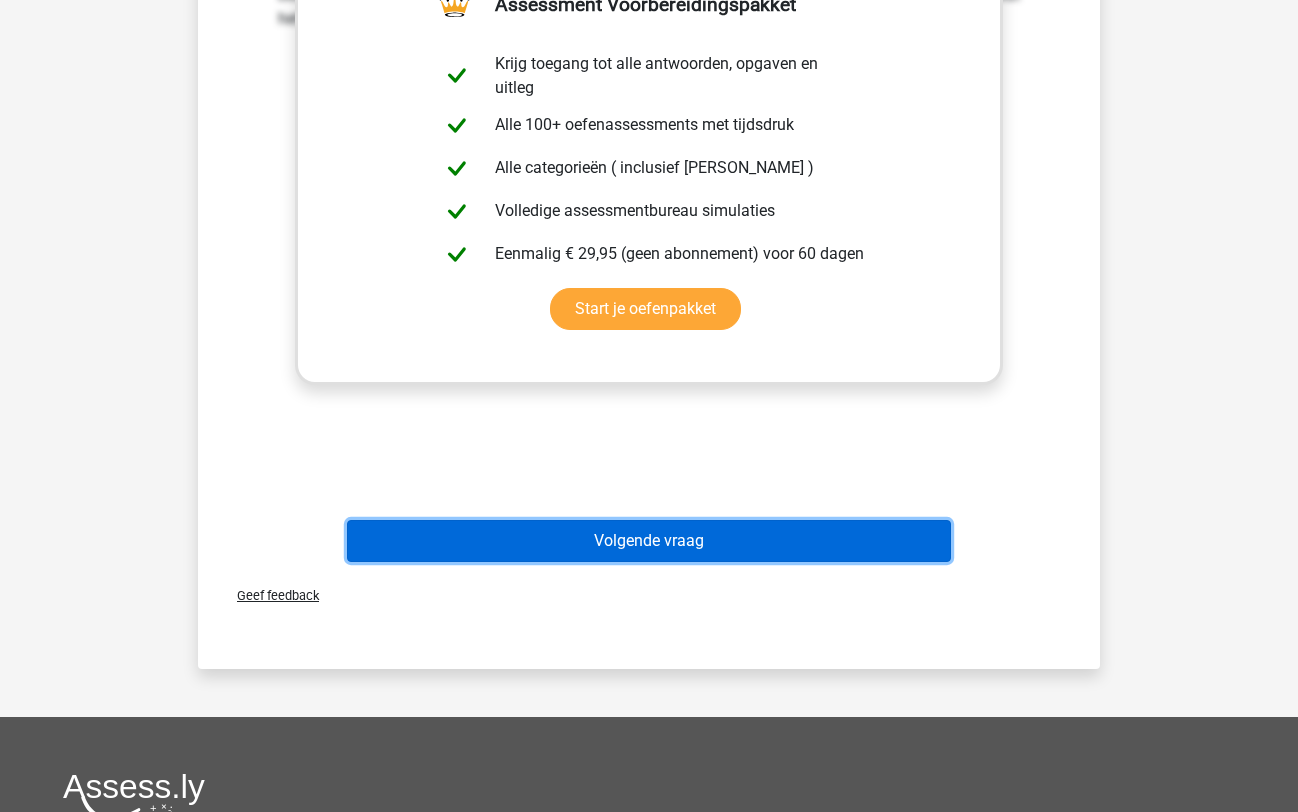 click on "Volgende vraag" at bounding box center (649, 541) 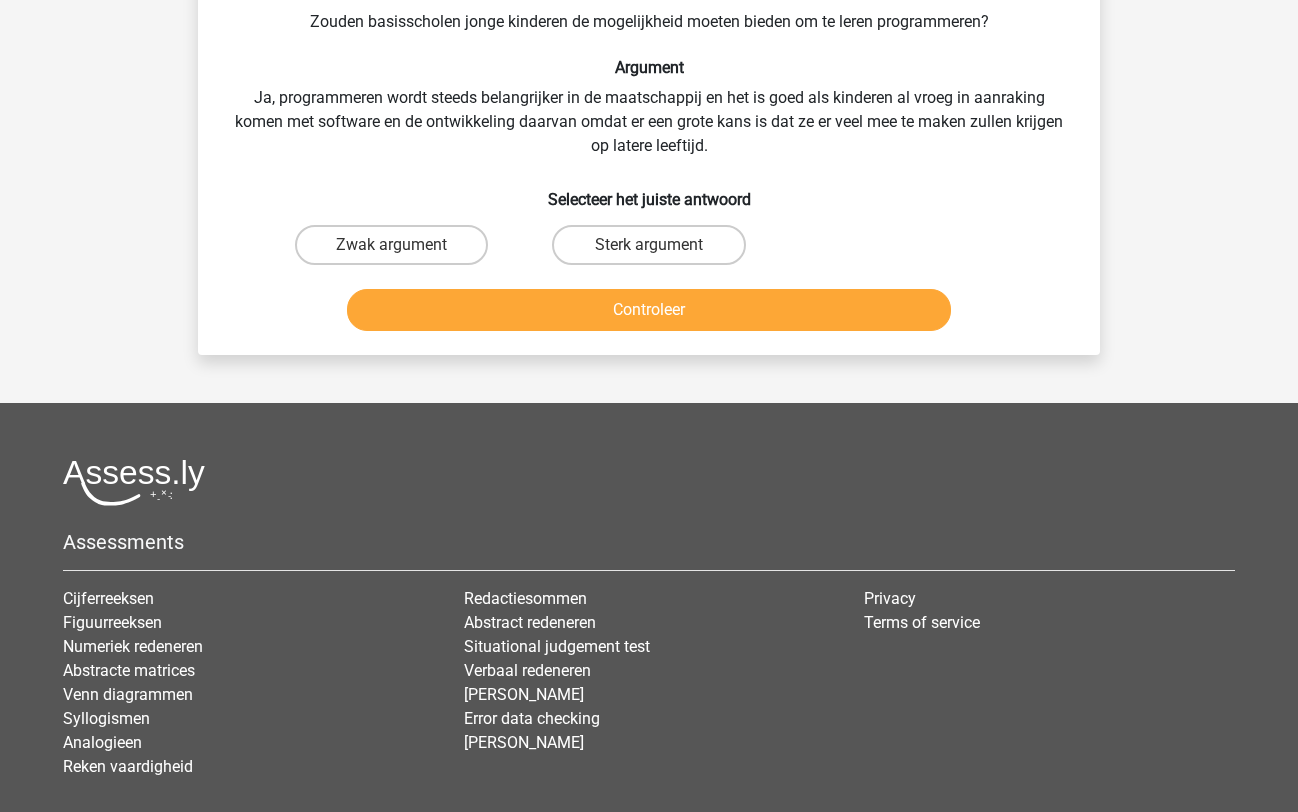 scroll, scrollTop: 100, scrollLeft: 0, axis: vertical 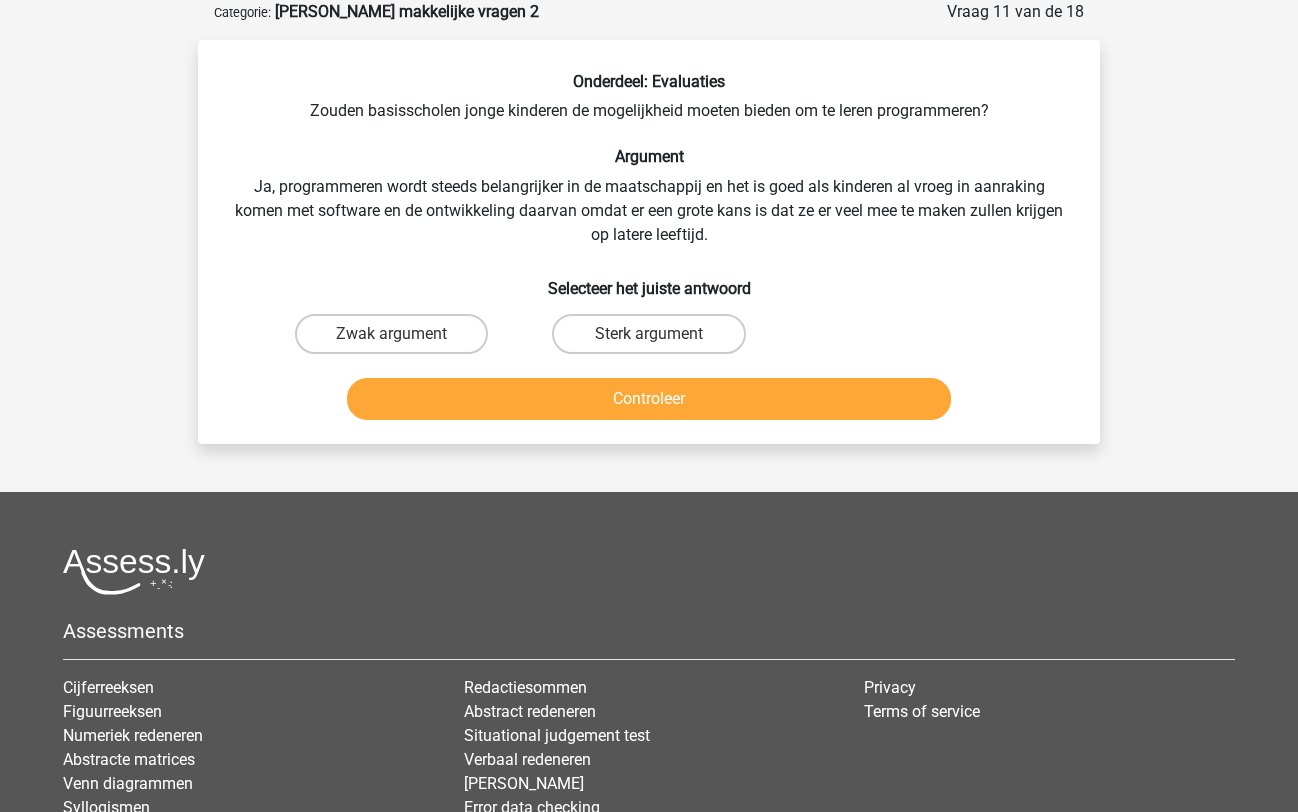 click on "Sterk argument" at bounding box center (648, 334) 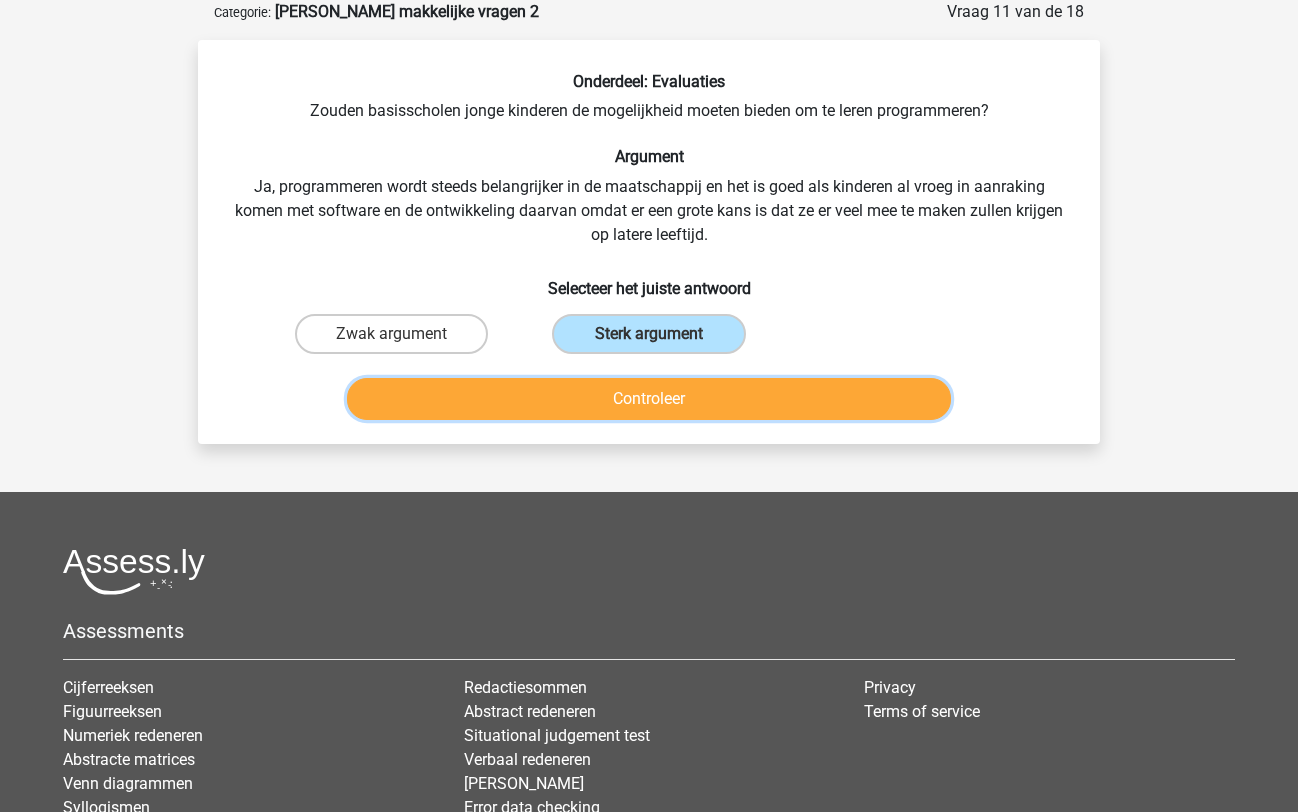 click on "Controleer" at bounding box center [649, 399] 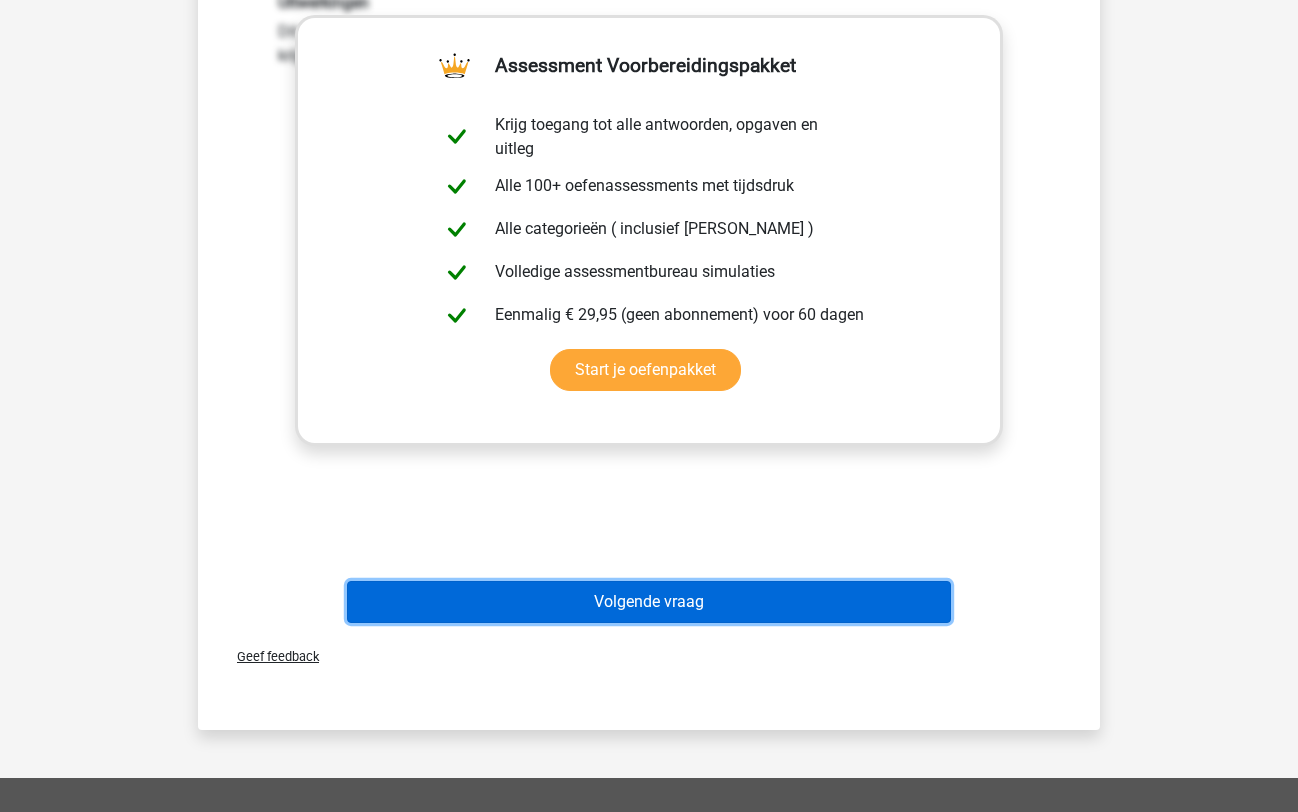 click on "Volgende vraag" at bounding box center (649, 602) 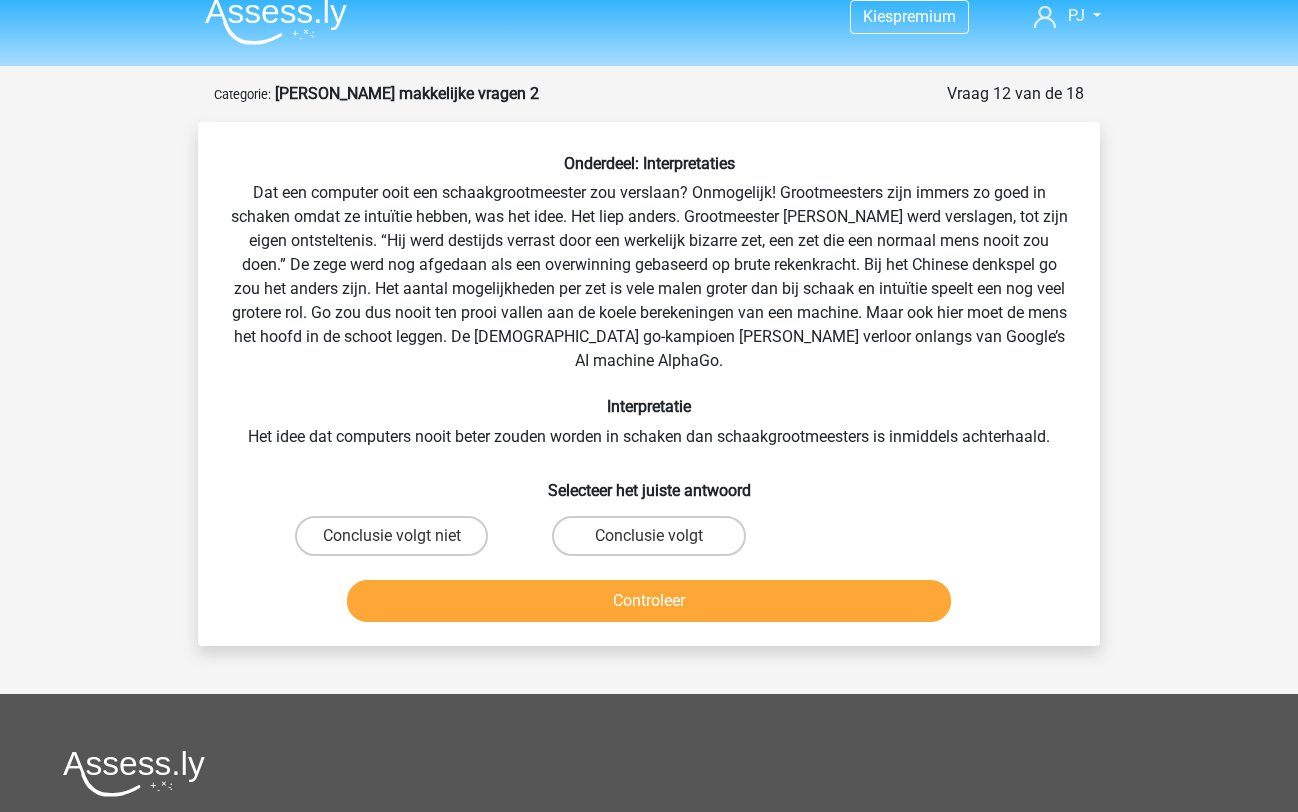 scroll, scrollTop: 21, scrollLeft: 0, axis: vertical 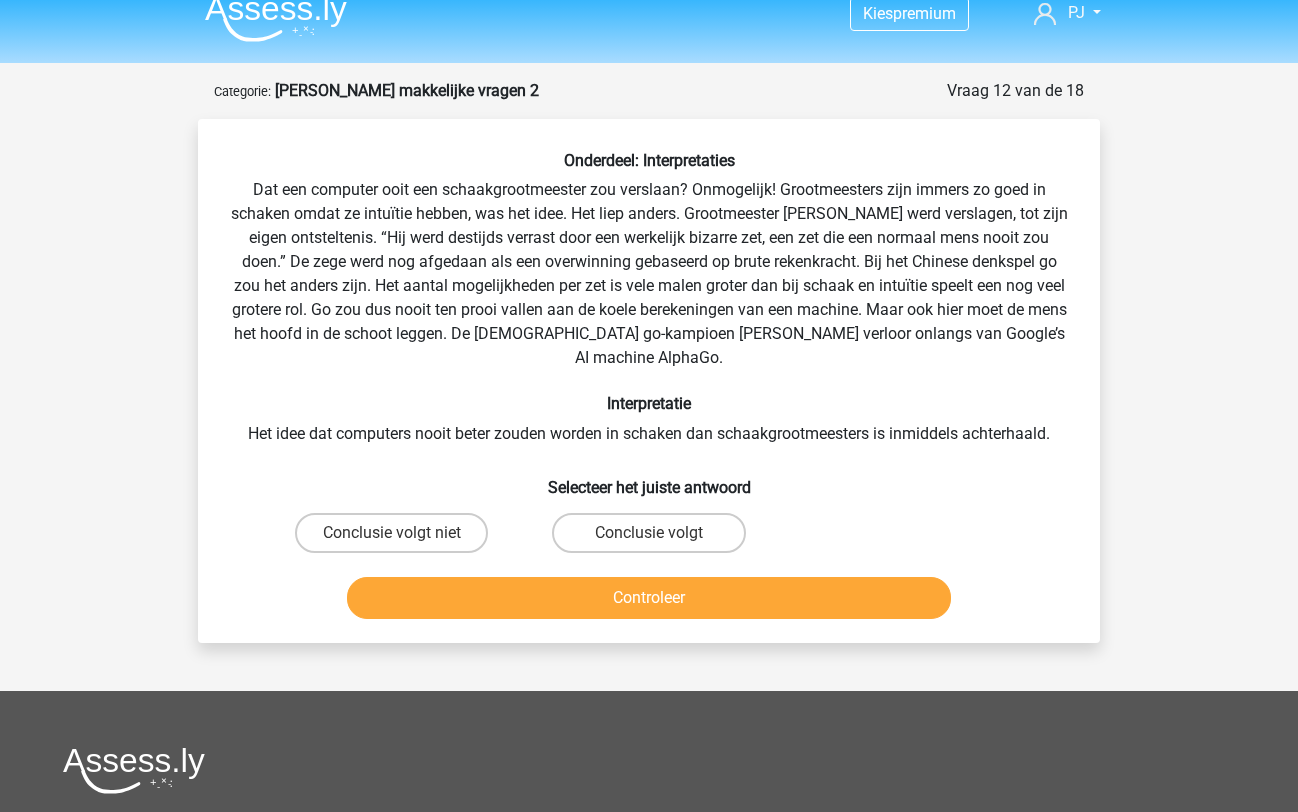 click on "Conclusie volgt" at bounding box center [648, 533] 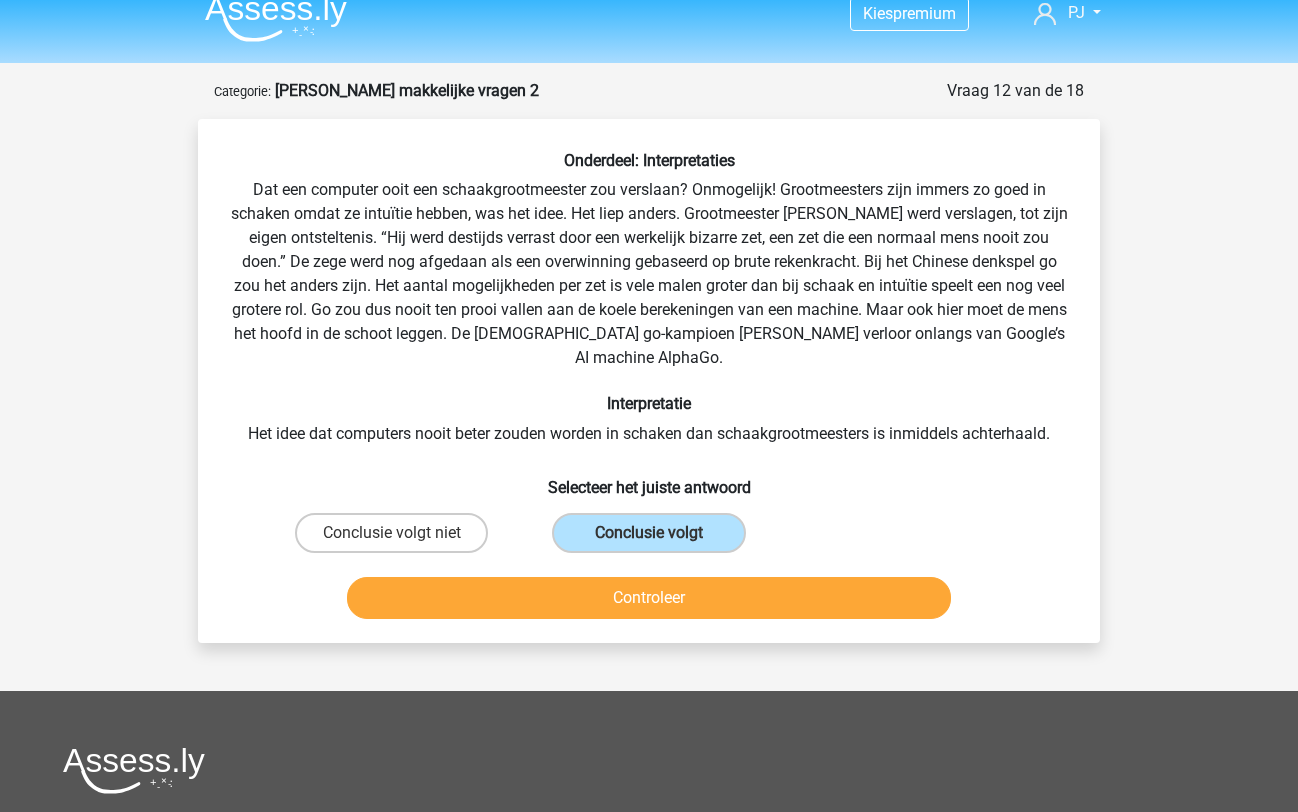 click on "Controleer" at bounding box center [649, 598] 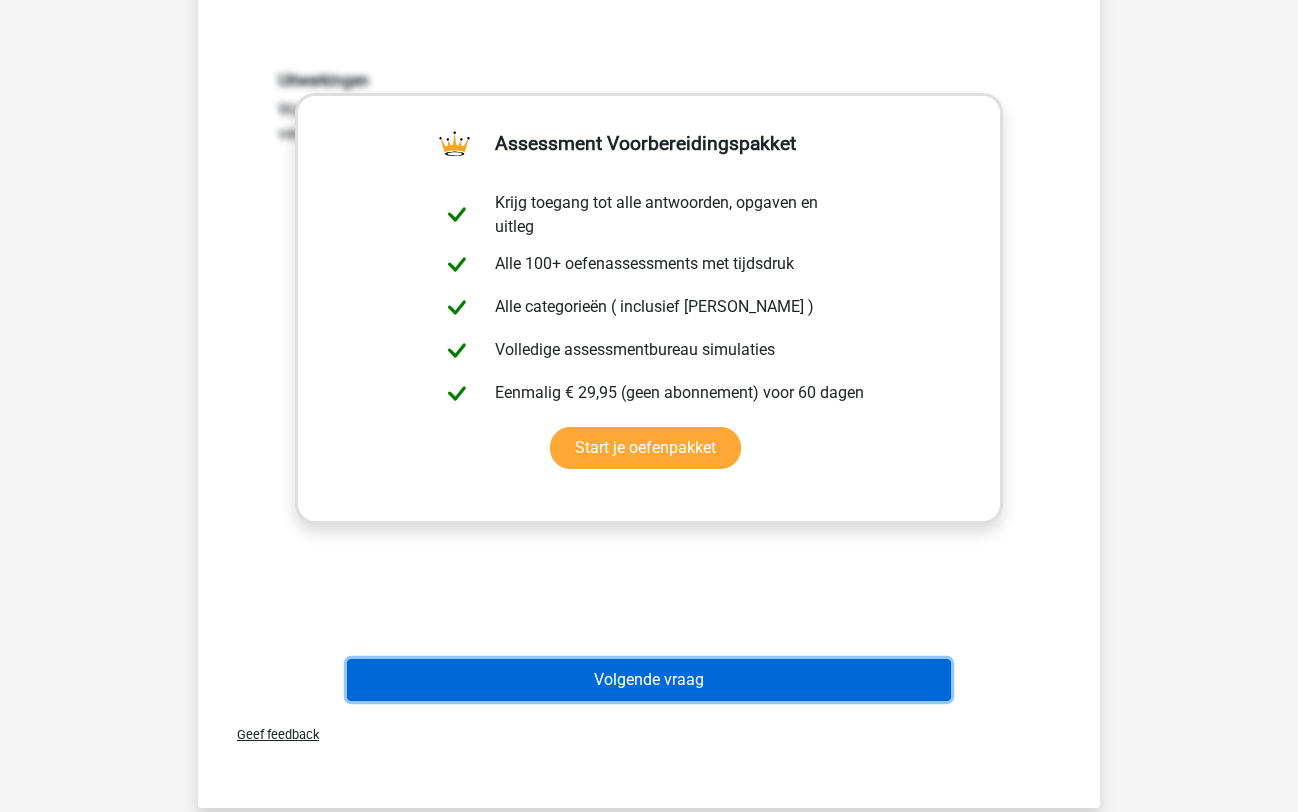 click on "Volgende vraag" at bounding box center (649, 680) 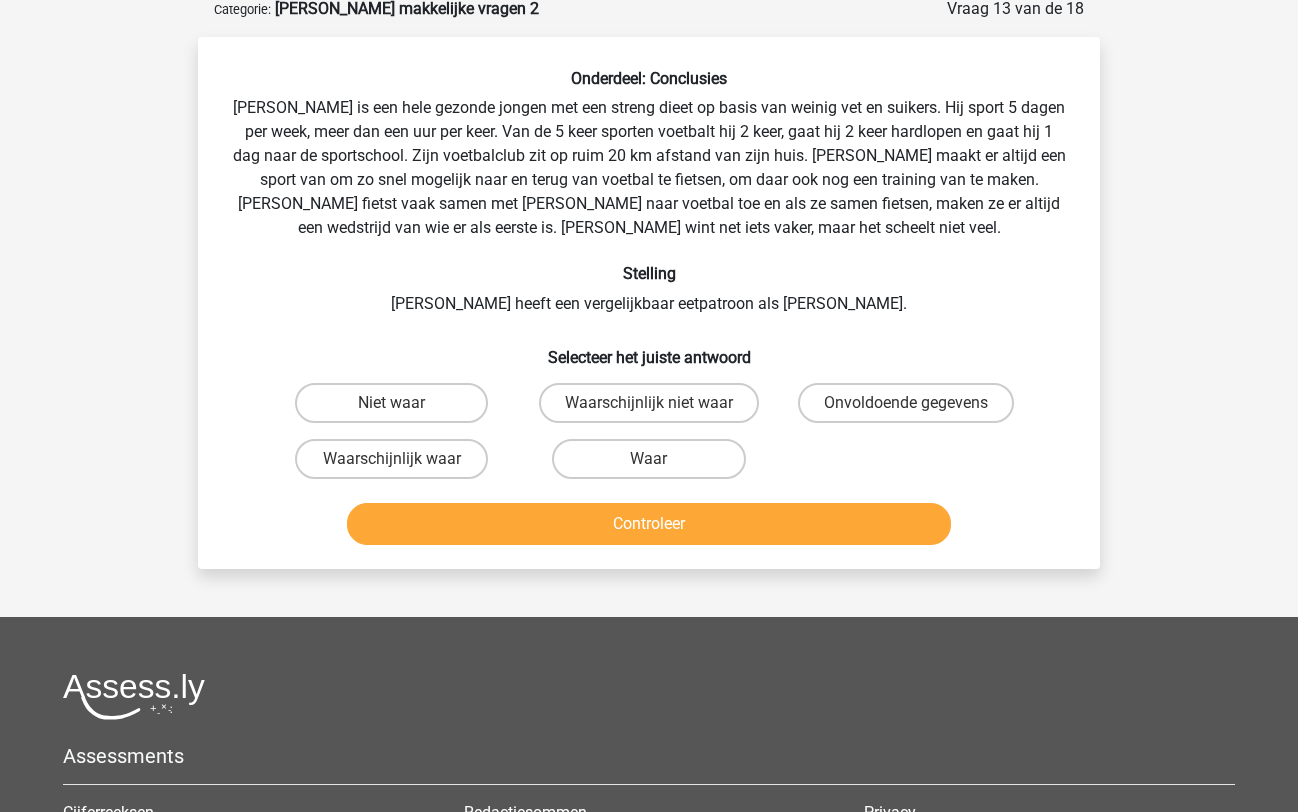scroll, scrollTop: 100, scrollLeft: 0, axis: vertical 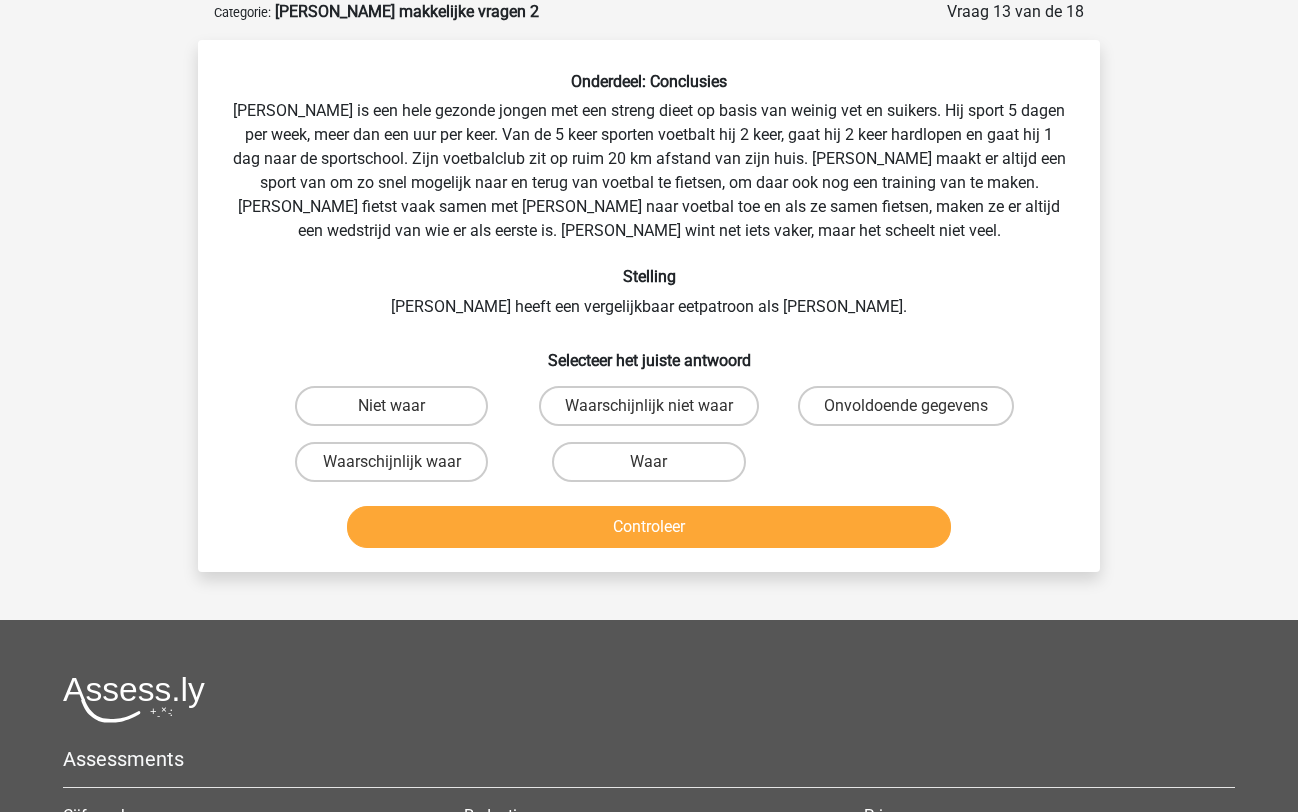 click on "Onvoldoende gegevens" at bounding box center [906, 406] 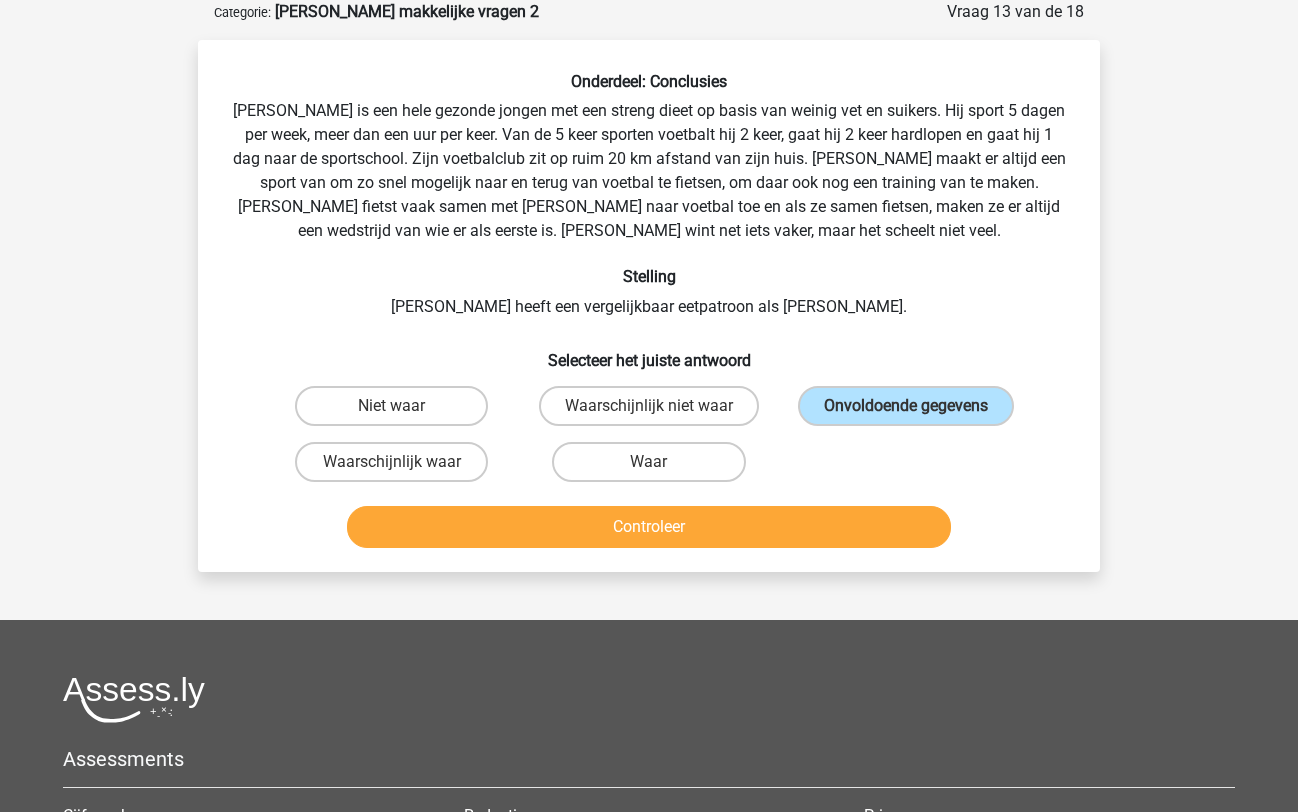click on "Controleer" at bounding box center (649, 527) 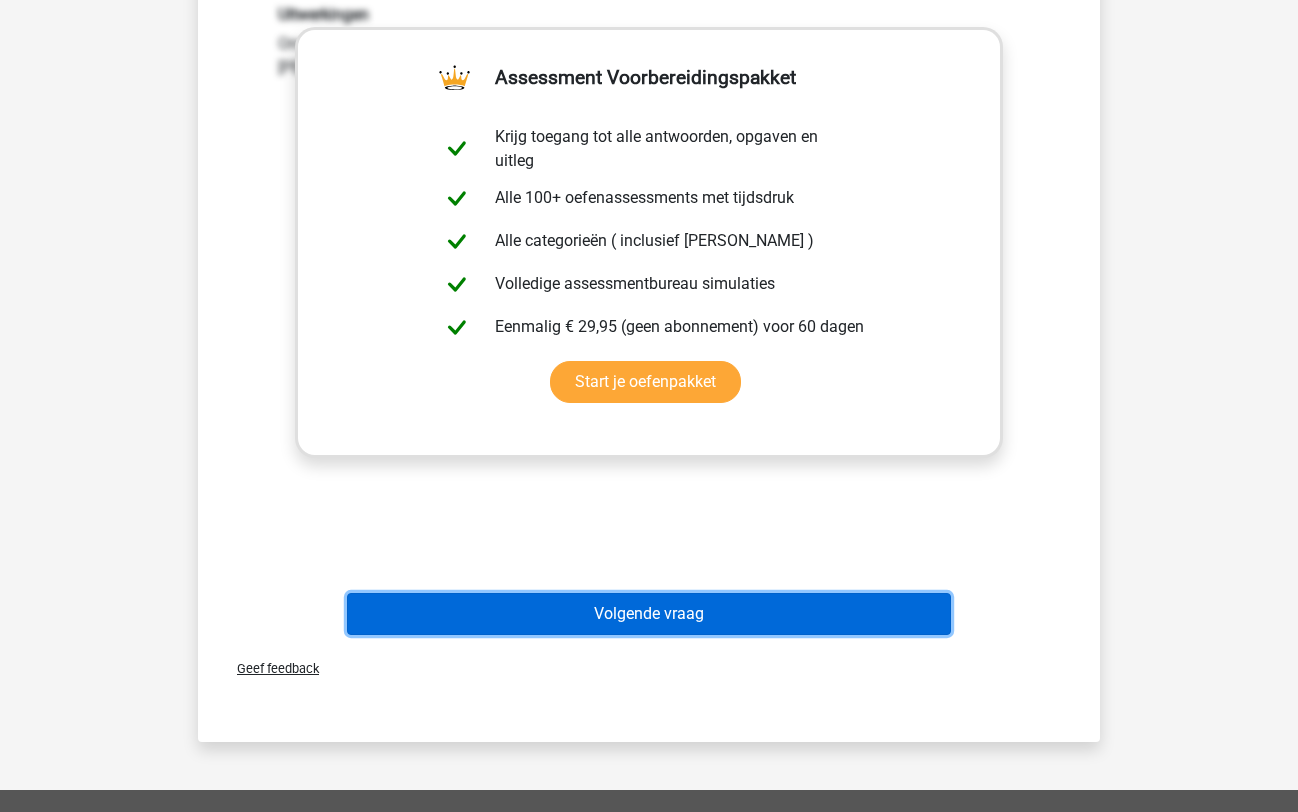 click on "Volgende vraag" at bounding box center [649, 614] 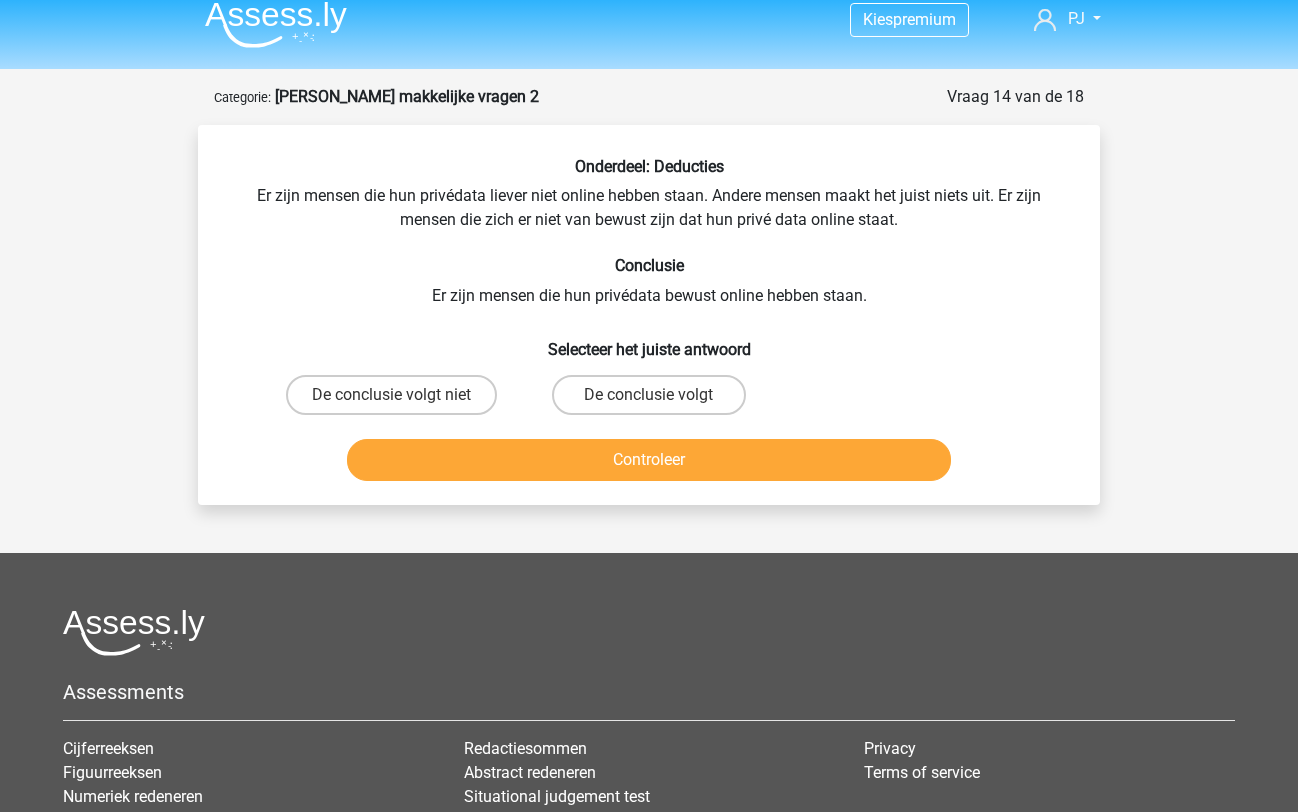 scroll, scrollTop: 0, scrollLeft: 0, axis: both 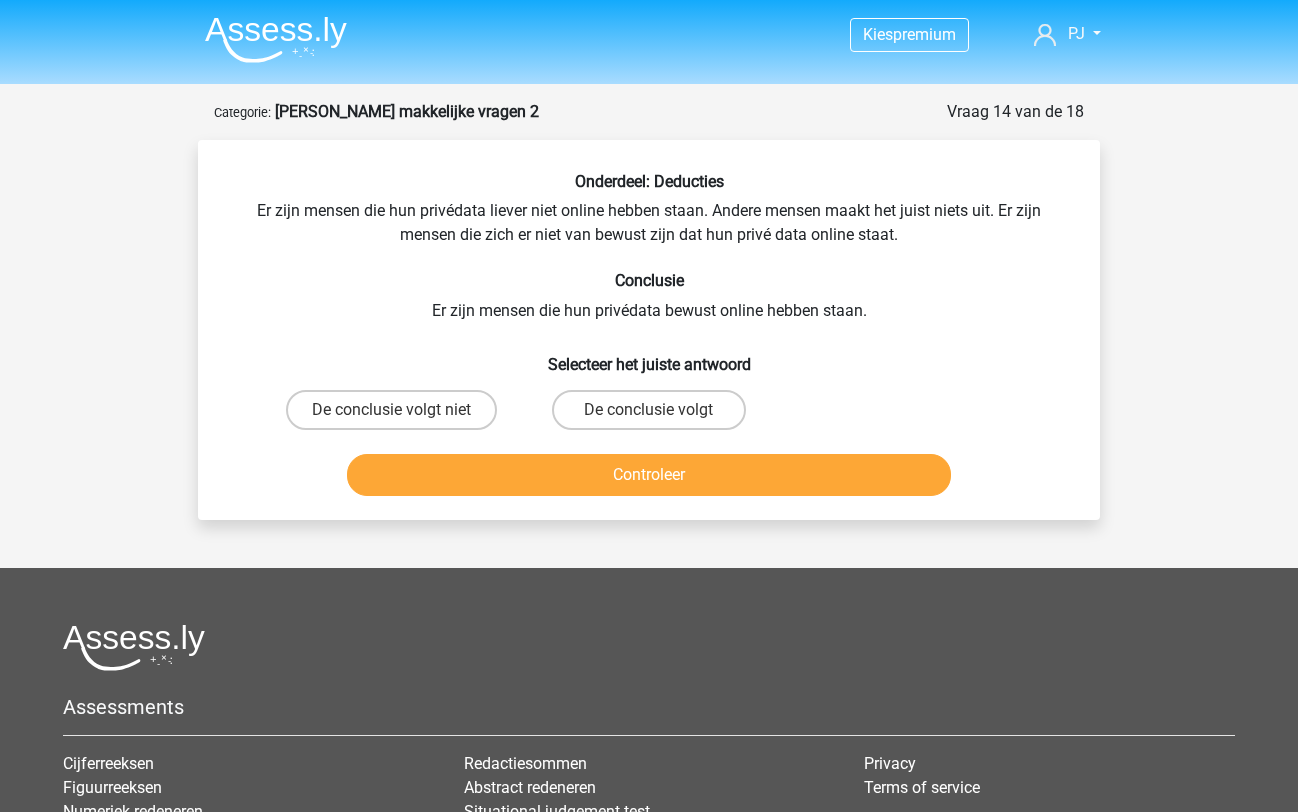 click on "De conclusie volgt niet" at bounding box center [391, 410] 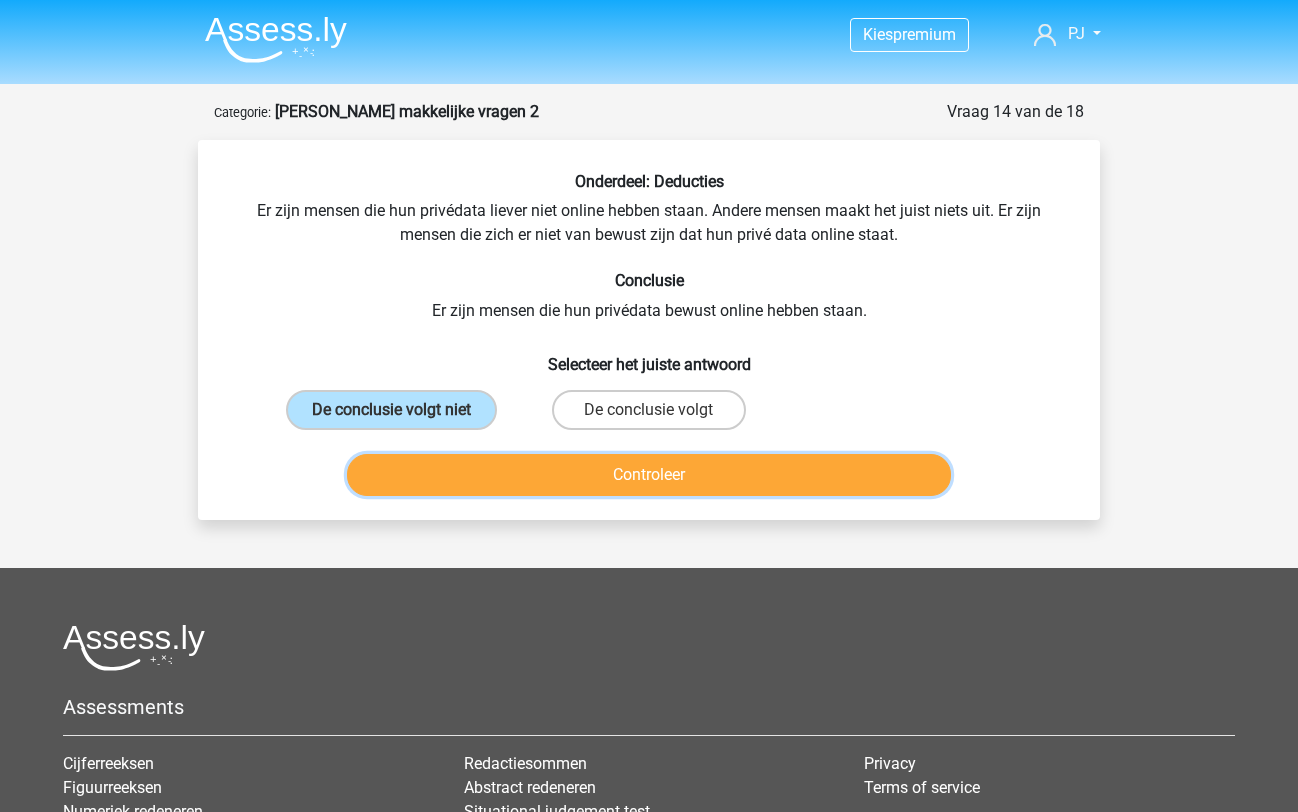 click on "Controleer" at bounding box center [649, 475] 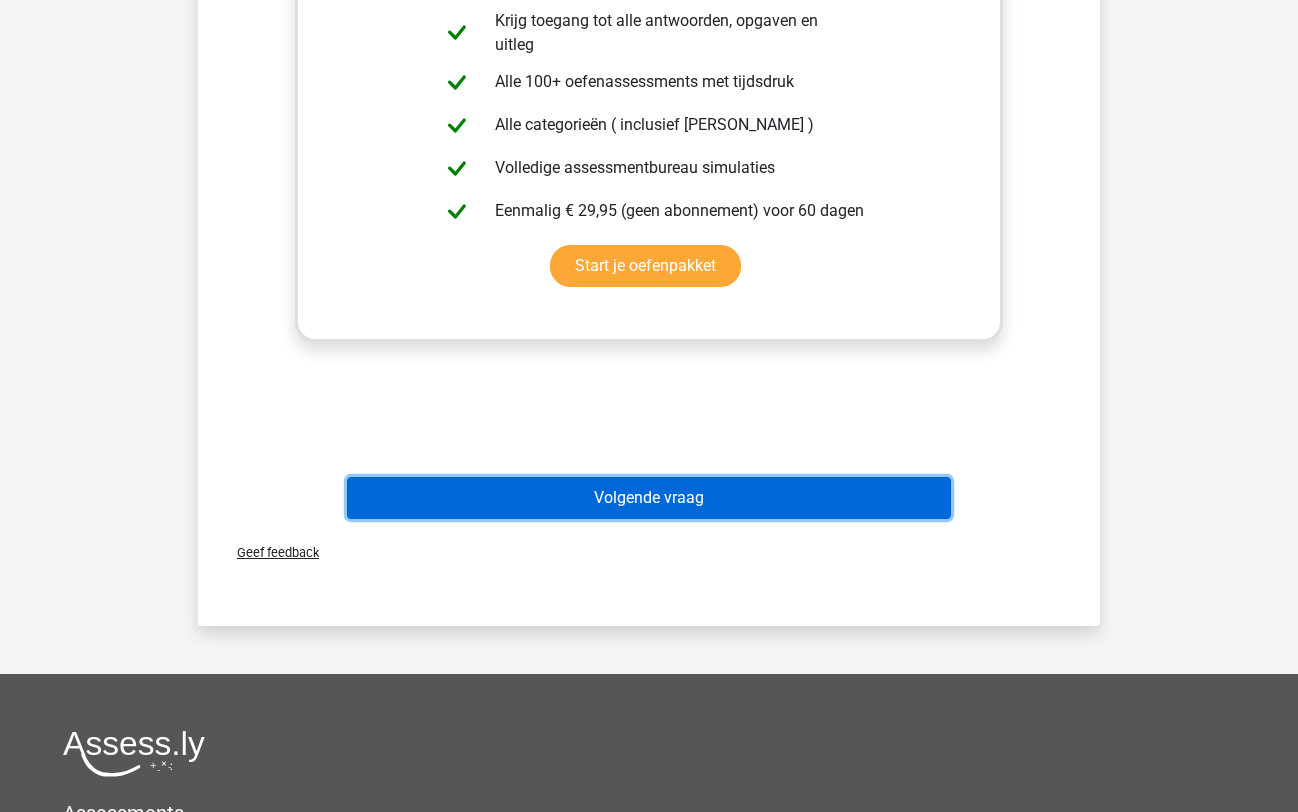 click on "Volgende vraag" at bounding box center (649, 498) 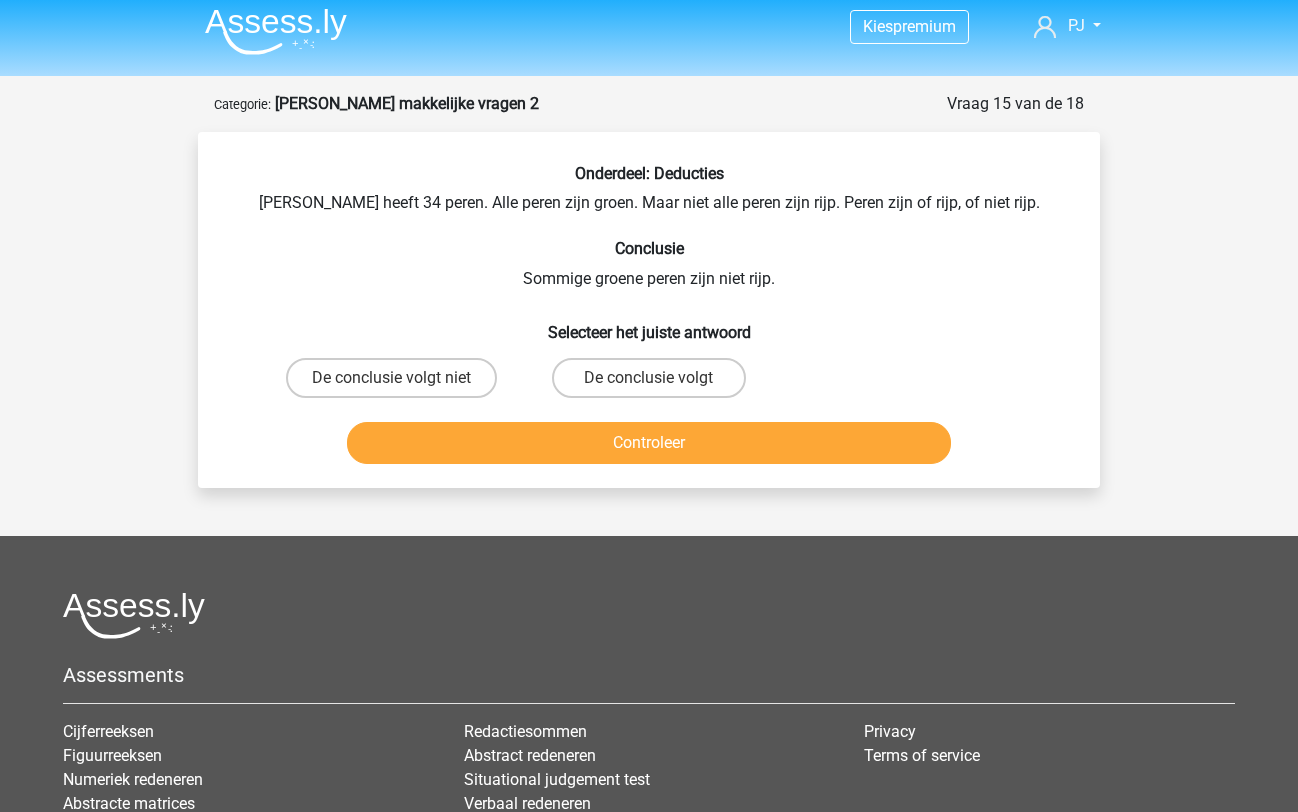 scroll, scrollTop: 0, scrollLeft: 0, axis: both 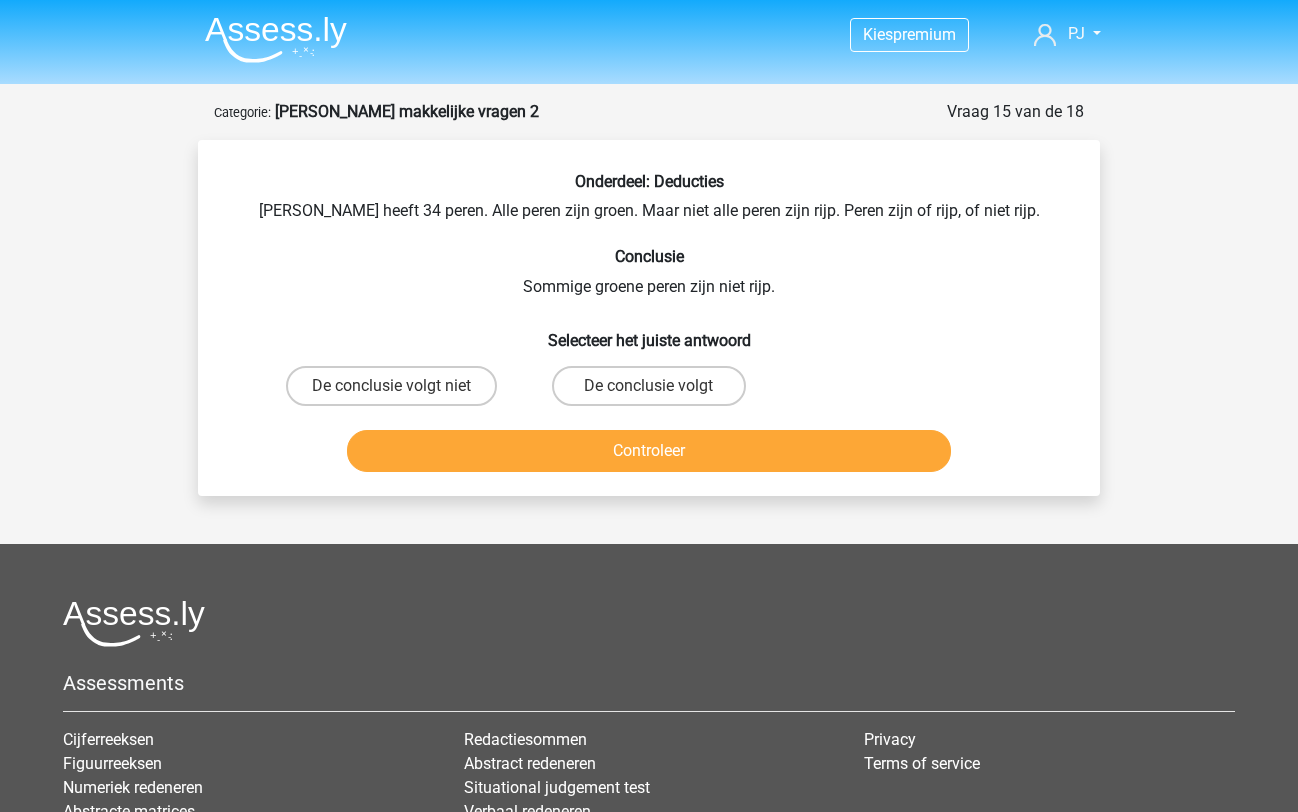 click on "De conclusie volgt" at bounding box center [648, 386] 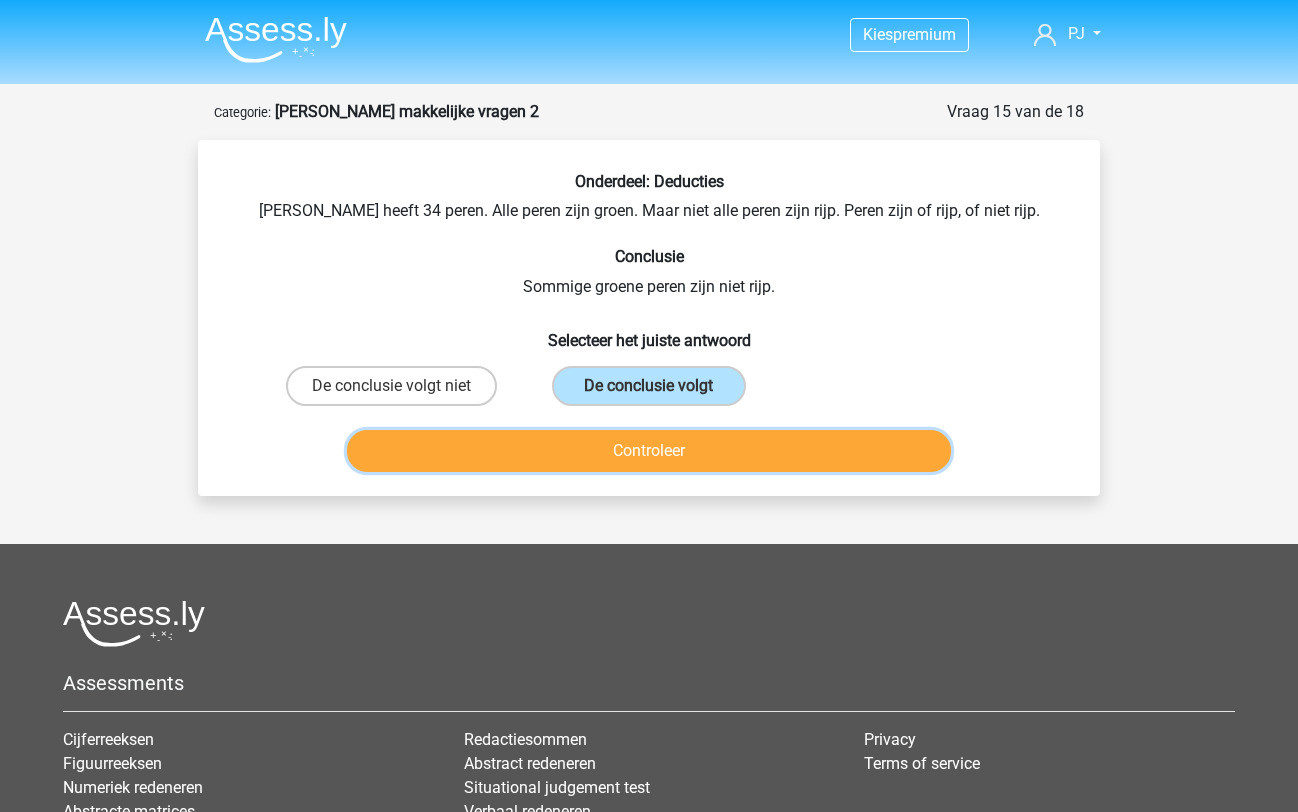 click on "Controleer" at bounding box center (649, 451) 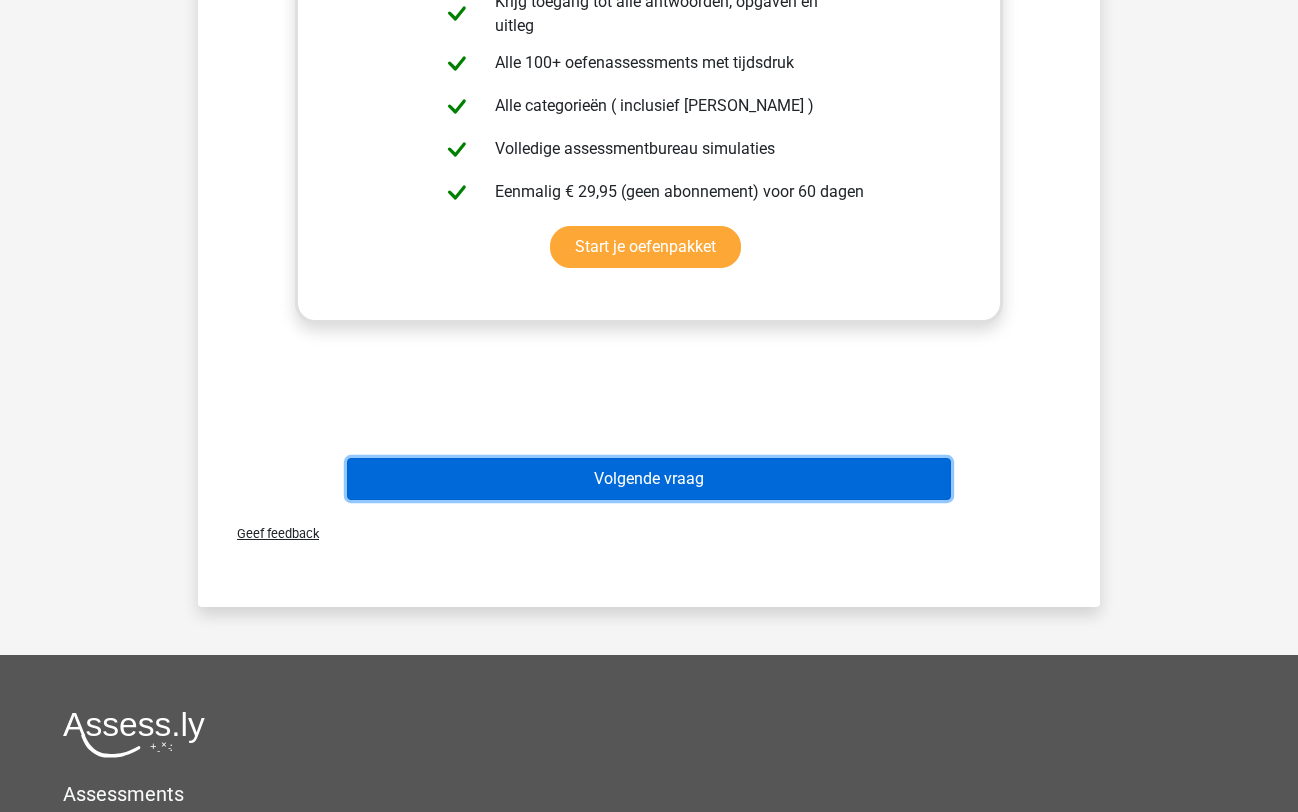 click on "Volgende vraag" at bounding box center (649, 479) 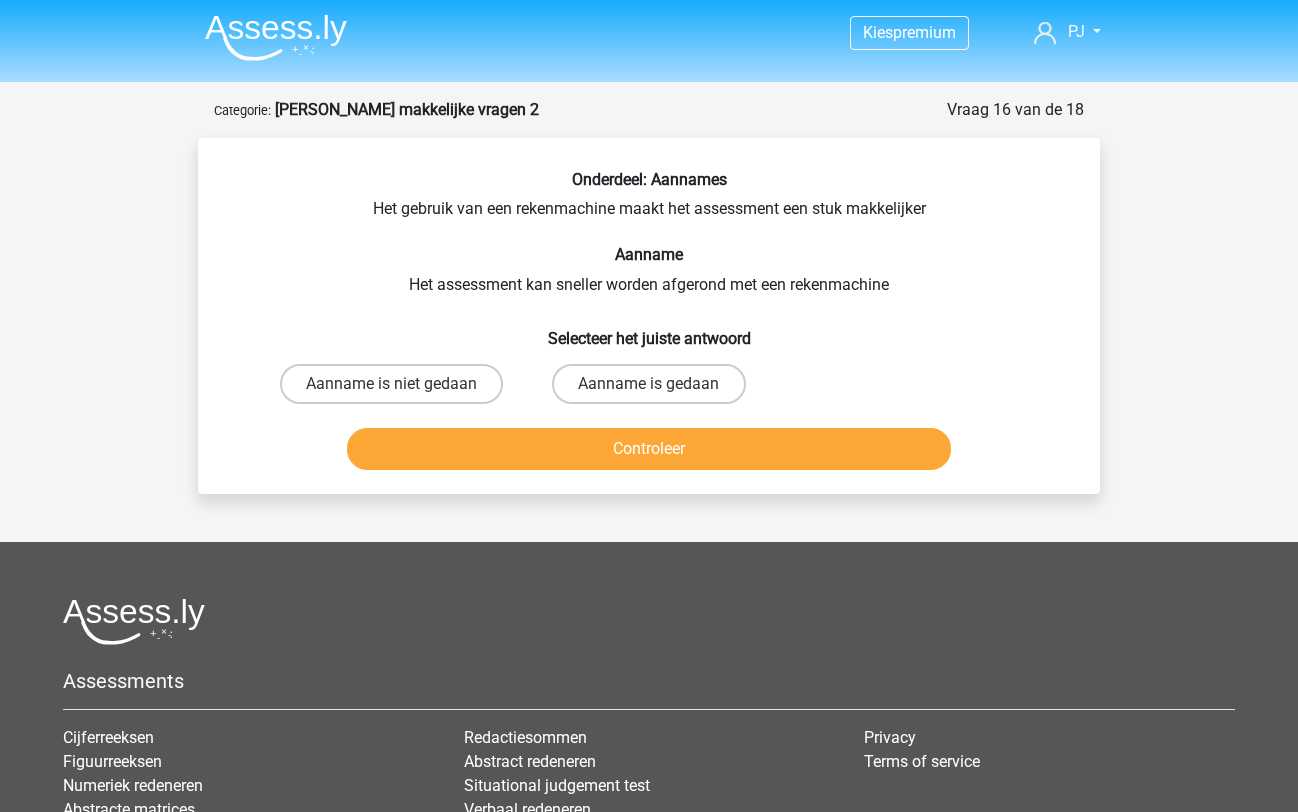 scroll, scrollTop: 2, scrollLeft: 0, axis: vertical 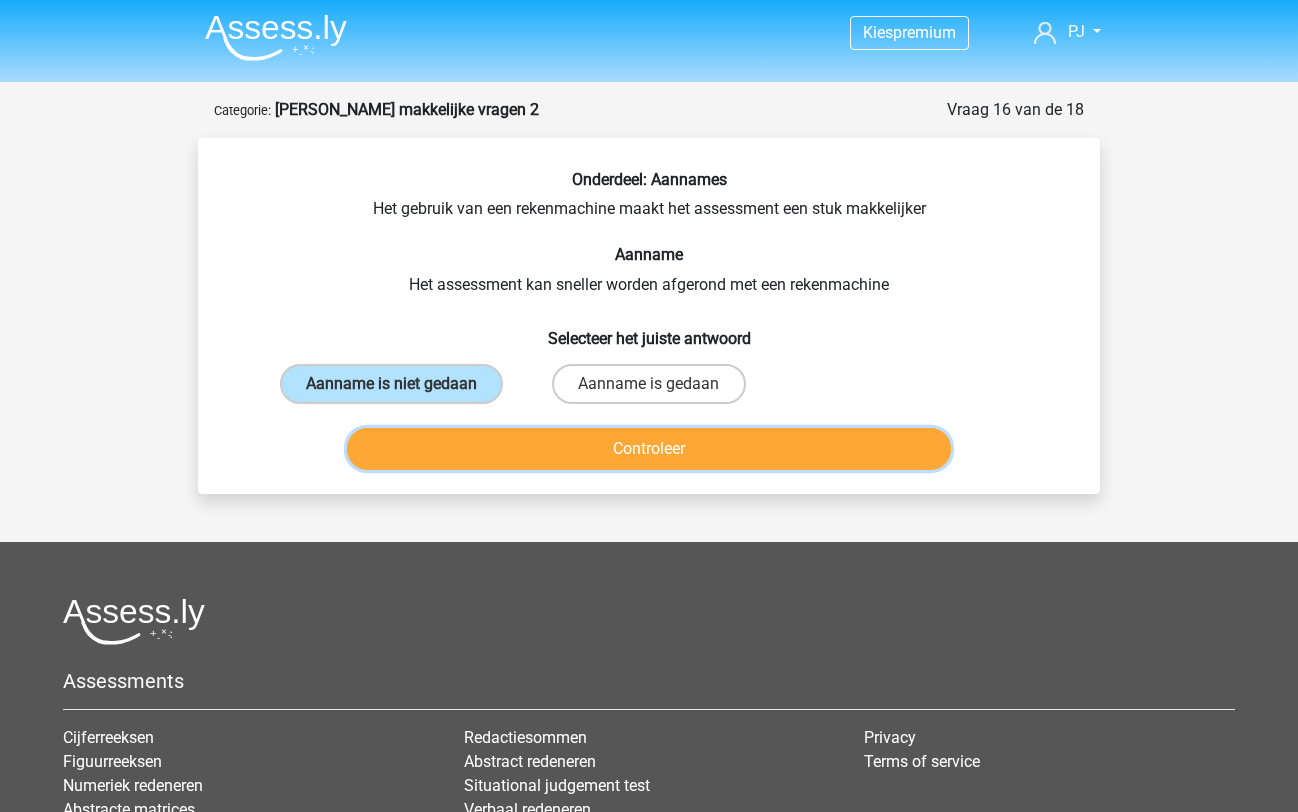 click on "Controleer" at bounding box center (649, 449) 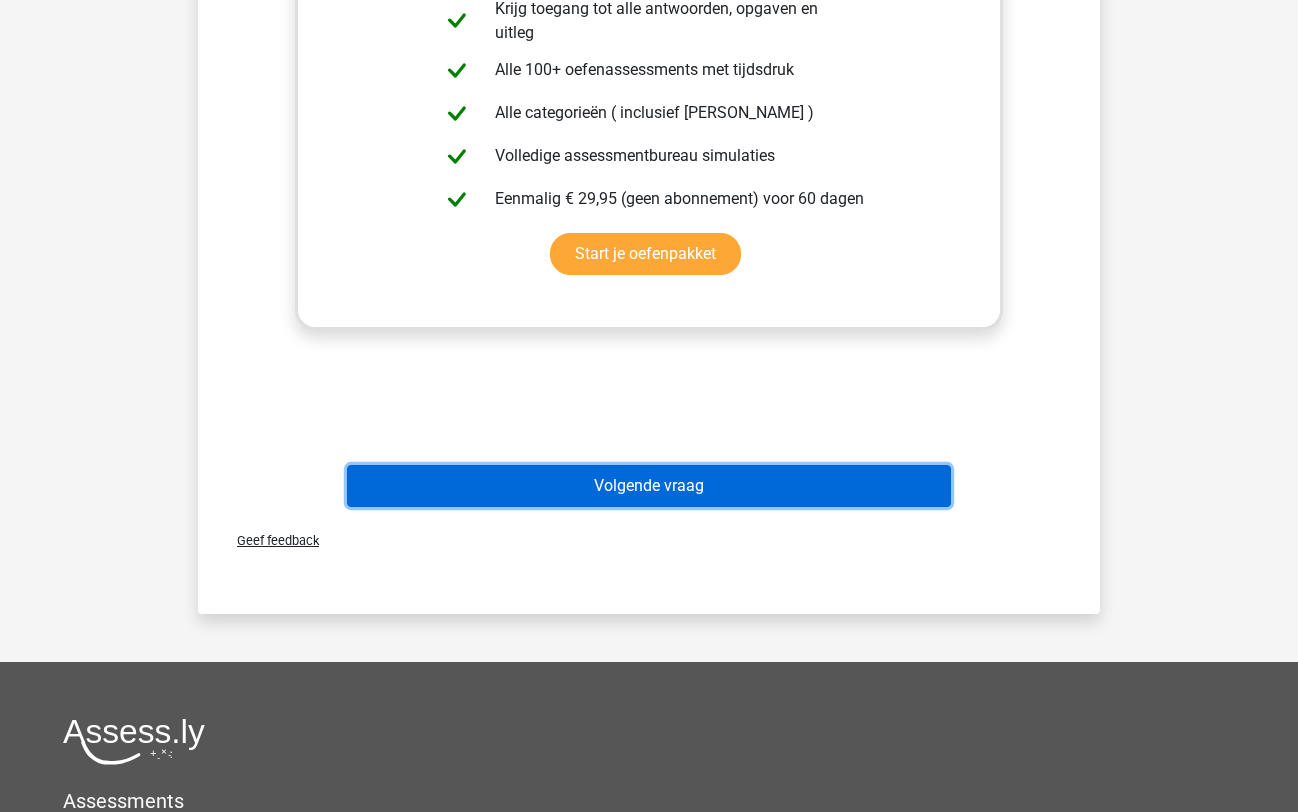 click on "Volgende vraag" at bounding box center [649, 486] 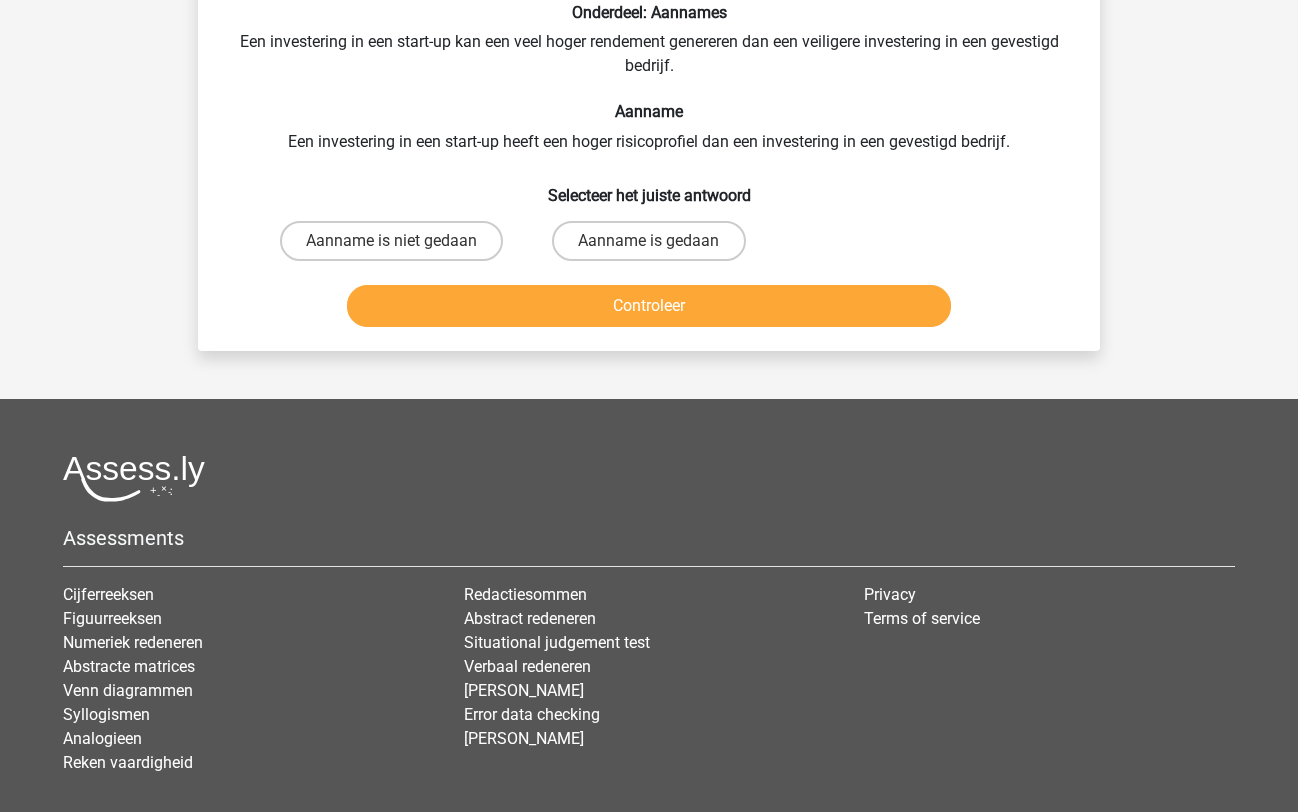 scroll, scrollTop: 100, scrollLeft: 0, axis: vertical 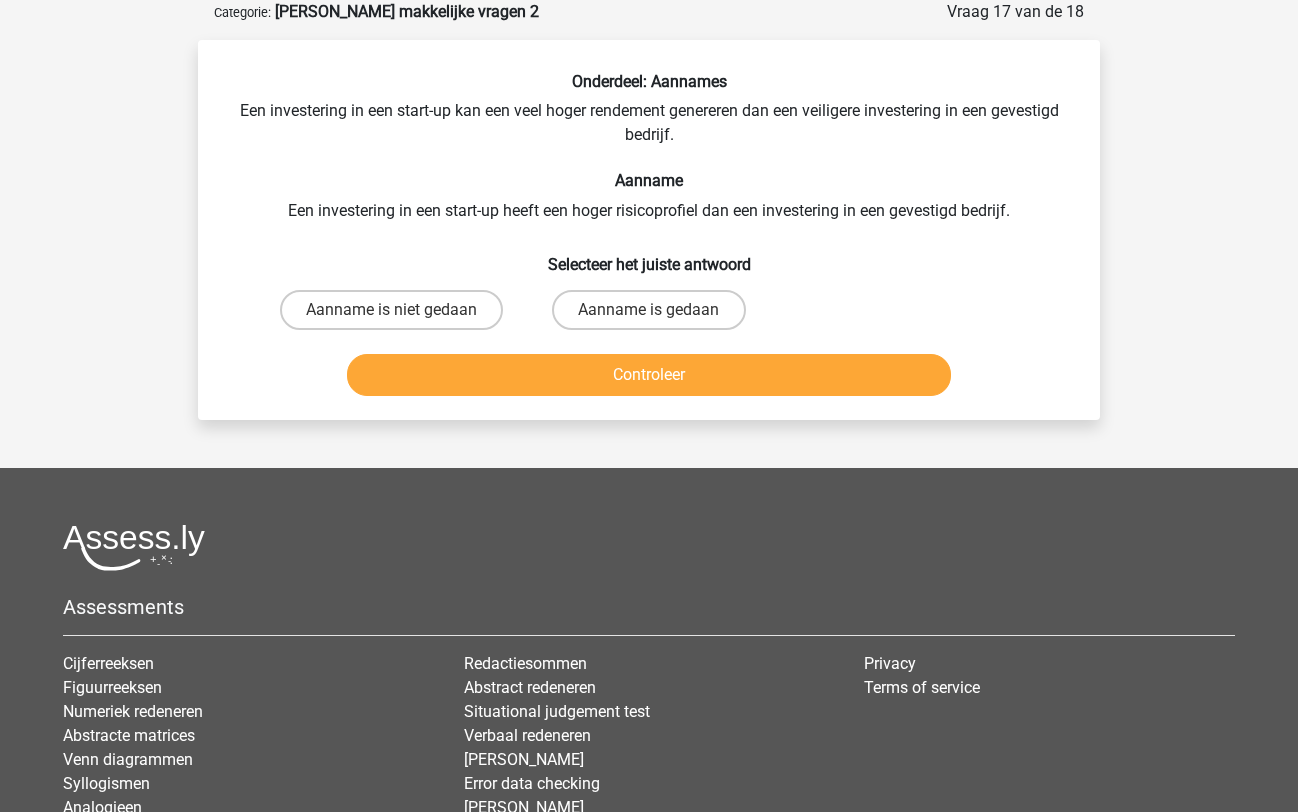 click on "Aanname is gedaan" at bounding box center (648, 310) 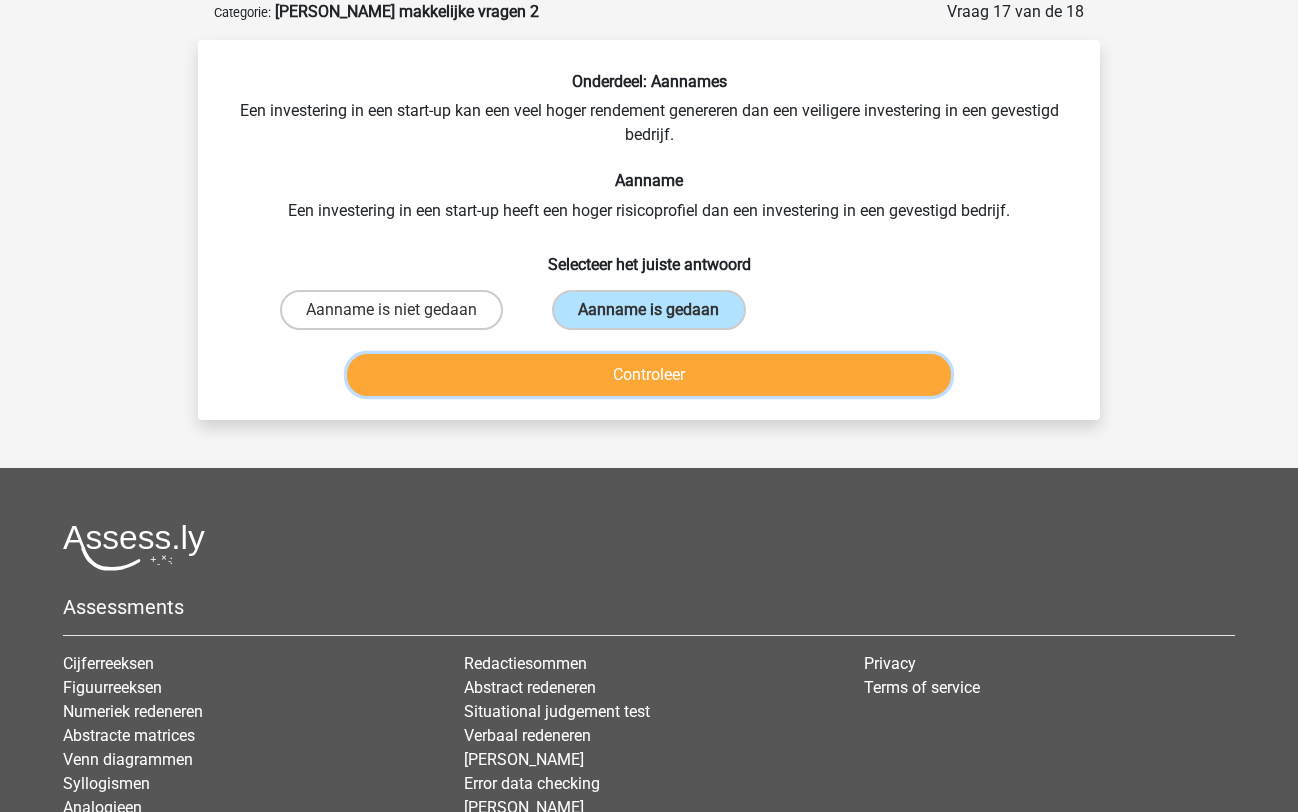 click on "Controleer" at bounding box center (649, 375) 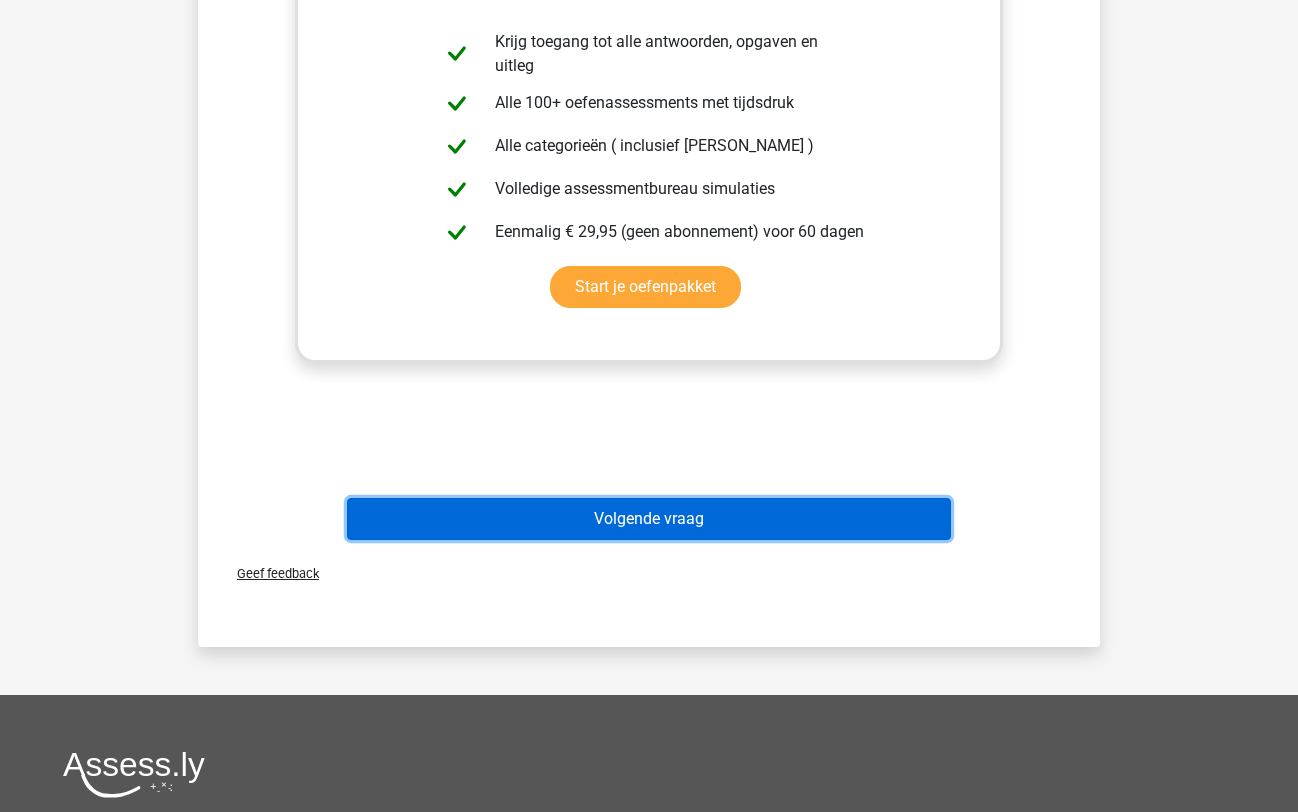 click on "Volgende vraag" at bounding box center (649, 519) 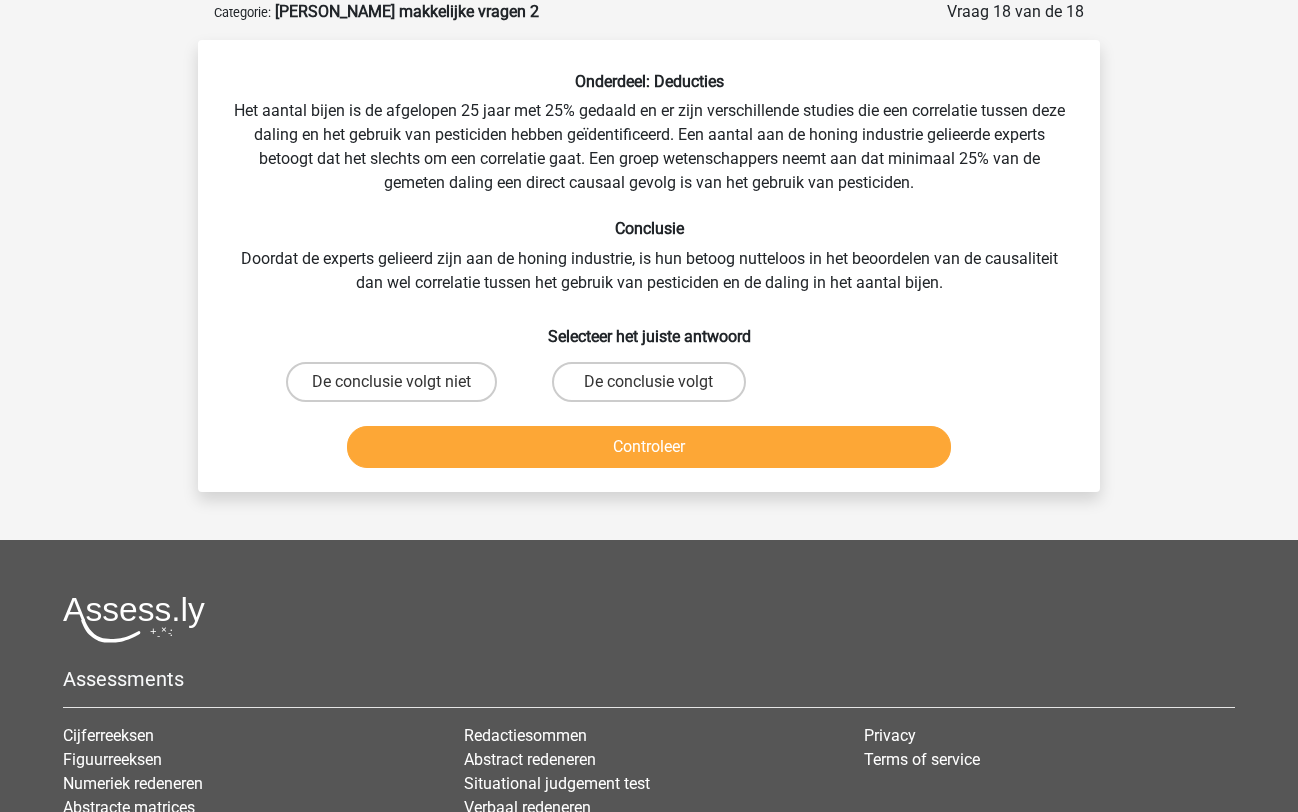 scroll, scrollTop: 100, scrollLeft: 0, axis: vertical 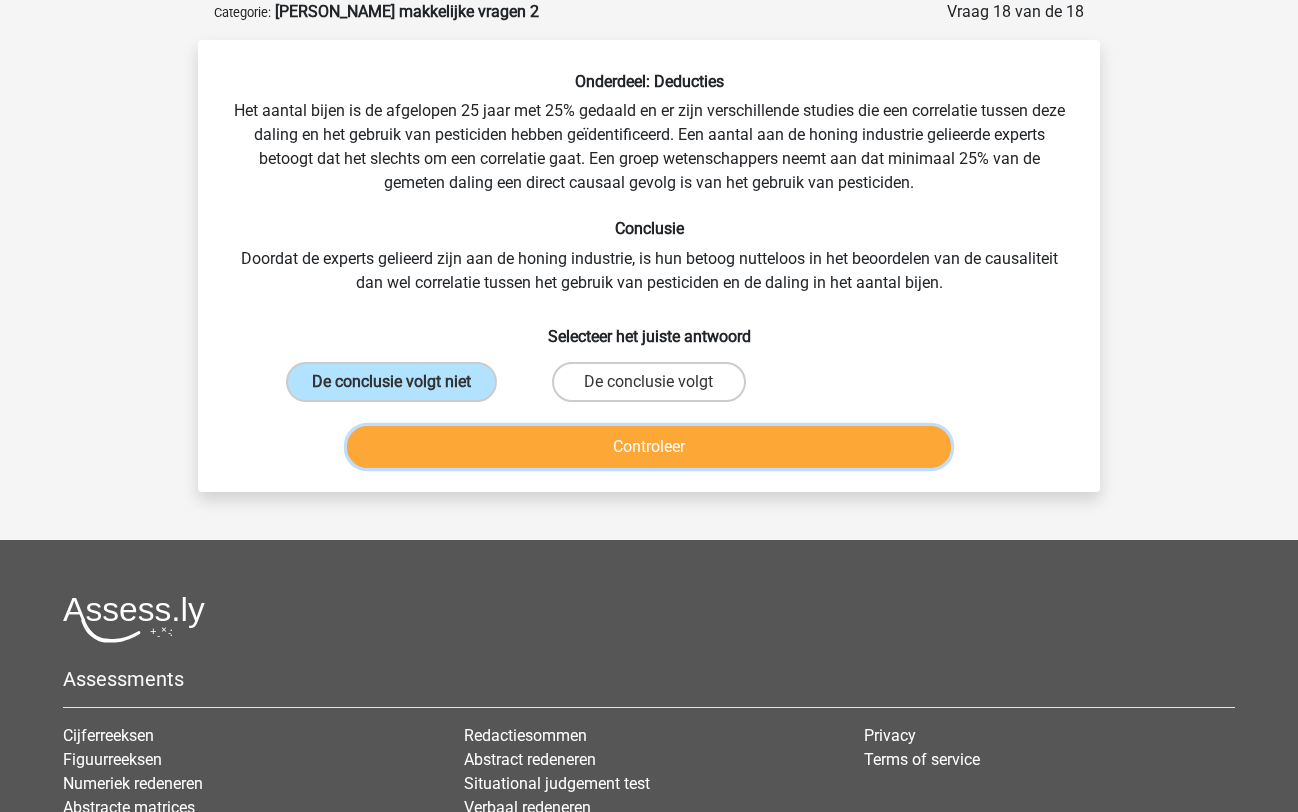 click on "Controleer" at bounding box center [649, 447] 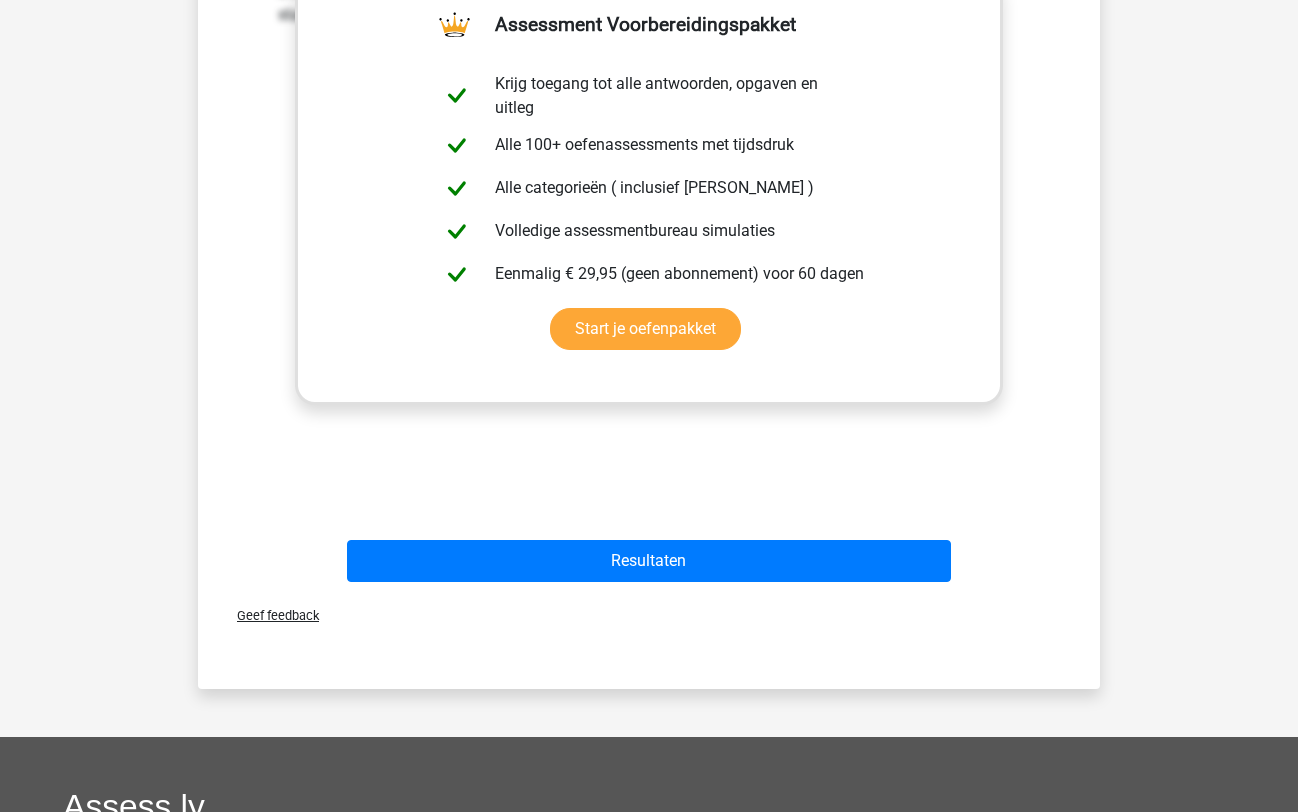 scroll, scrollTop: 686, scrollLeft: 0, axis: vertical 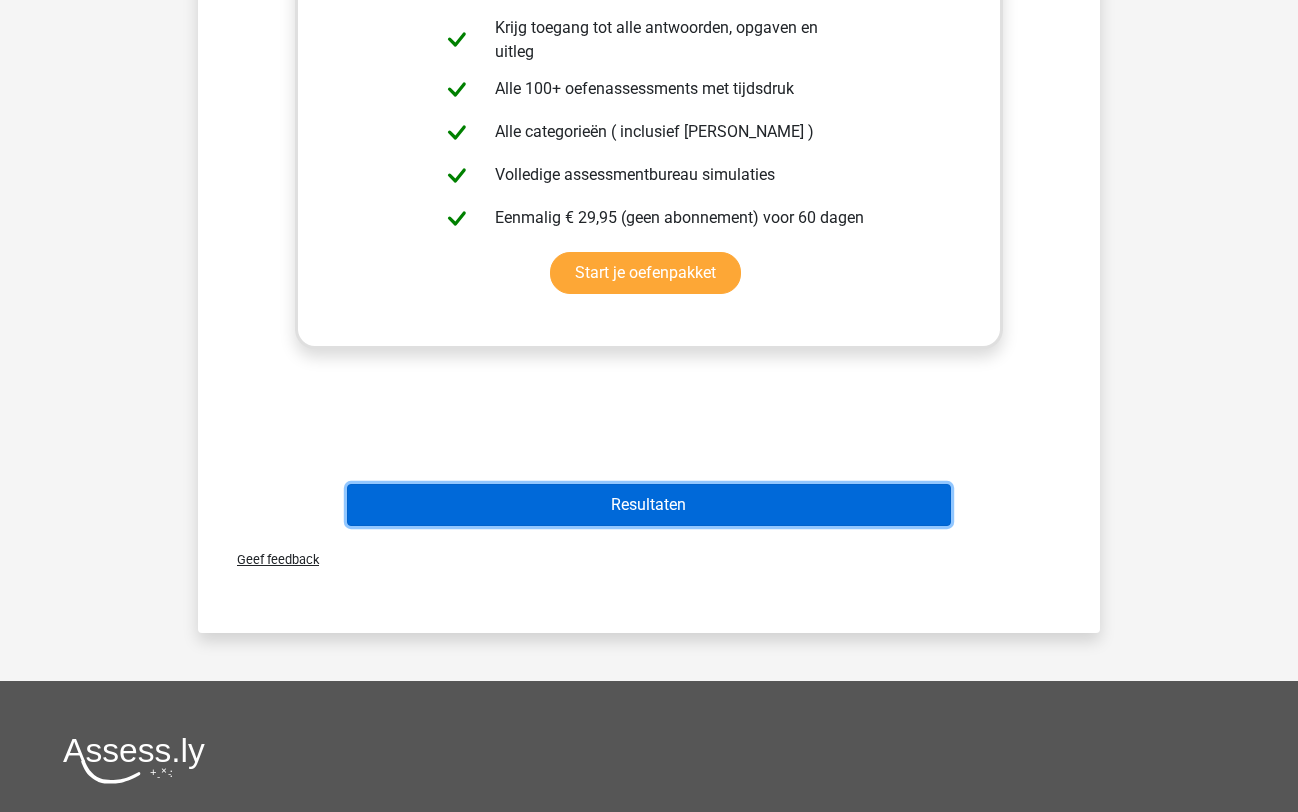 click on "Resultaten" at bounding box center [649, 505] 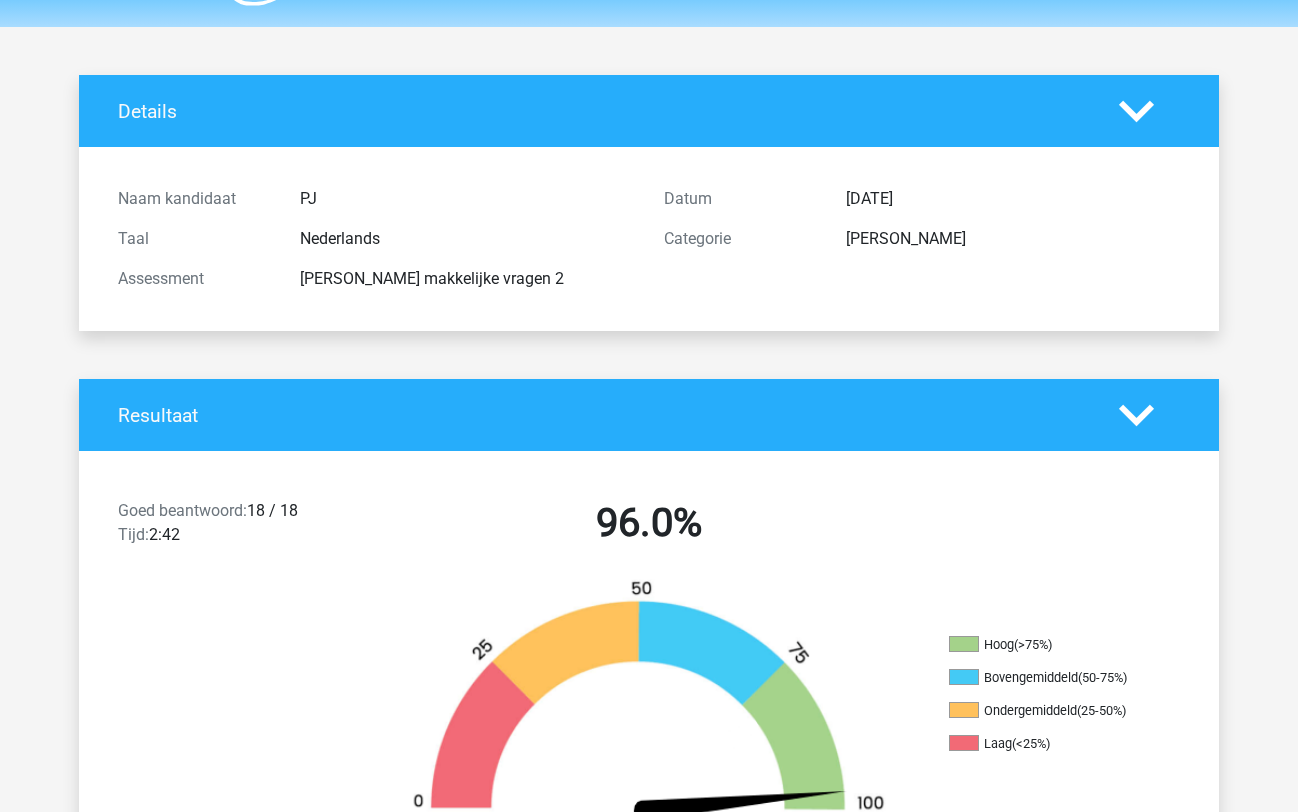 scroll, scrollTop: 0, scrollLeft: 0, axis: both 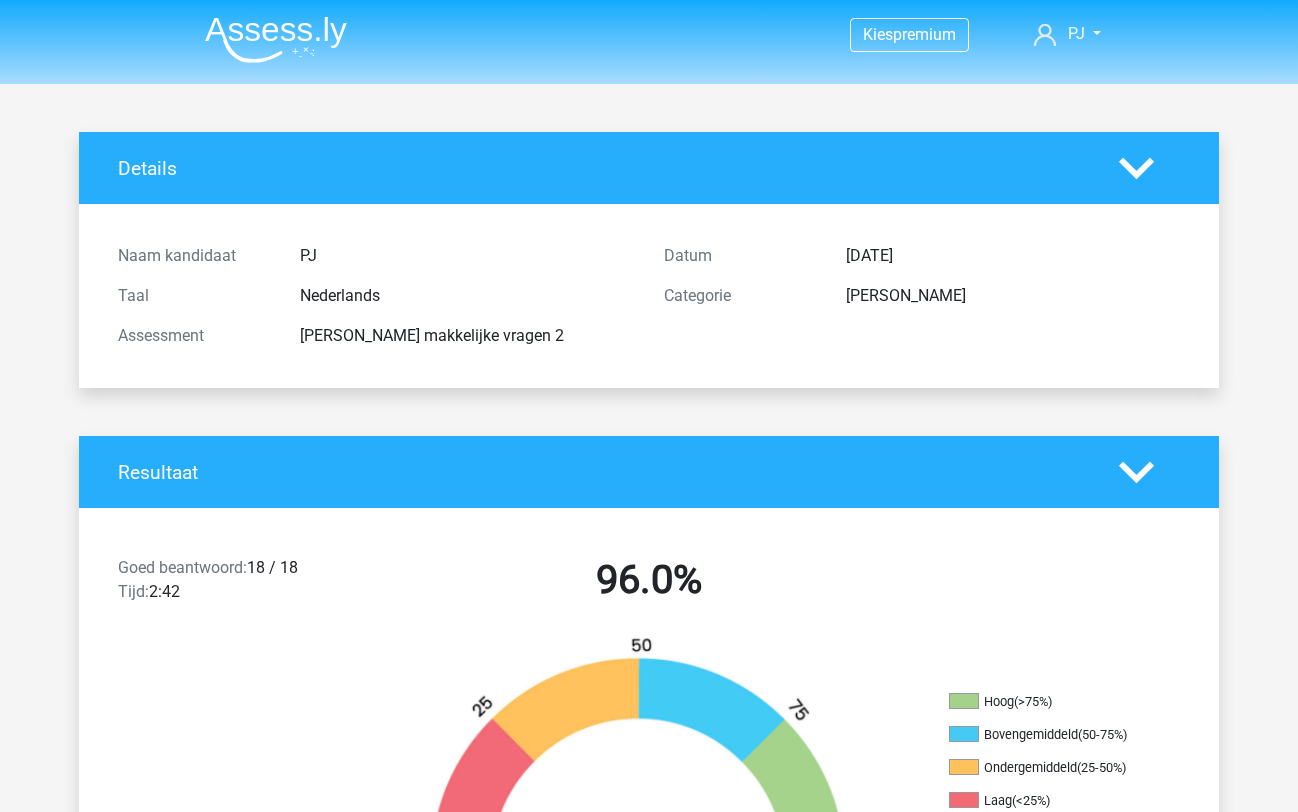 click at bounding box center (276, 39) 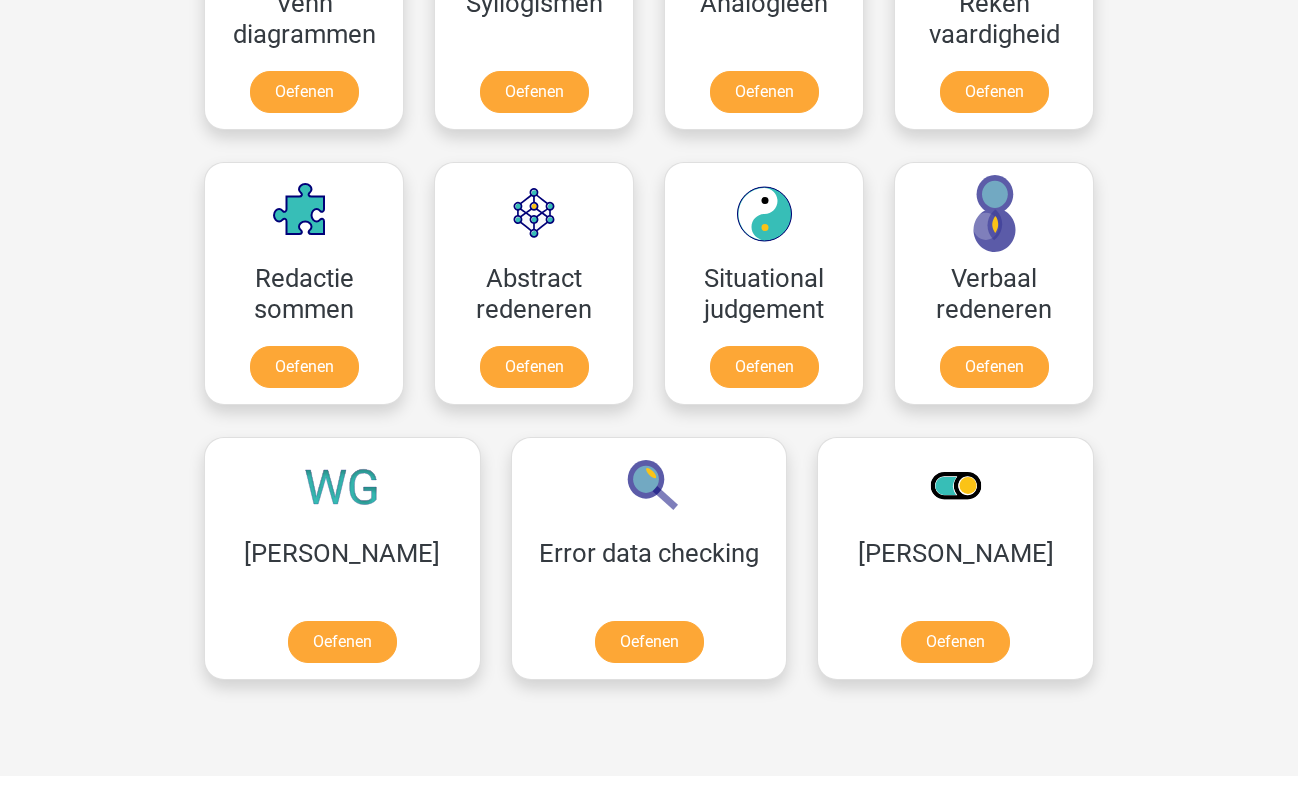 scroll, scrollTop: 1408, scrollLeft: 0, axis: vertical 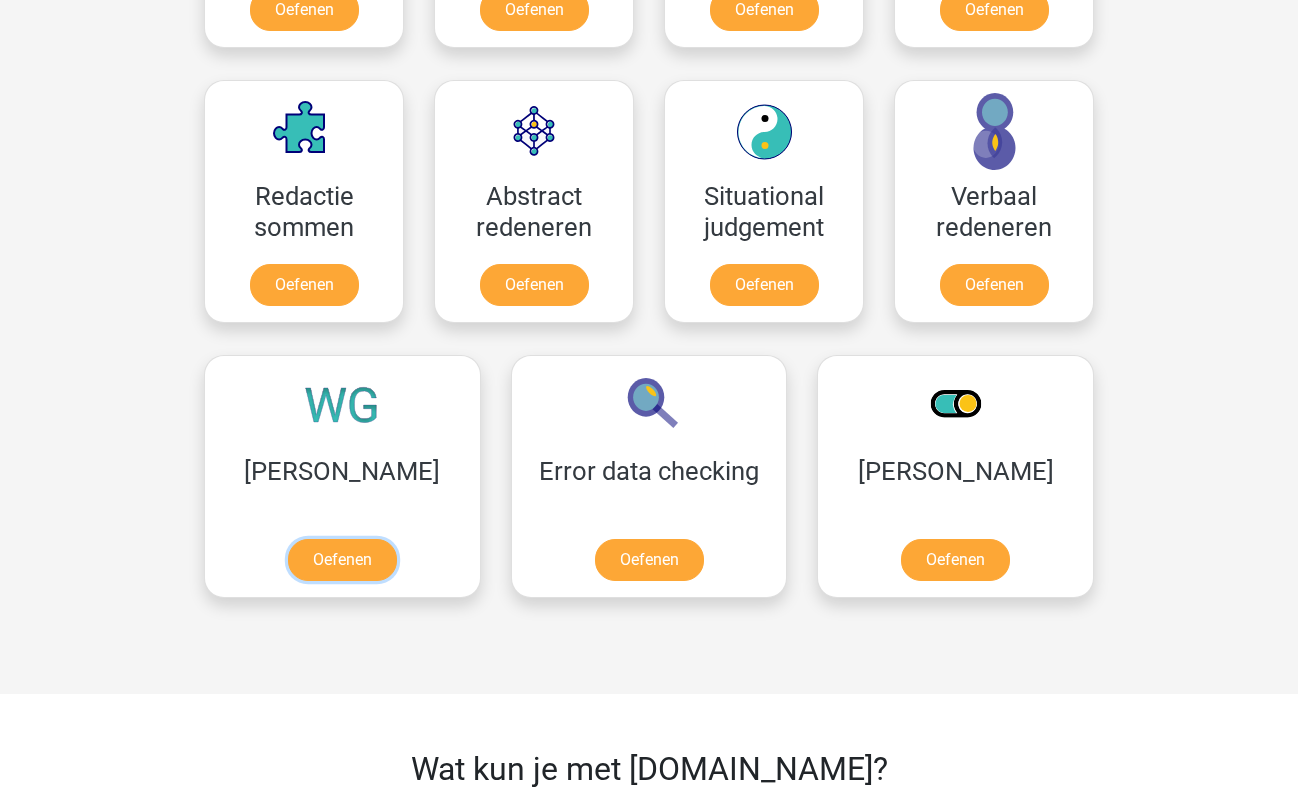 click on "Oefenen" at bounding box center (342, 560) 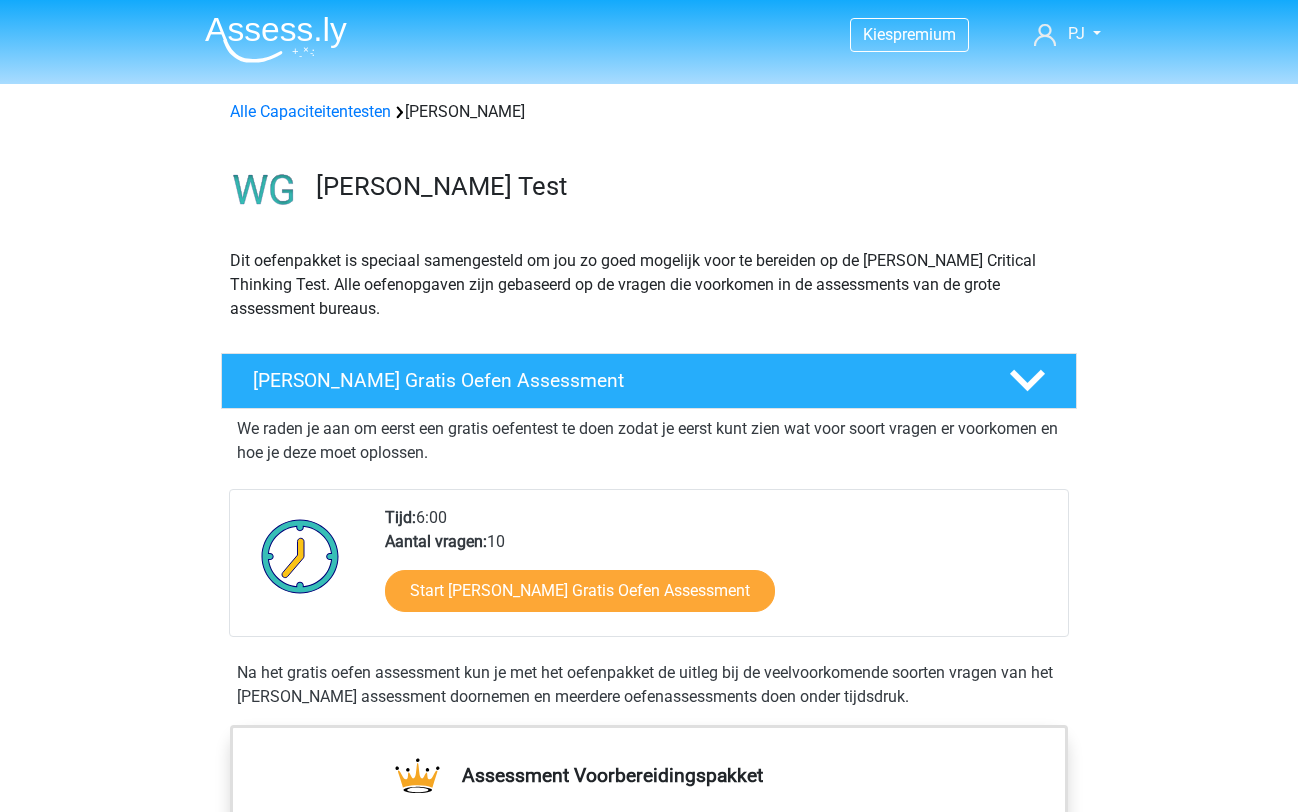 scroll, scrollTop: 0, scrollLeft: 0, axis: both 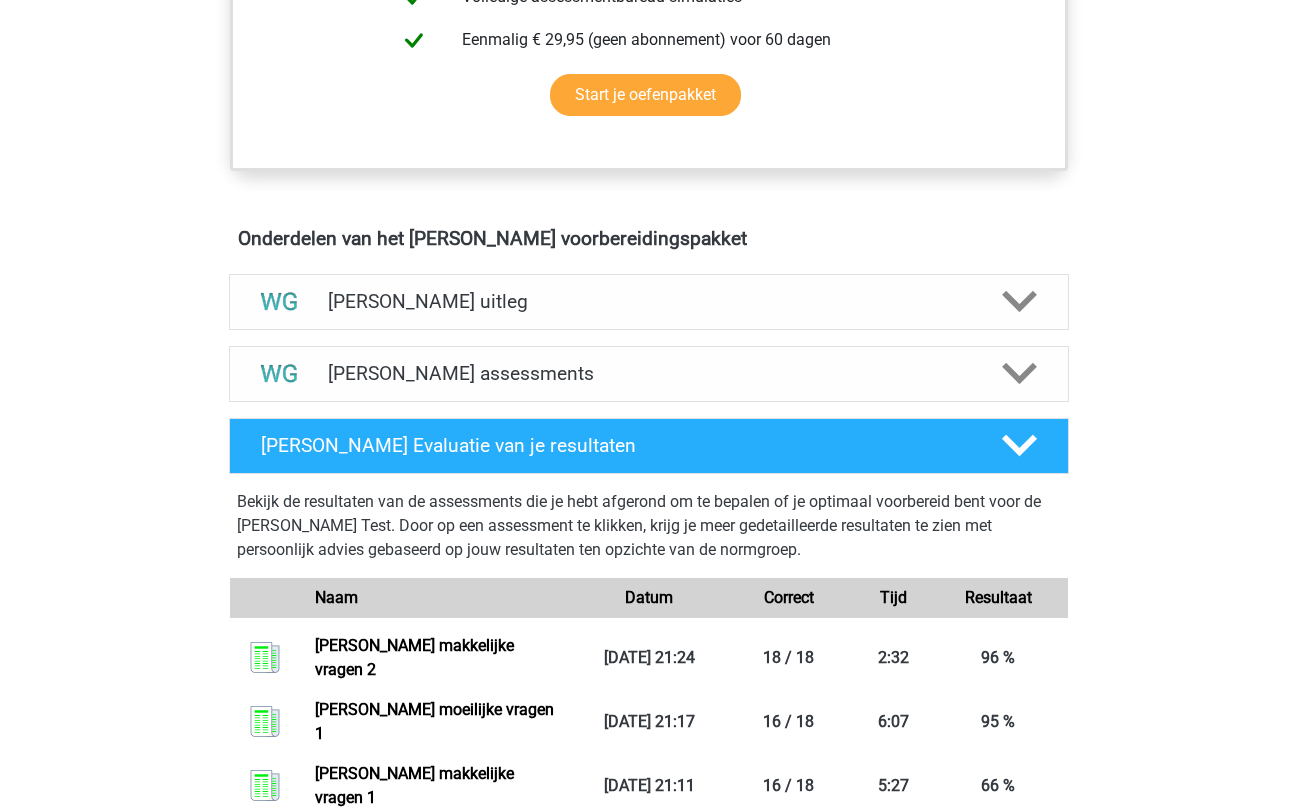click on "[PERSON_NAME] assessments" at bounding box center (649, 373) 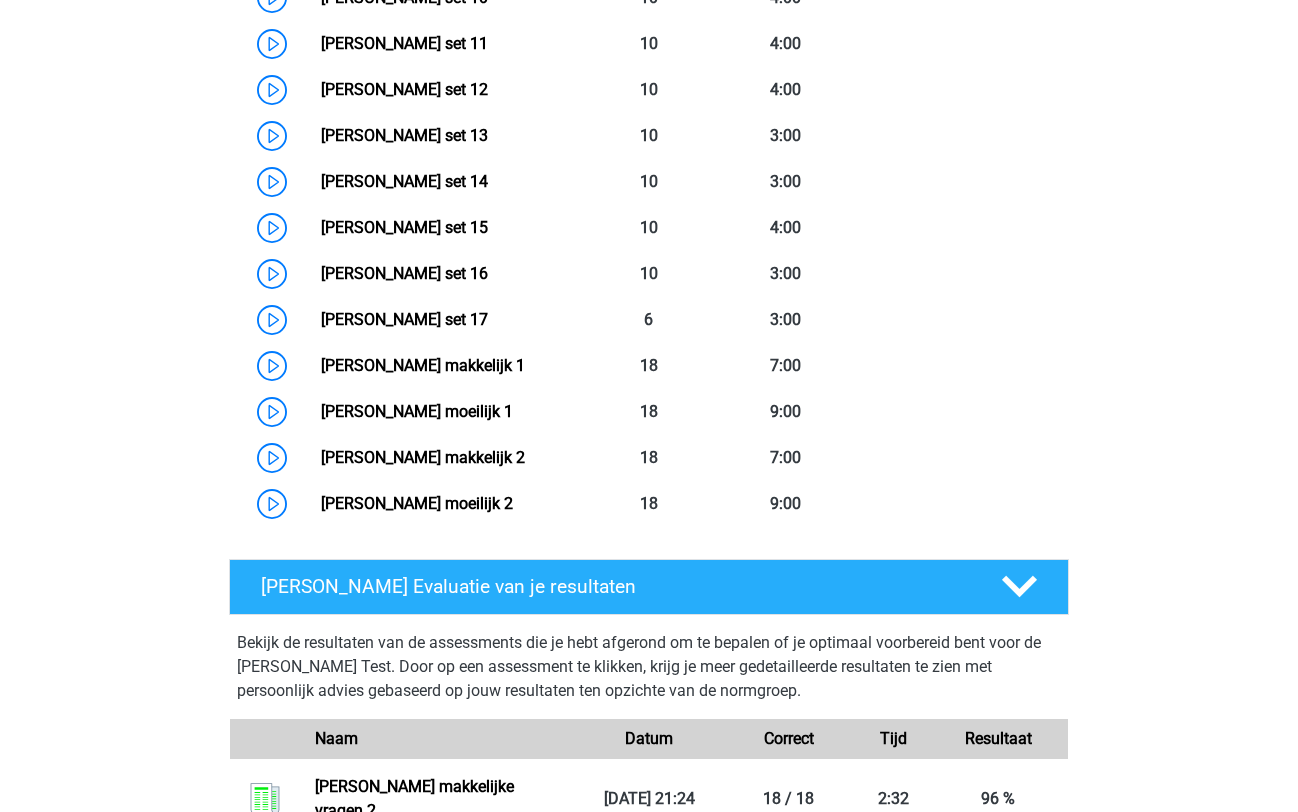 scroll, scrollTop: 1972, scrollLeft: 0, axis: vertical 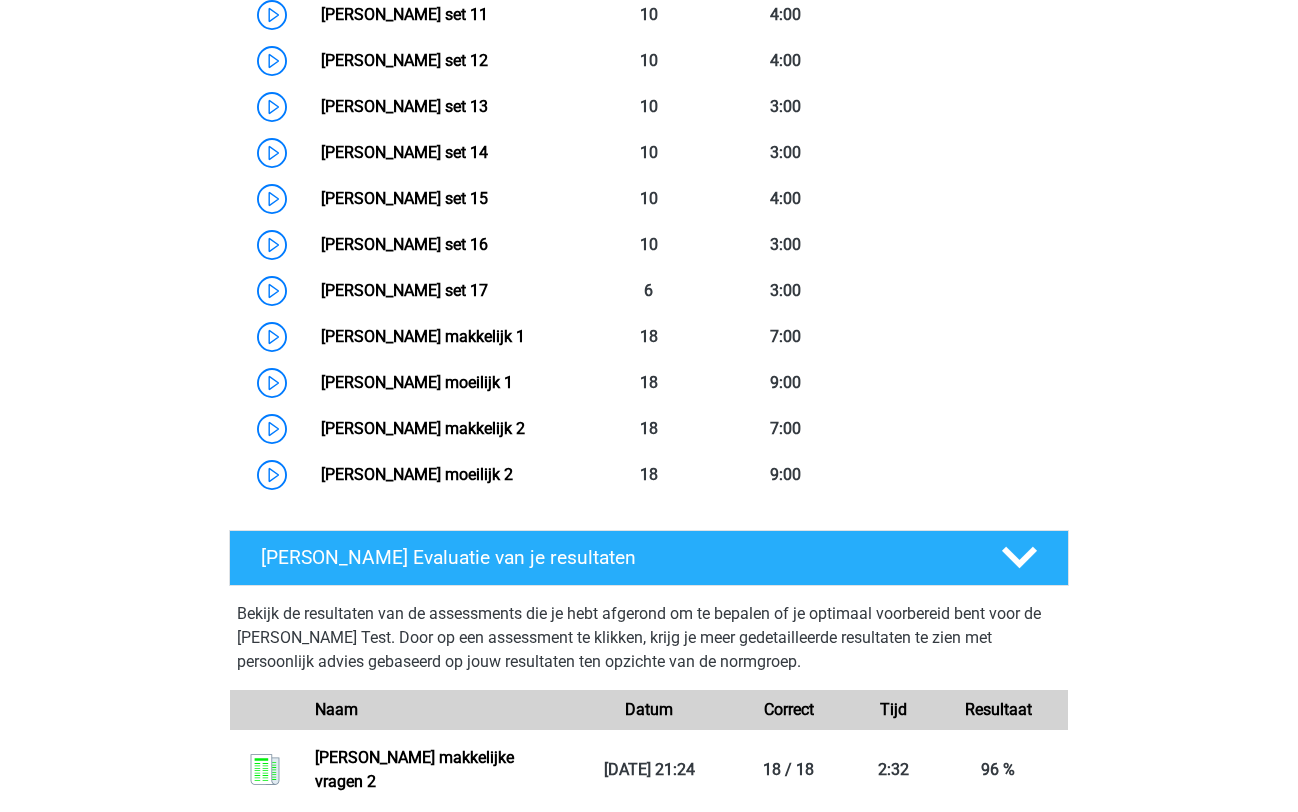 click on "[PERSON_NAME]
moeilijk 2" at bounding box center [417, 474] 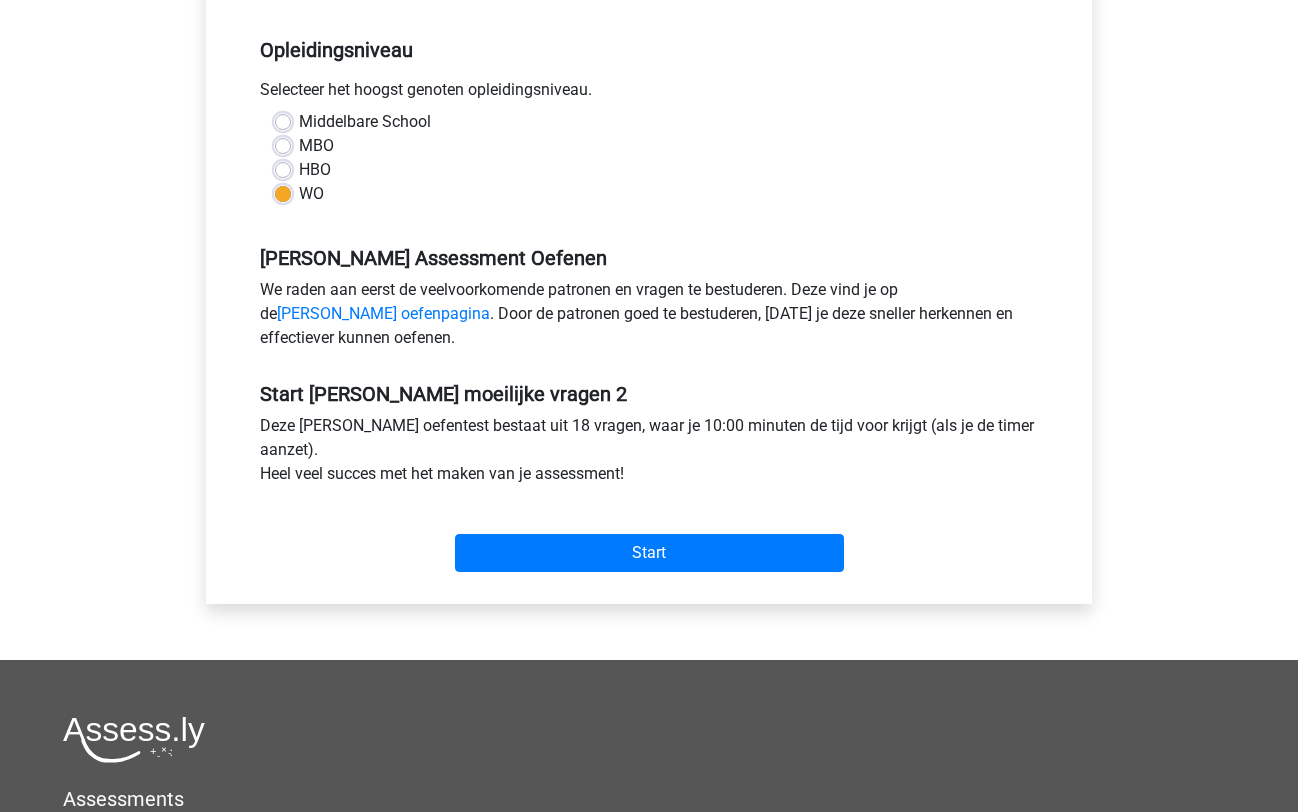 scroll, scrollTop: 397, scrollLeft: 0, axis: vertical 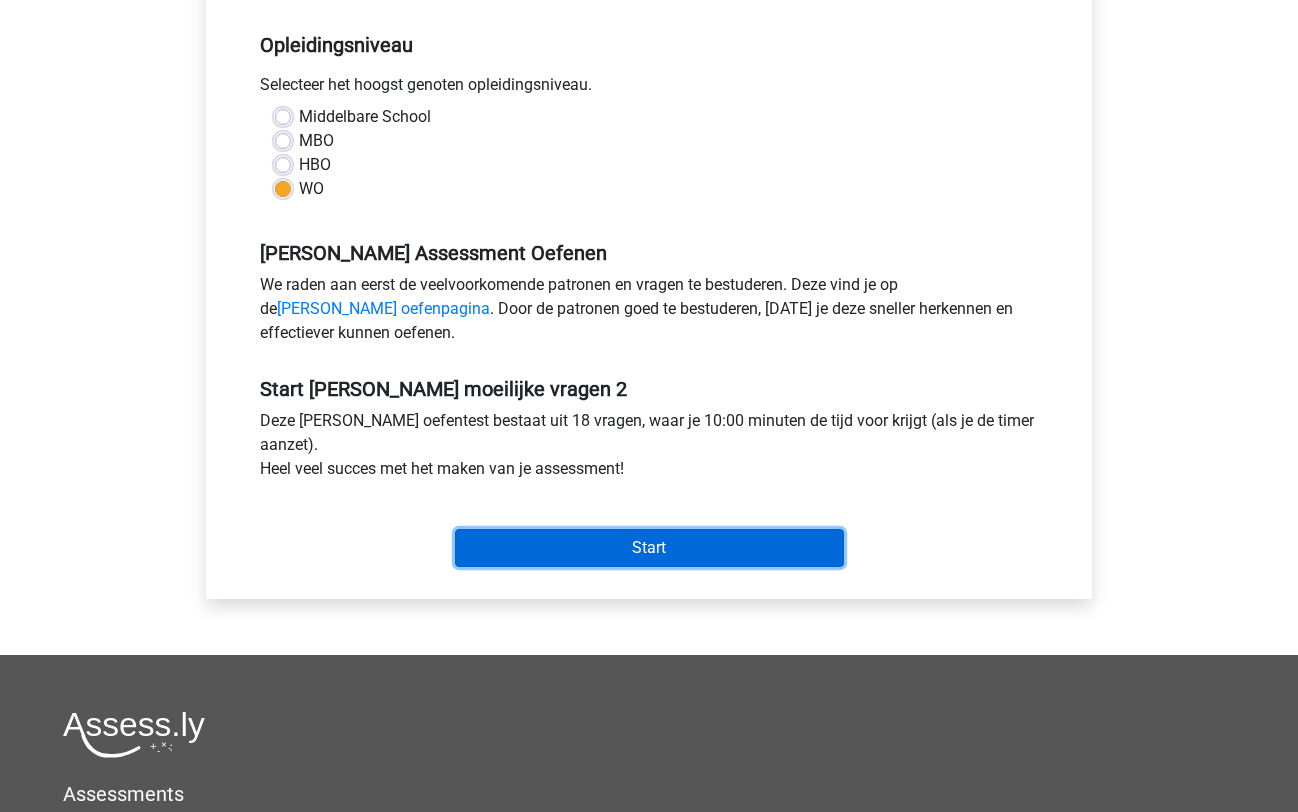 click on "Start" at bounding box center [649, 548] 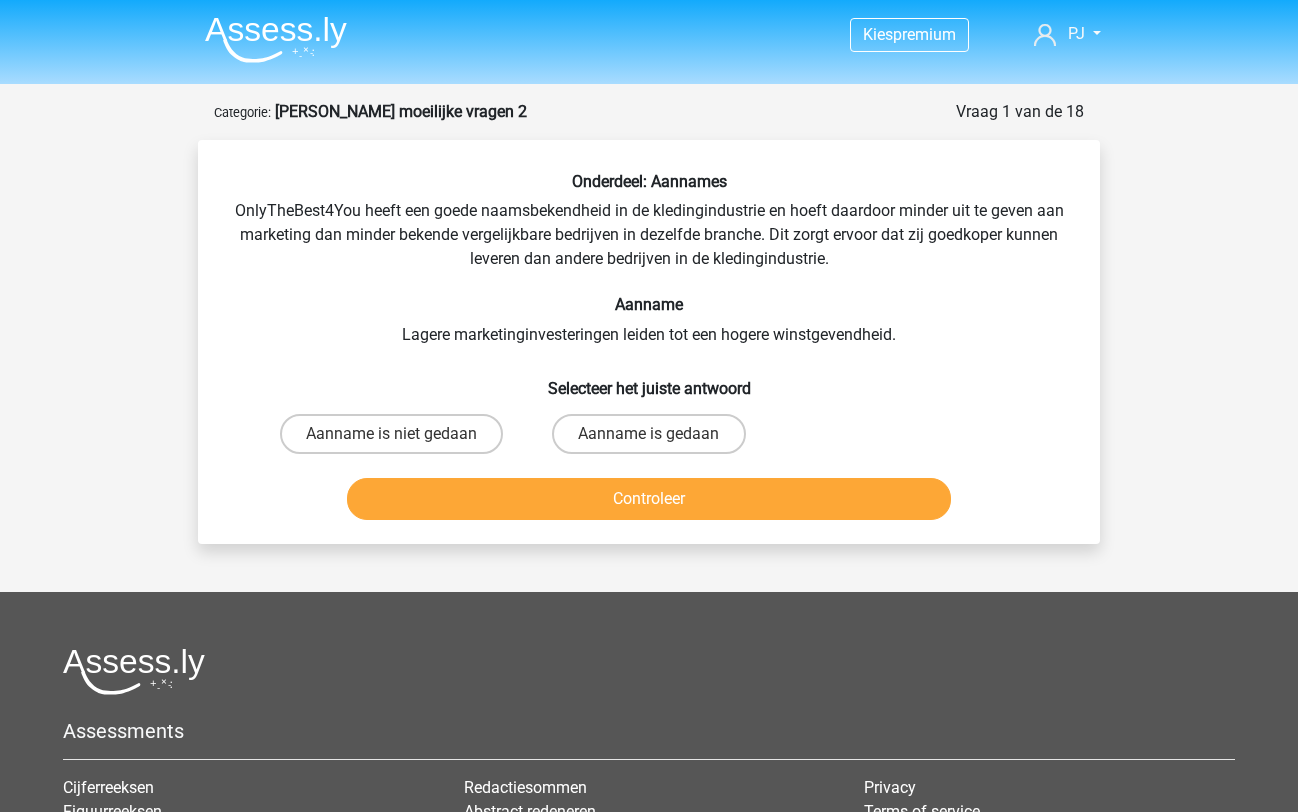 scroll, scrollTop: 0, scrollLeft: 0, axis: both 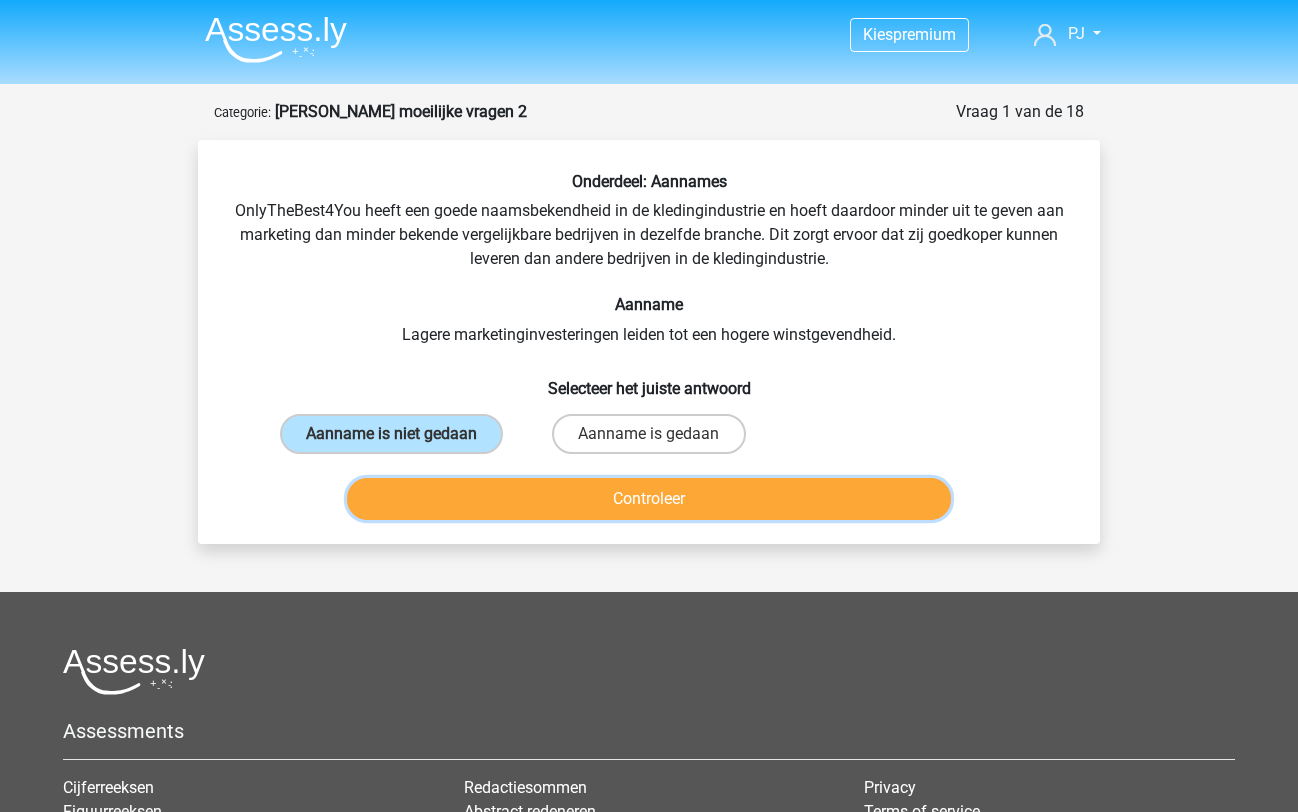 click on "Controleer" at bounding box center [649, 499] 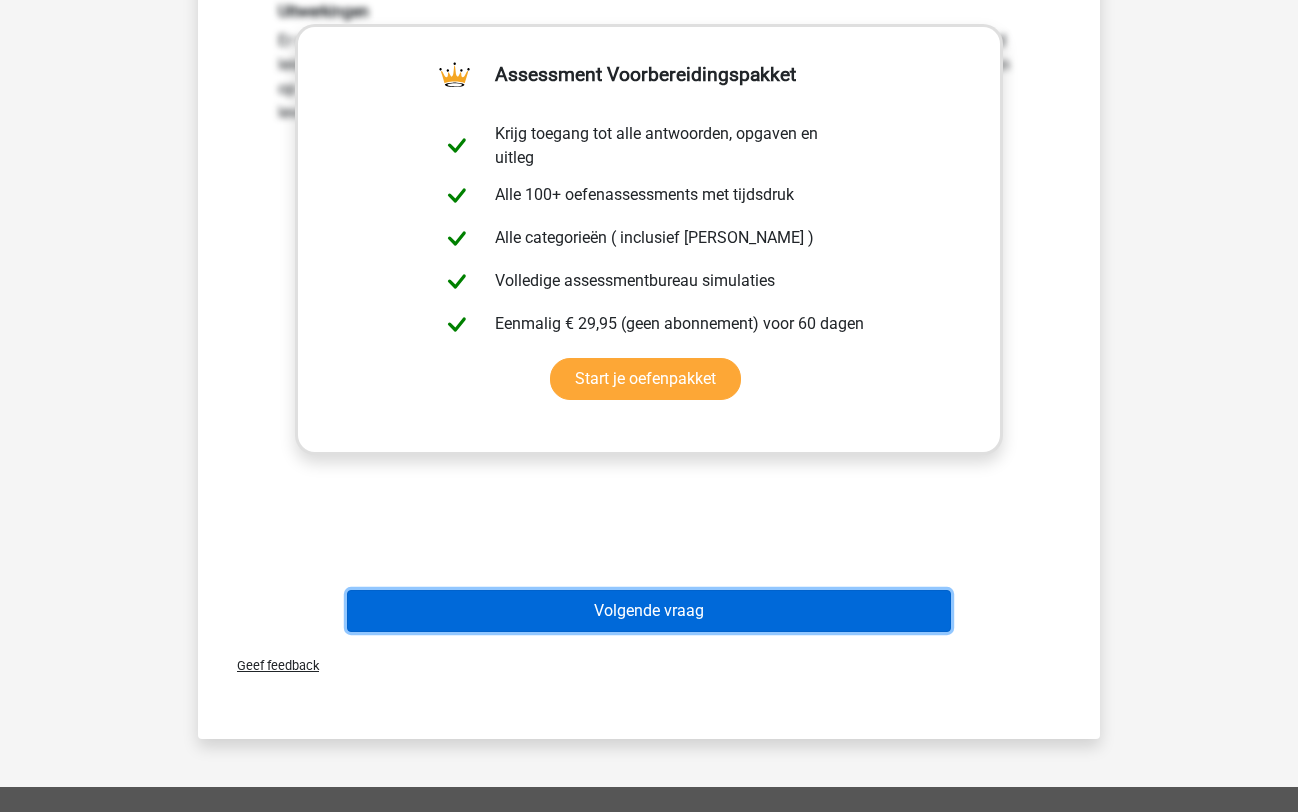 click on "Volgende vraag" at bounding box center [649, 611] 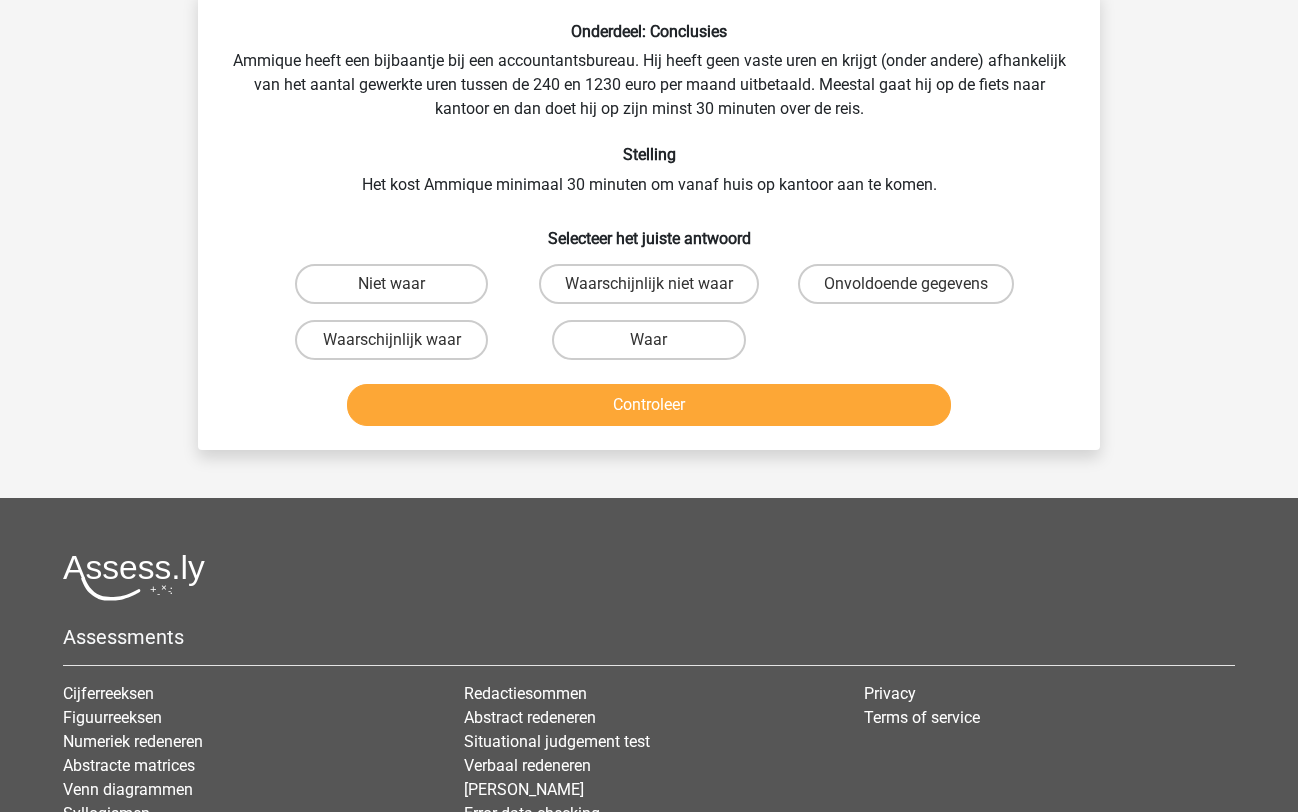 scroll, scrollTop: 100, scrollLeft: 0, axis: vertical 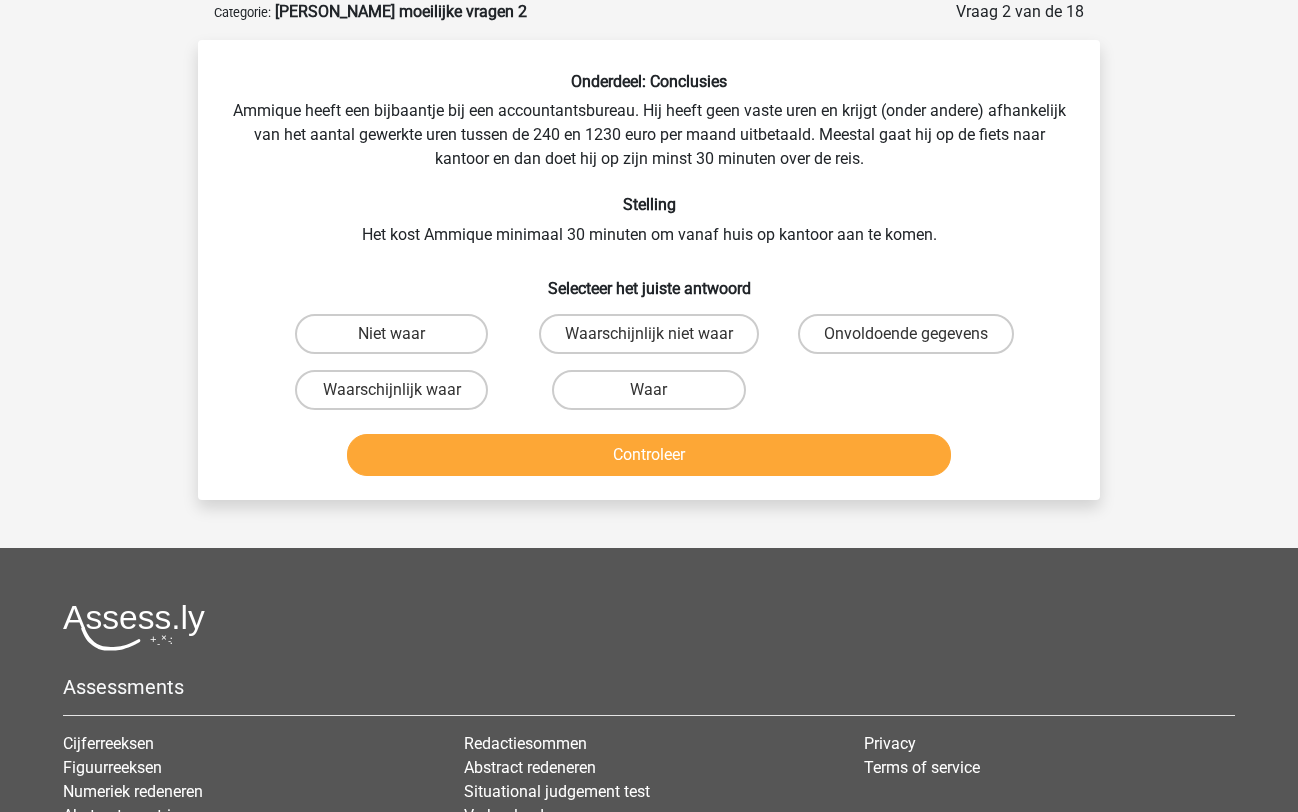 click on "Onvoldoende gegevens" at bounding box center [906, 334] 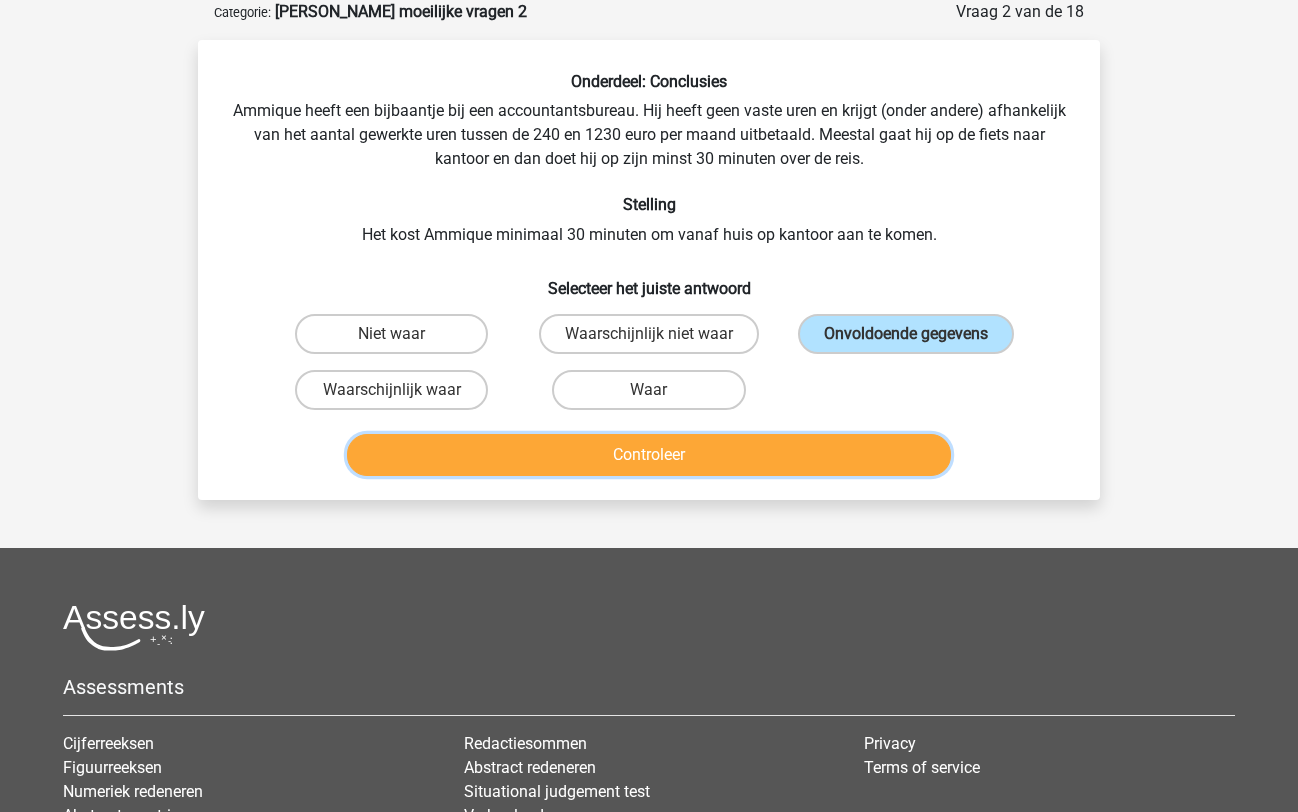 click on "Controleer" at bounding box center [649, 455] 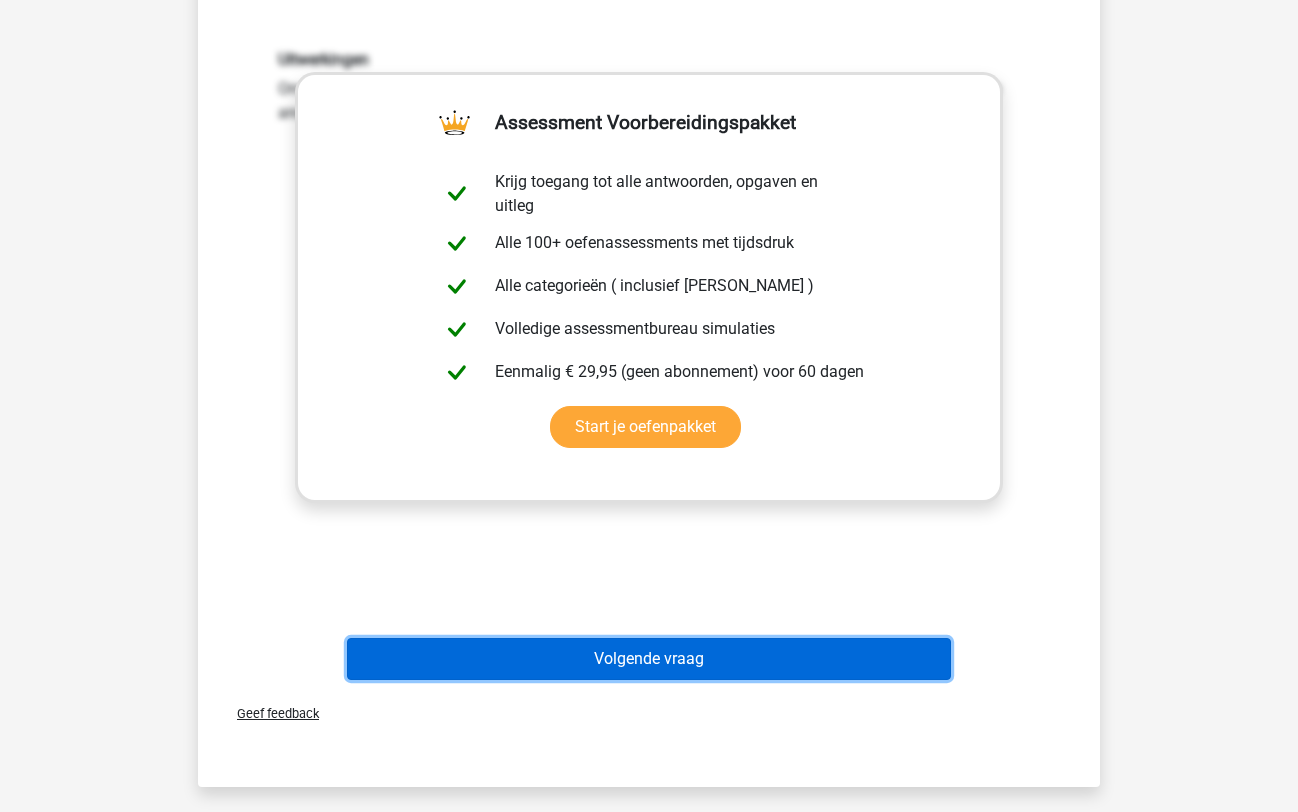 click on "Volgende vraag" at bounding box center (649, 659) 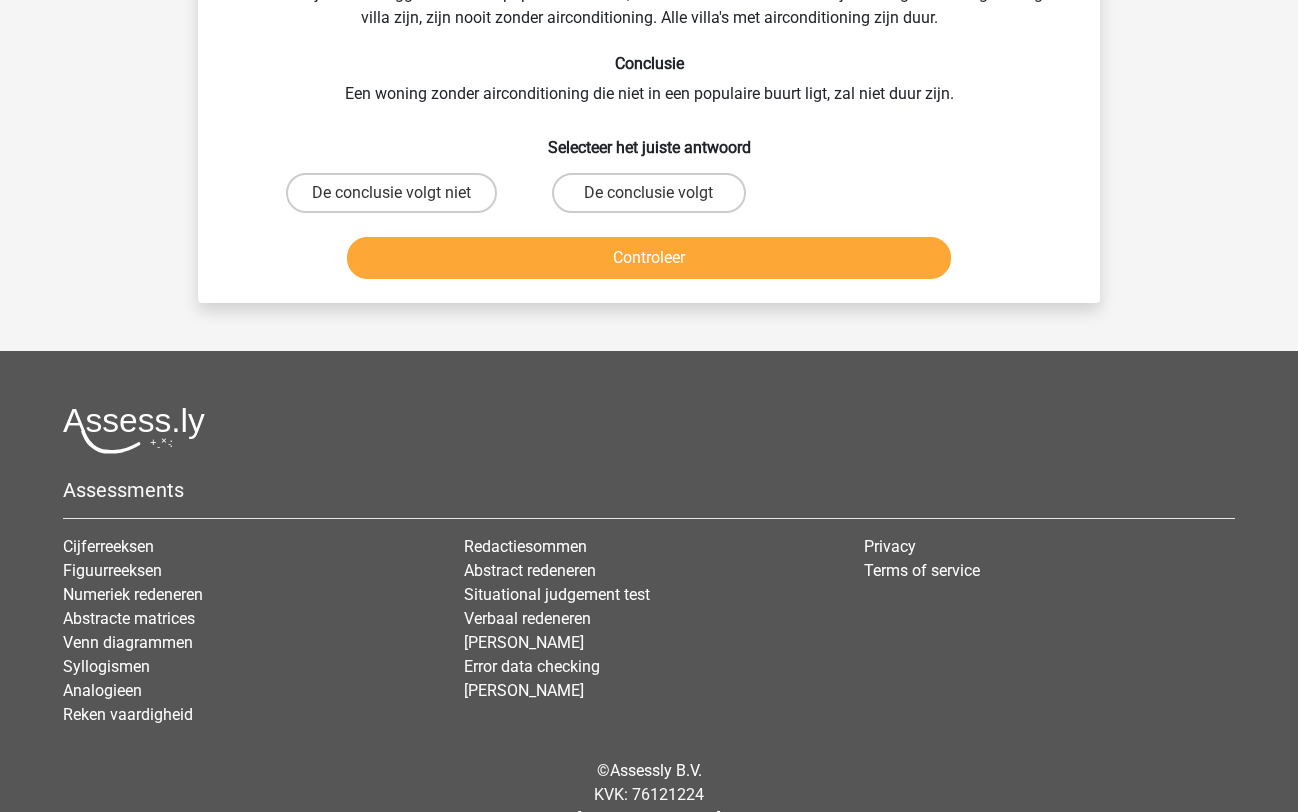 scroll, scrollTop: 100, scrollLeft: 0, axis: vertical 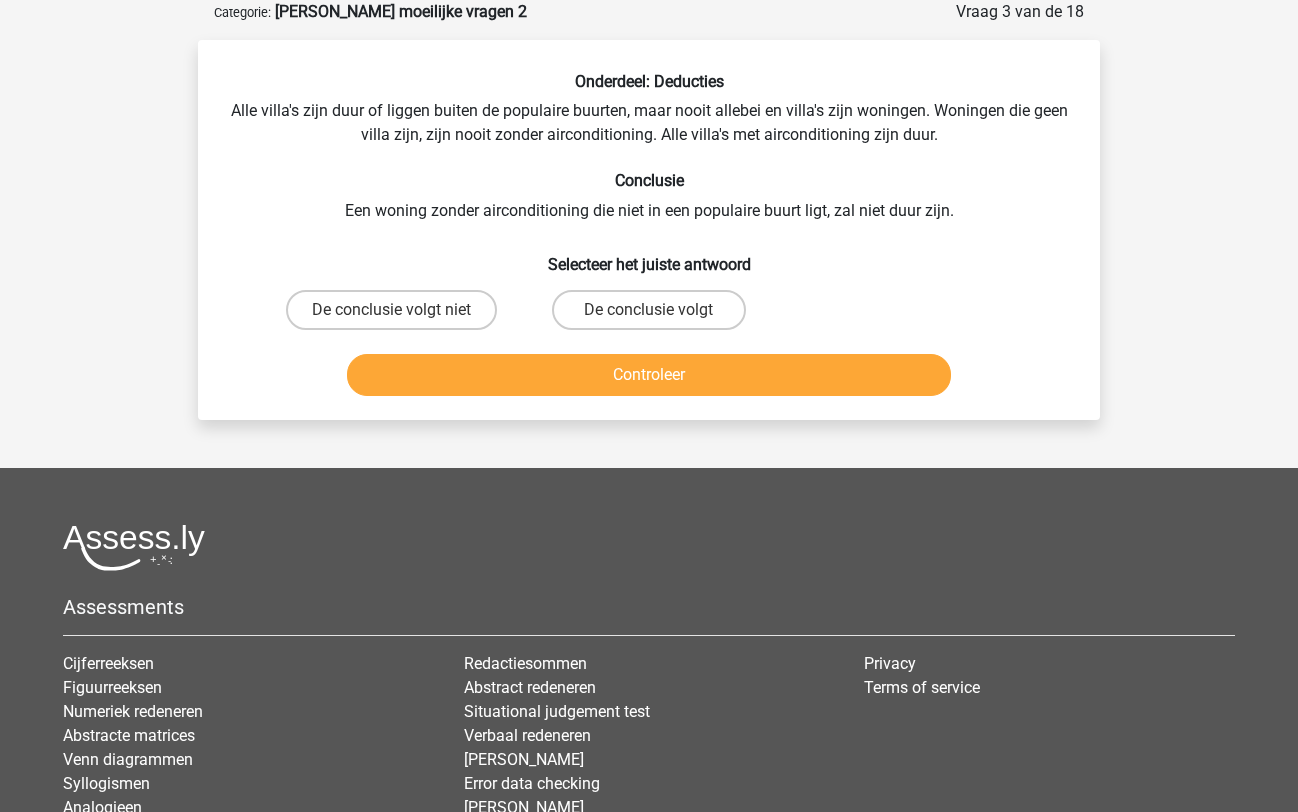 click on "De conclusie volgt" at bounding box center (648, 310) 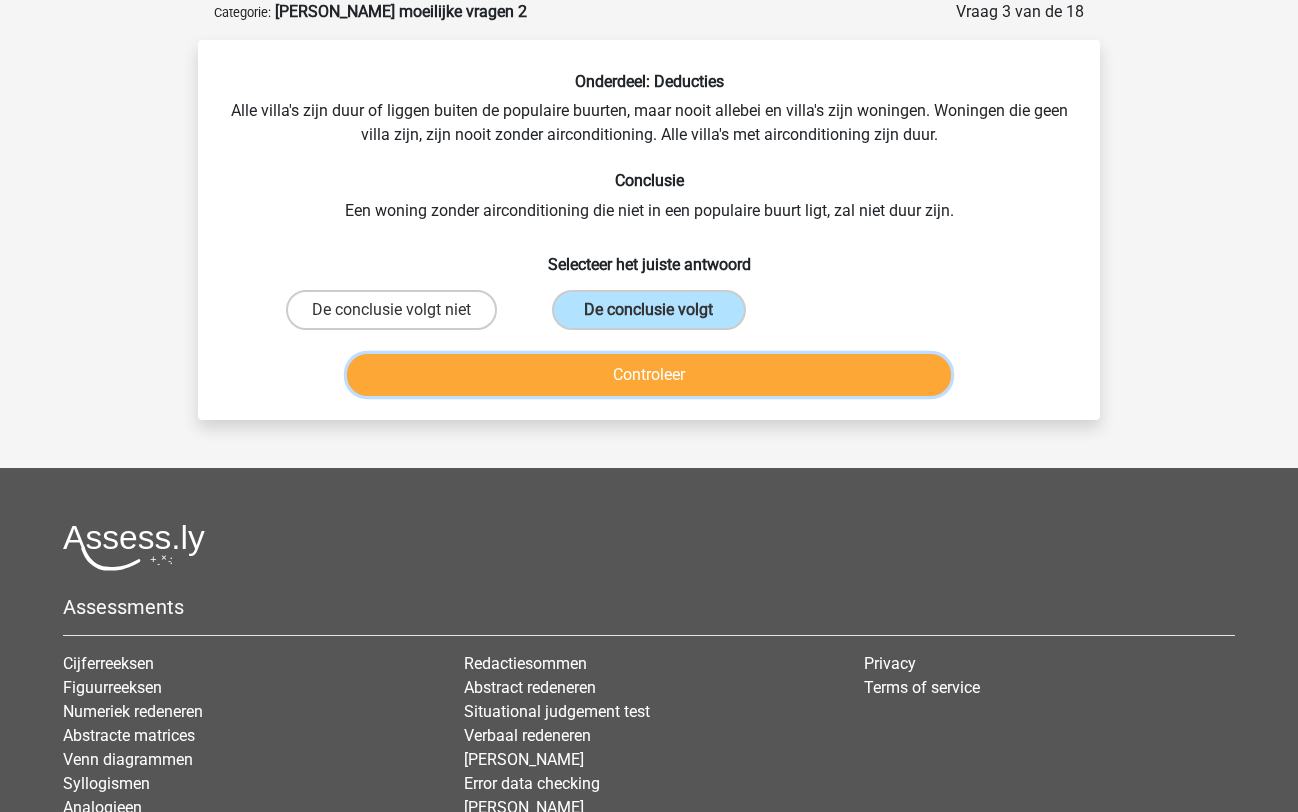 click on "Controleer" at bounding box center [649, 375] 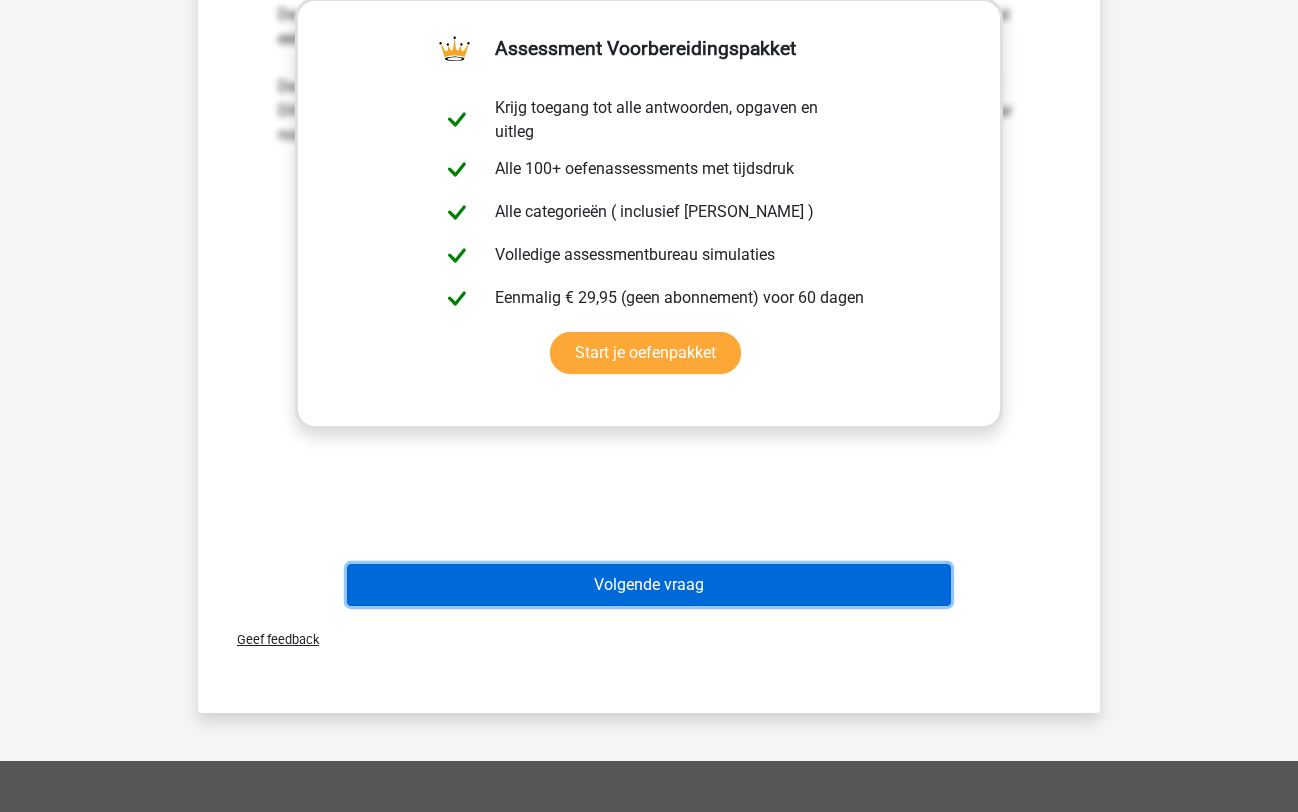 click on "Volgende vraag" at bounding box center (649, 585) 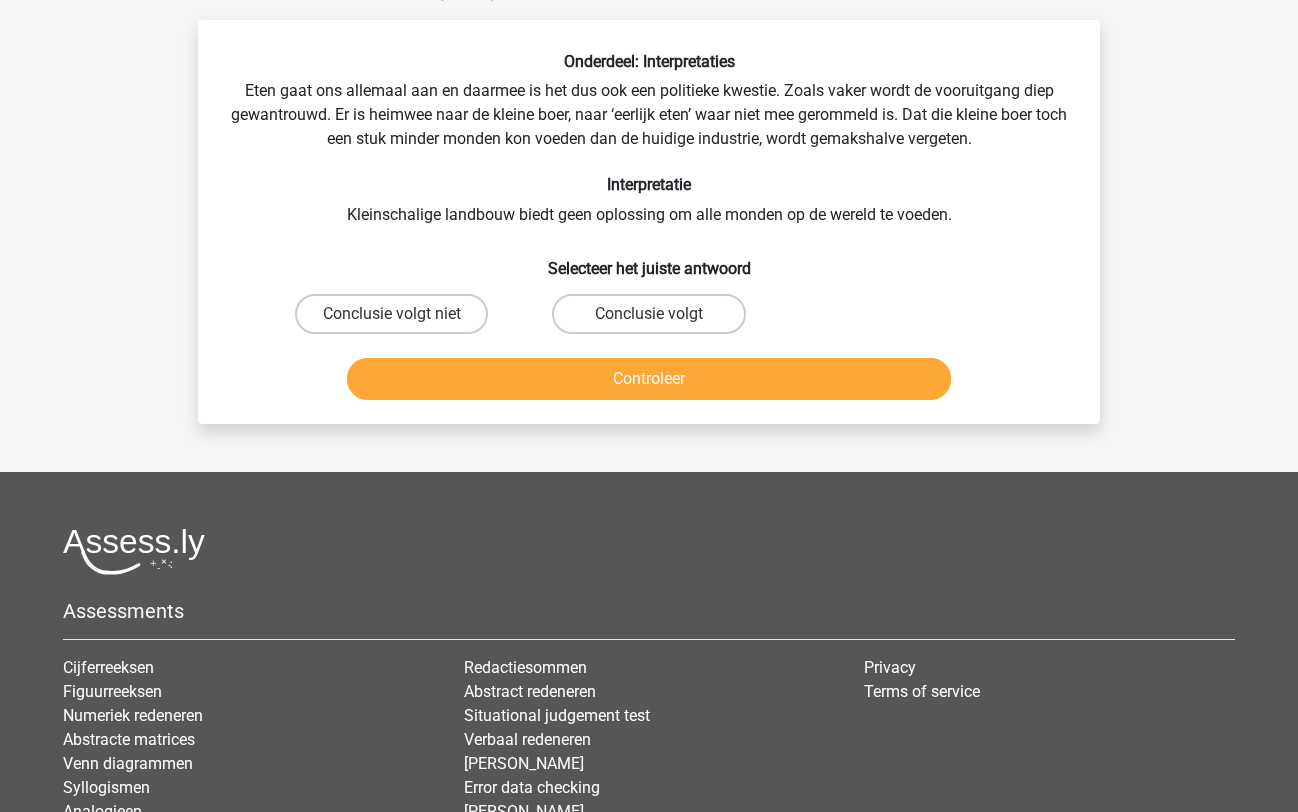 scroll, scrollTop: 100, scrollLeft: 0, axis: vertical 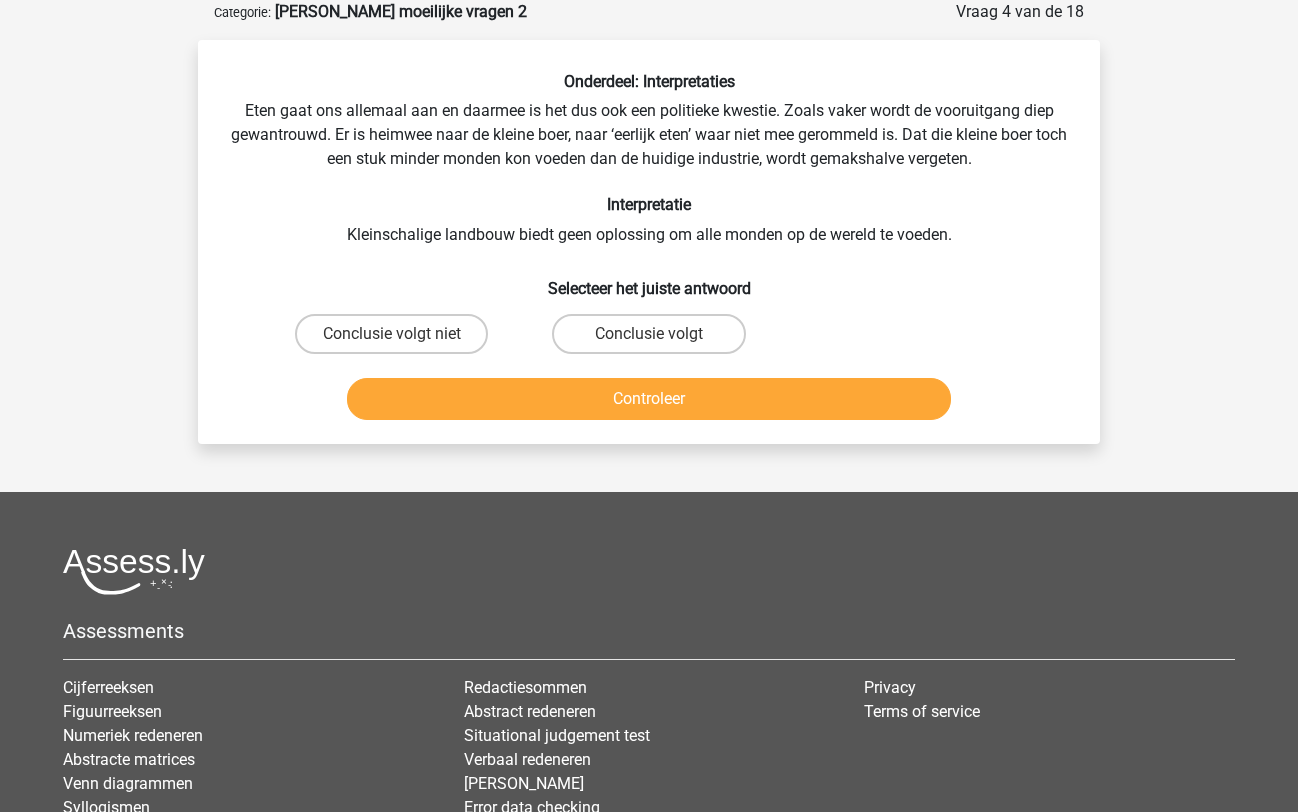 click on "Conclusie volgt niet" at bounding box center (391, 334) 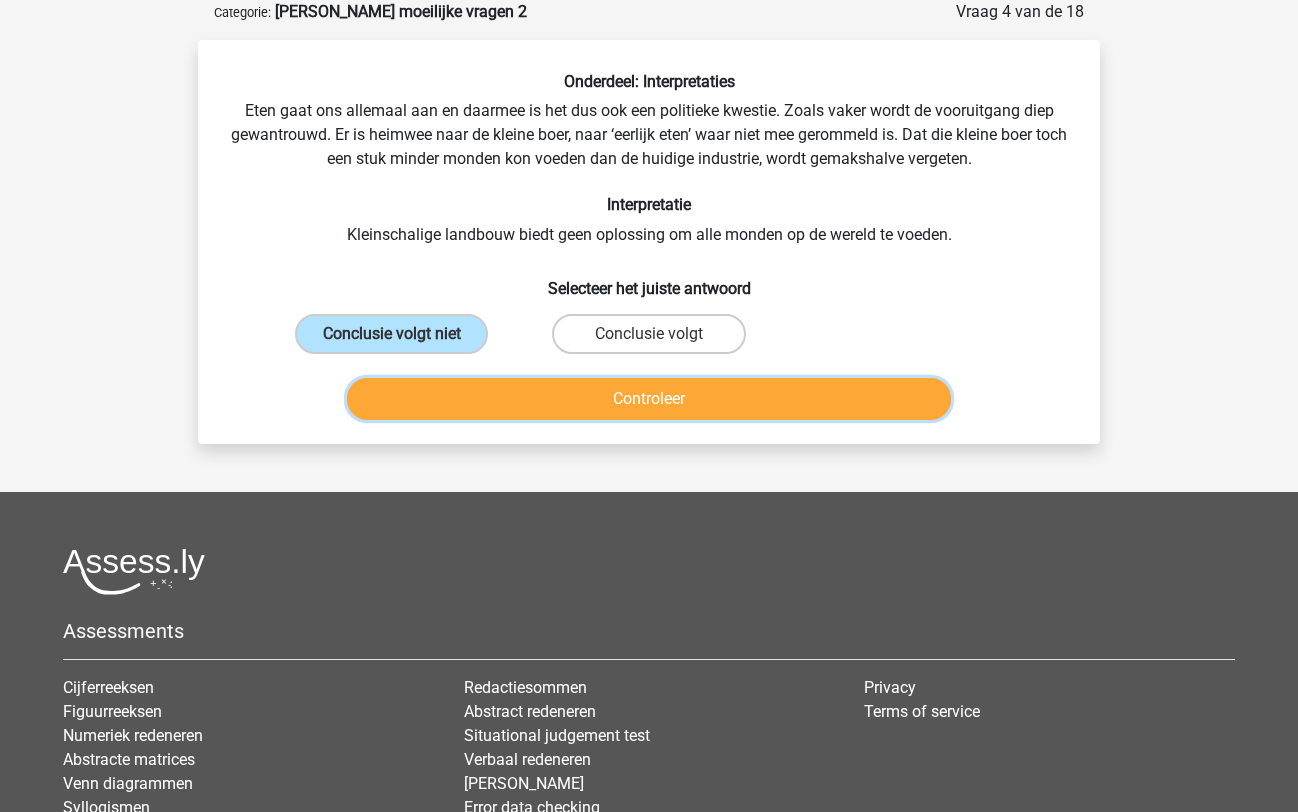 click on "Controleer" at bounding box center (649, 399) 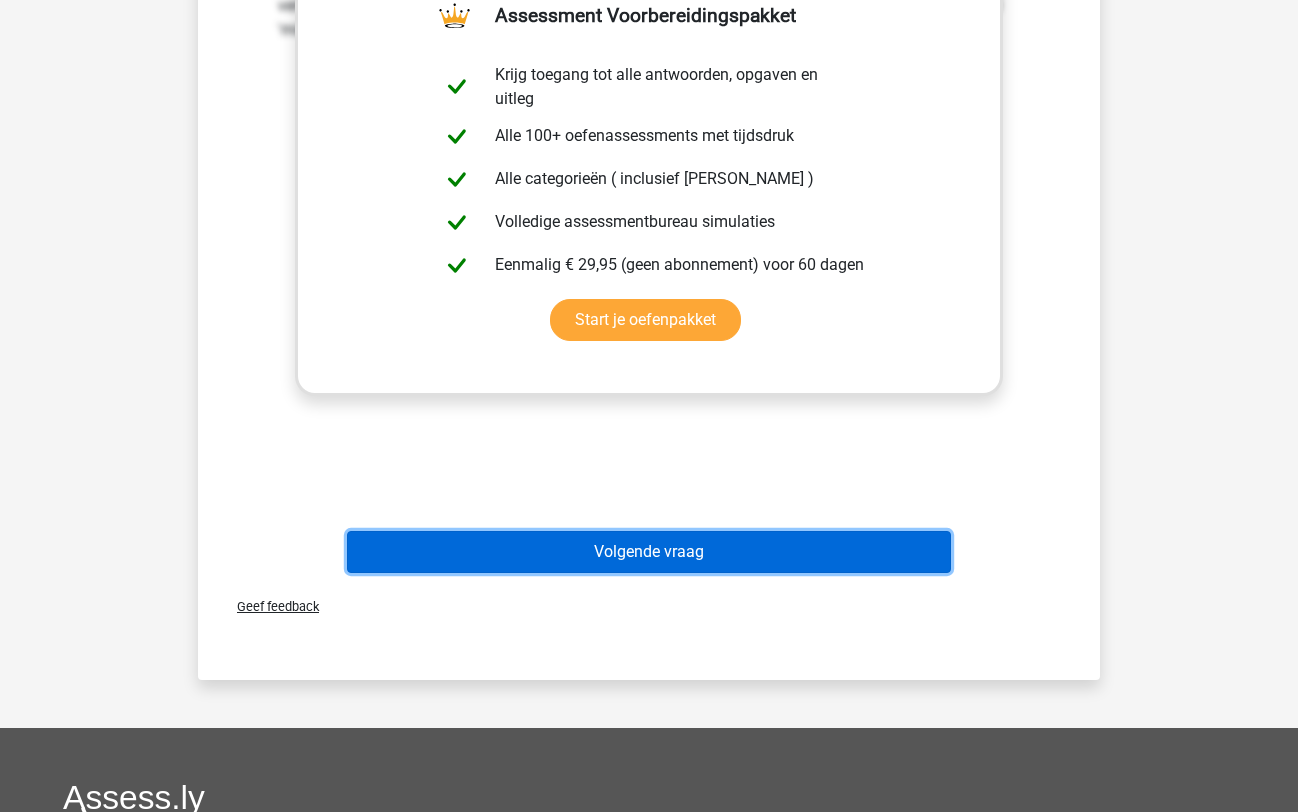 click on "Volgende vraag" at bounding box center [649, 552] 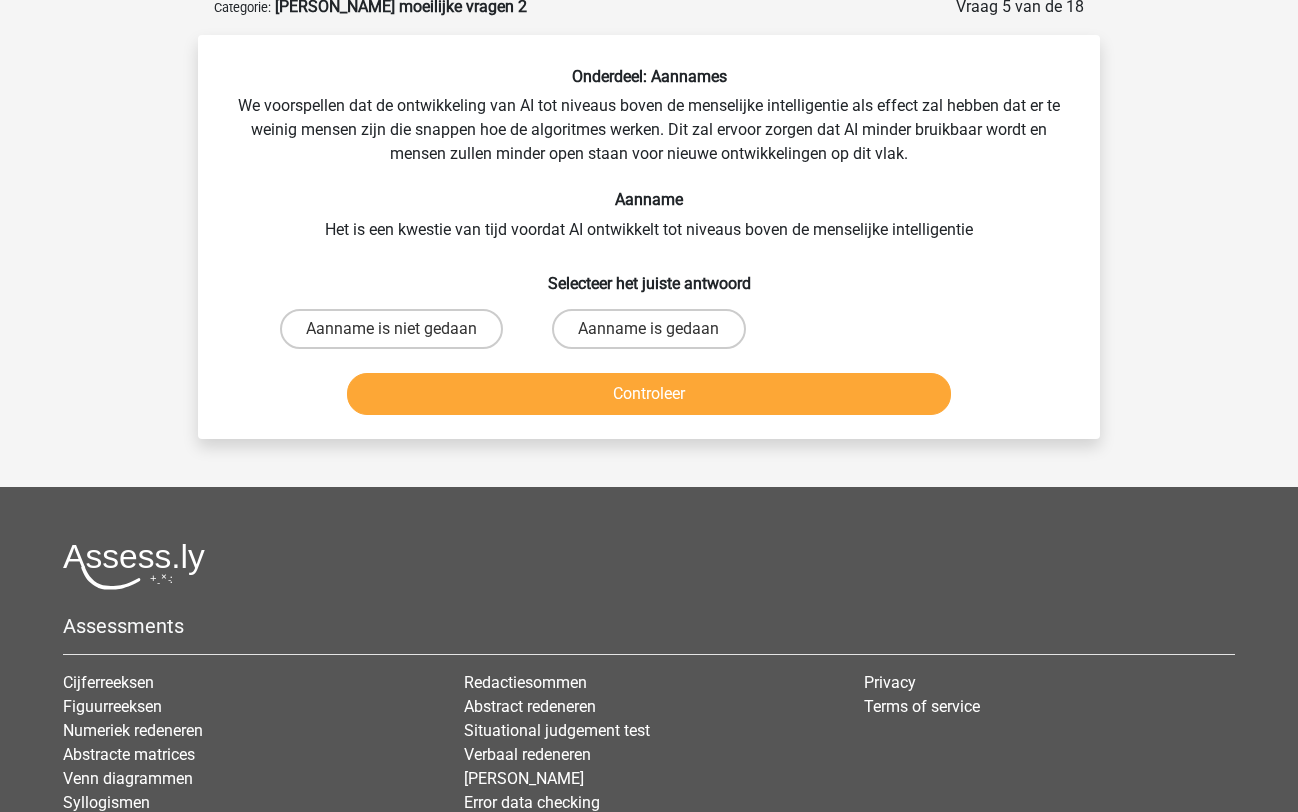 scroll, scrollTop: 100, scrollLeft: 0, axis: vertical 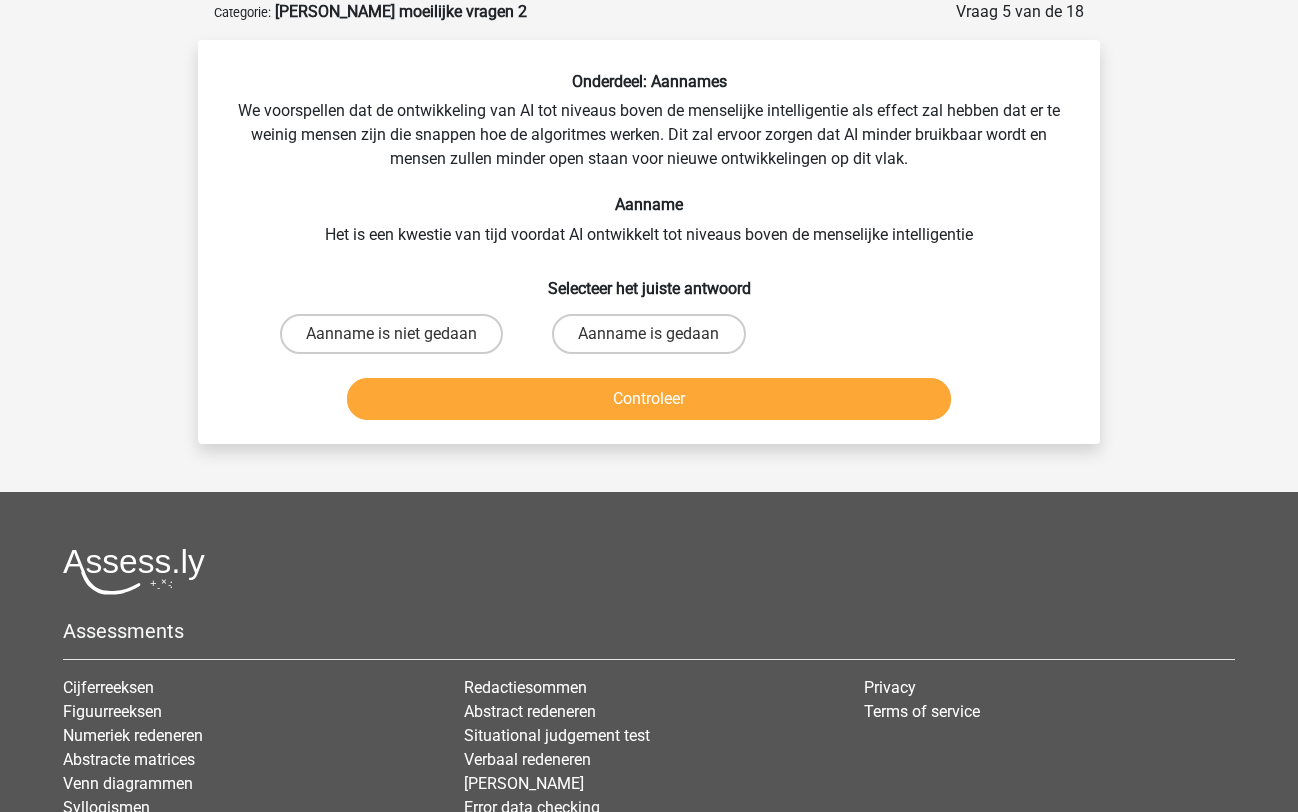 click on "Aanname is niet gedaan" at bounding box center (391, 334) 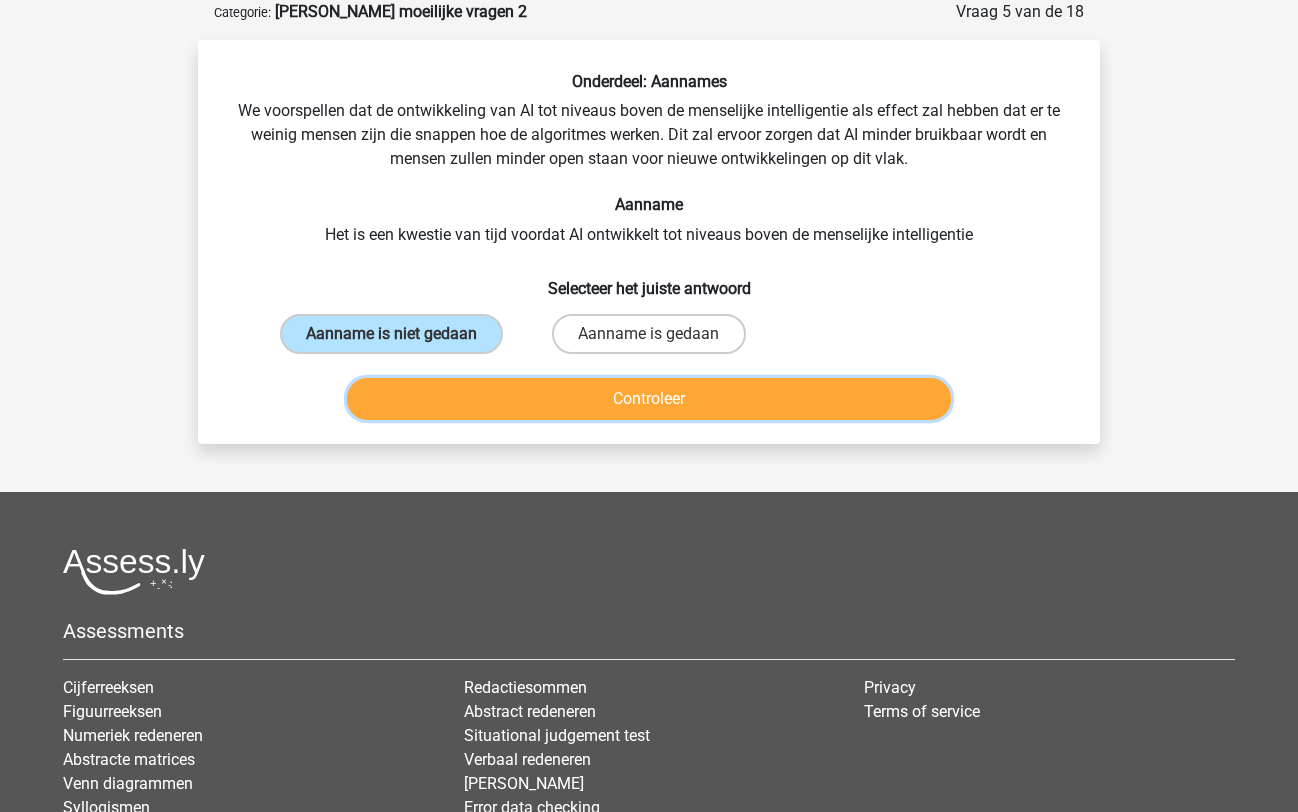 click on "Controleer" at bounding box center [649, 399] 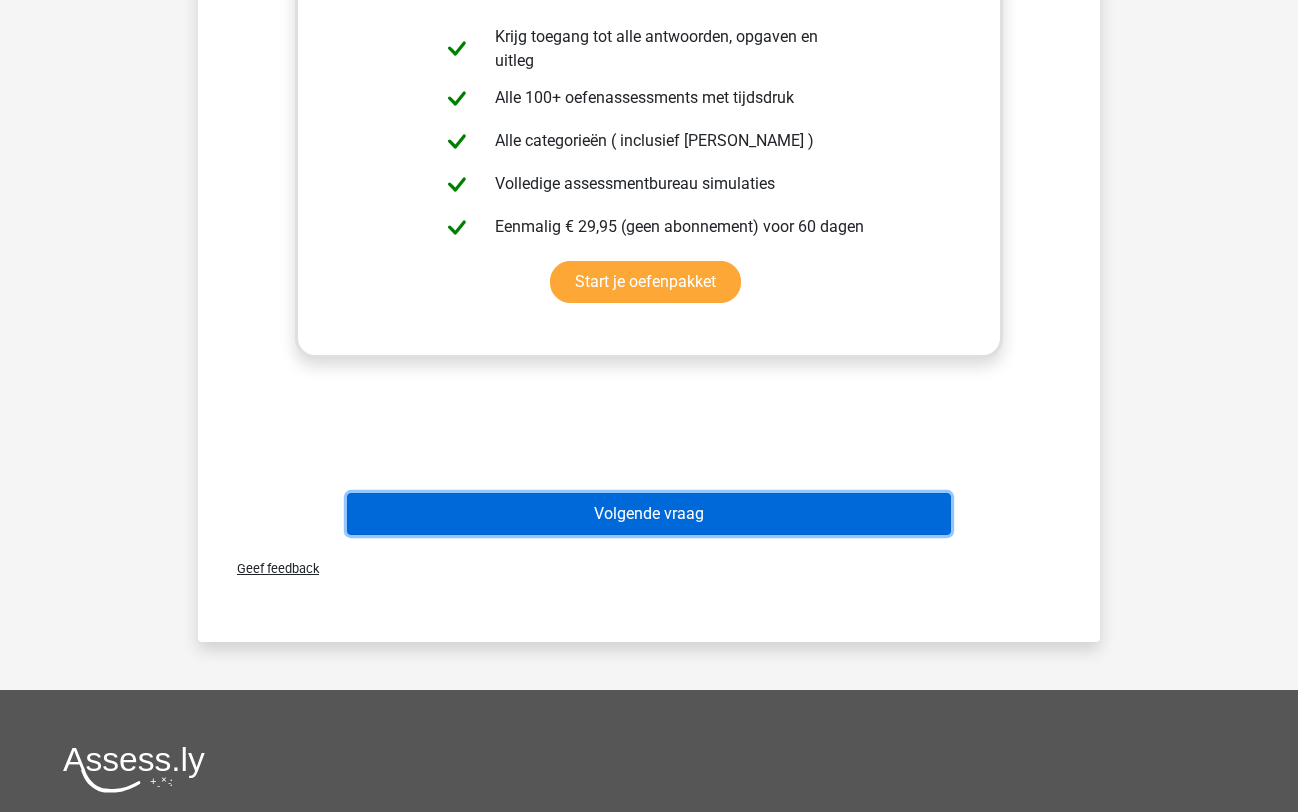 click on "Volgende vraag" at bounding box center [649, 514] 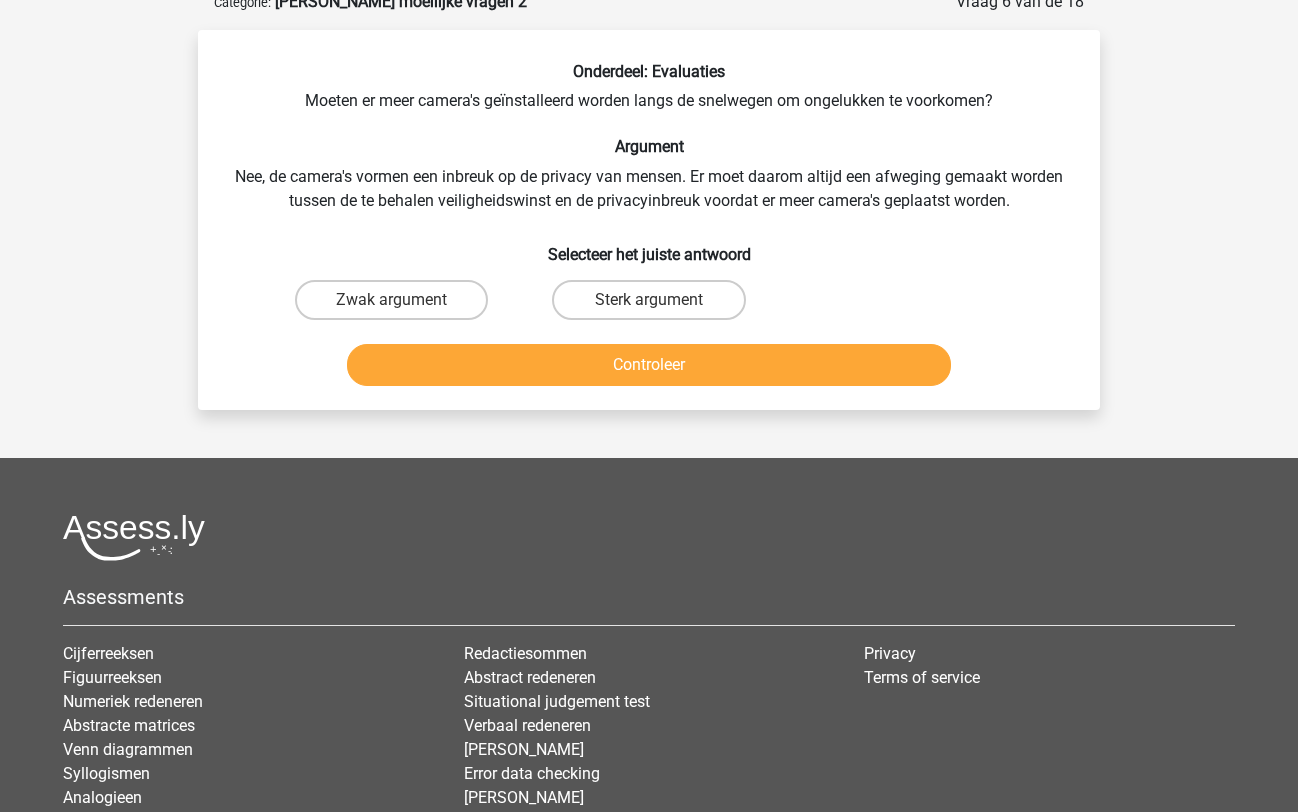 scroll, scrollTop: 100, scrollLeft: 0, axis: vertical 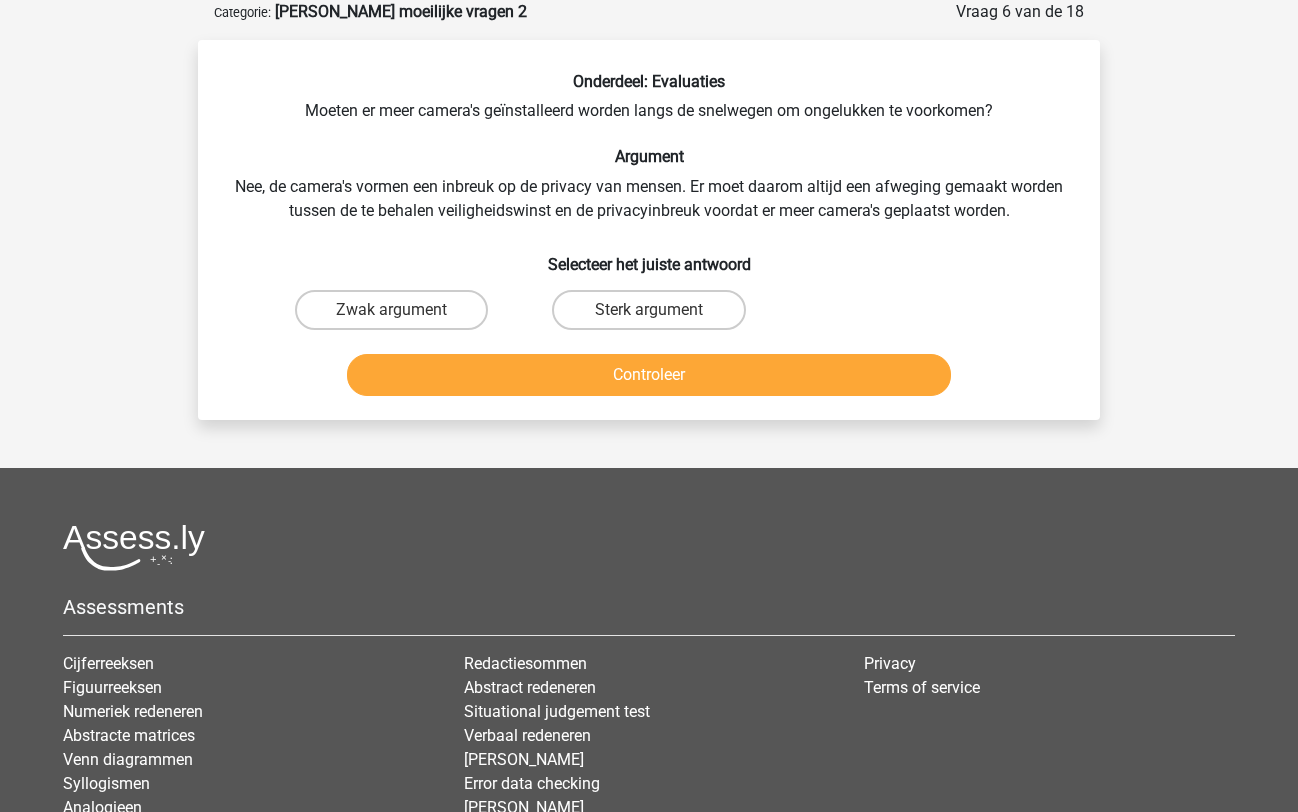 click on "Sterk argument" at bounding box center (648, 310) 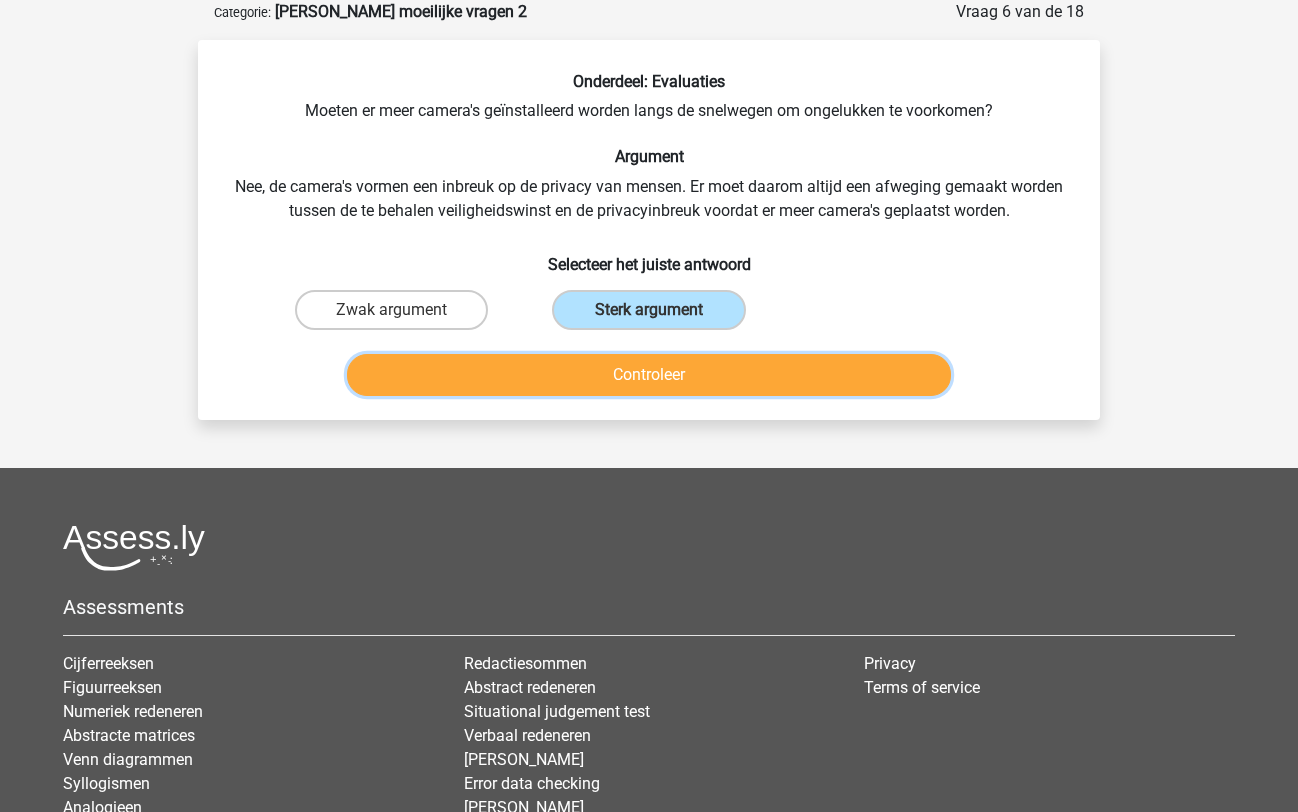 click on "Controleer" at bounding box center [649, 375] 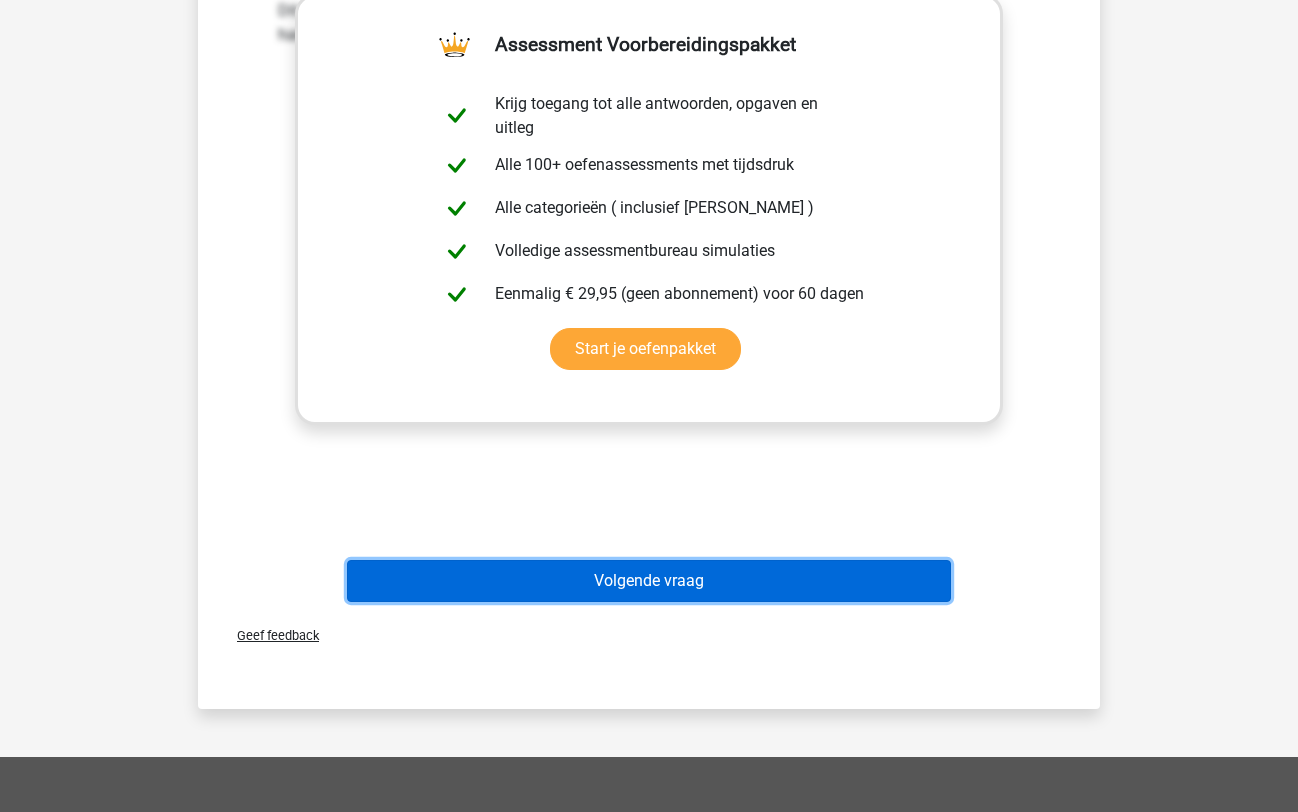 click on "Volgende vraag" at bounding box center (649, 581) 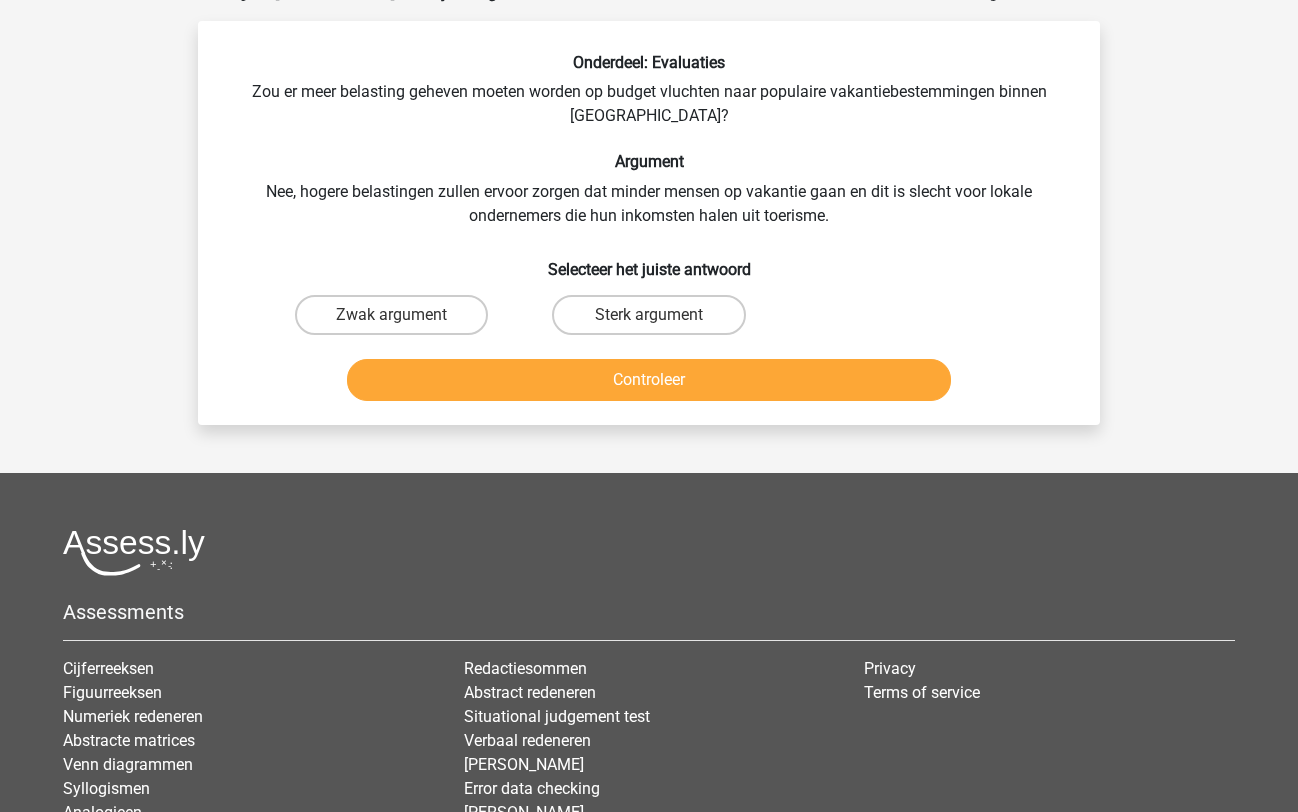 scroll, scrollTop: 100, scrollLeft: 0, axis: vertical 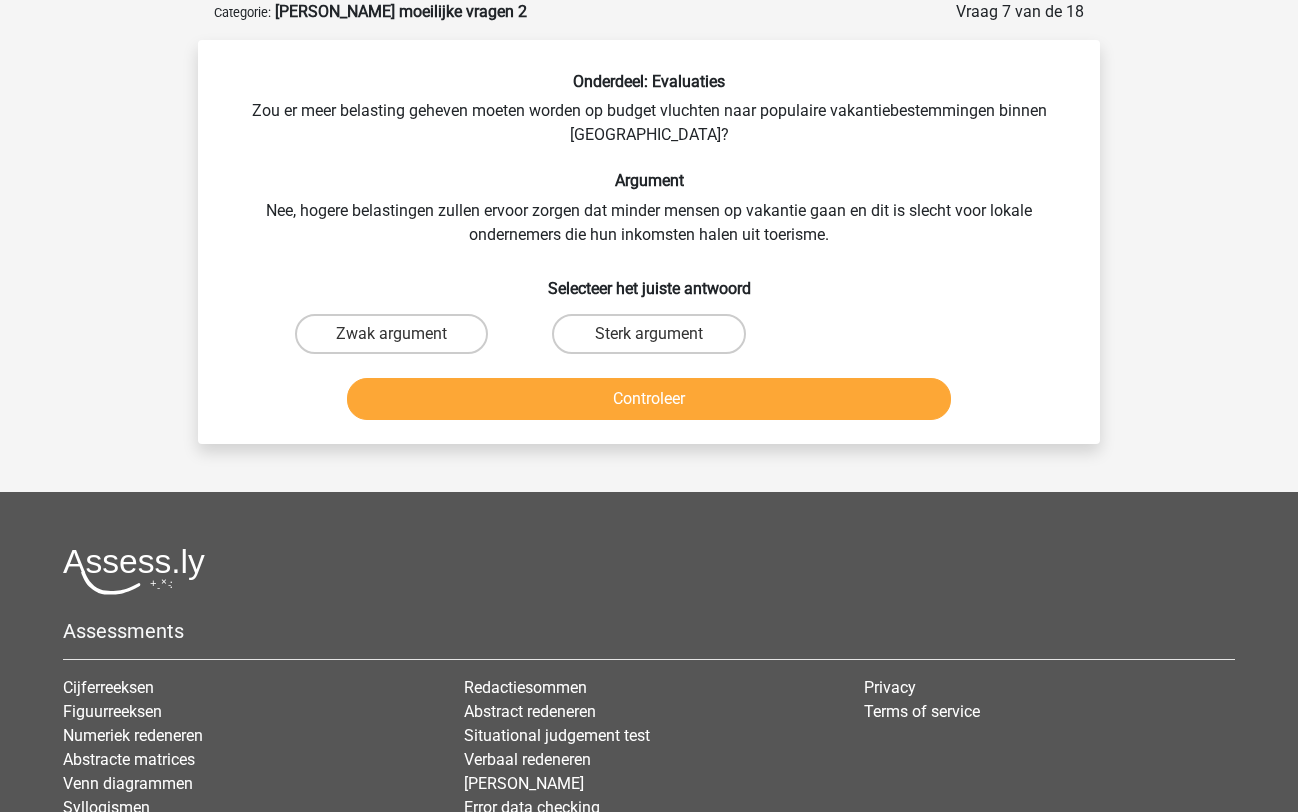 click on "Sterk argument" at bounding box center (648, 334) 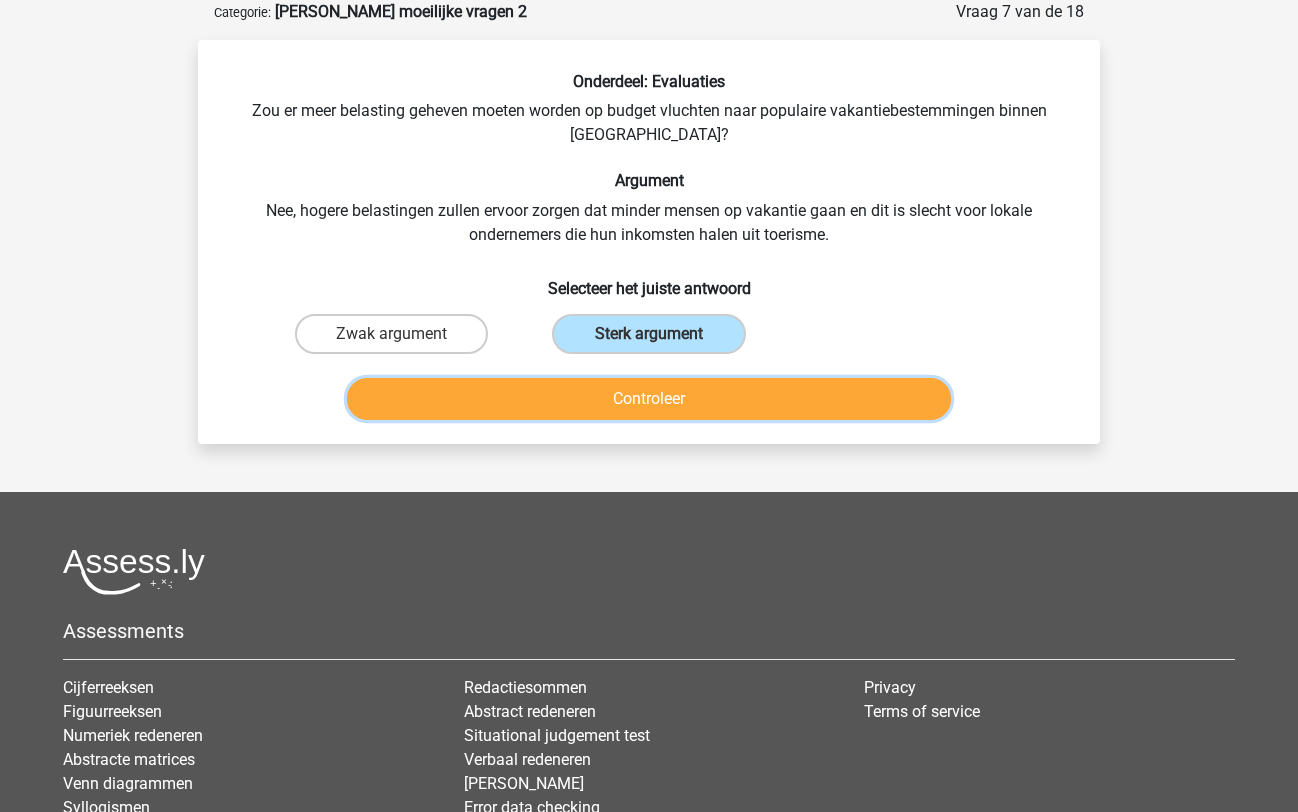 click on "Controleer" at bounding box center [649, 399] 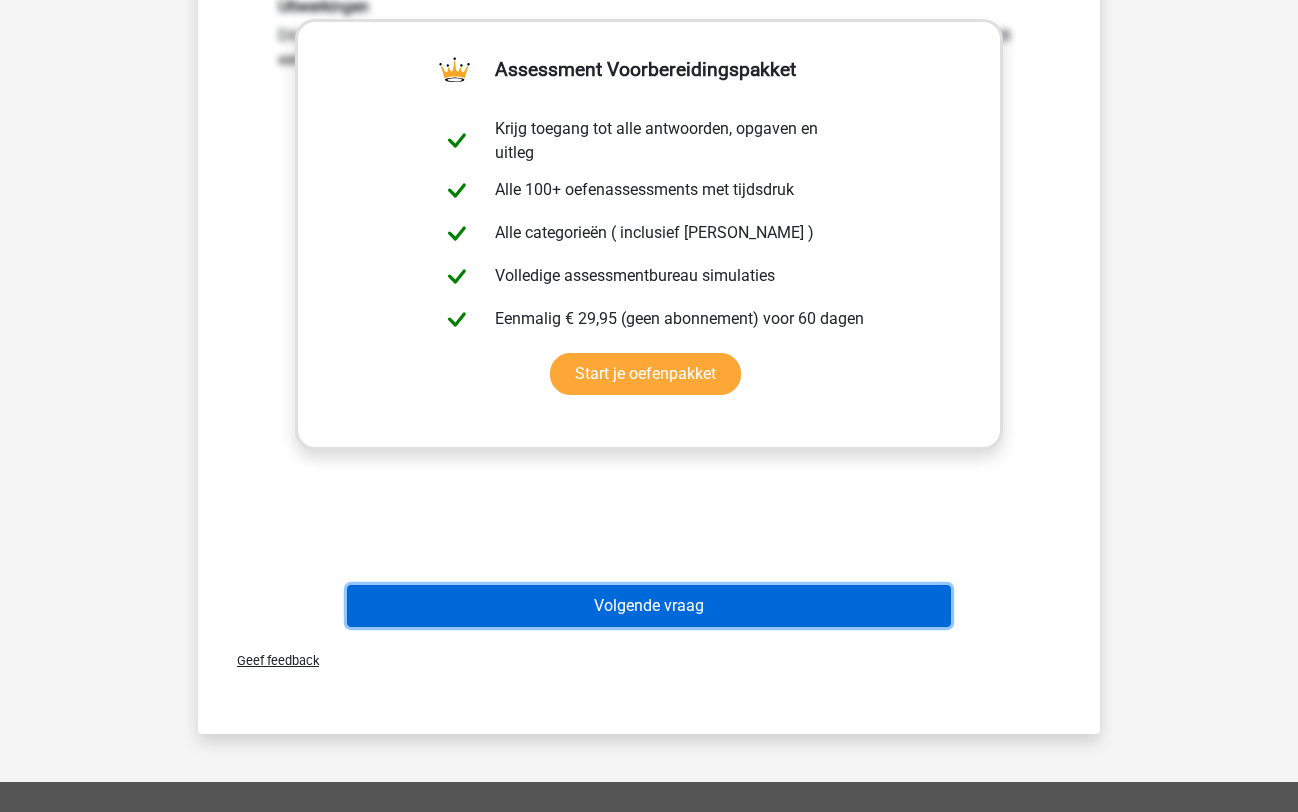 click on "Volgende vraag" at bounding box center (649, 606) 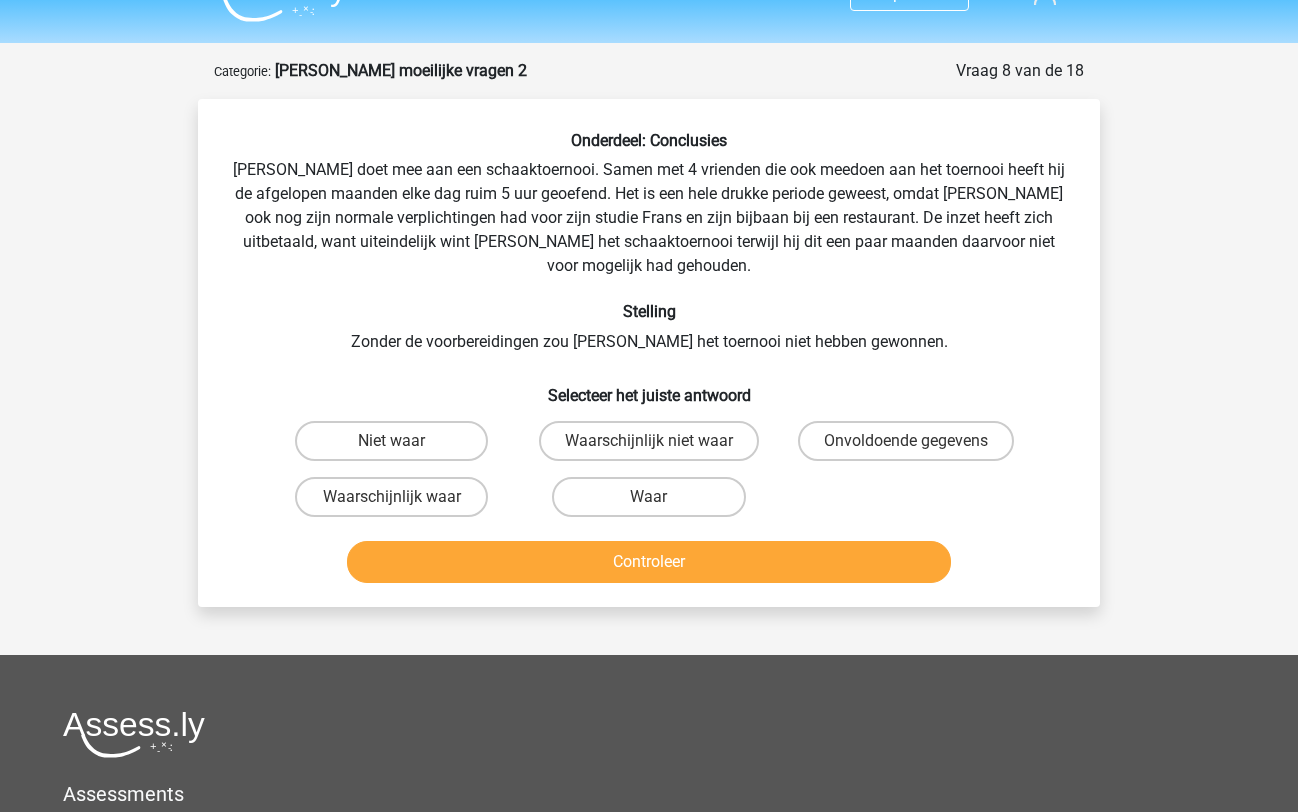 scroll, scrollTop: 30, scrollLeft: 0, axis: vertical 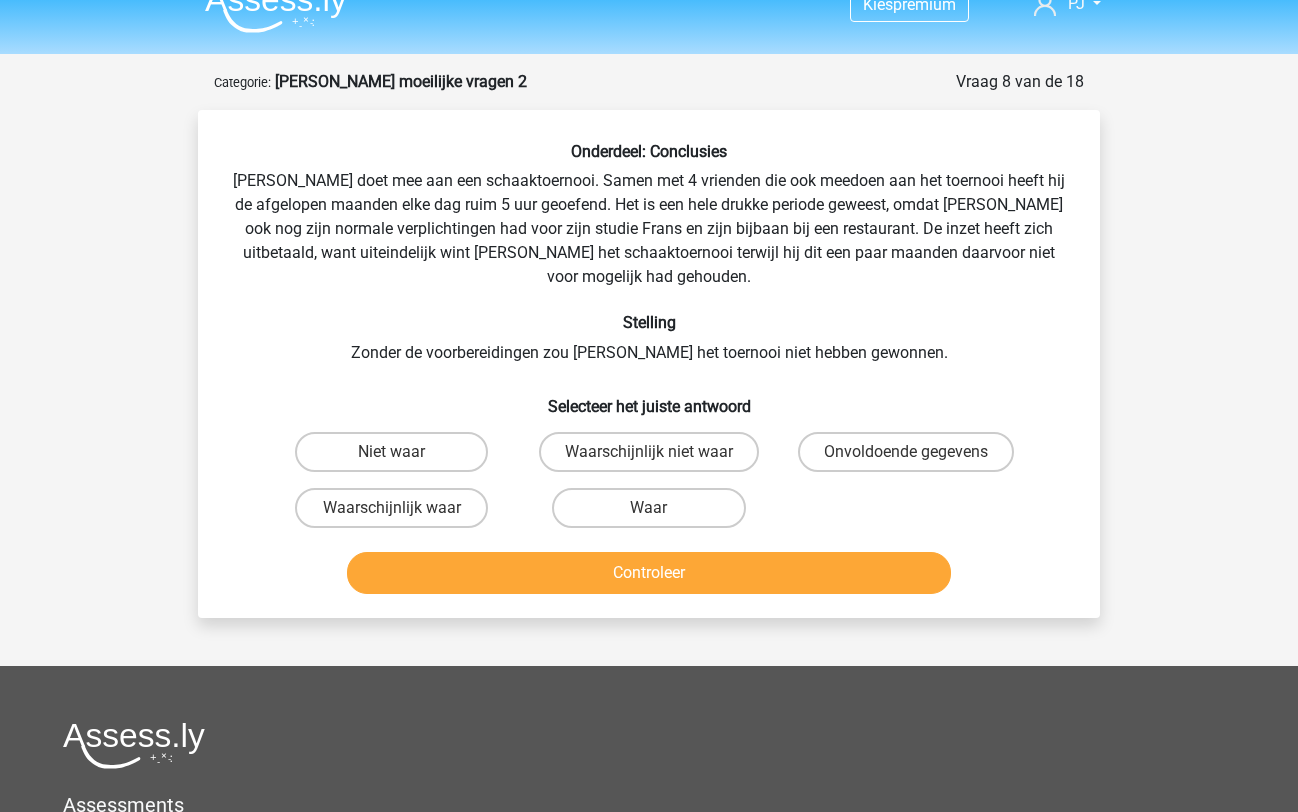 click on "Waarschijnlijk waar" at bounding box center [391, 508] 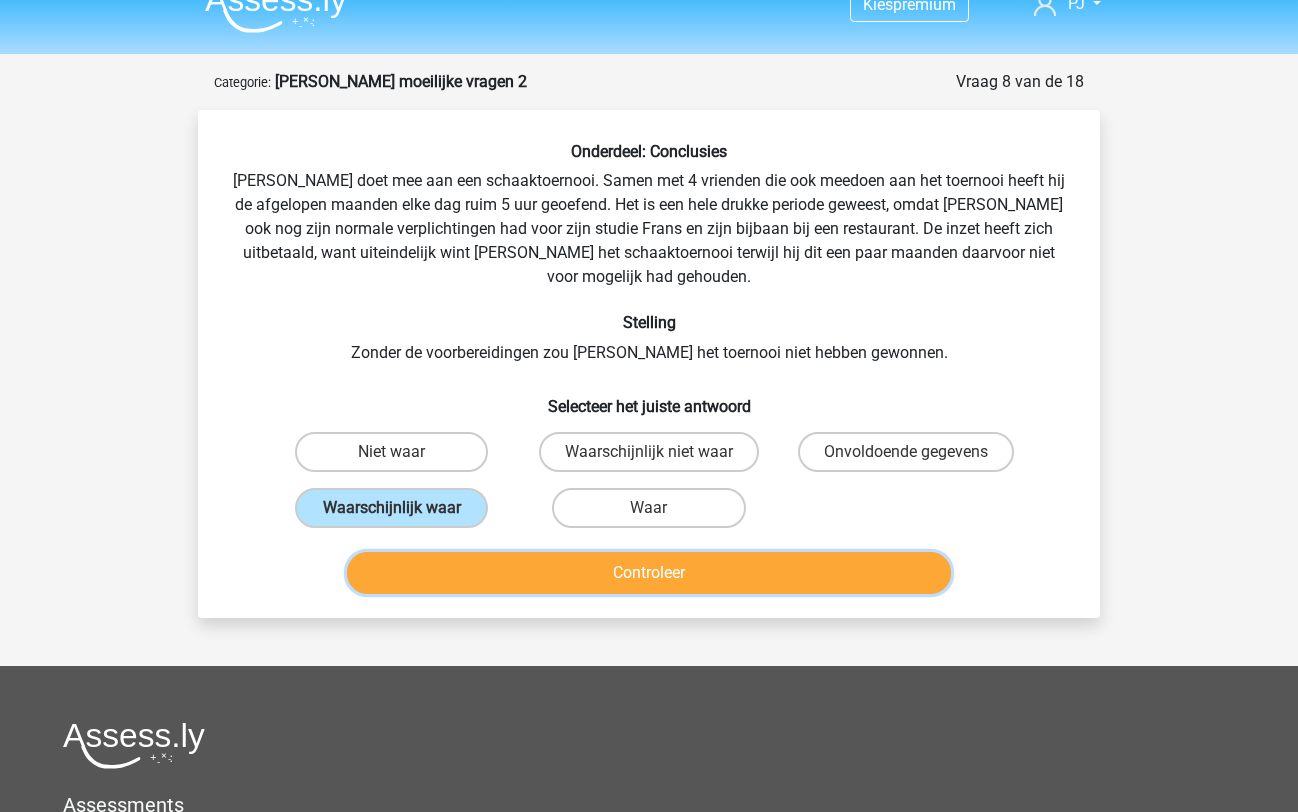 click on "Controleer" at bounding box center (649, 573) 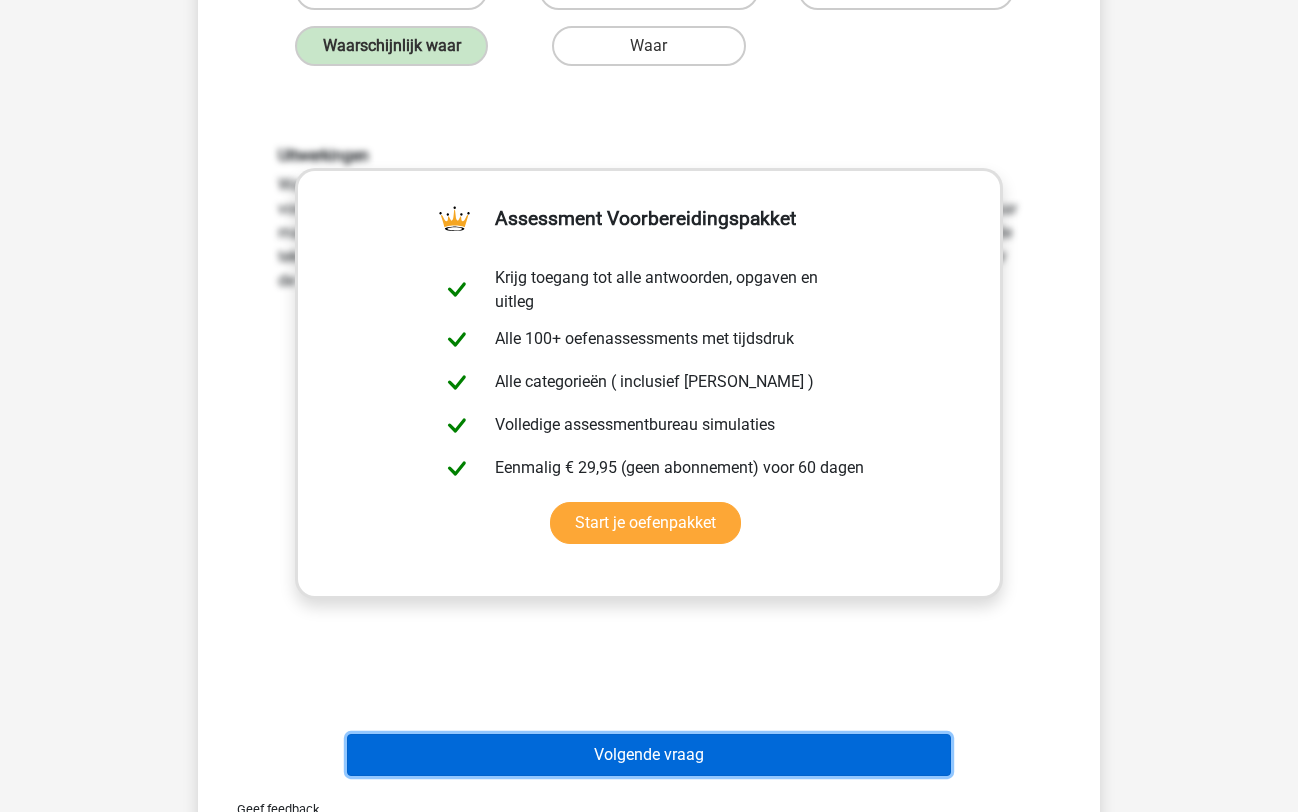 click on "Volgende vraag" at bounding box center (649, 755) 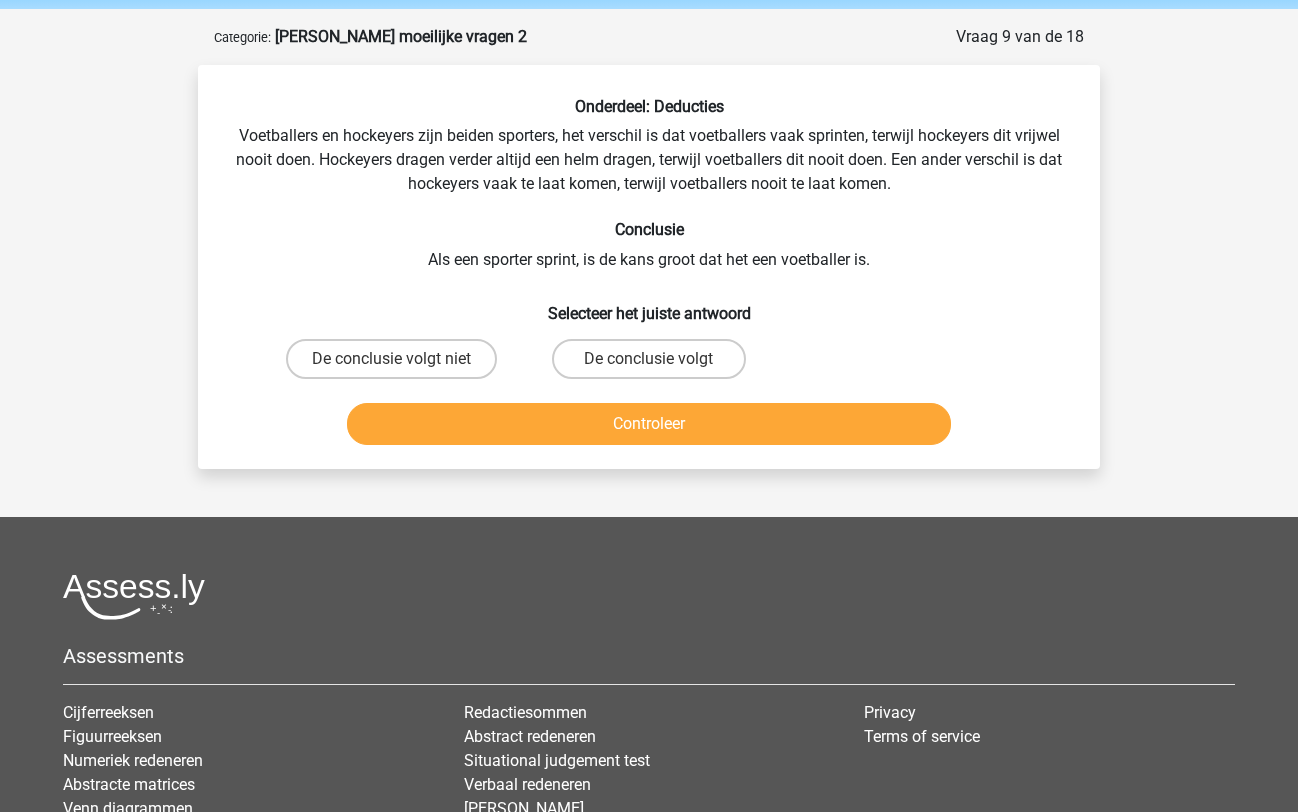scroll, scrollTop: 0, scrollLeft: 0, axis: both 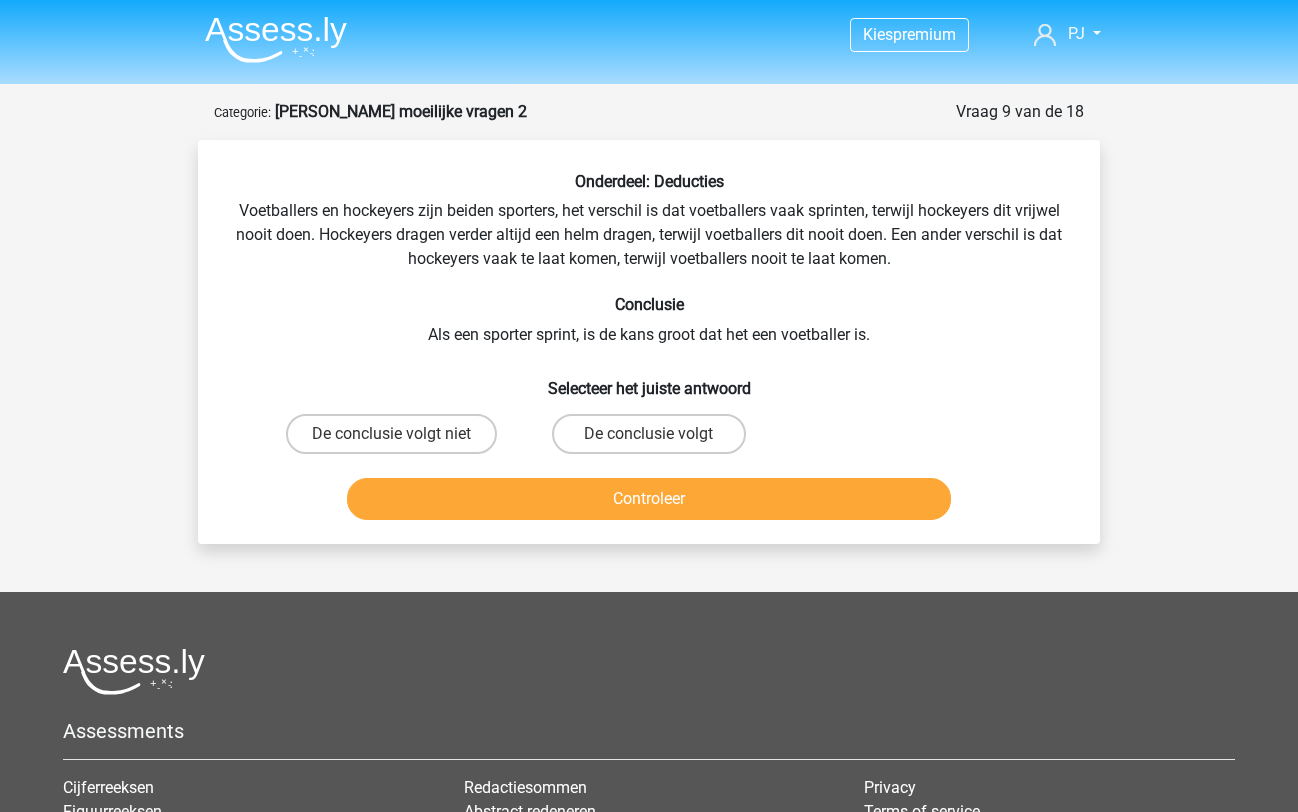 click on "De conclusie volgt niet" at bounding box center [391, 434] 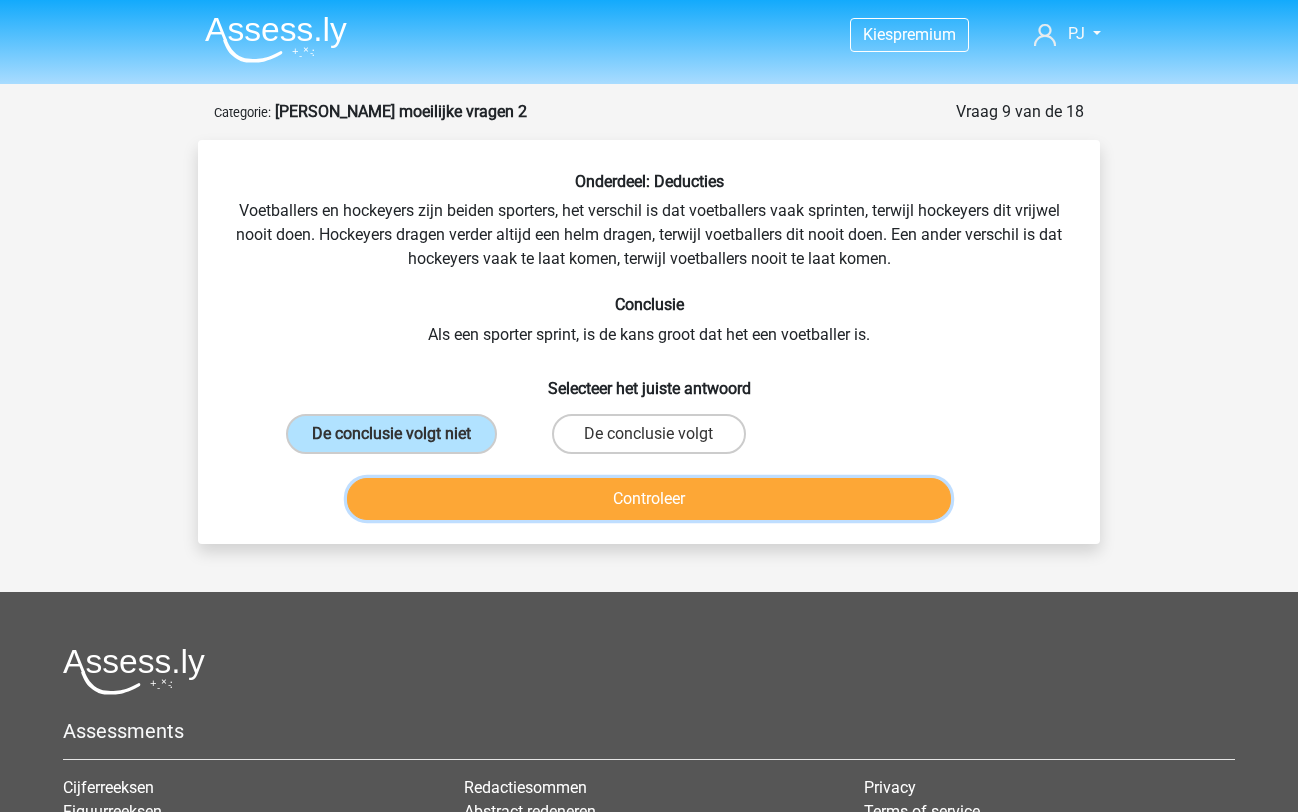 click on "Controleer" at bounding box center (649, 499) 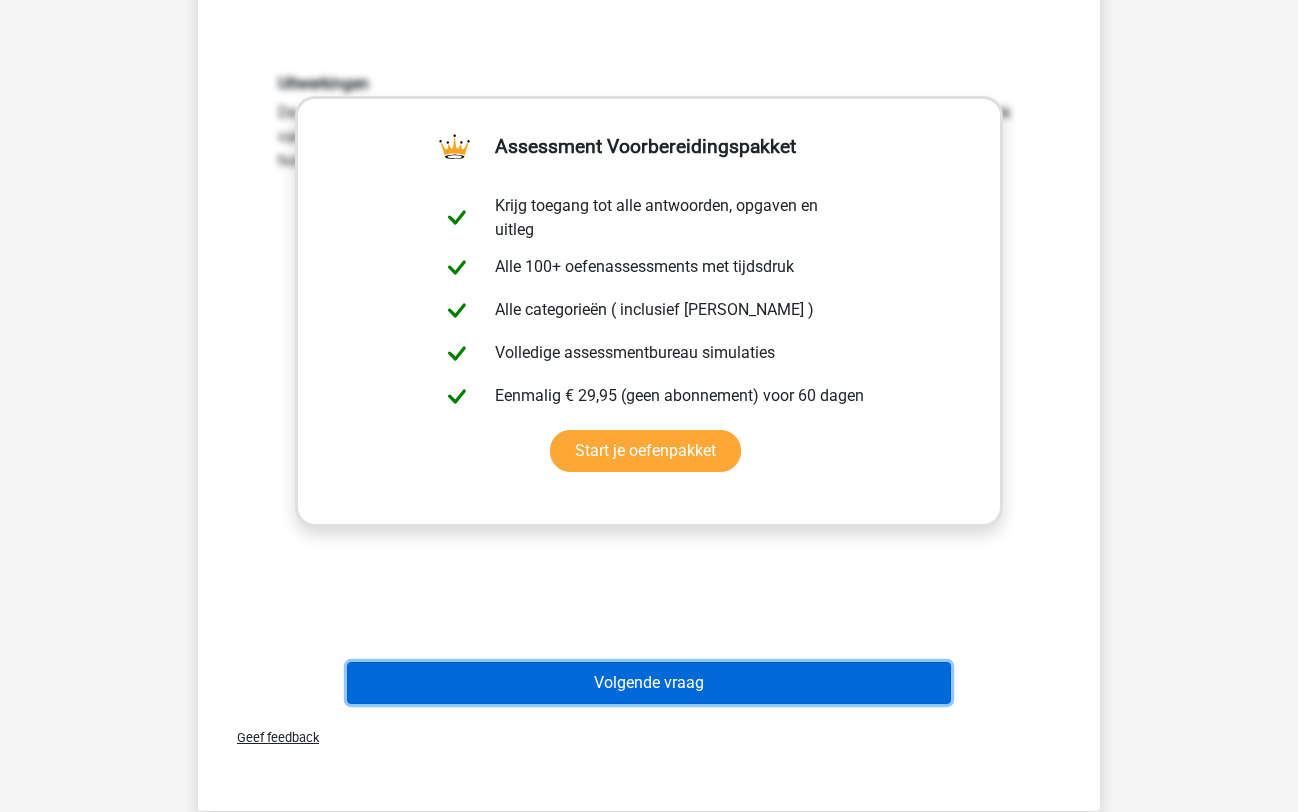 click on "Volgende vraag" at bounding box center (649, 683) 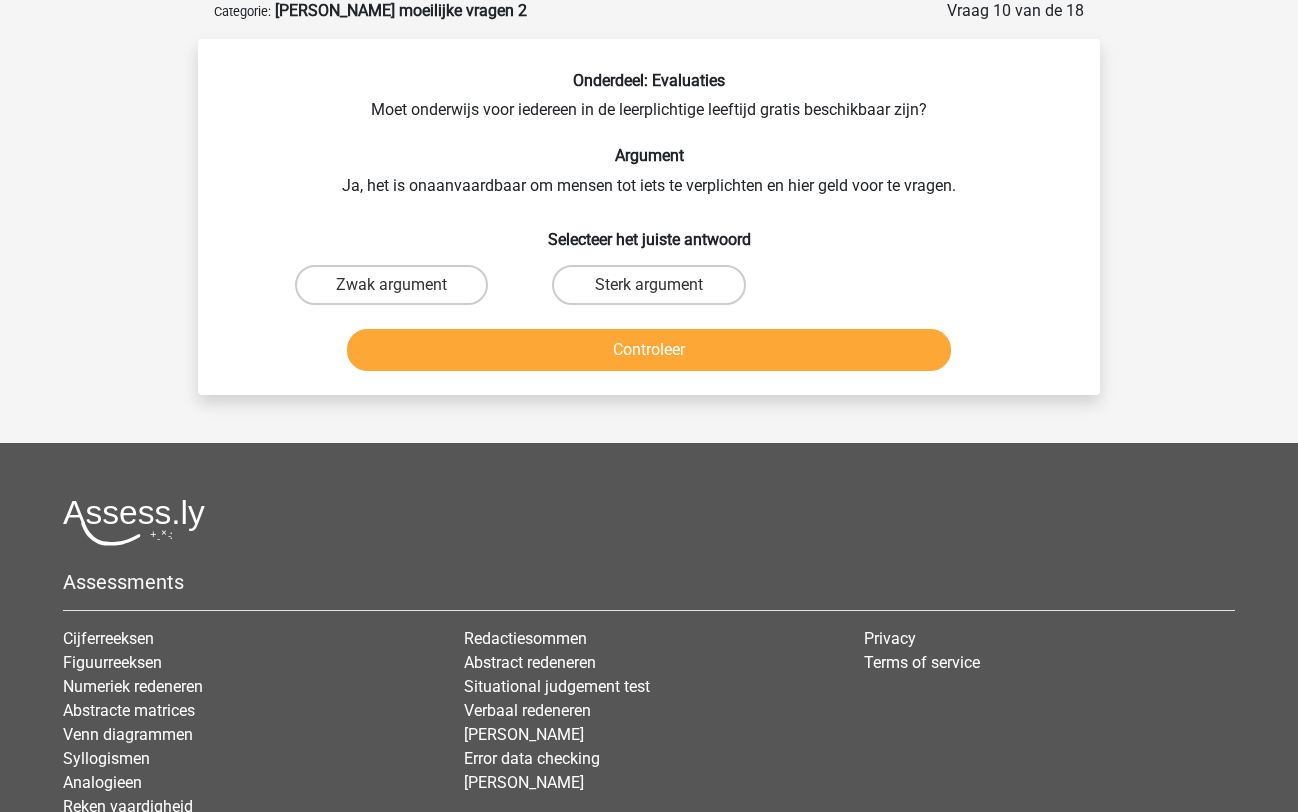 scroll, scrollTop: 100, scrollLeft: 0, axis: vertical 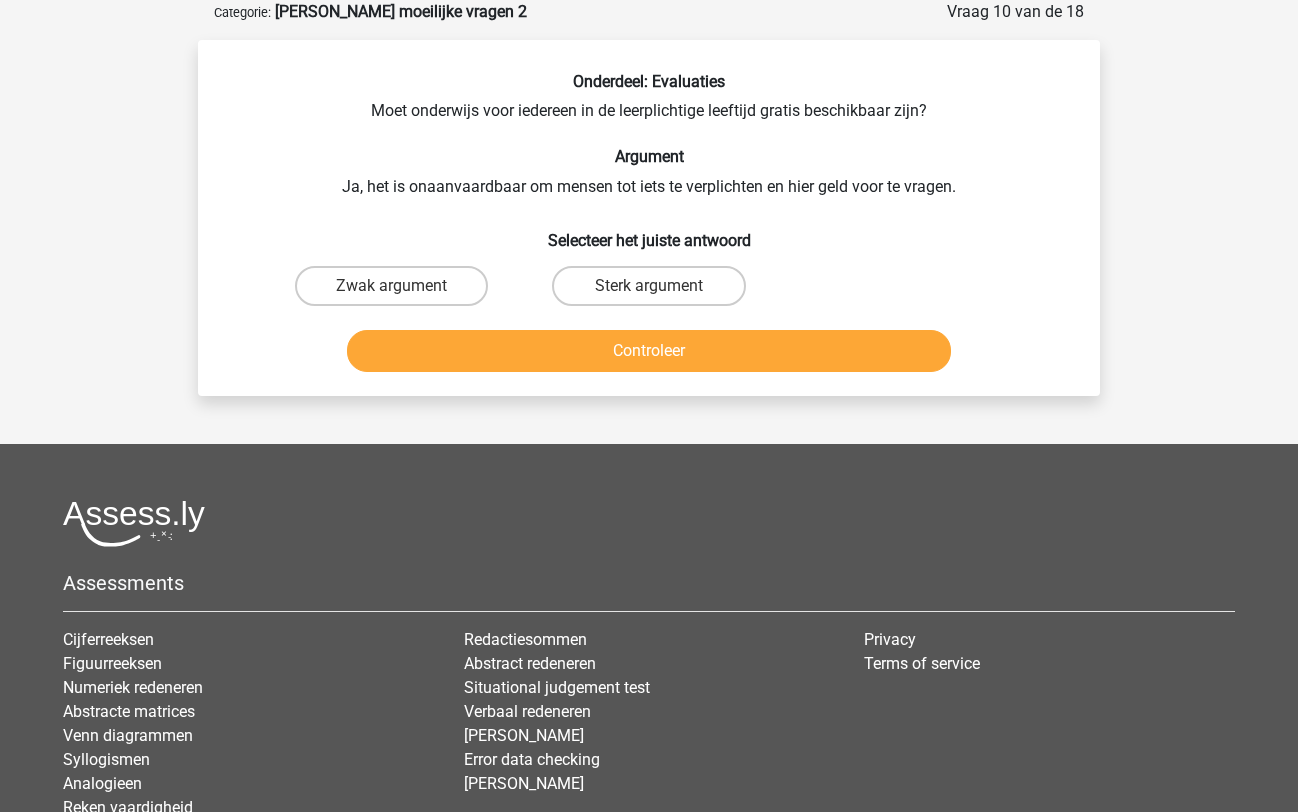 click on "Zwak argument" at bounding box center [391, 286] 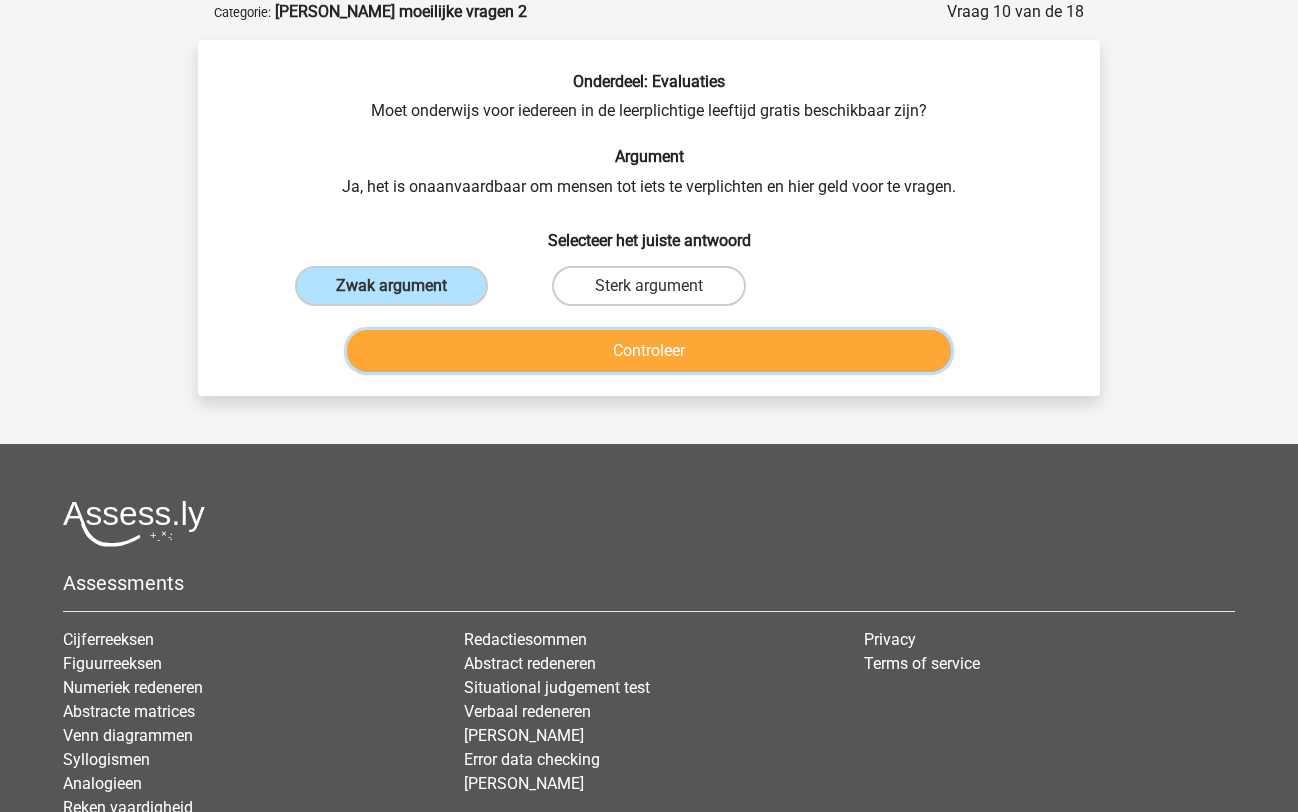 click on "Controleer" at bounding box center [649, 351] 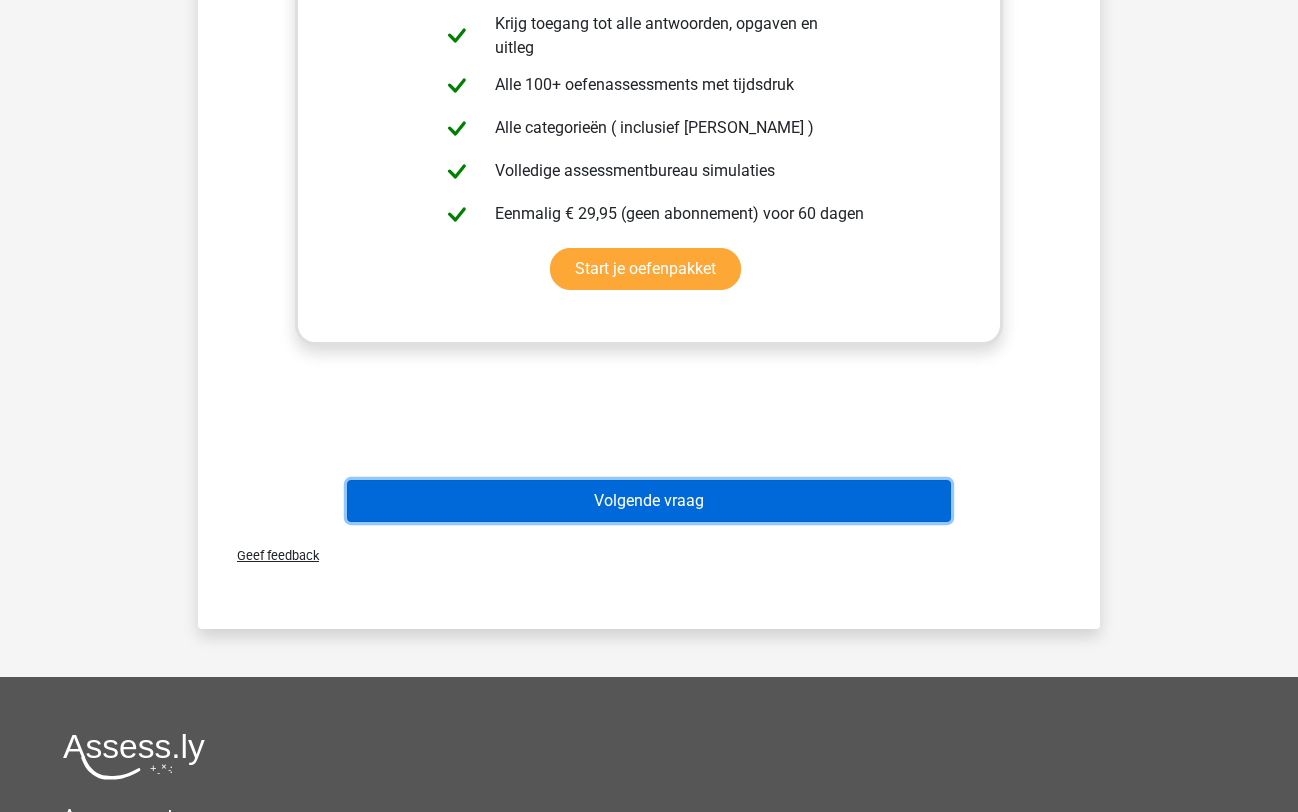 click on "Volgende vraag" at bounding box center [649, 501] 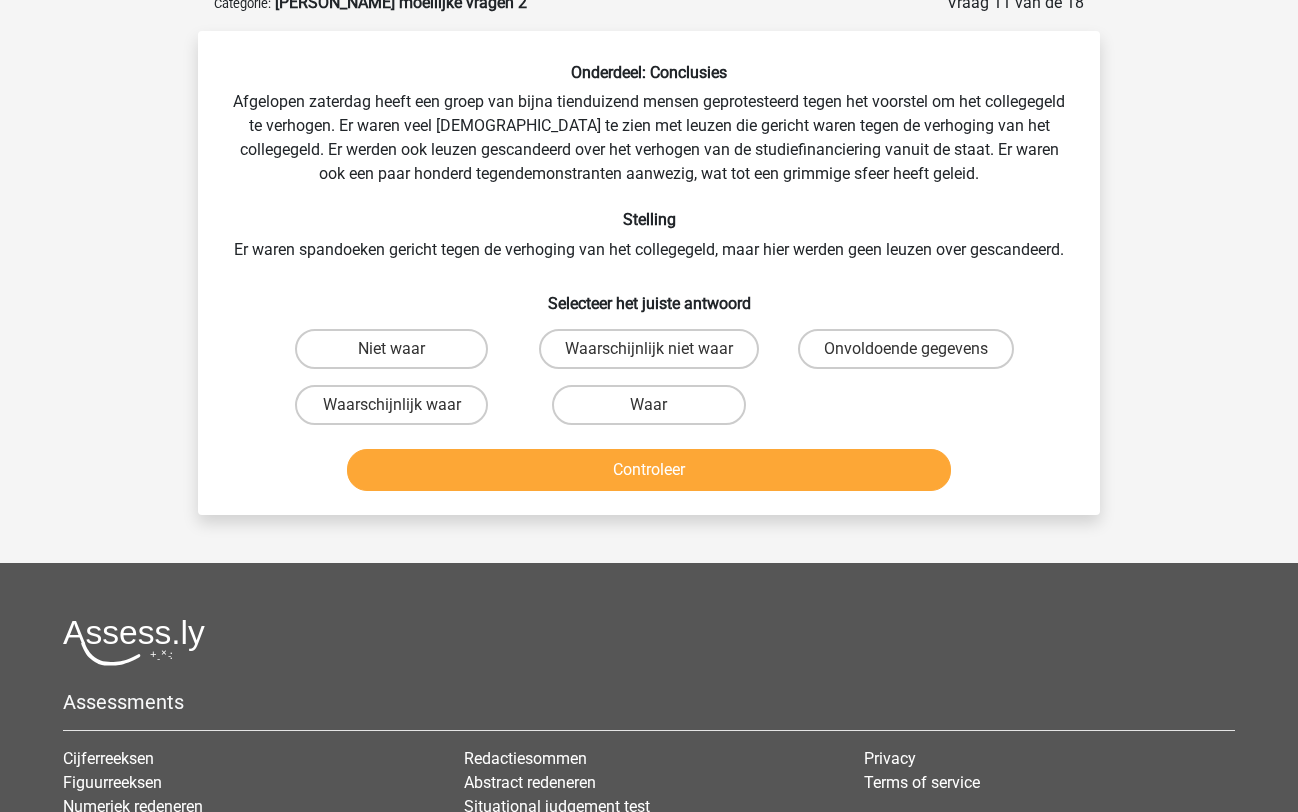 scroll, scrollTop: 100, scrollLeft: 0, axis: vertical 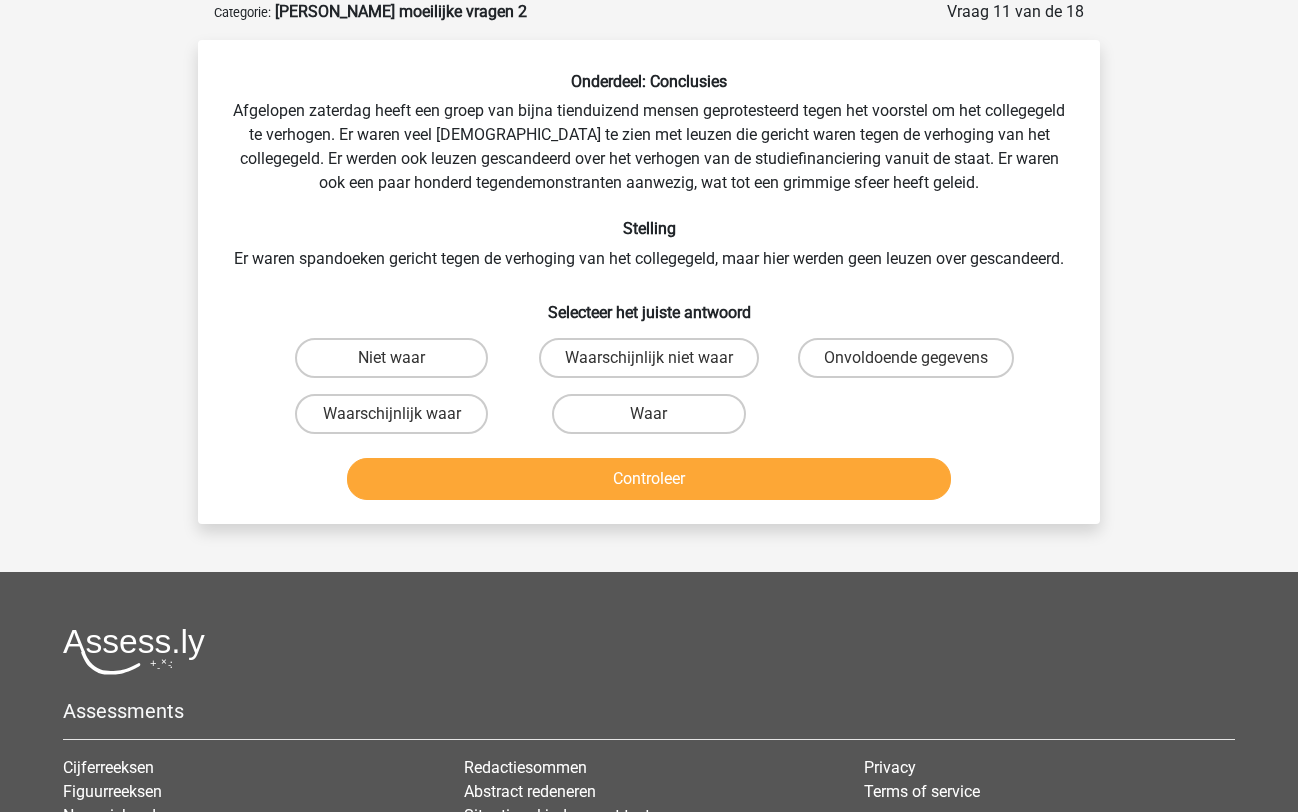 click on "Onvoldoende gegevens" at bounding box center [906, 358] 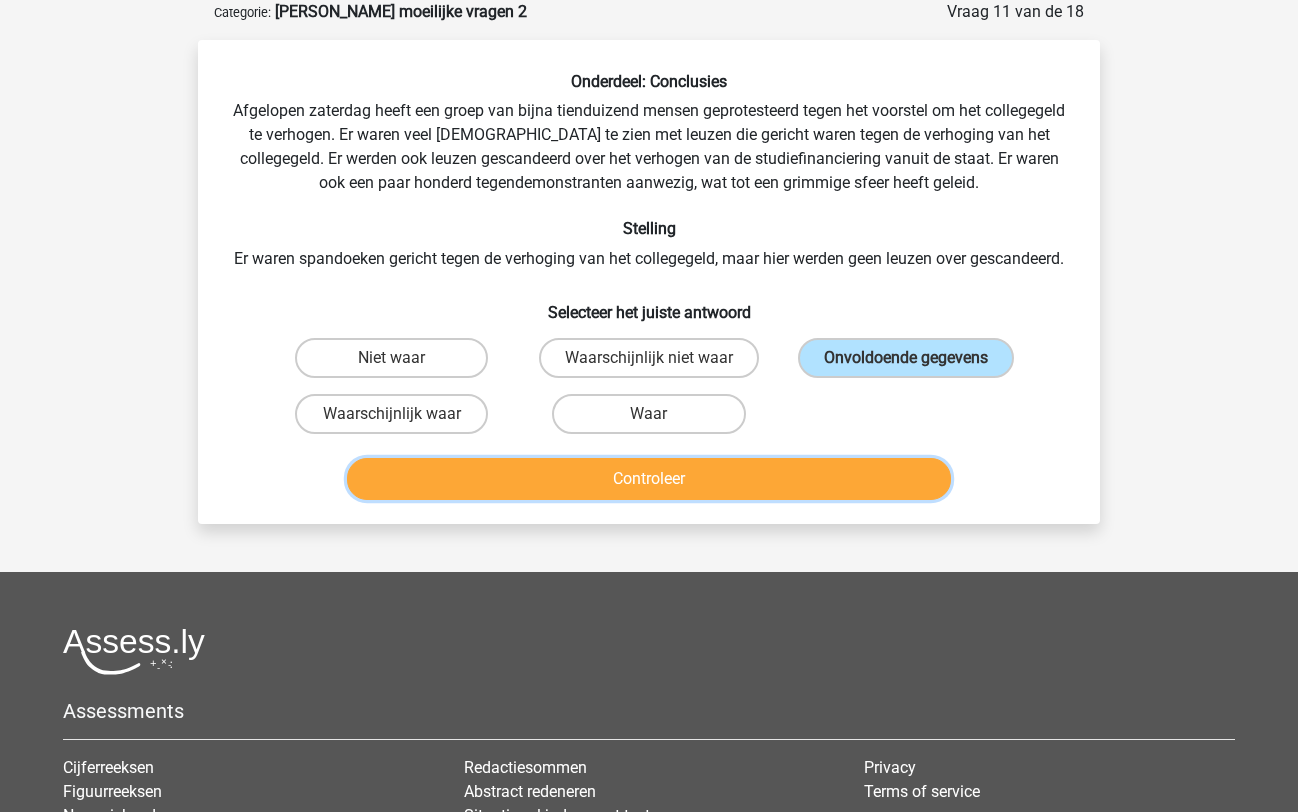 click on "Controleer" at bounding box center [649, 479] 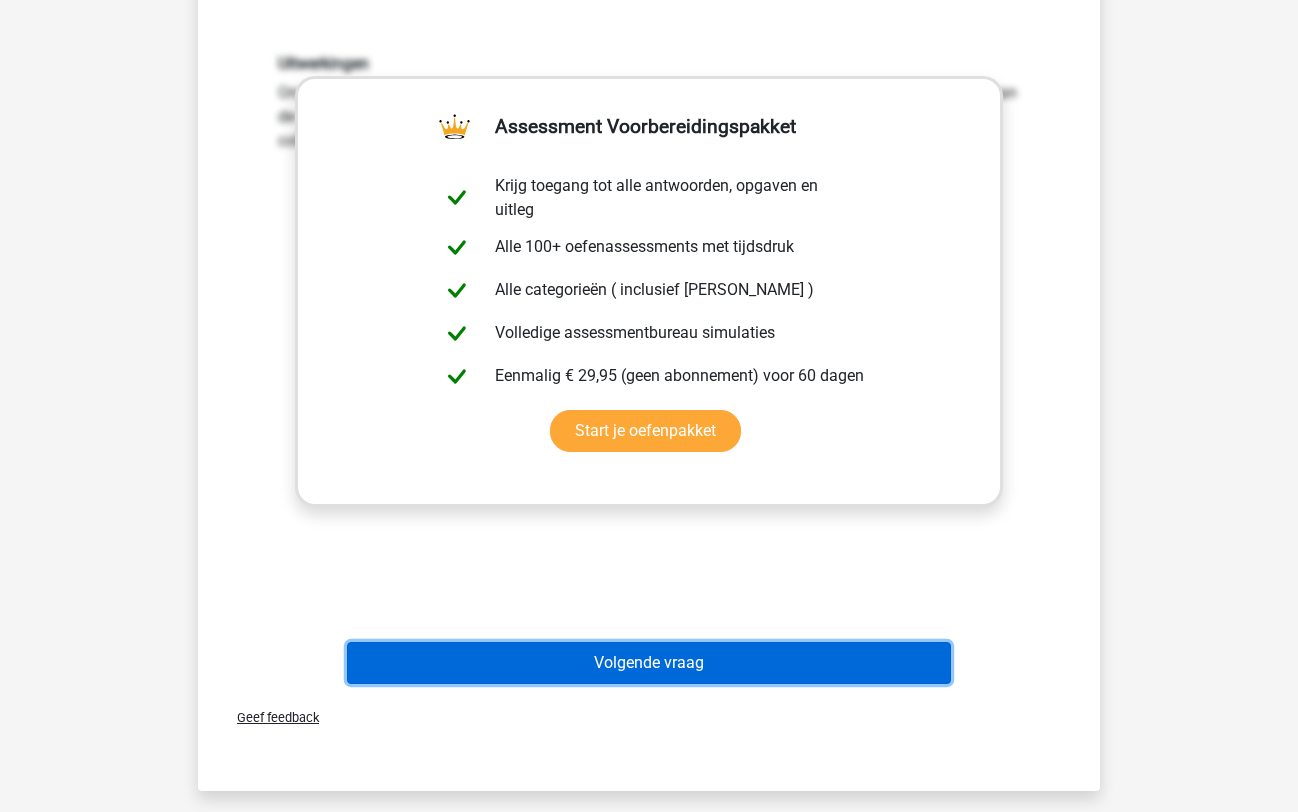click on "Volgende vraag" at bounding box center [649, 663] 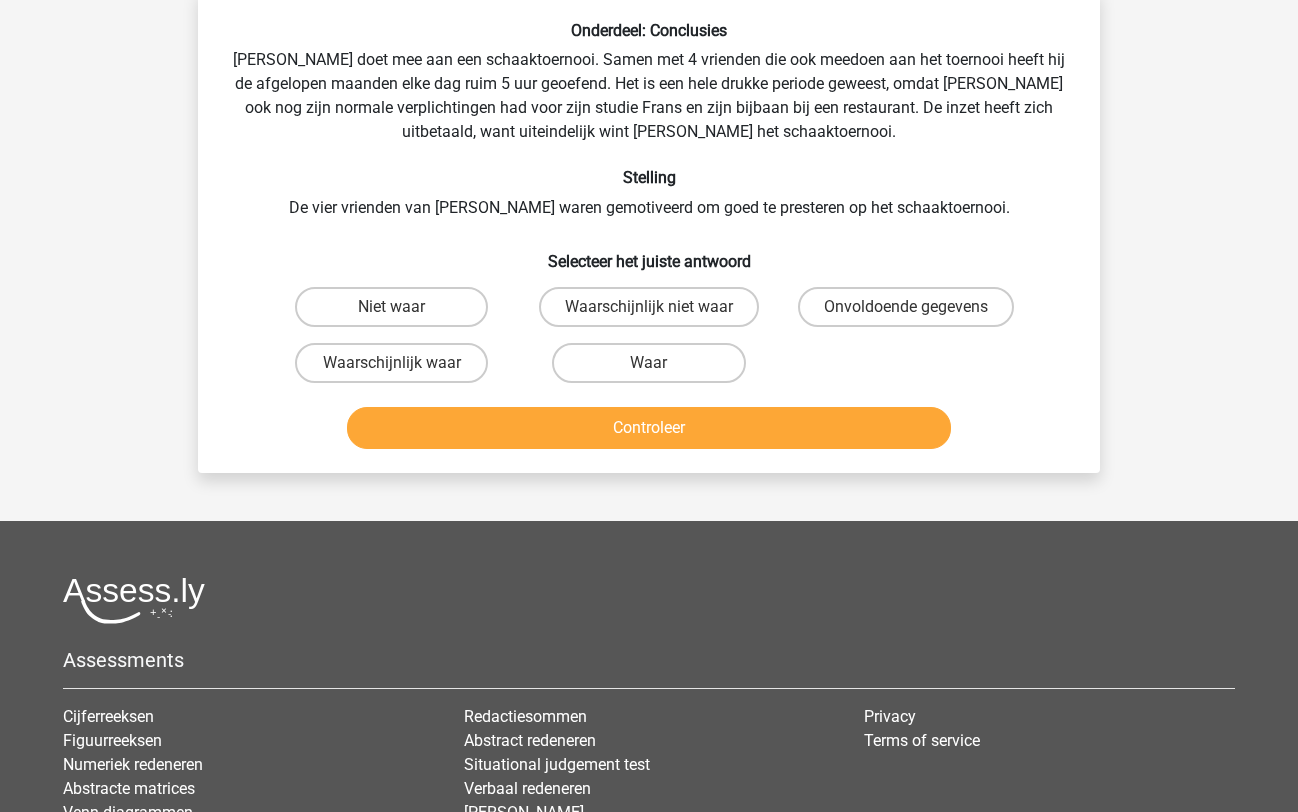 scroll, scrollTop: 100, scrollLeft: 0, axis: vertical 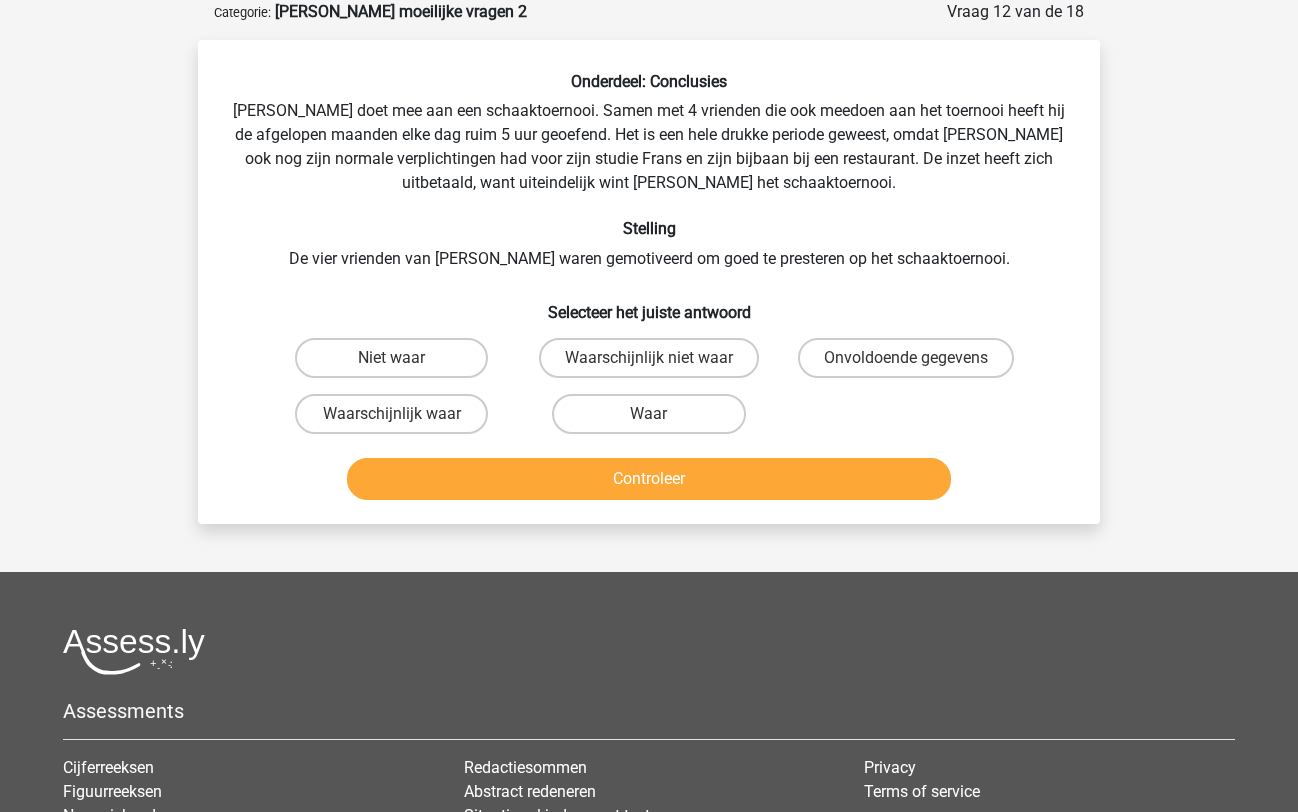 click on "Waarschijnlijk waar" at bounding box center [391, 414] 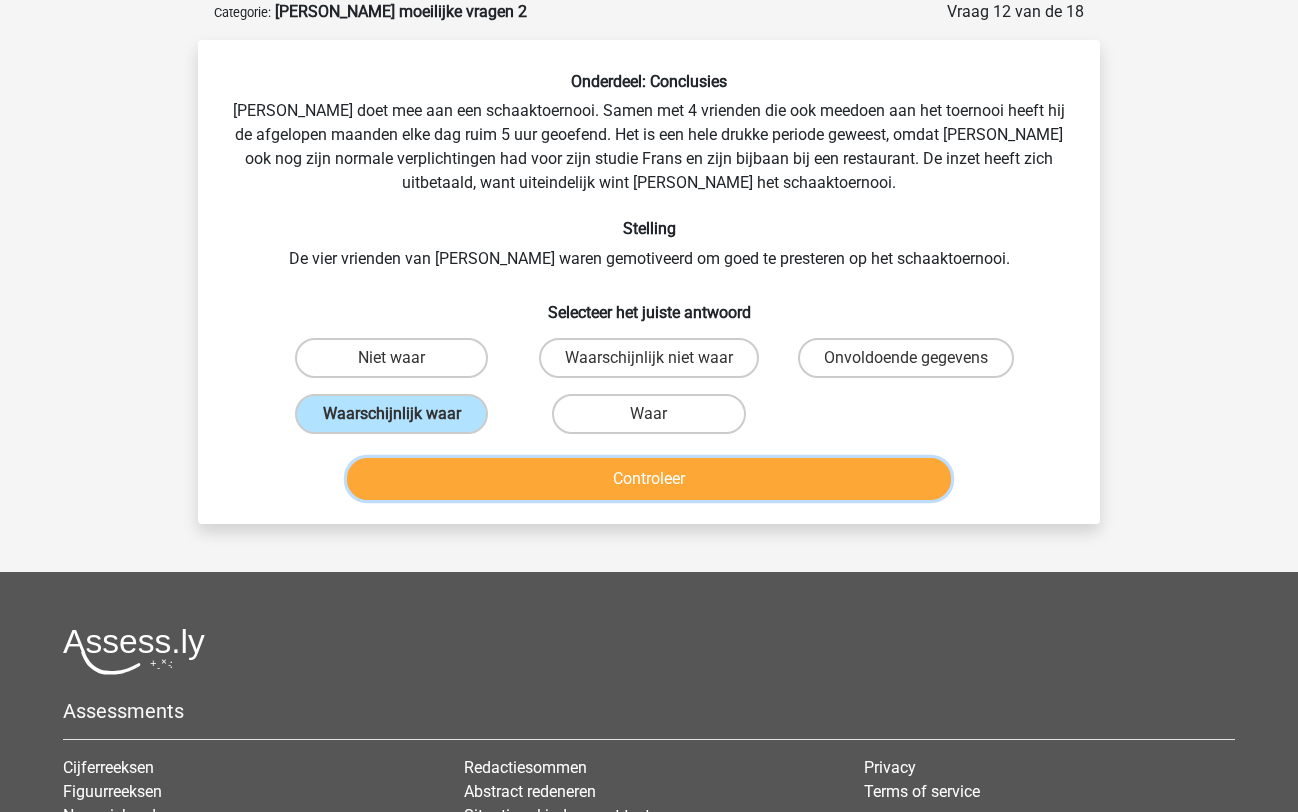 click on "Controleer" at bounding box center [649, 479] 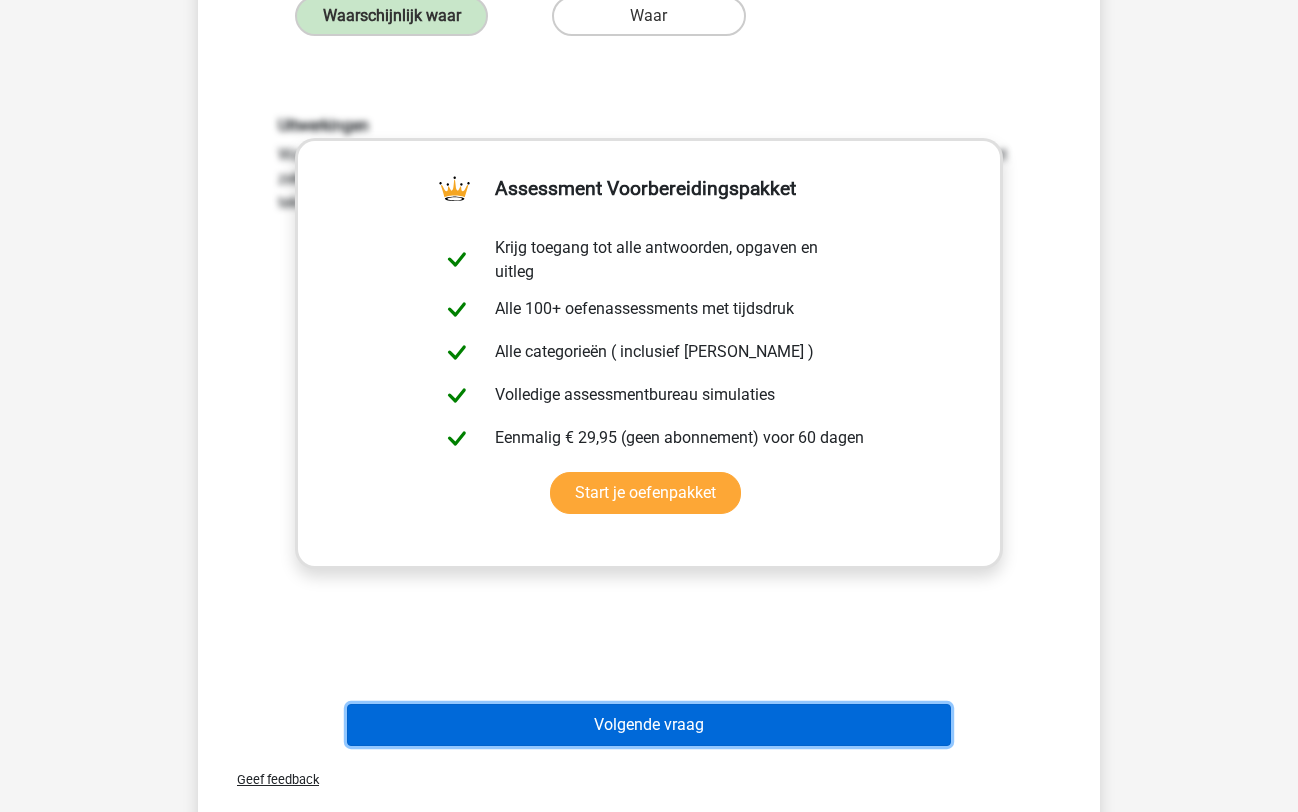 click on "Volgende vraag" at bounding box center (649, 725) 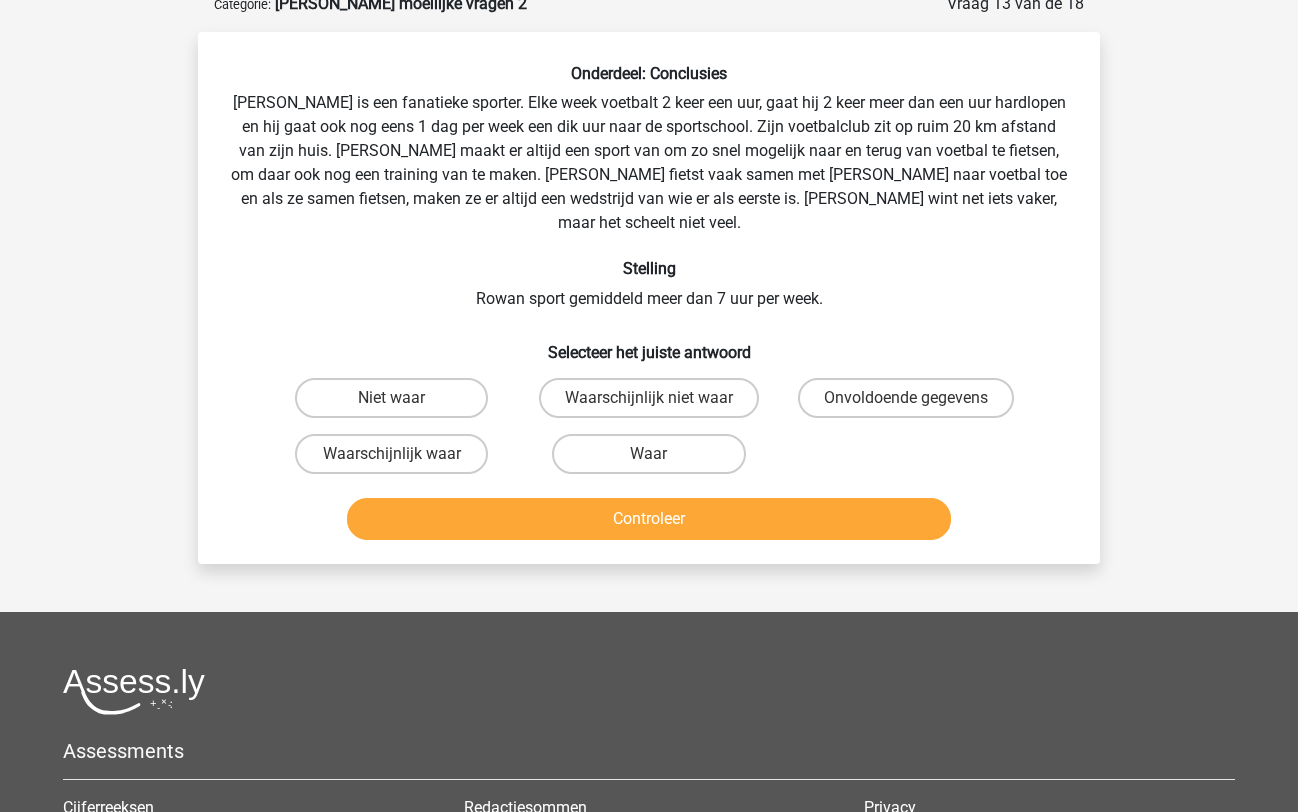 scroll, scrollTop: 100, scrollLeft: 0, axis: vertical 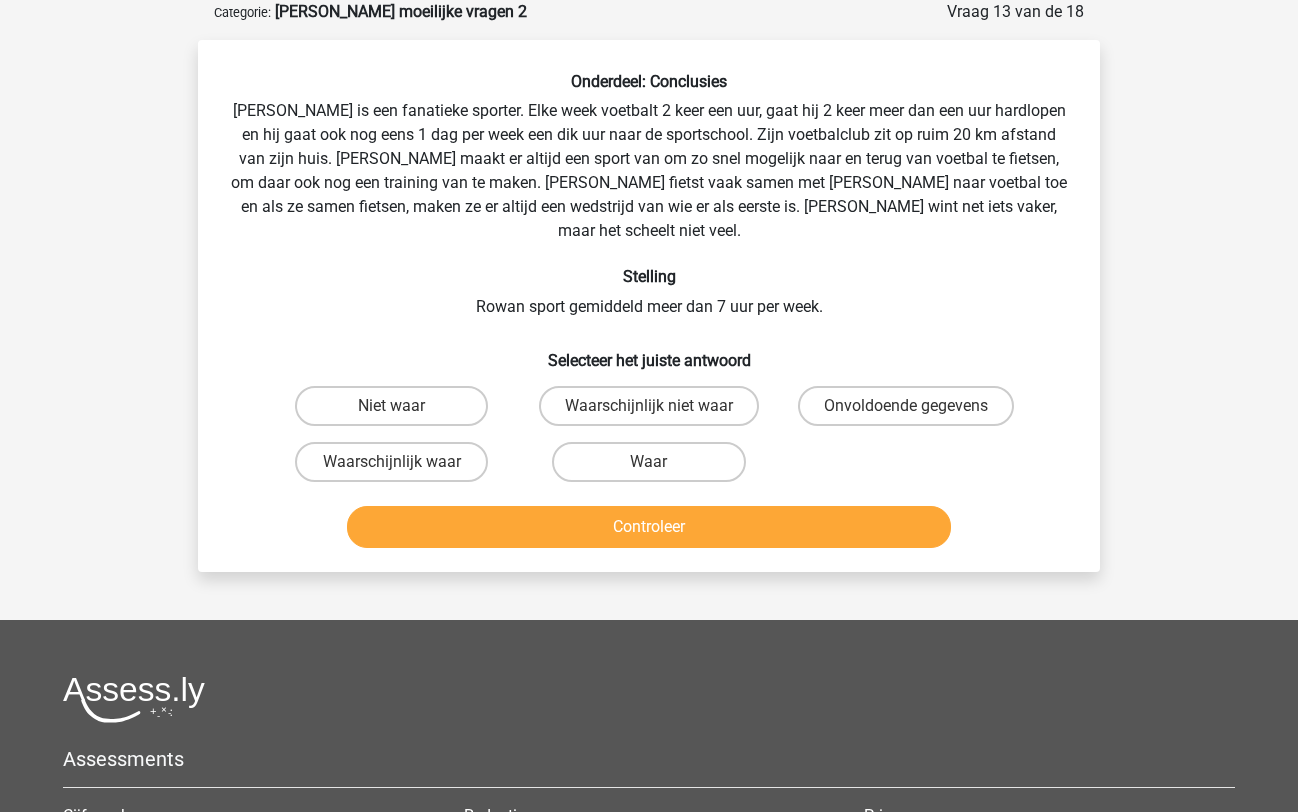 click on "Waarschijnlijk waar" at bounding box center [391, 462] 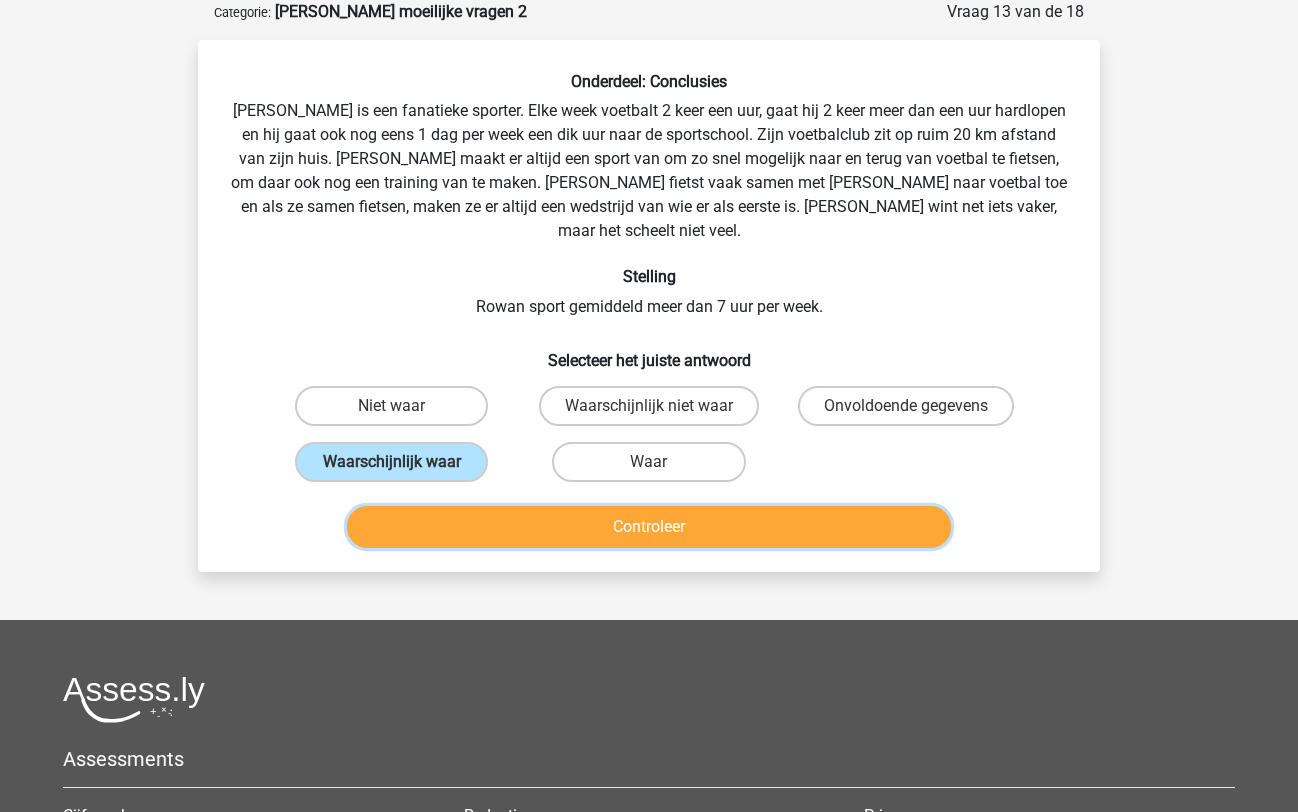 click on "Controleer" at bounding box center [649, 527] 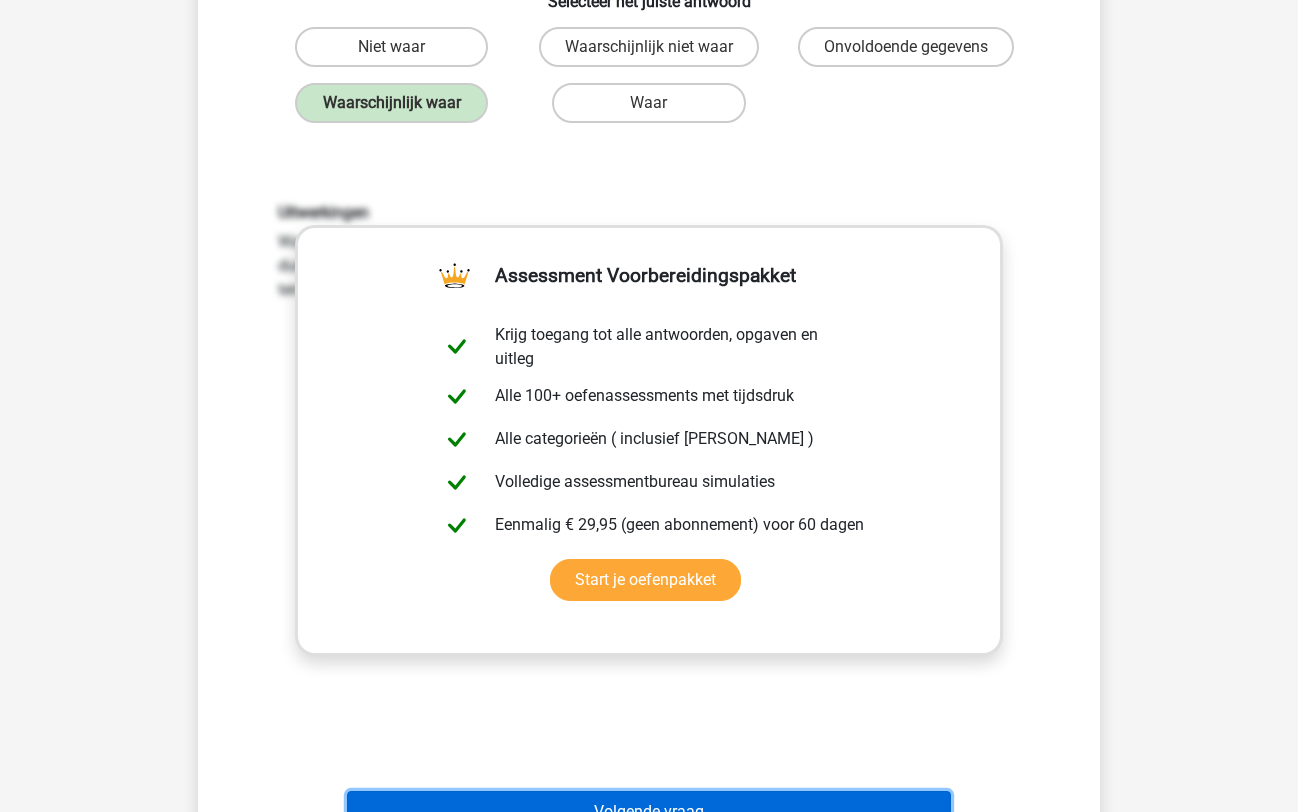 click on "Volgende vraag" at bounding box center (649, 812) 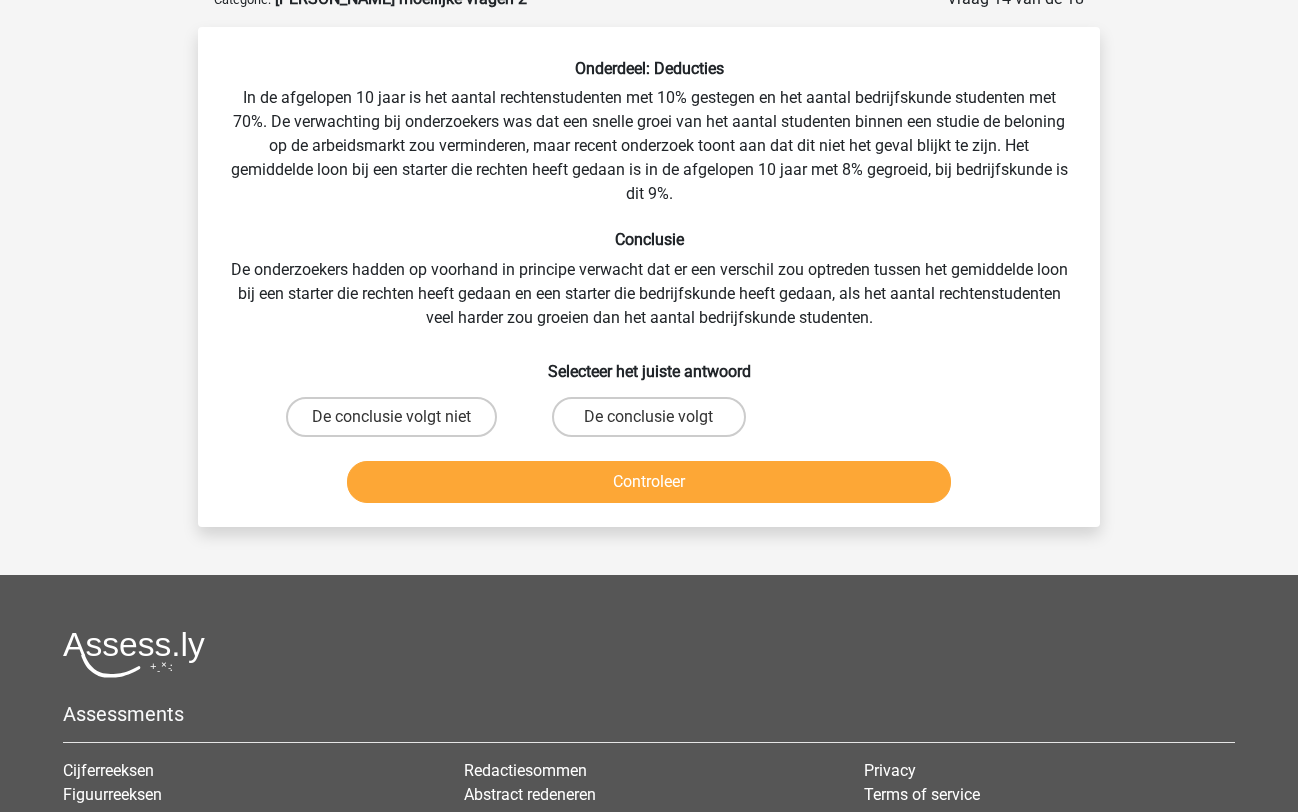 scroll, scrollTop: 100, scrollLeft: 0, axis: vertical 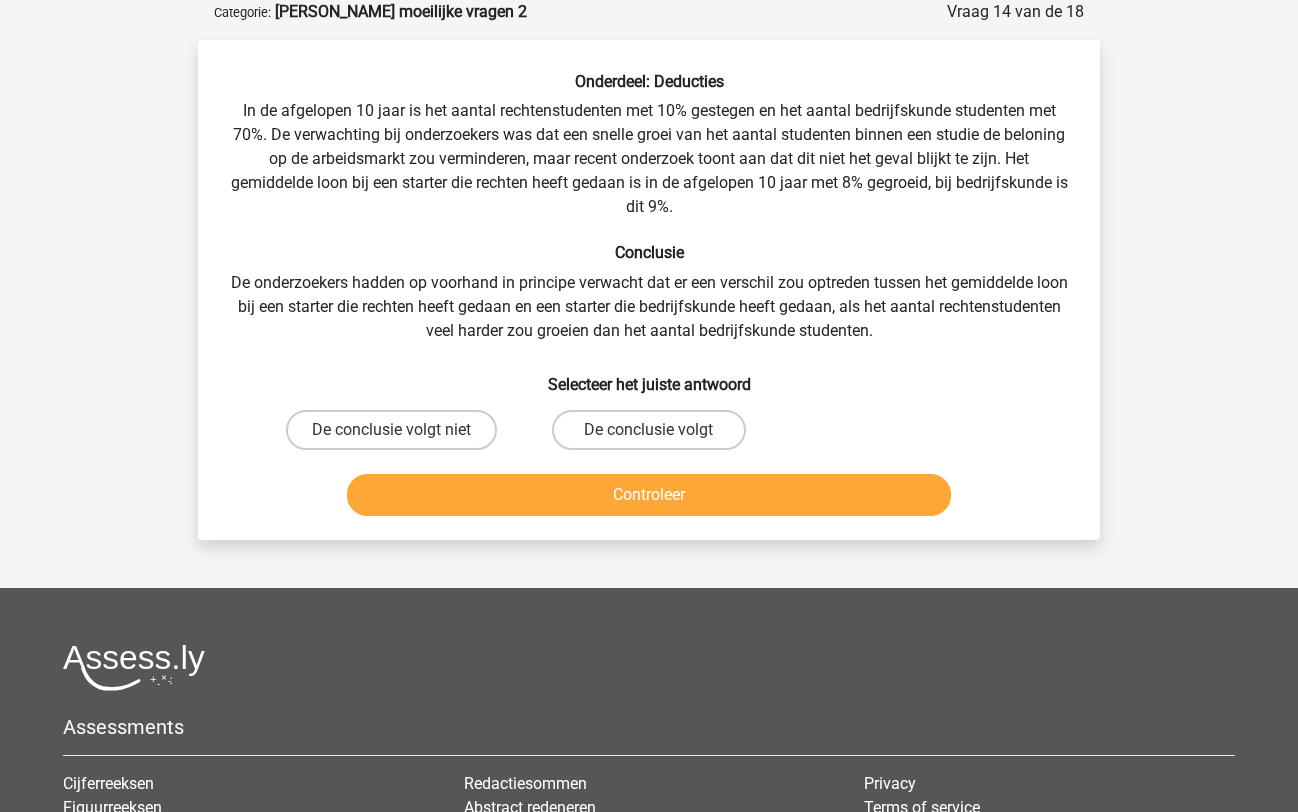 click on "De conclusie volgt" at bounding box center [648, 430] 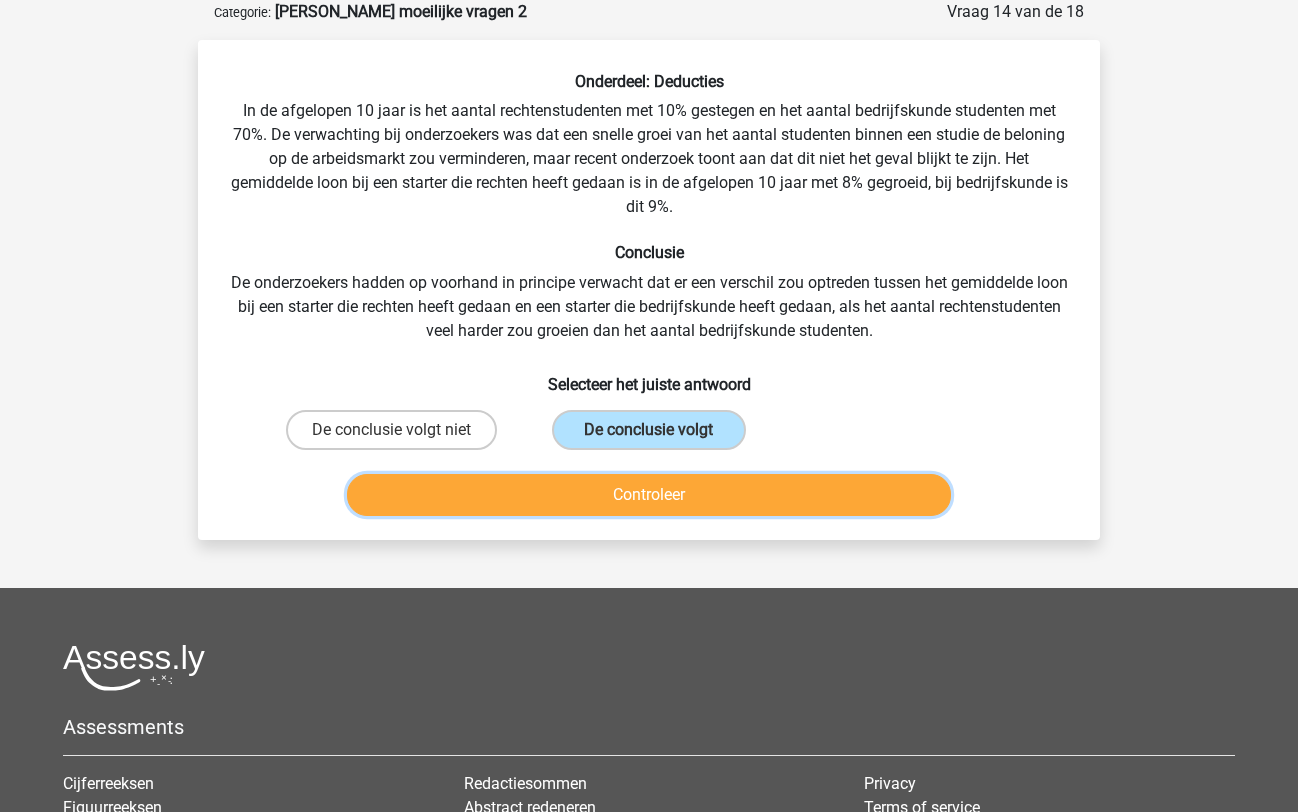 click on "Controleer" at bounding box center (649, 495) 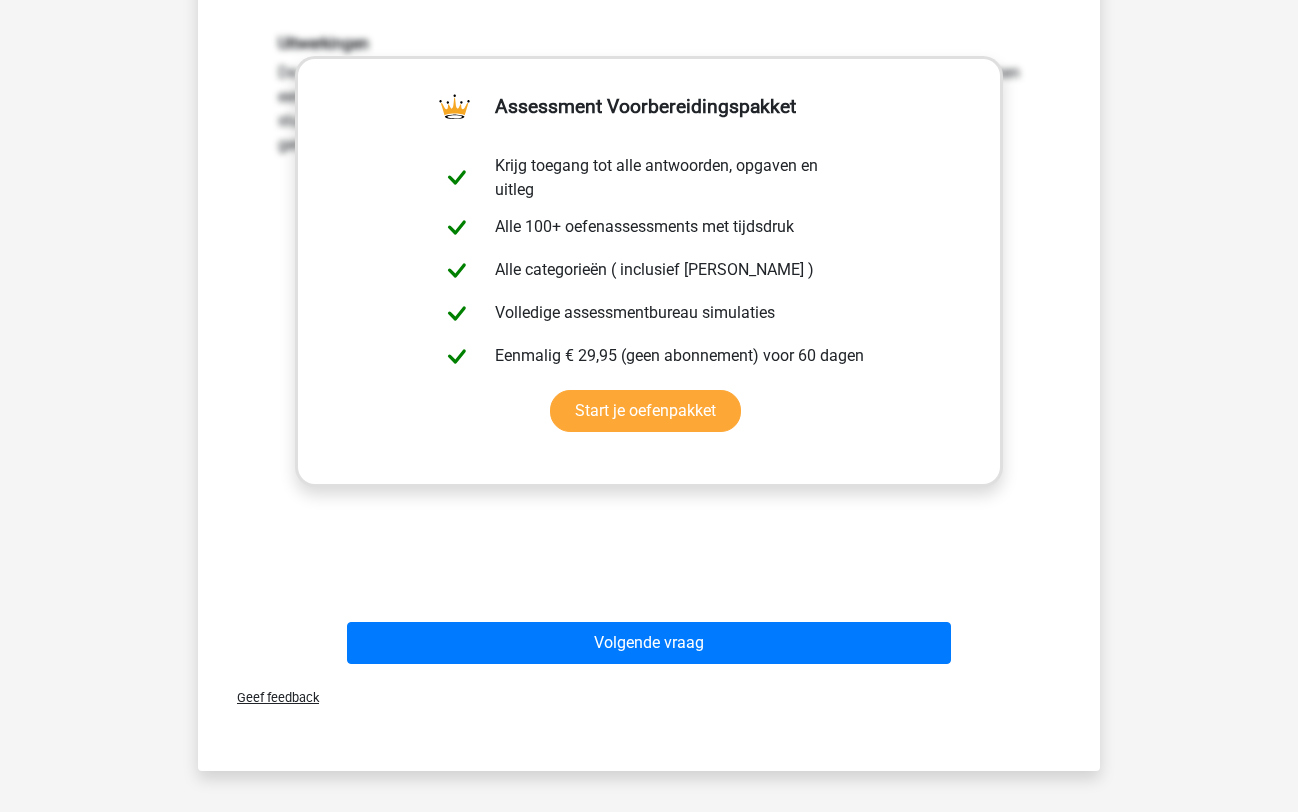 click on "Volgende vraag" at bounding box center (649, 643) 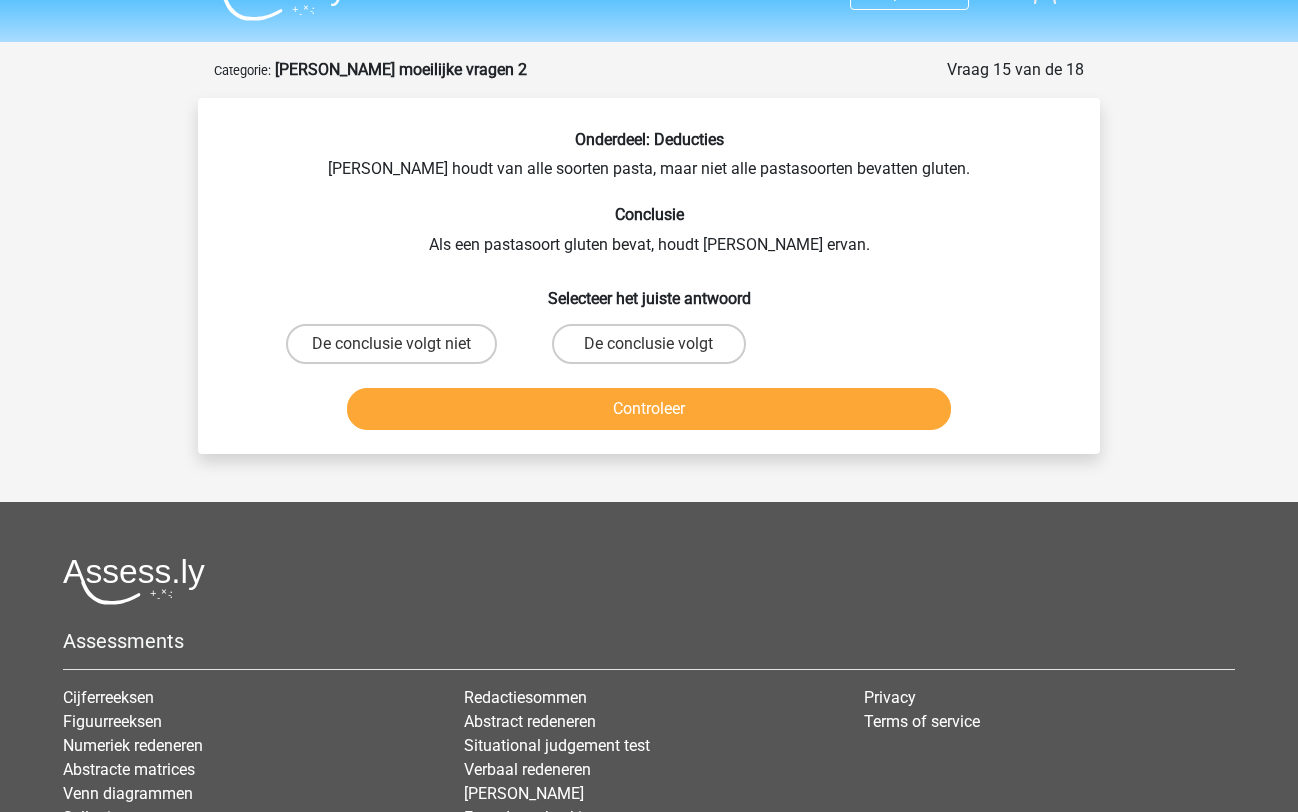scroll, scrollTop: 0, scrollLeft: 0, axis: both 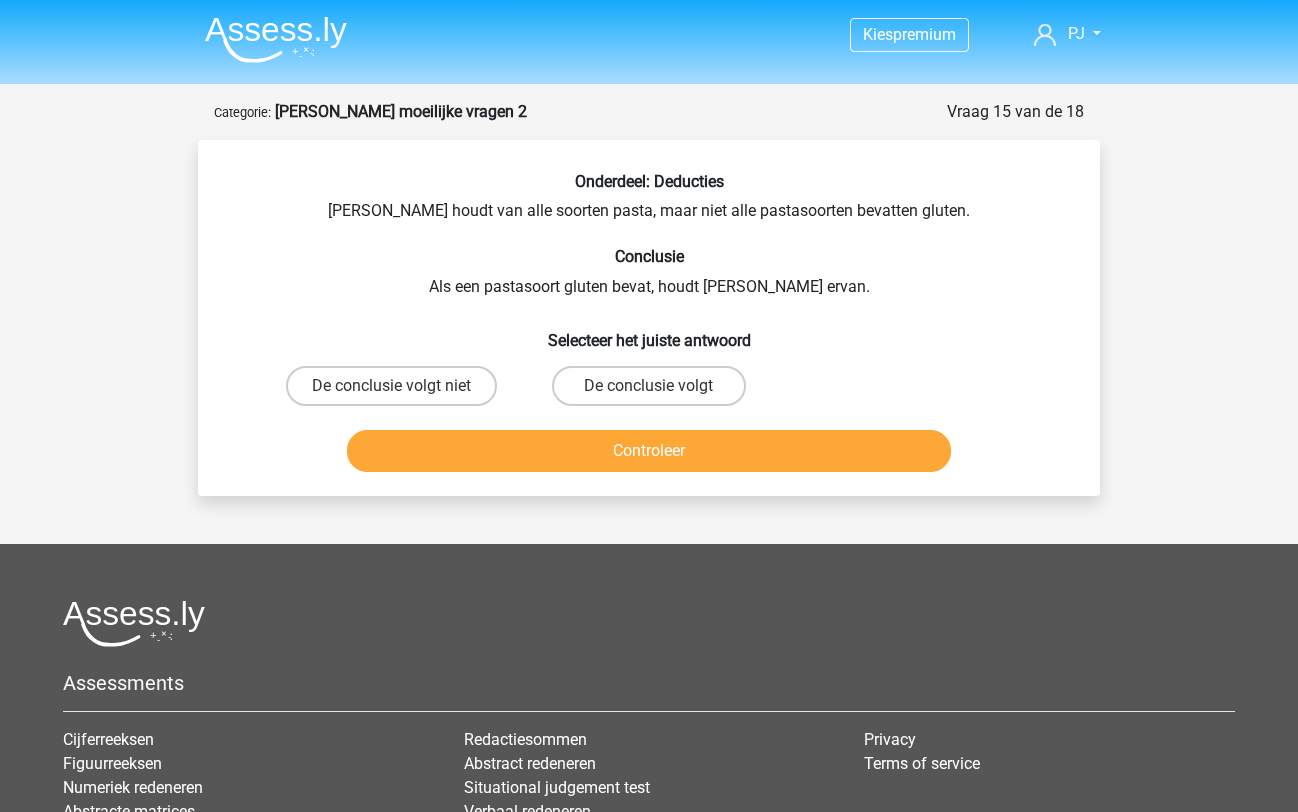 click on "De conclusie volgt" at bounding box center [648, 386] 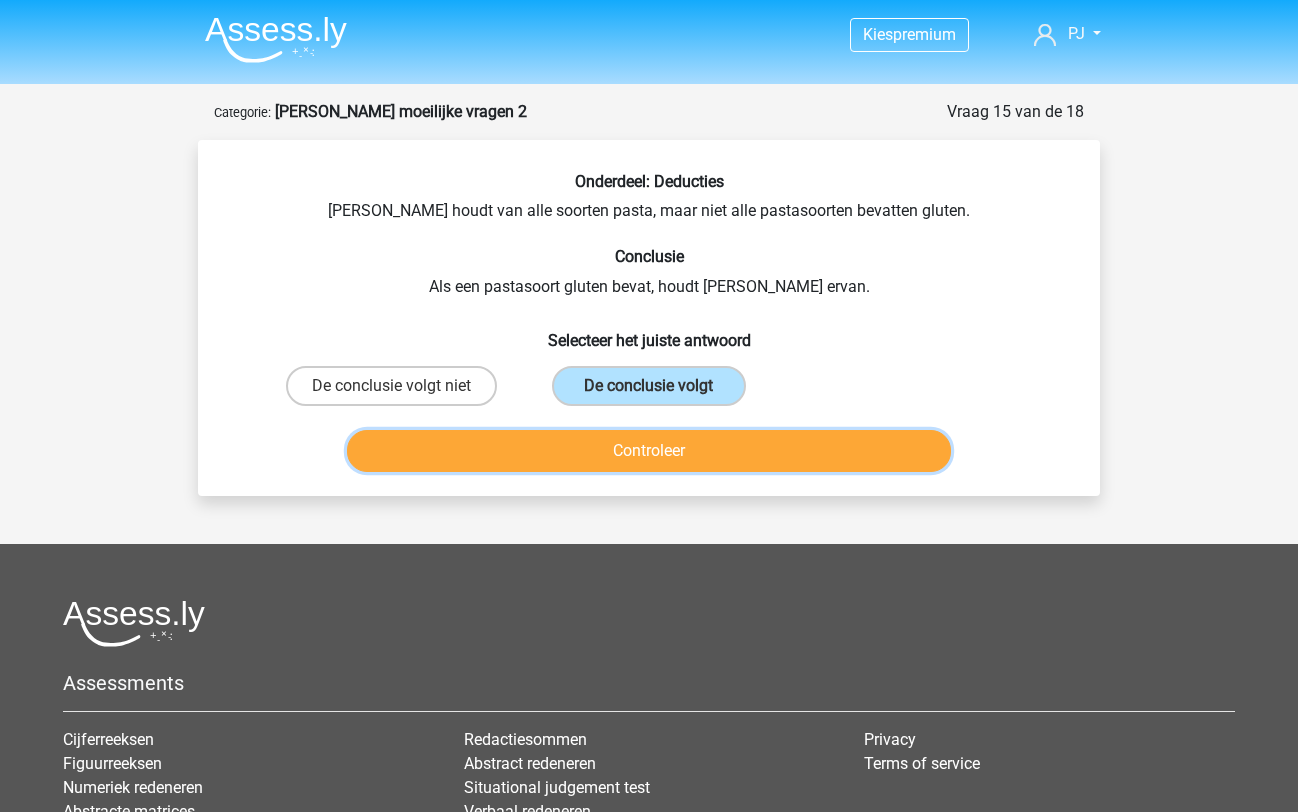 click on "Controleer" at bounding box center (649, 451) 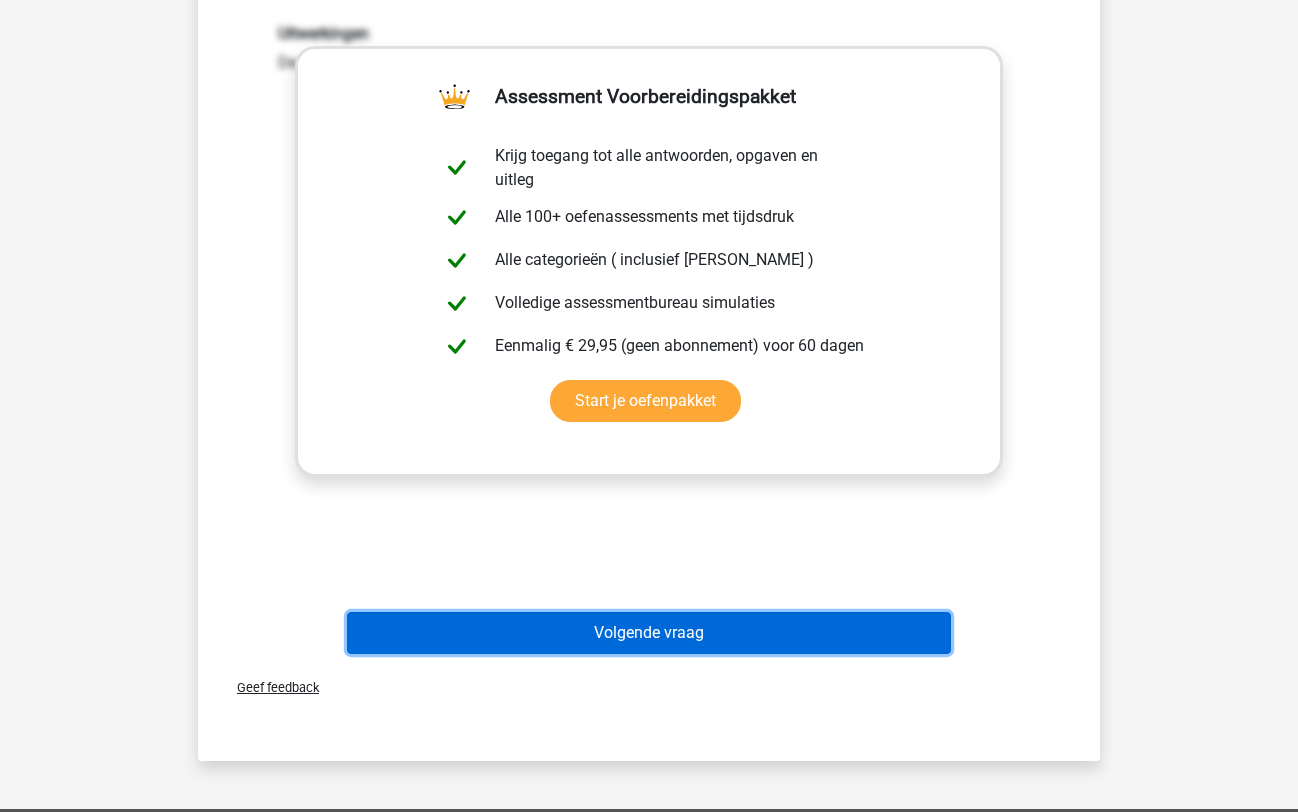 click on "Volgende vraag" at bounding box center (649, 633) 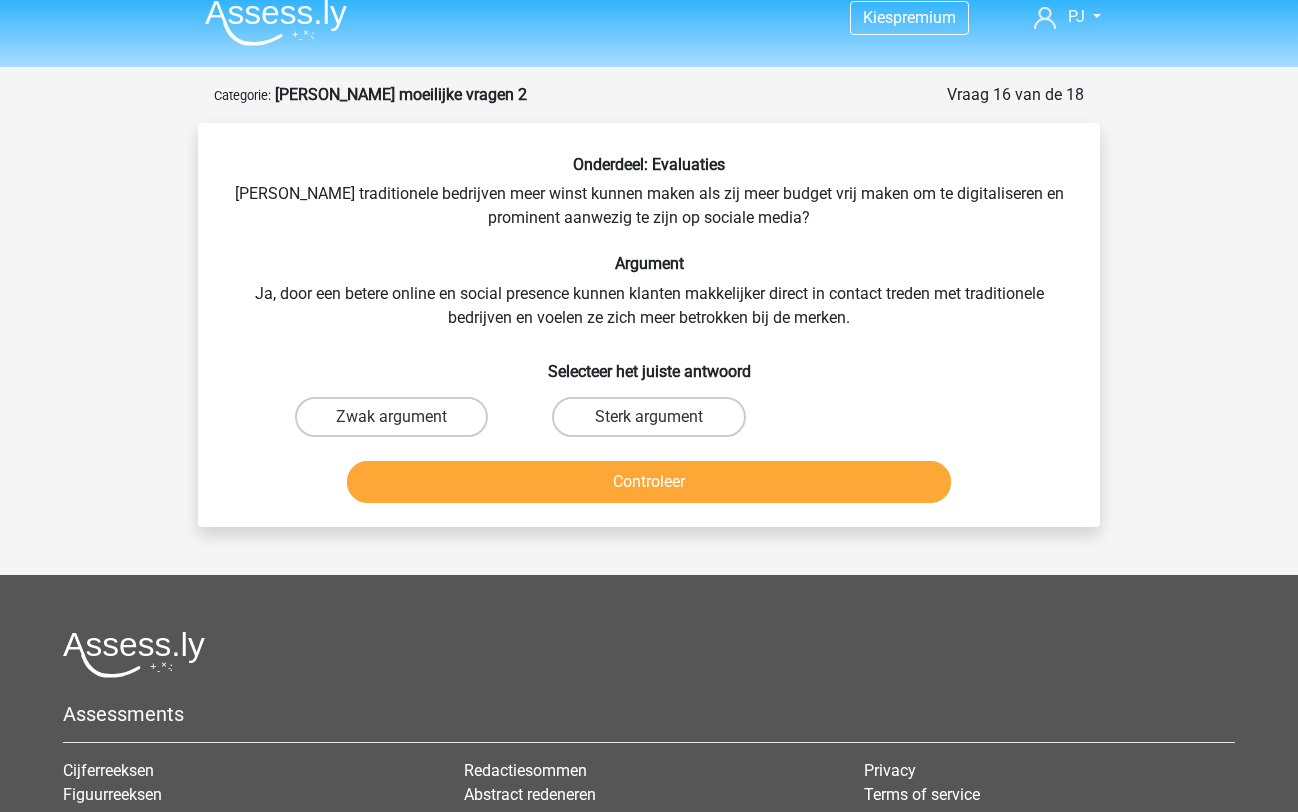 scroll, scrollTop: 9, scrollLeft: 0, axis: vertical 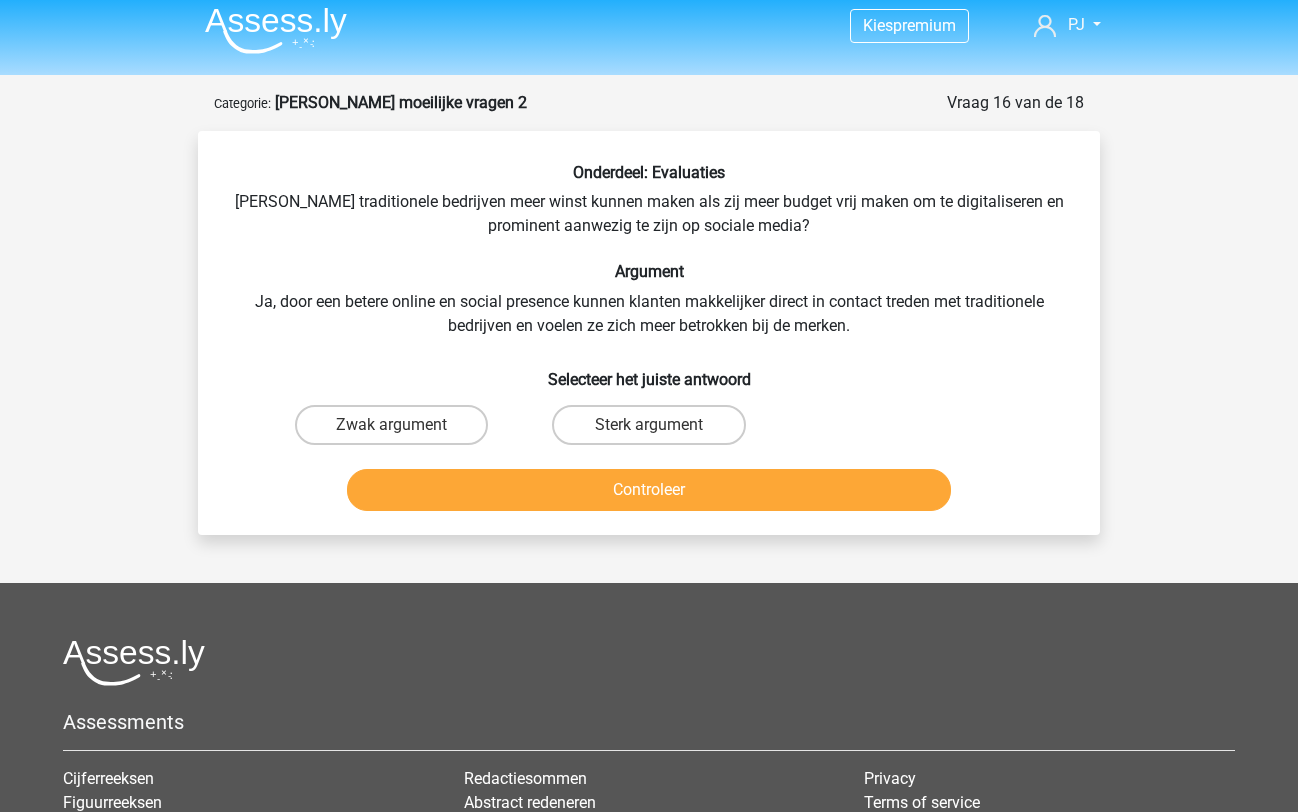 click on "Zwak argument" at bounding box center (391, 425) 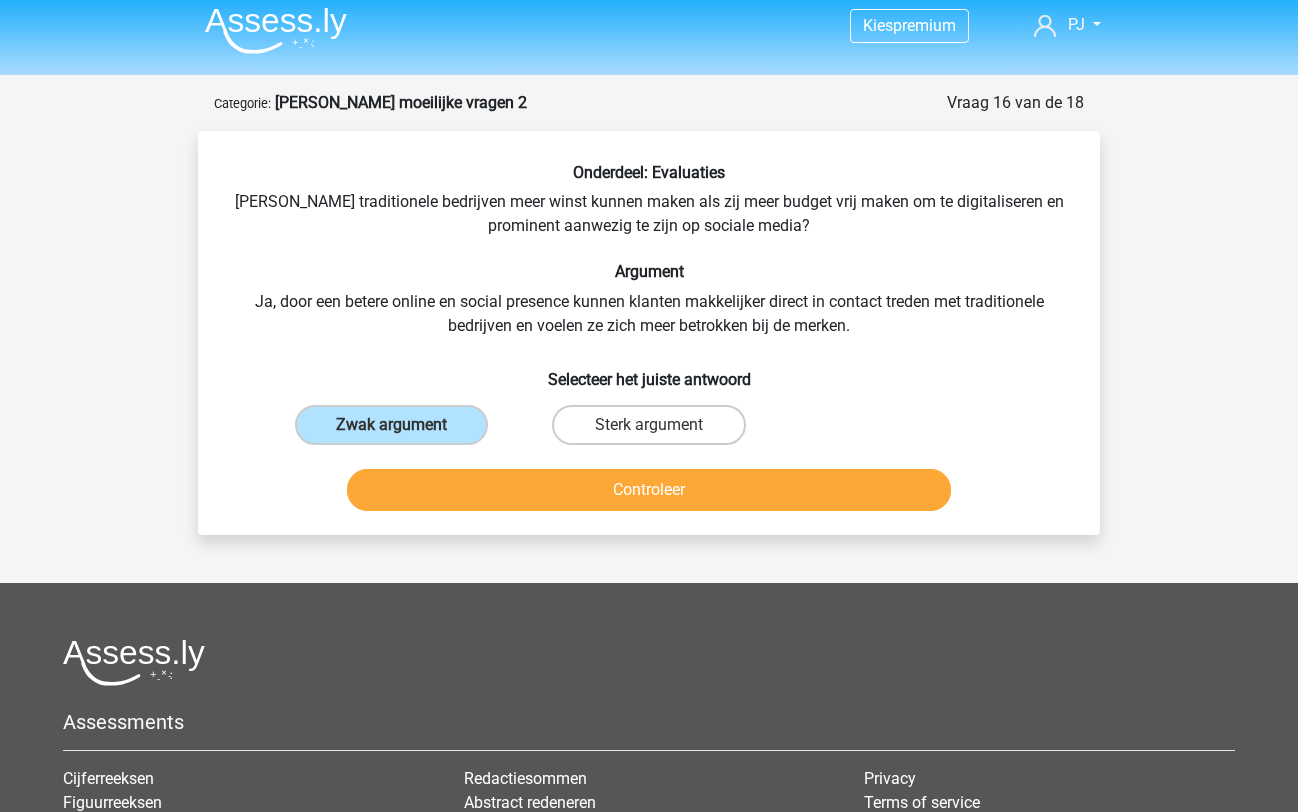click on "Controleer" at bounding box center [649, 490] 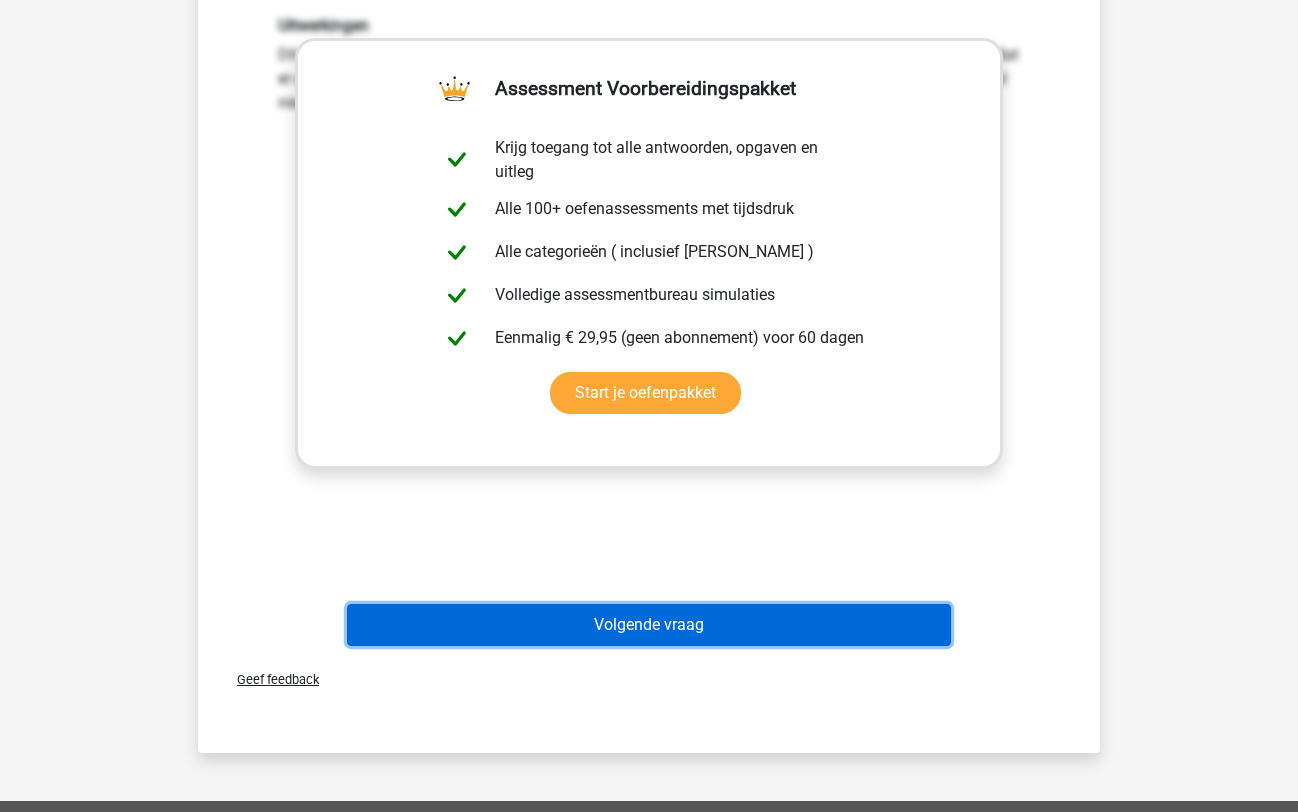 click on "Volgende vraag" at bounding box center (649, 625) 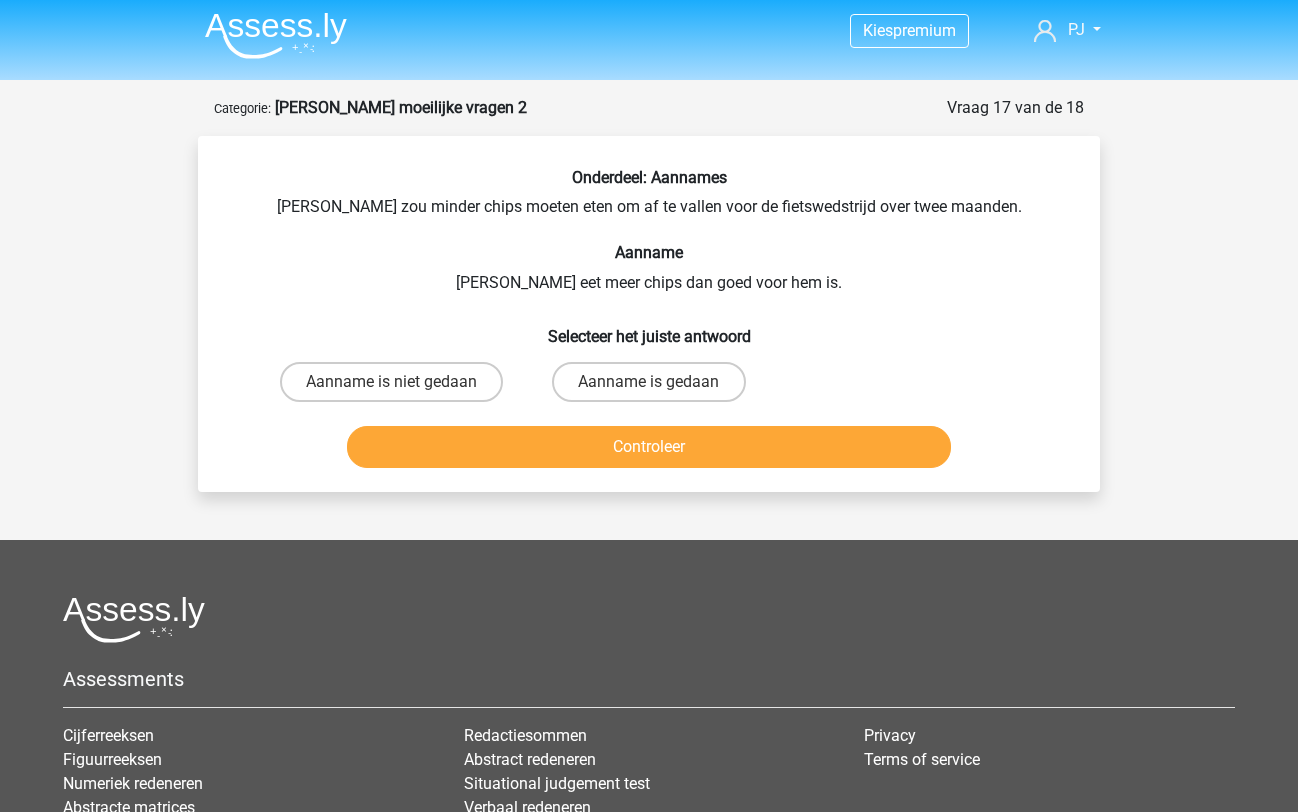 scroll, scrollTop: 0, scrollLeft: 0, axis: both 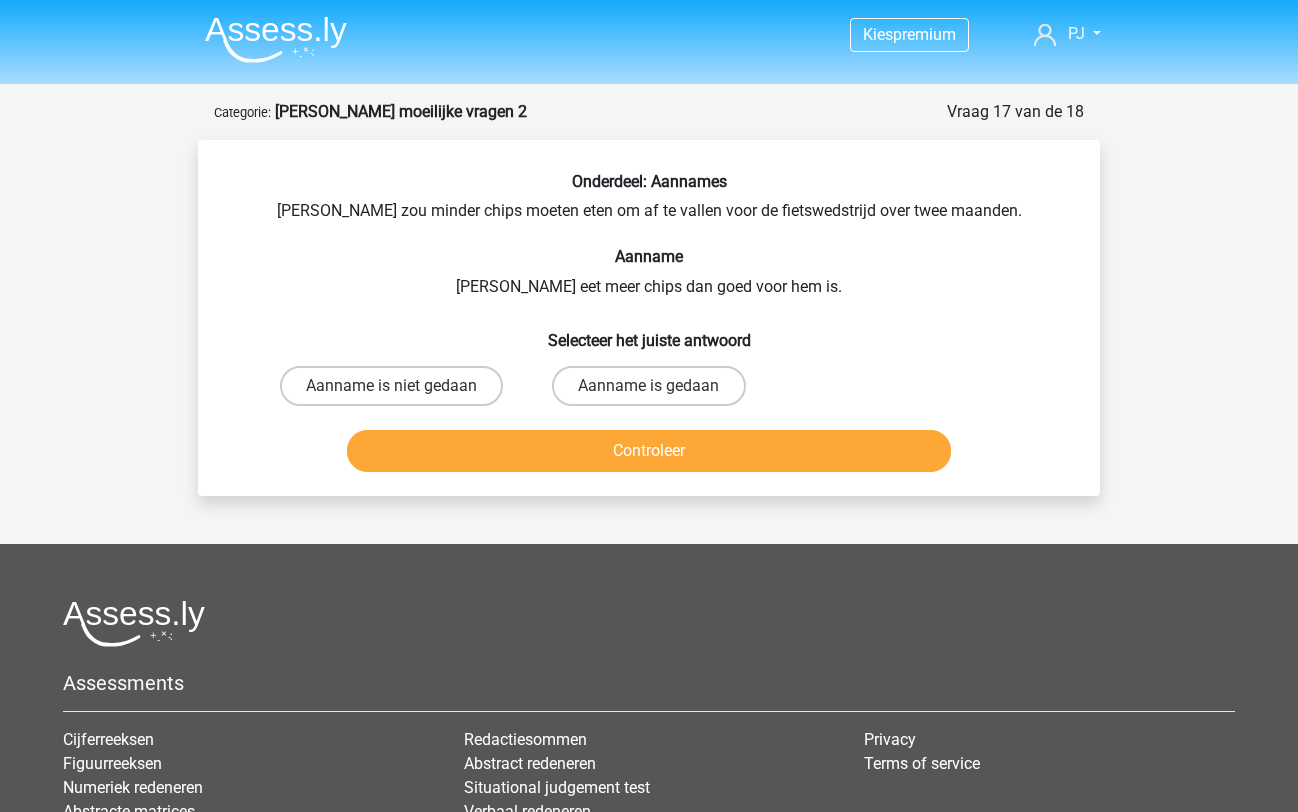 click on "Aanname is niet gedaan" at bounding box center (391, 386) 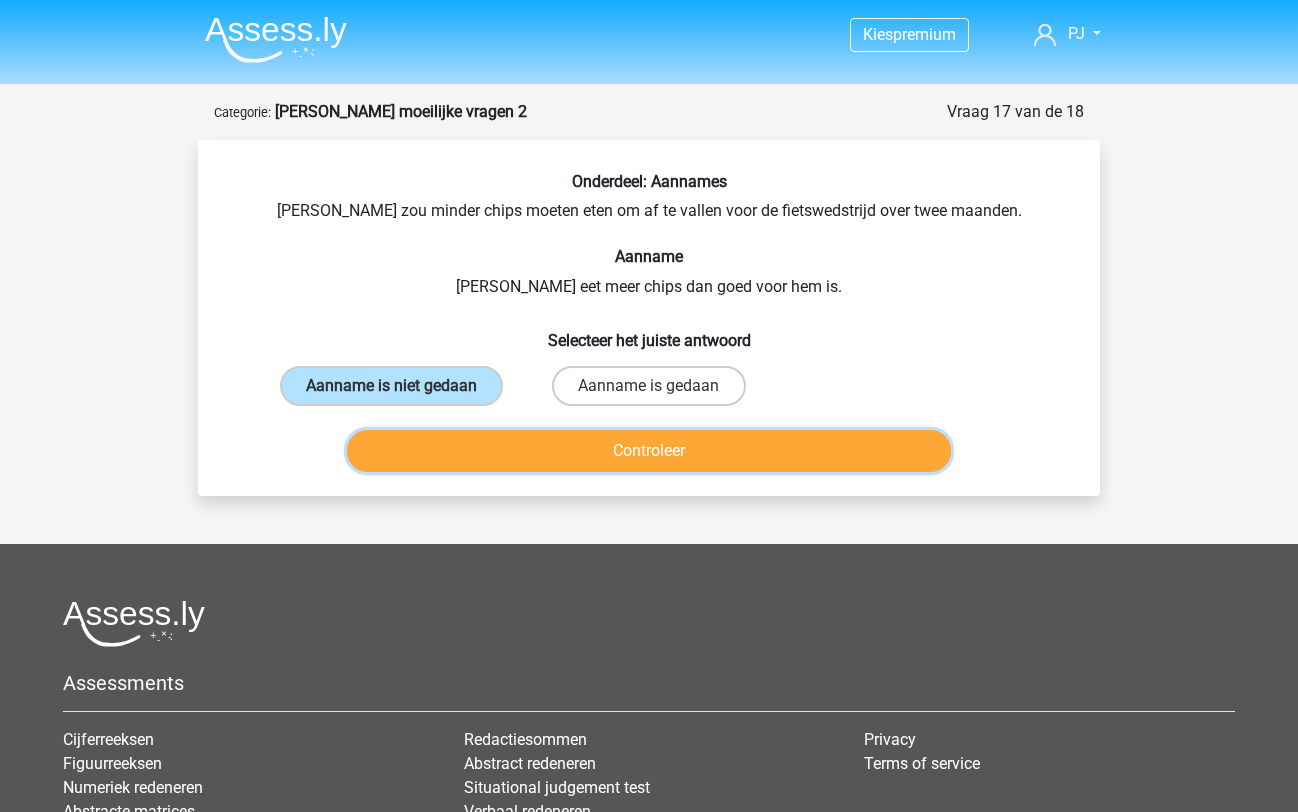 click on "Controleer" at bounding box center (649, 451) 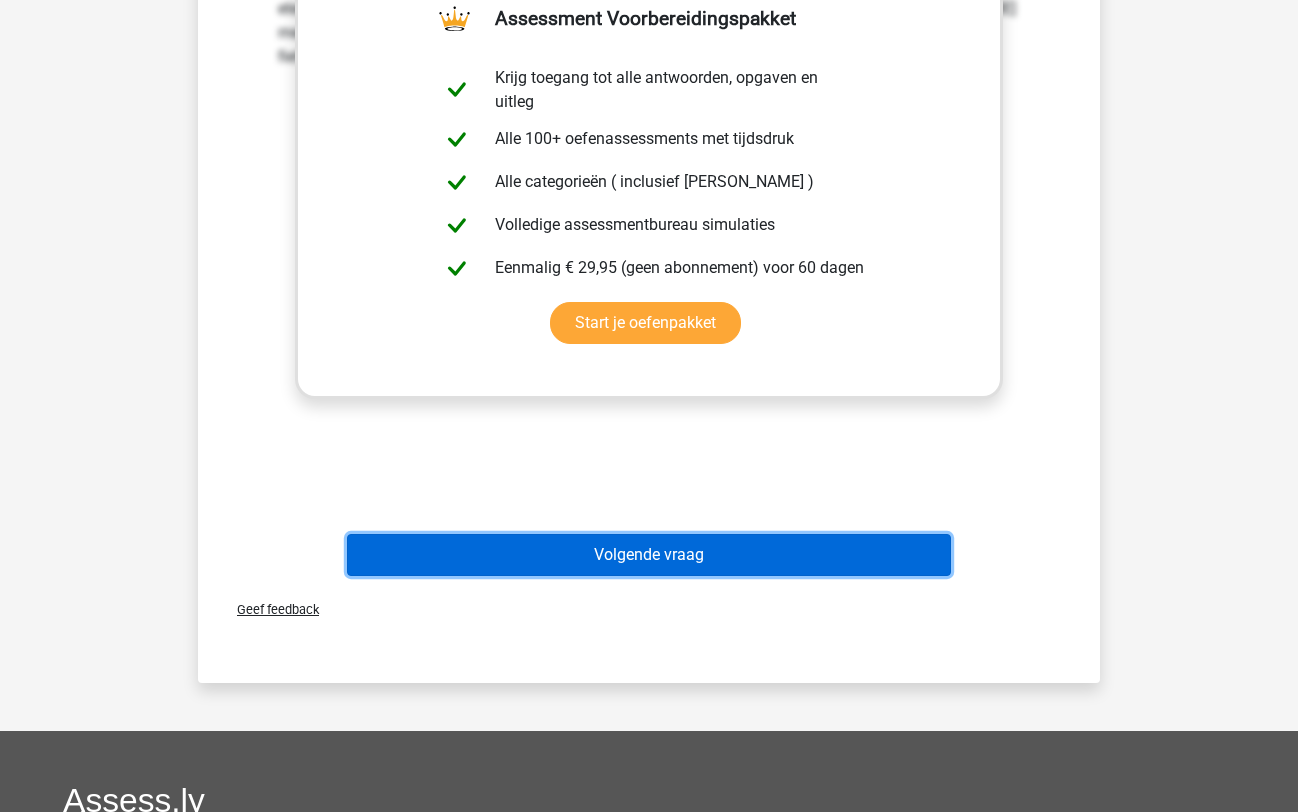 click on "Volgende vraag" at bounding box center (649, 555) 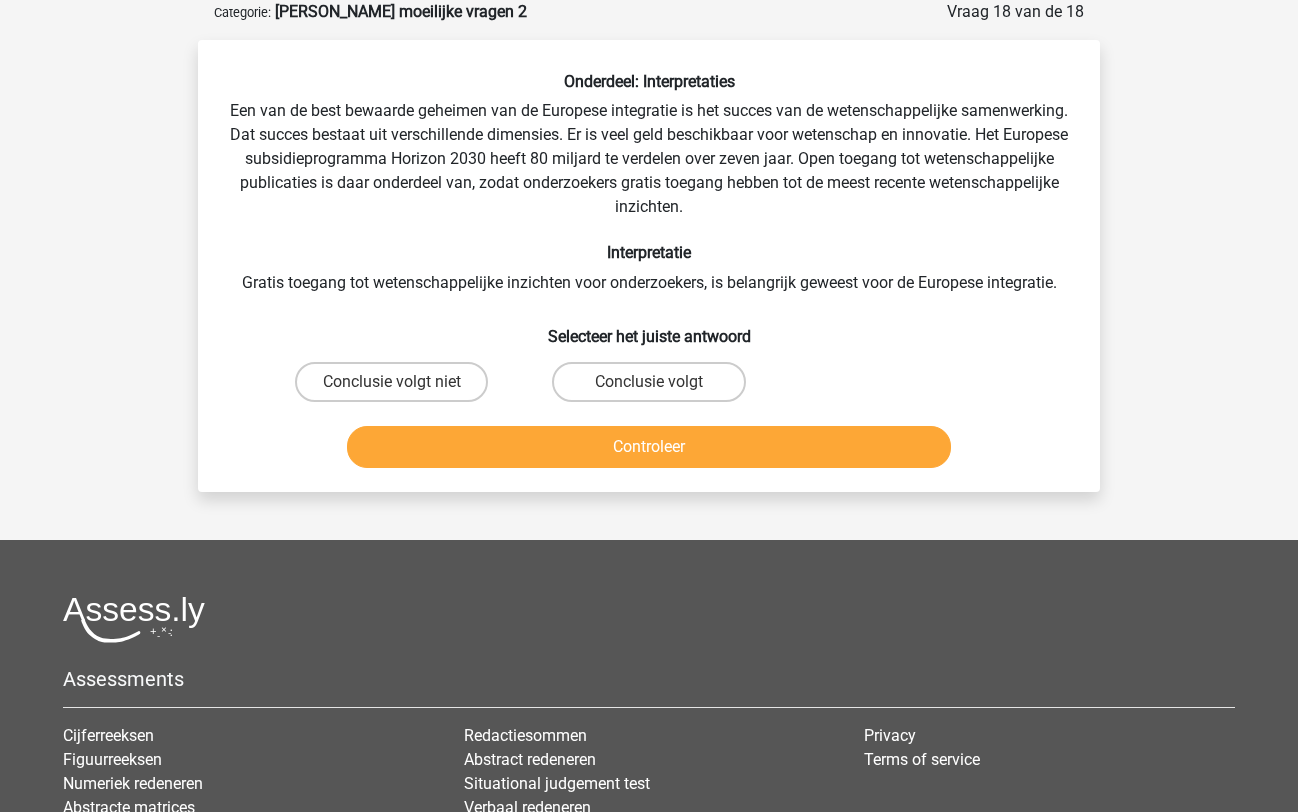 scroll, scrollTop: 100, scrollLeft: 0, axis: vertical 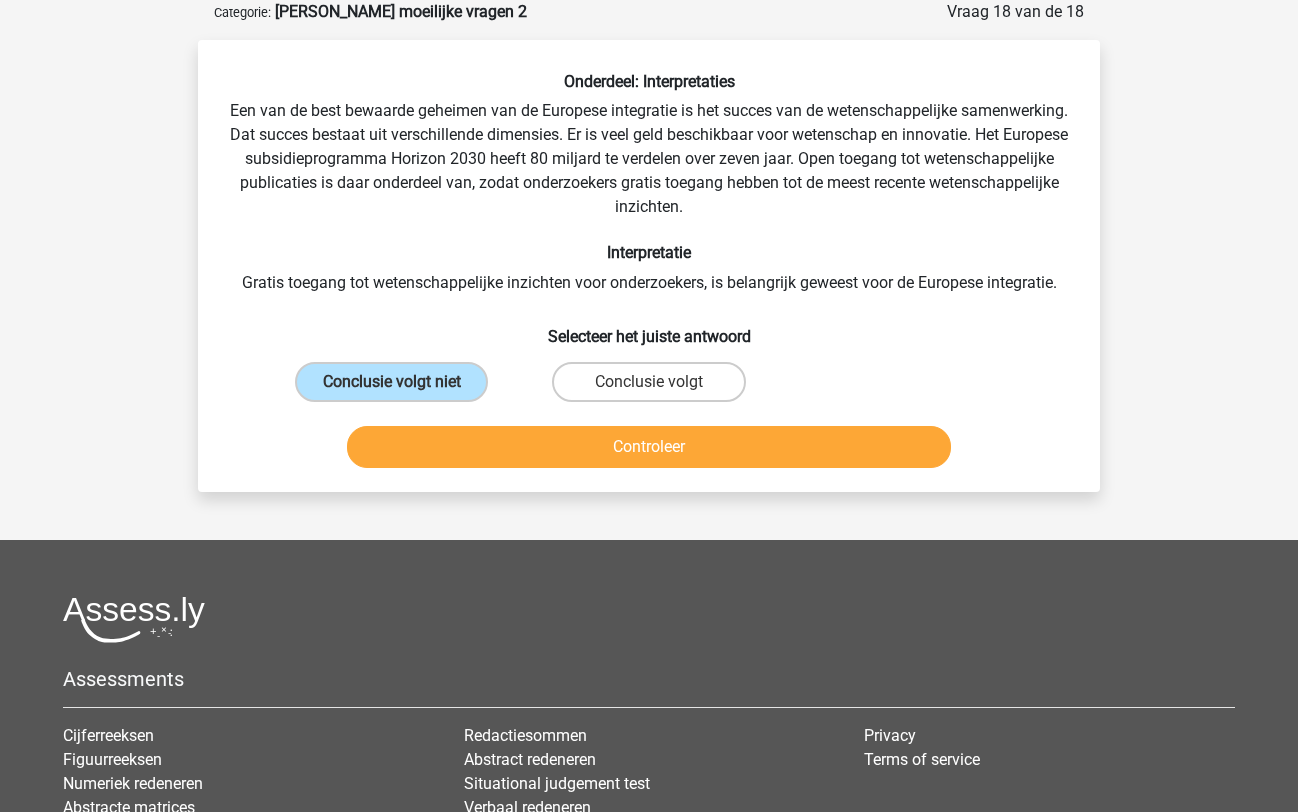 click on "Controleer" at bounding box center (649, 447) 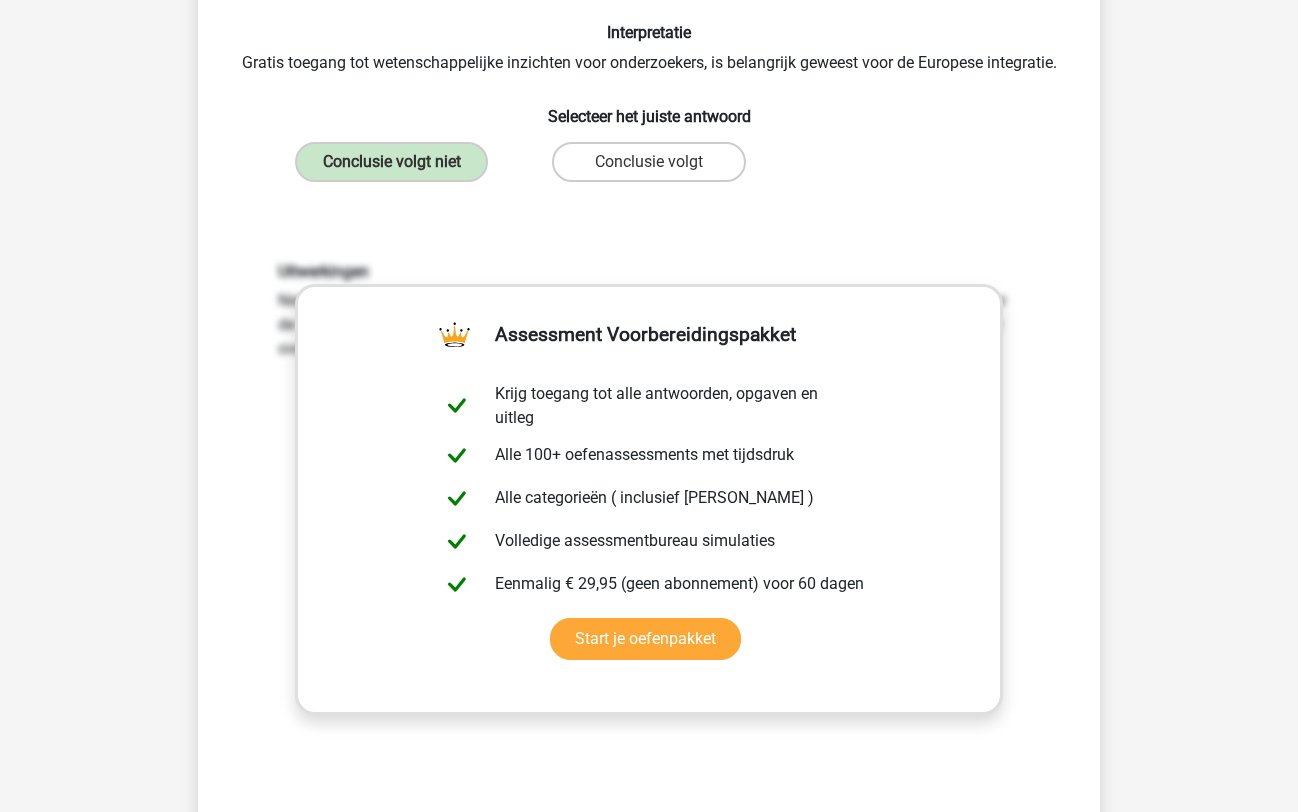 scroll, scrollTop: 628, scrollLeft: 0, axis: vertical 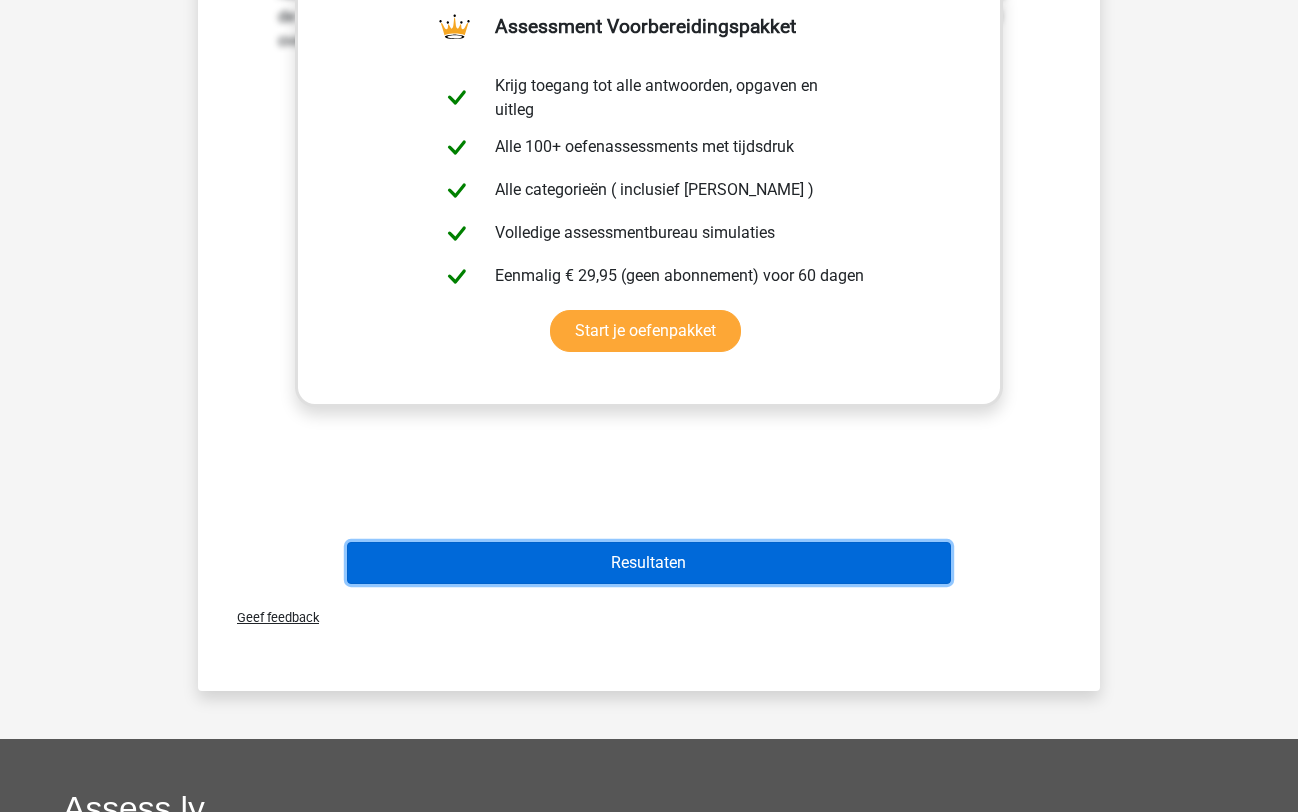 click on "Resultaten" at bounding box center (649, 563) 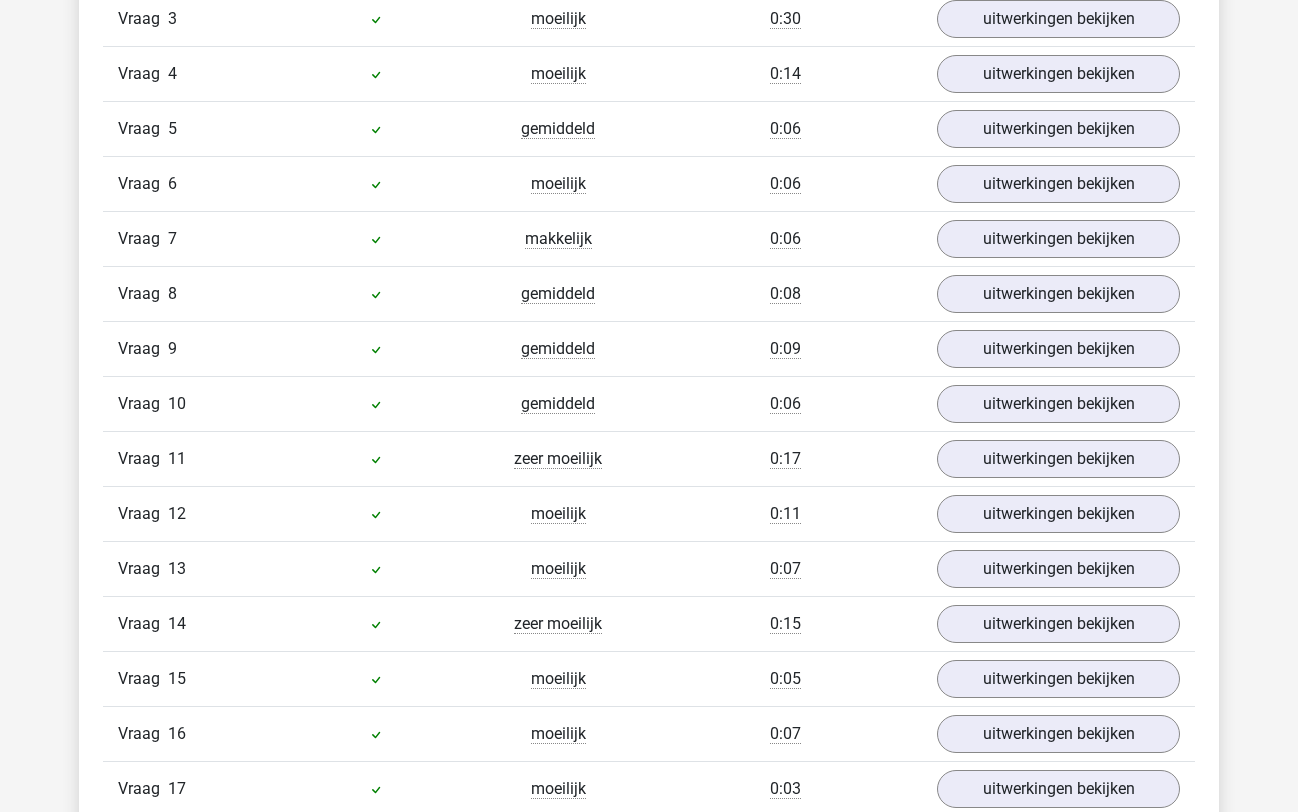click on "Kies  premium
PJ
[EMAIL_ADDRESS][DOMAIN_NAME]" at bounding box center [649, 591] 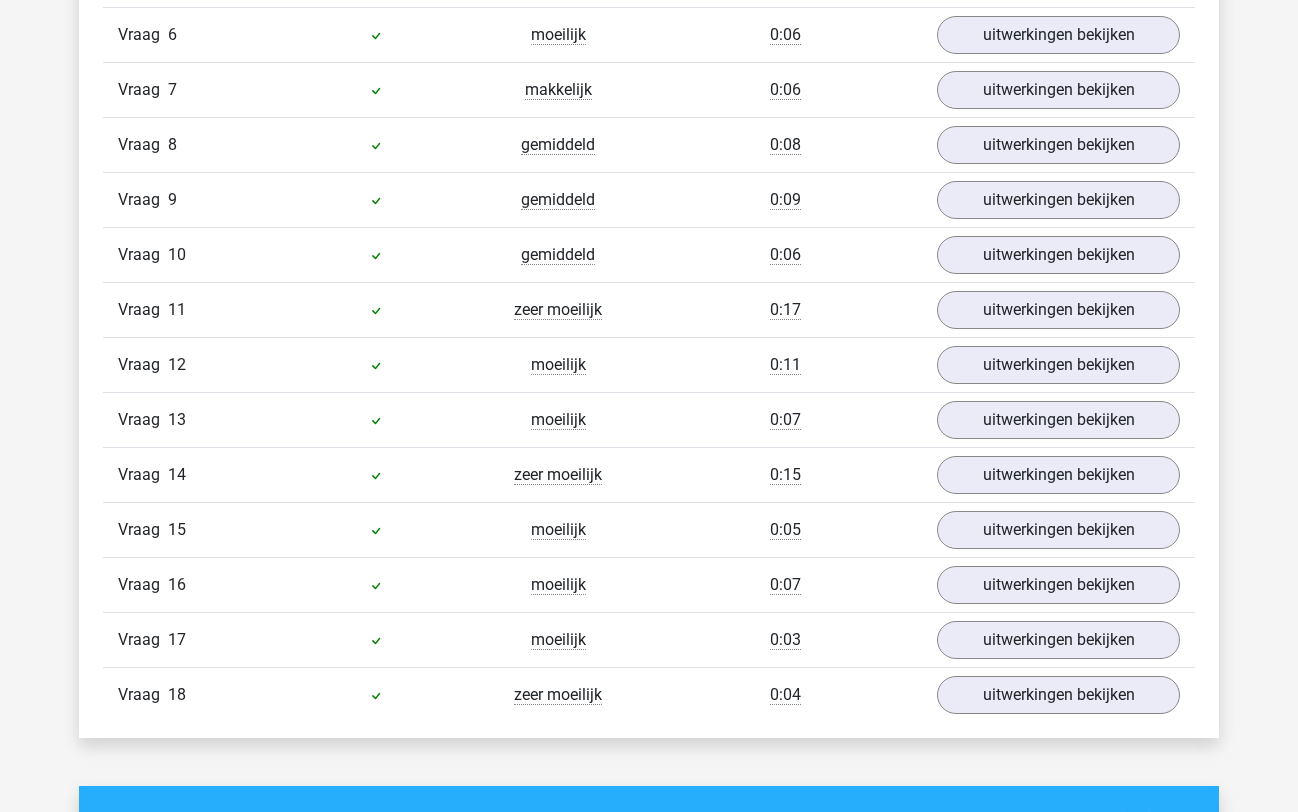 scroll, scrollTop: 2060, scrollLeft: 0, axis: vertical 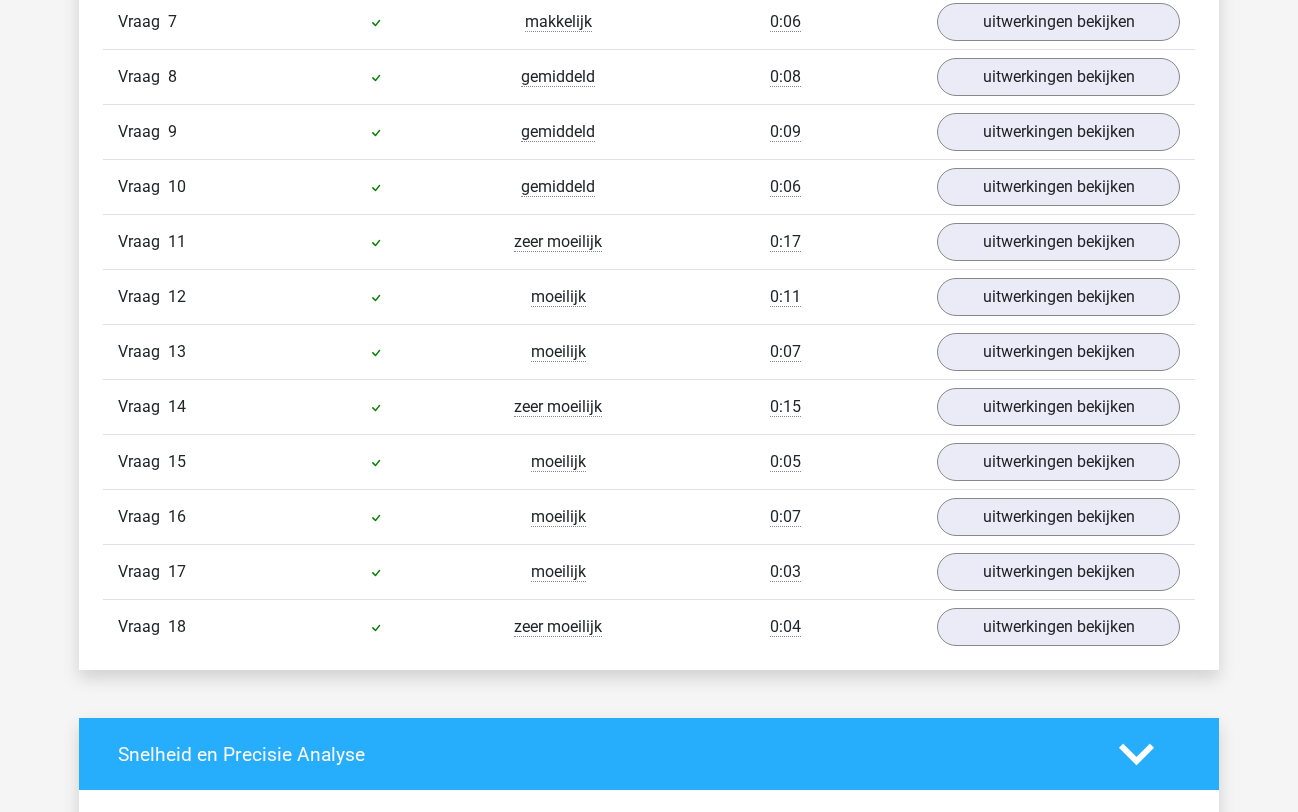 click on "zeer moeilijk" at bounding box center [558, 627] 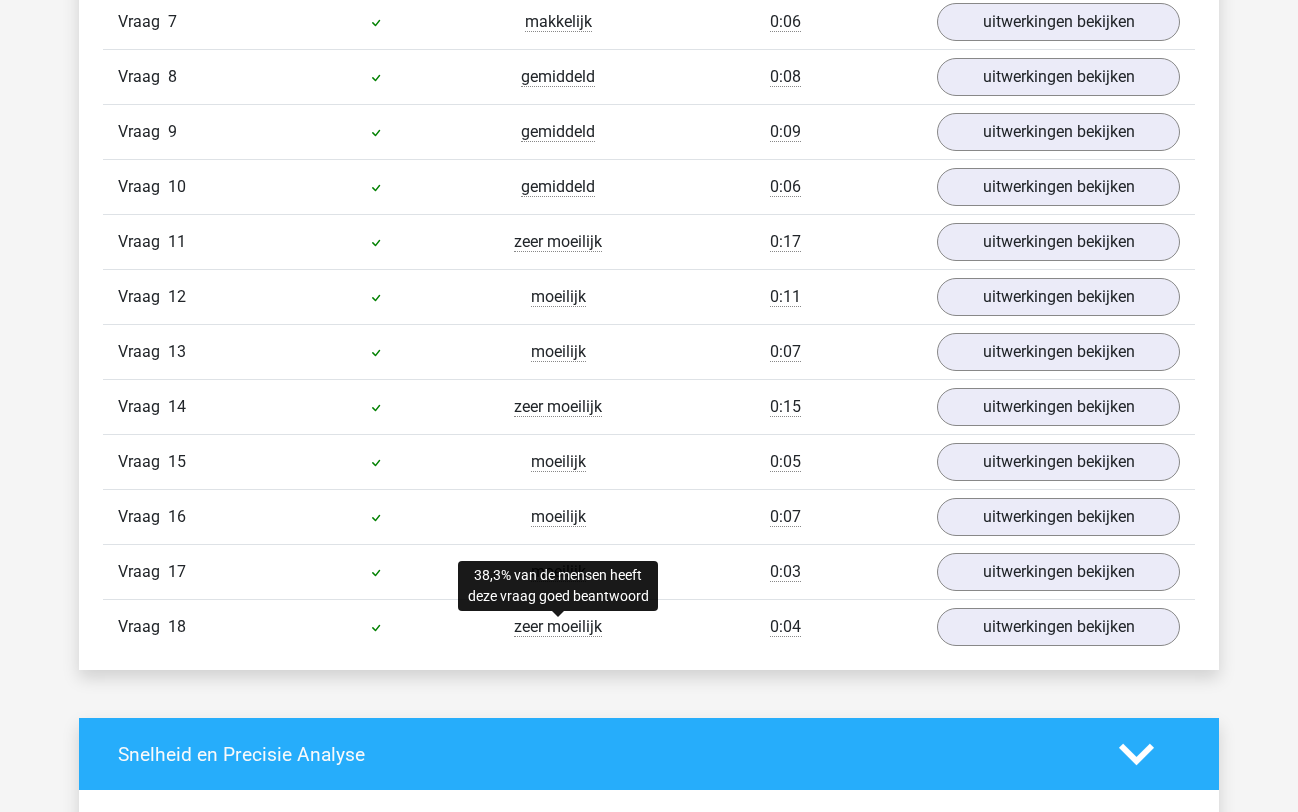 click on "Kies  premium
PJ
[EMAIL_ADDRESS][DOMAIN_NAME]" at bounding box center [649, 374] 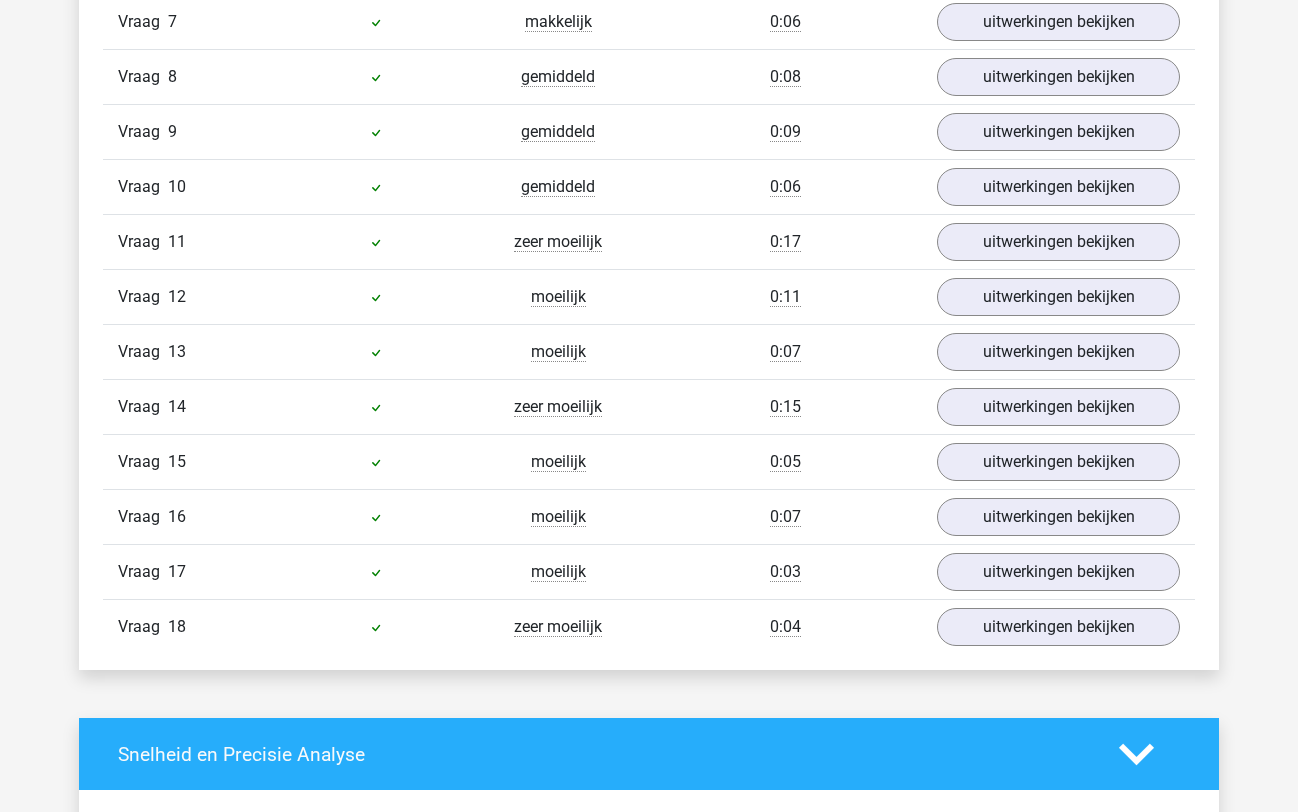 click on "zeer moeilijk" at bounding box center (558, 242) 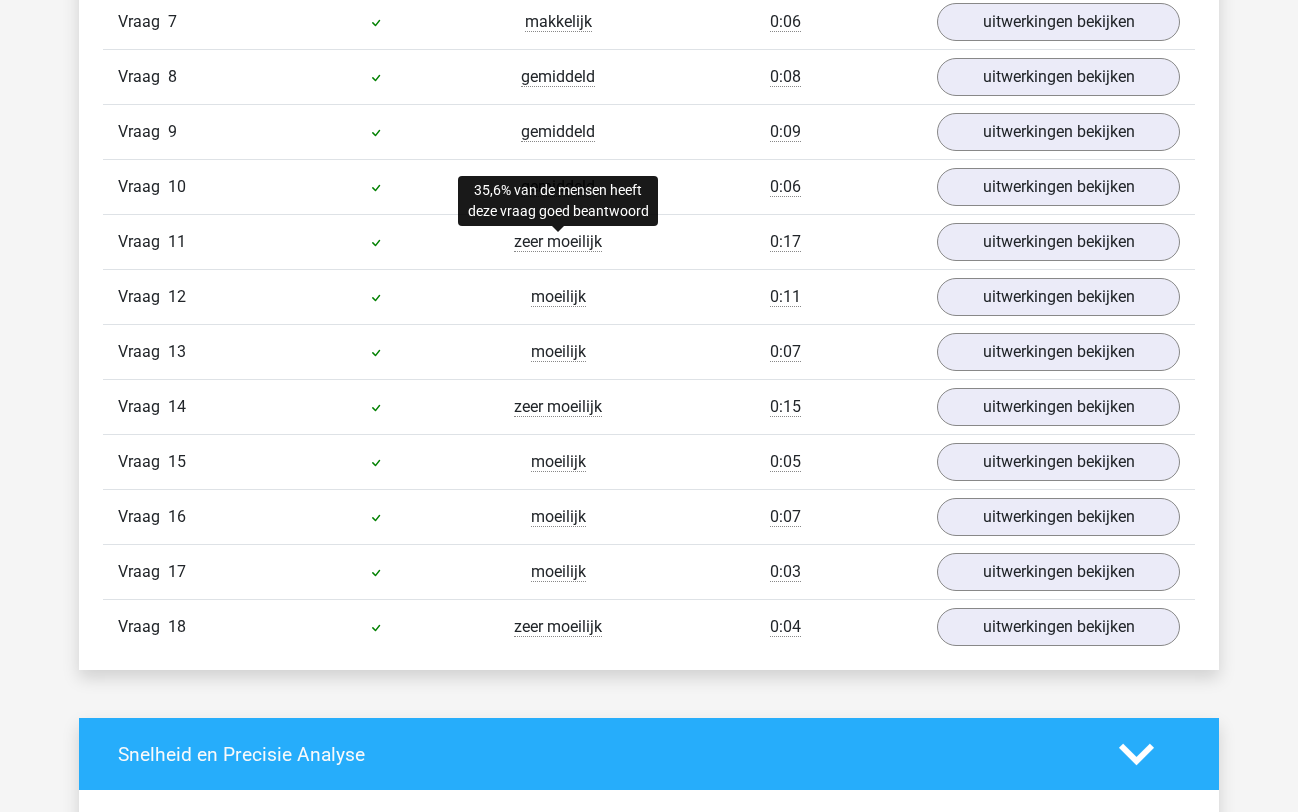 click on "zeer moeilijk" at bounding box center [558, 407] 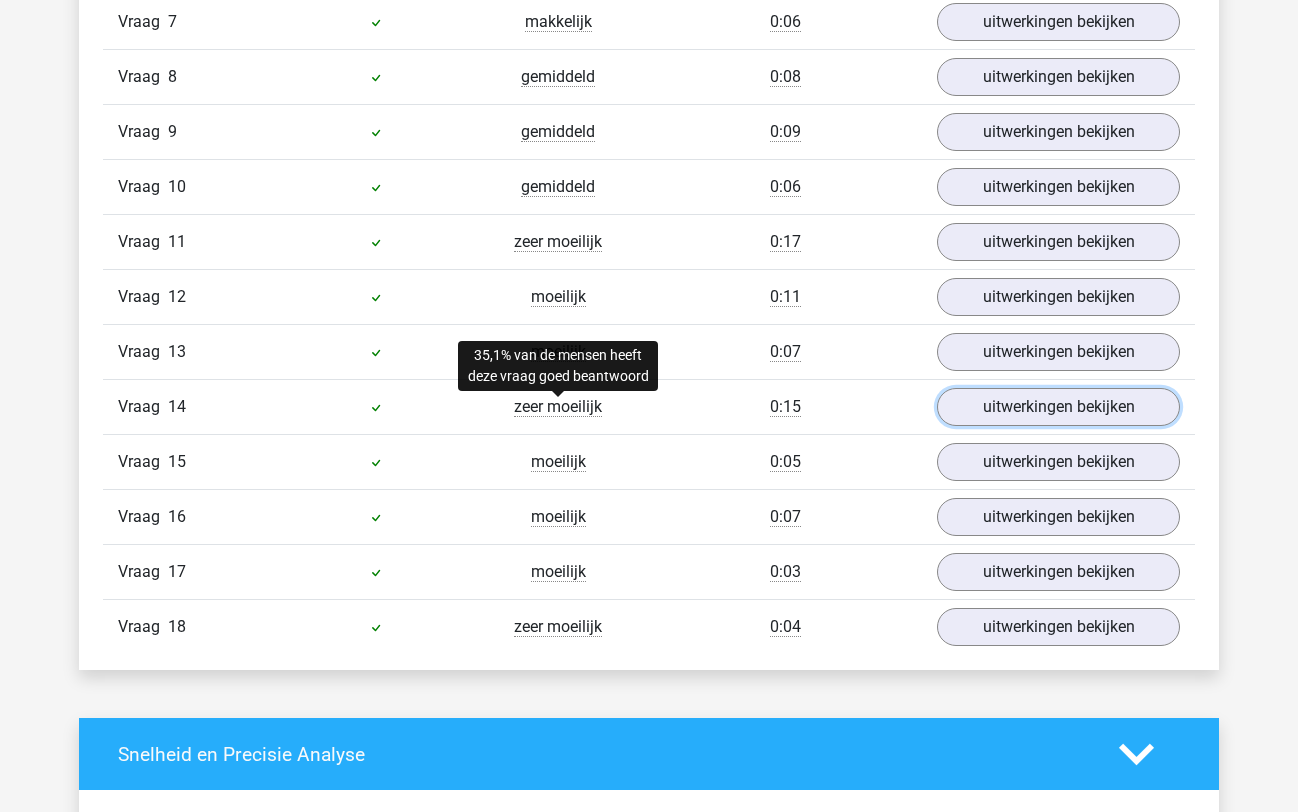 click on "uitwerkingen bekijken" at bounding box center (1058, 407) 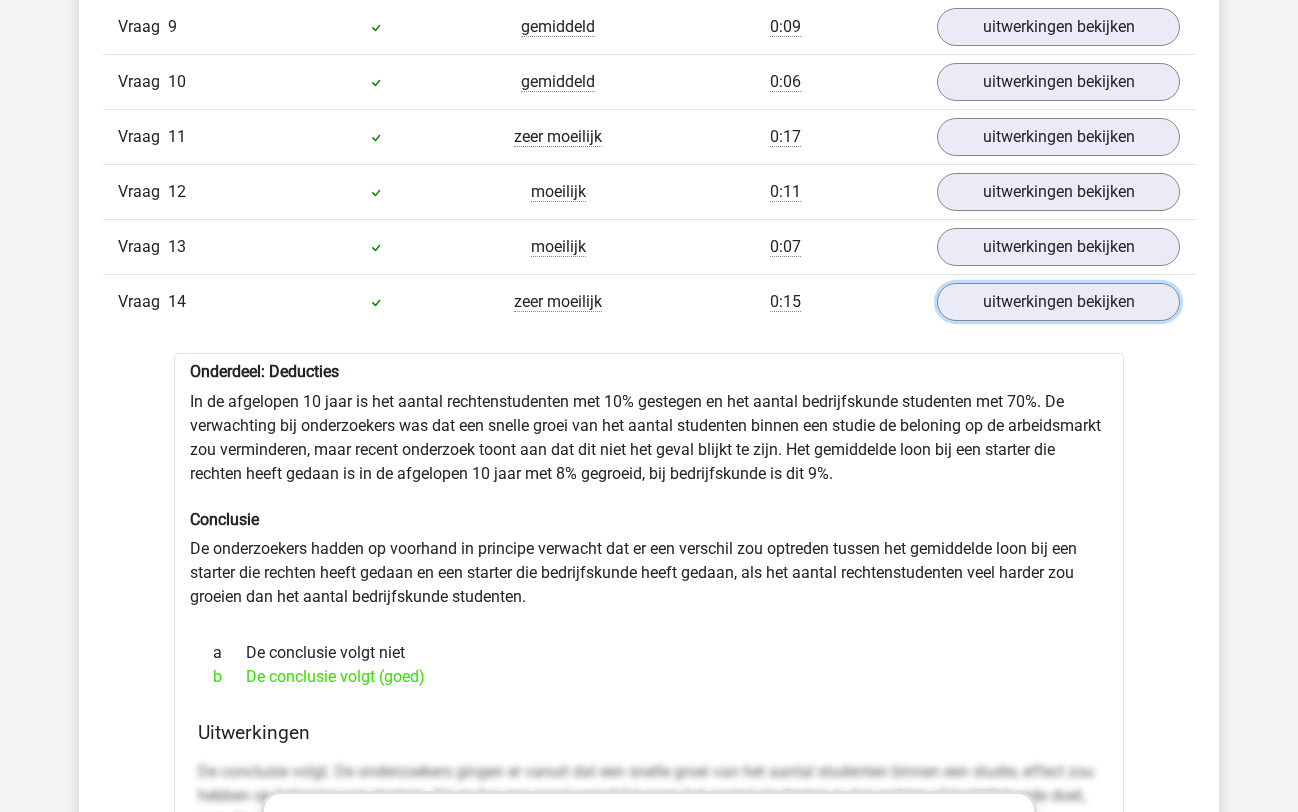 click on "uitwerkingen bekijken" at bounding box center (1058, 302) 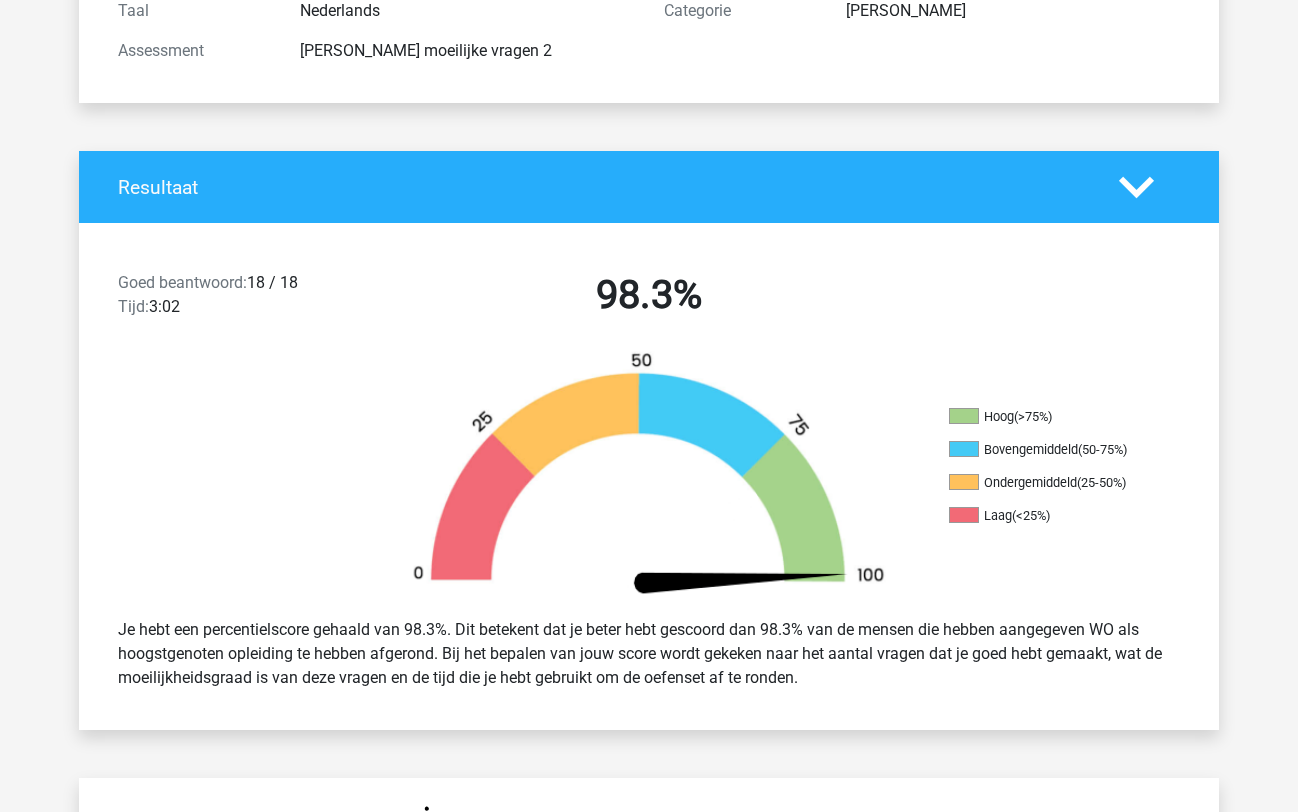 scroll, scrollTop: 0, scrollLeft: 0, axis: both 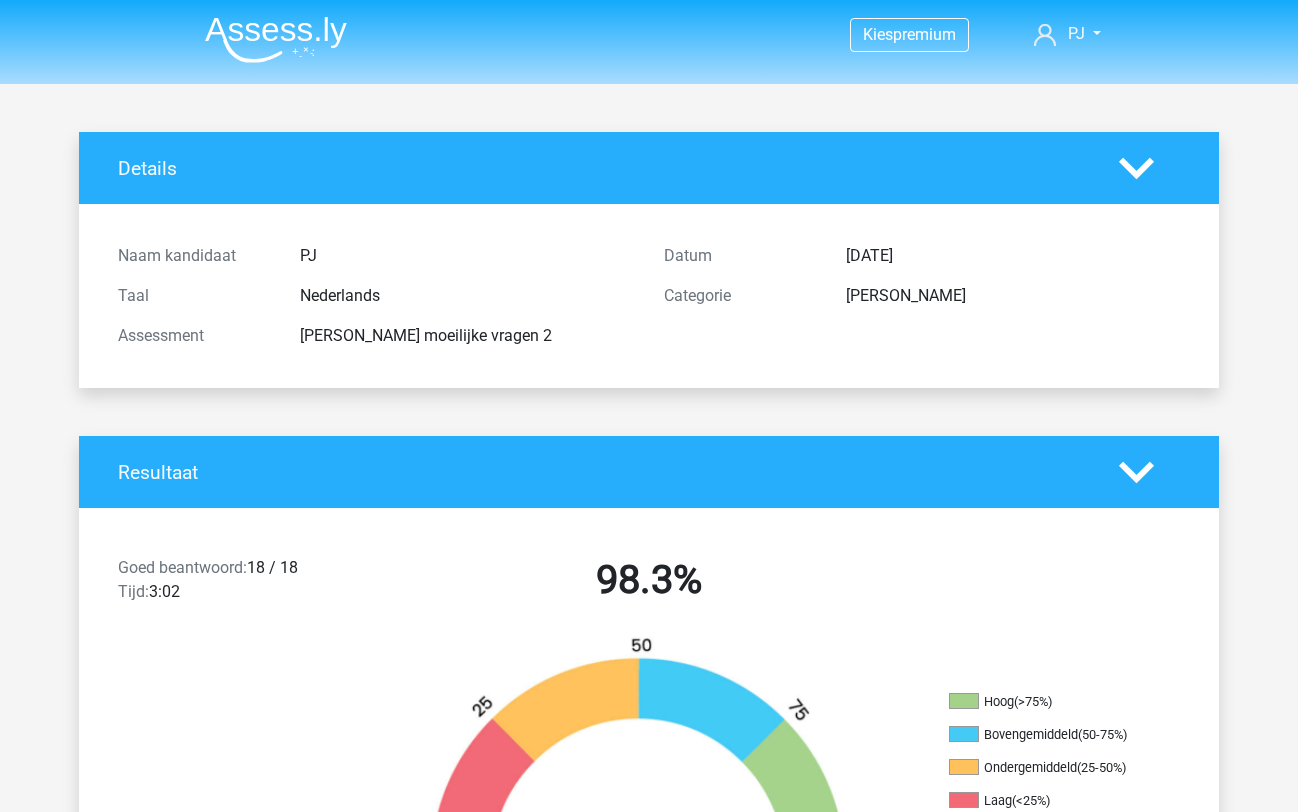 click at bounding box center (276, 39) 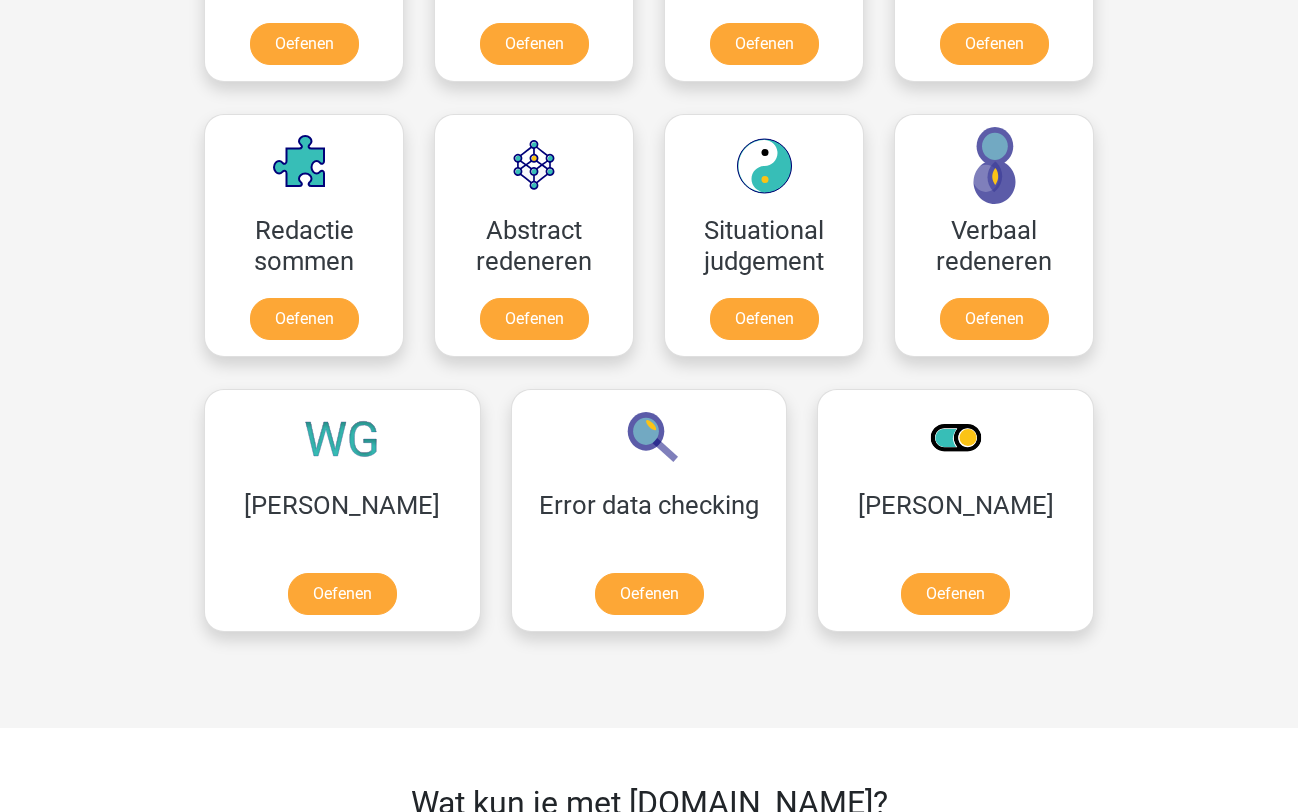 scroll, scrollTop: 1373, scrollLeft: 0, axis: vertical 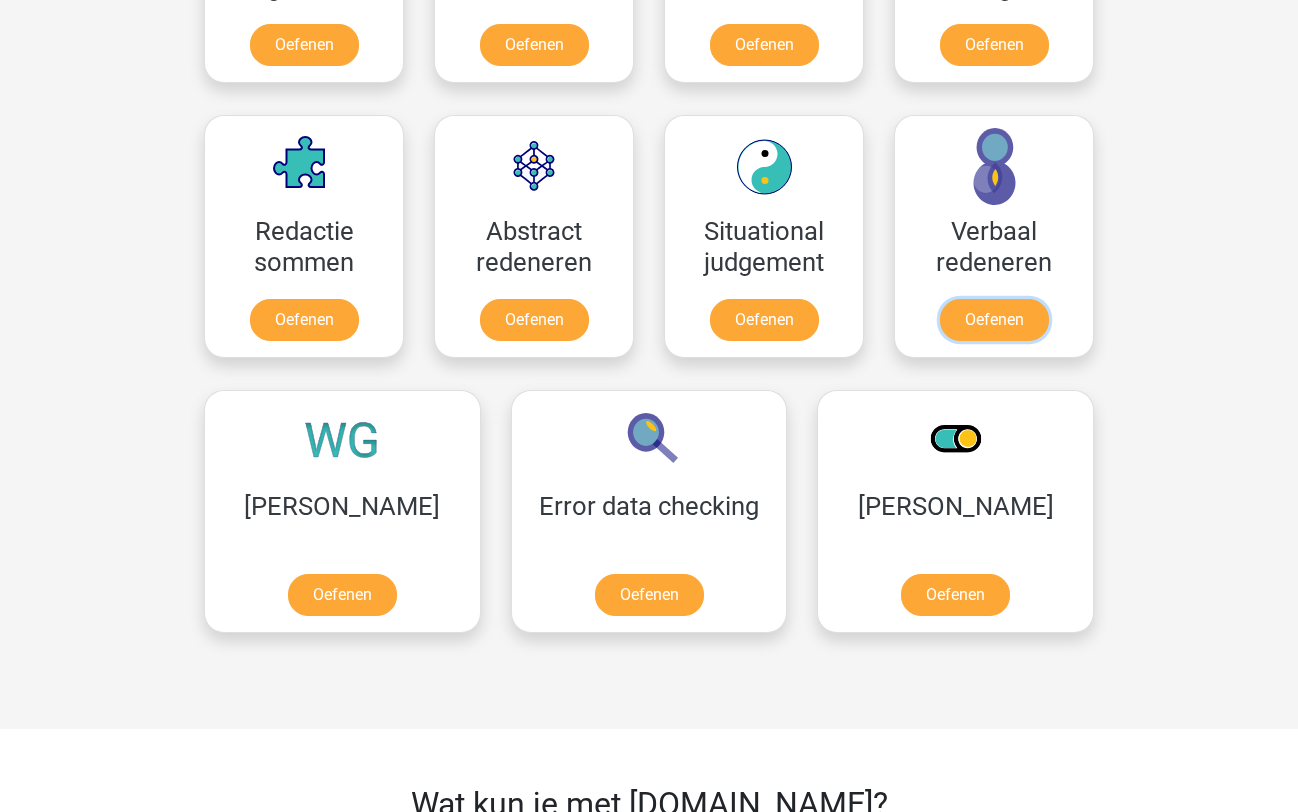 click on "Oefenen" at bounding box center (994, 320) 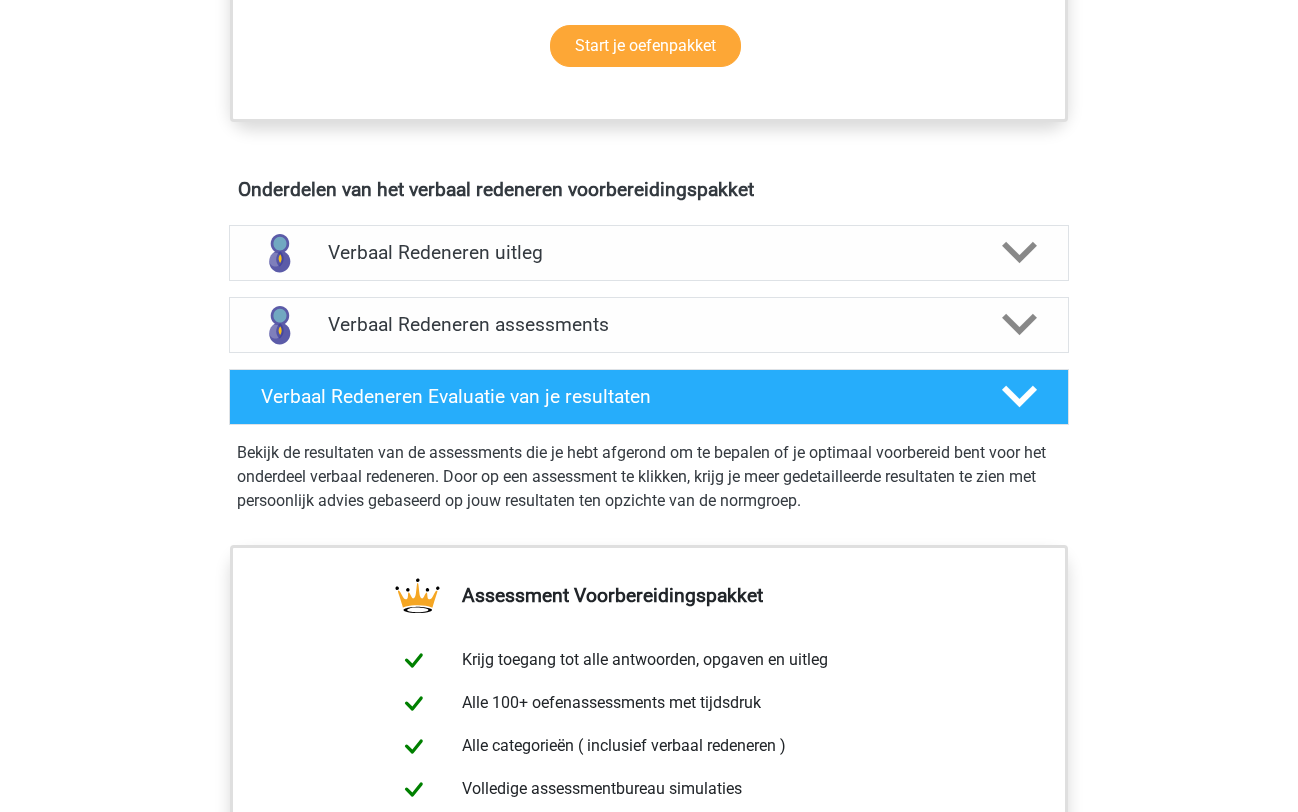 scroll, scrollTop: 1023, scrollLeft: 0, axis: vertical 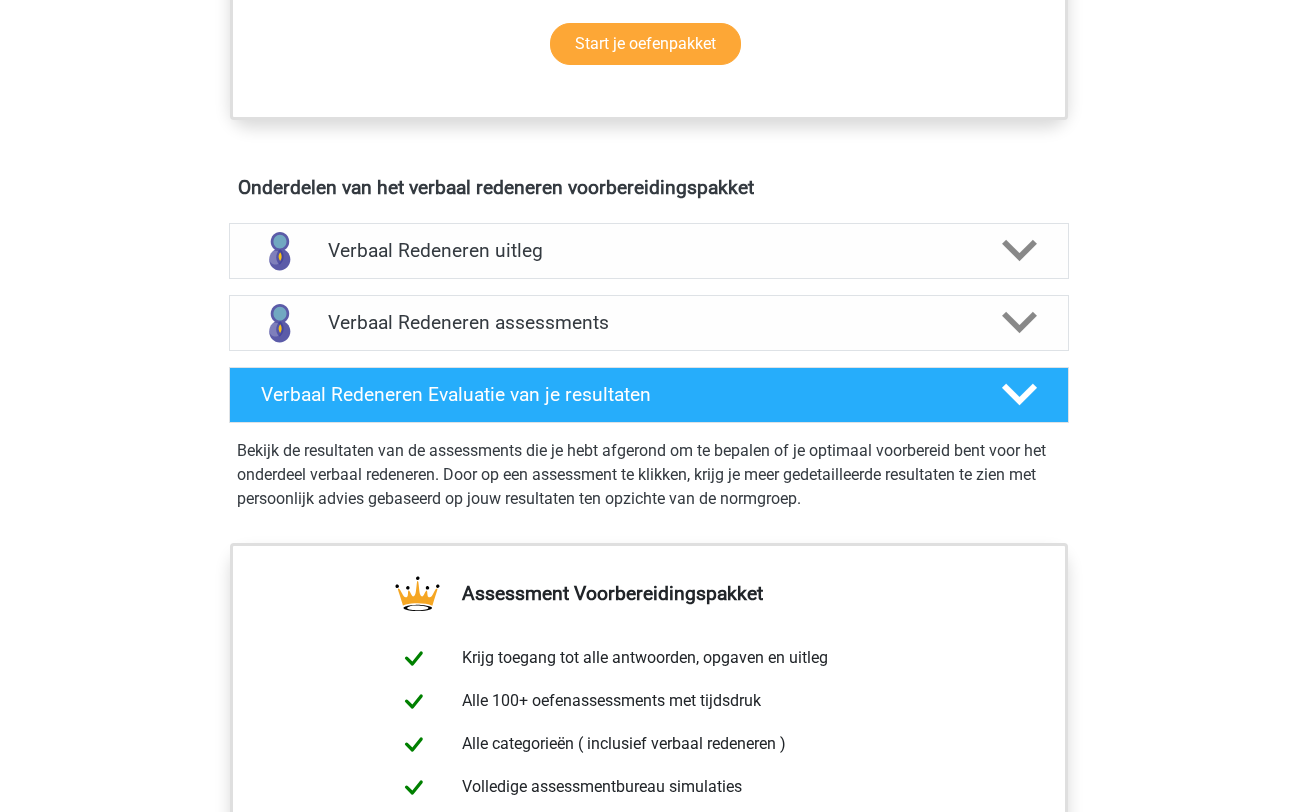 click 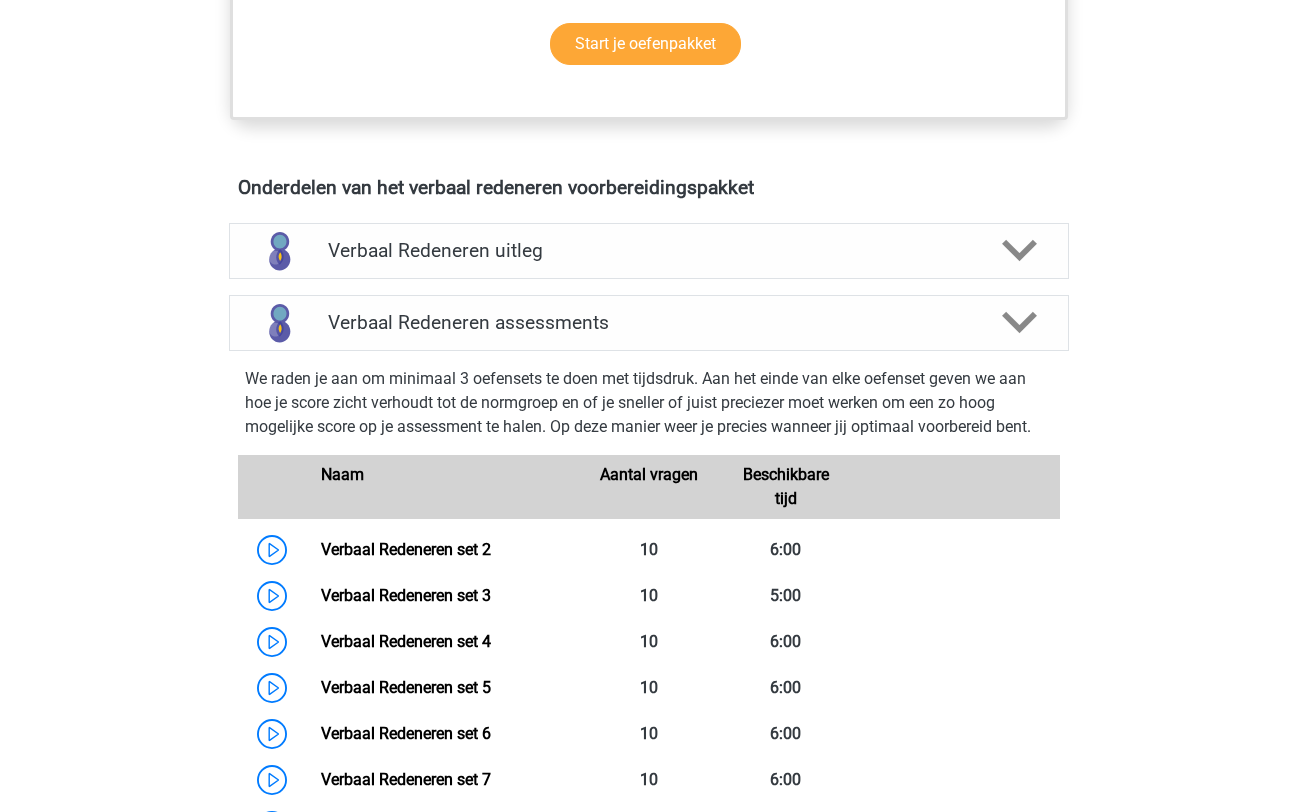 click at bounding box center [1018, 322] 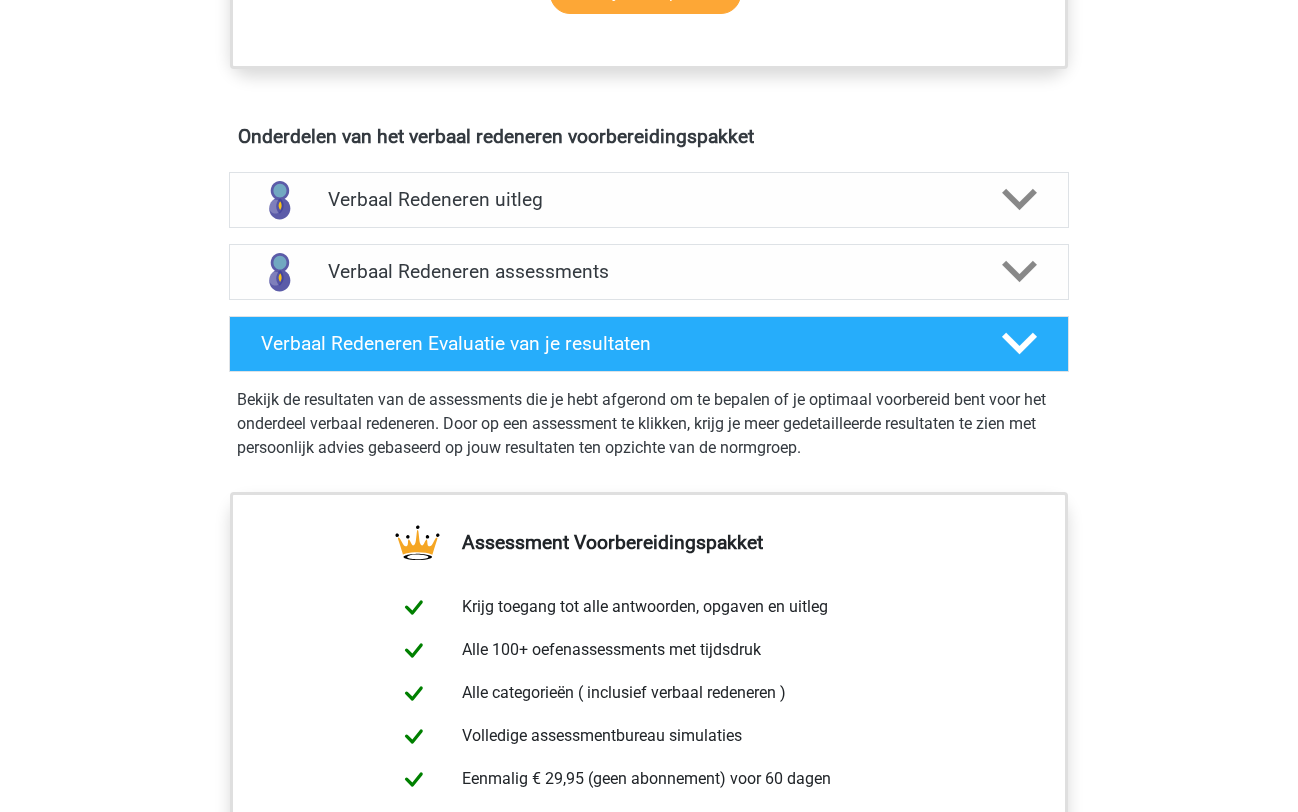 scroll, scrollTop: 1204, scrollLeft: 0, axis: vertical 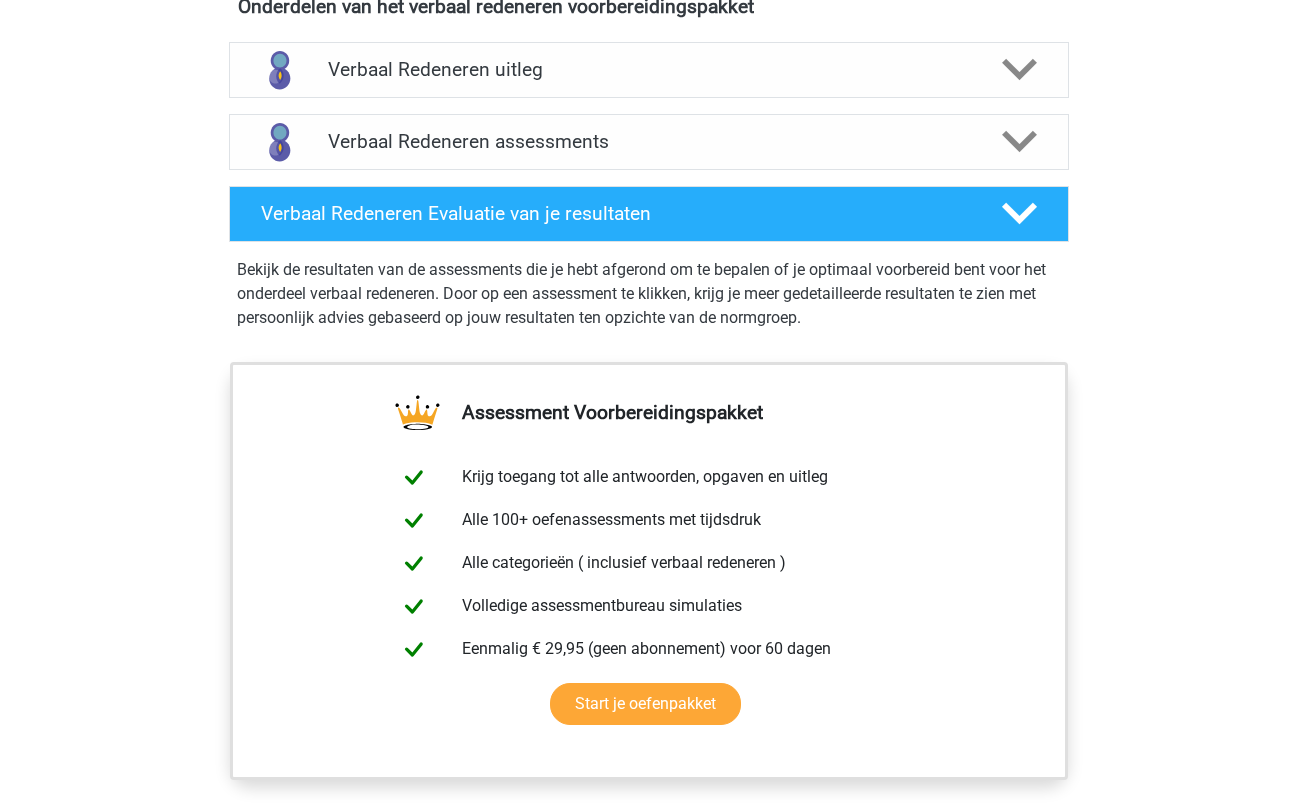 click 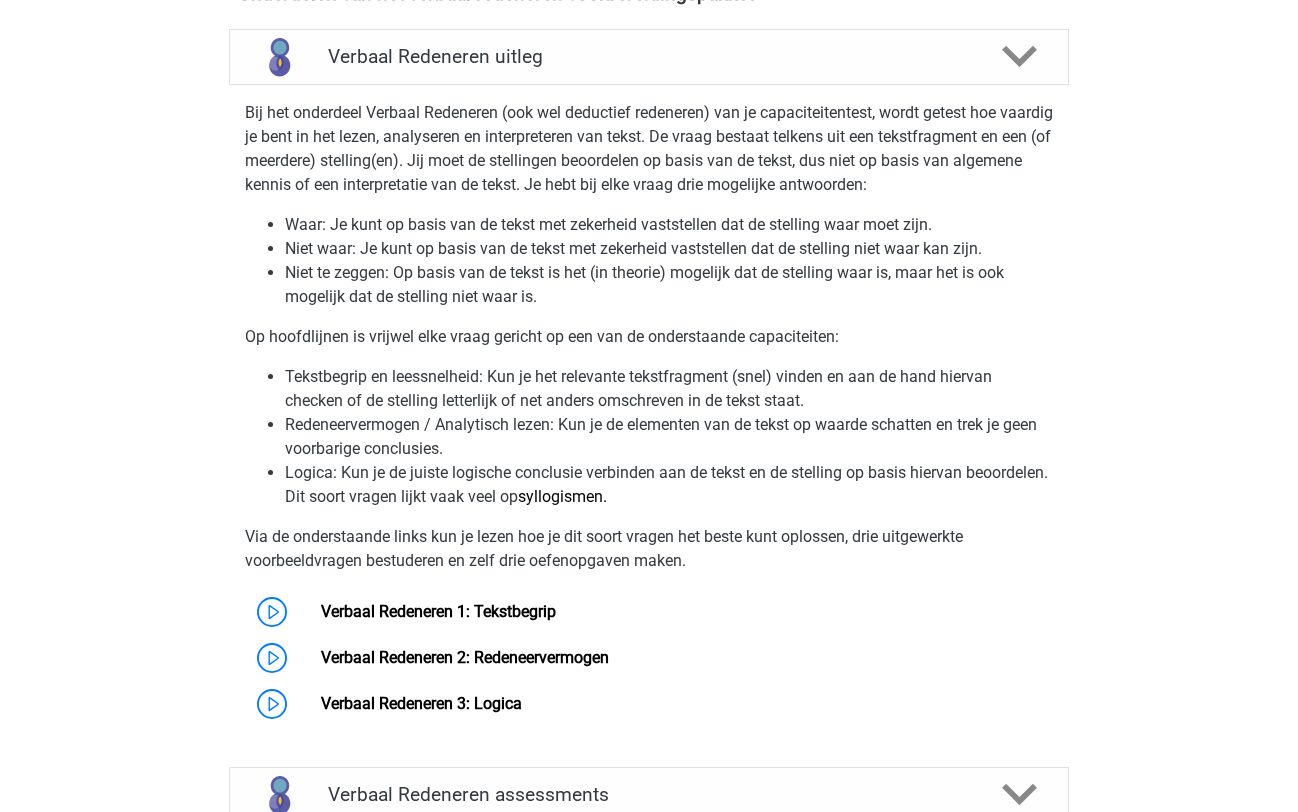 scroll, scrollTop: 1220, scrollLeft: 0, axis: vertical 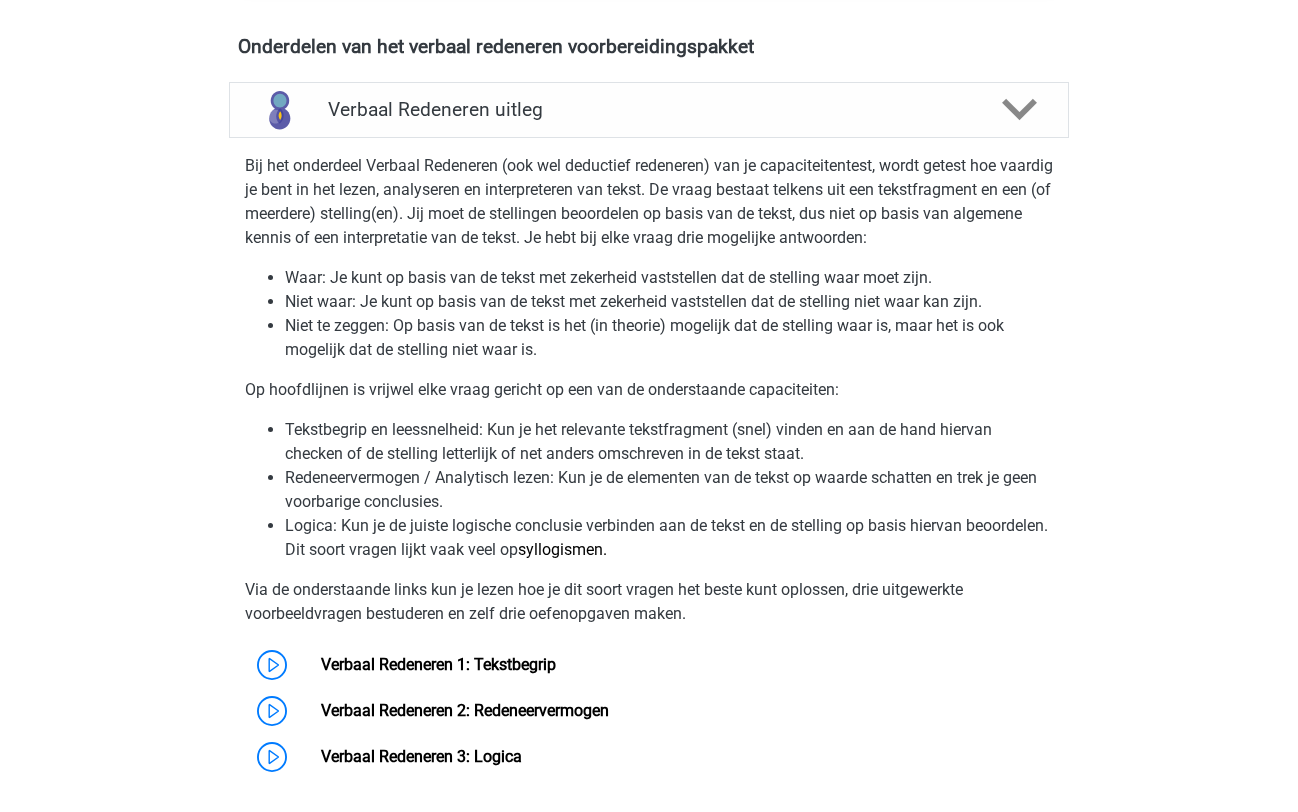 click 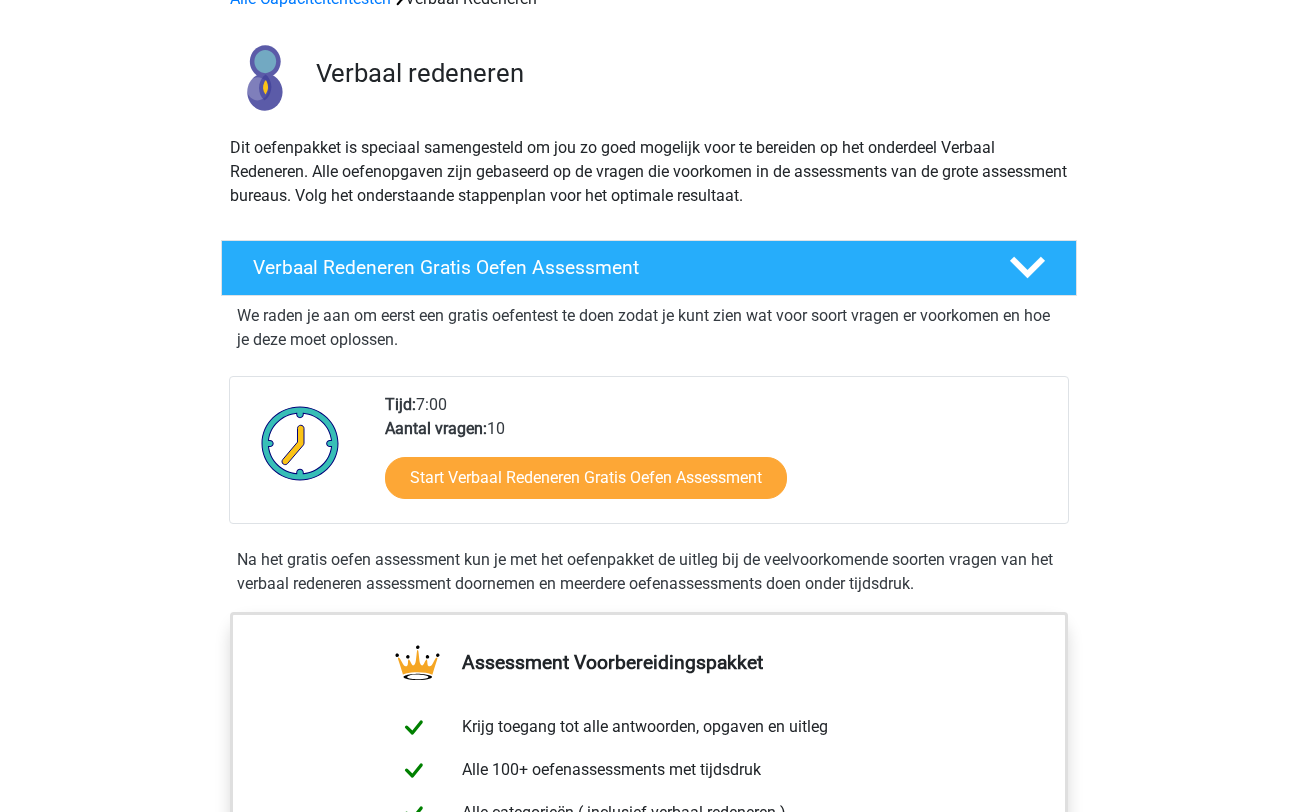 scroll, scrollTop: 0, scrollLeft: 0, axis: both 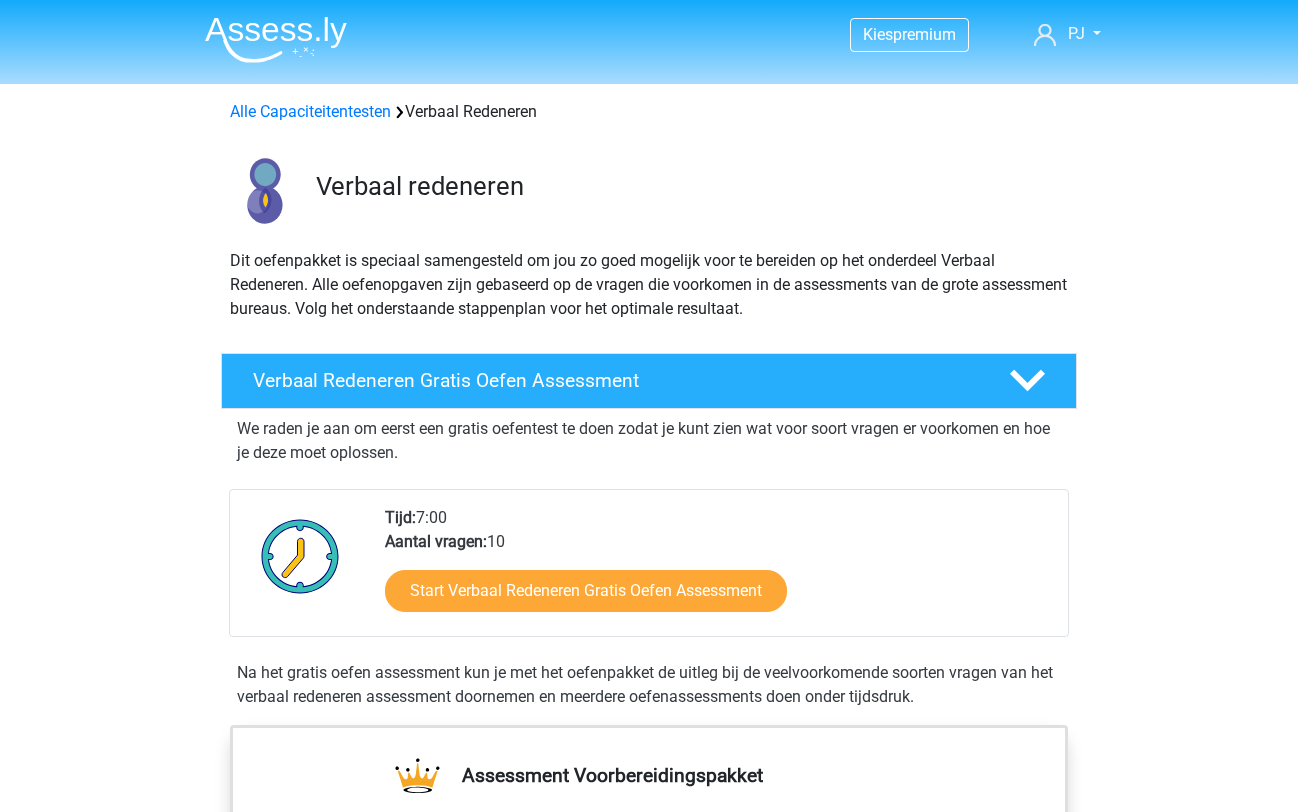 click on "Alle Capaciteitentesten" at bounding box center (310, 111) 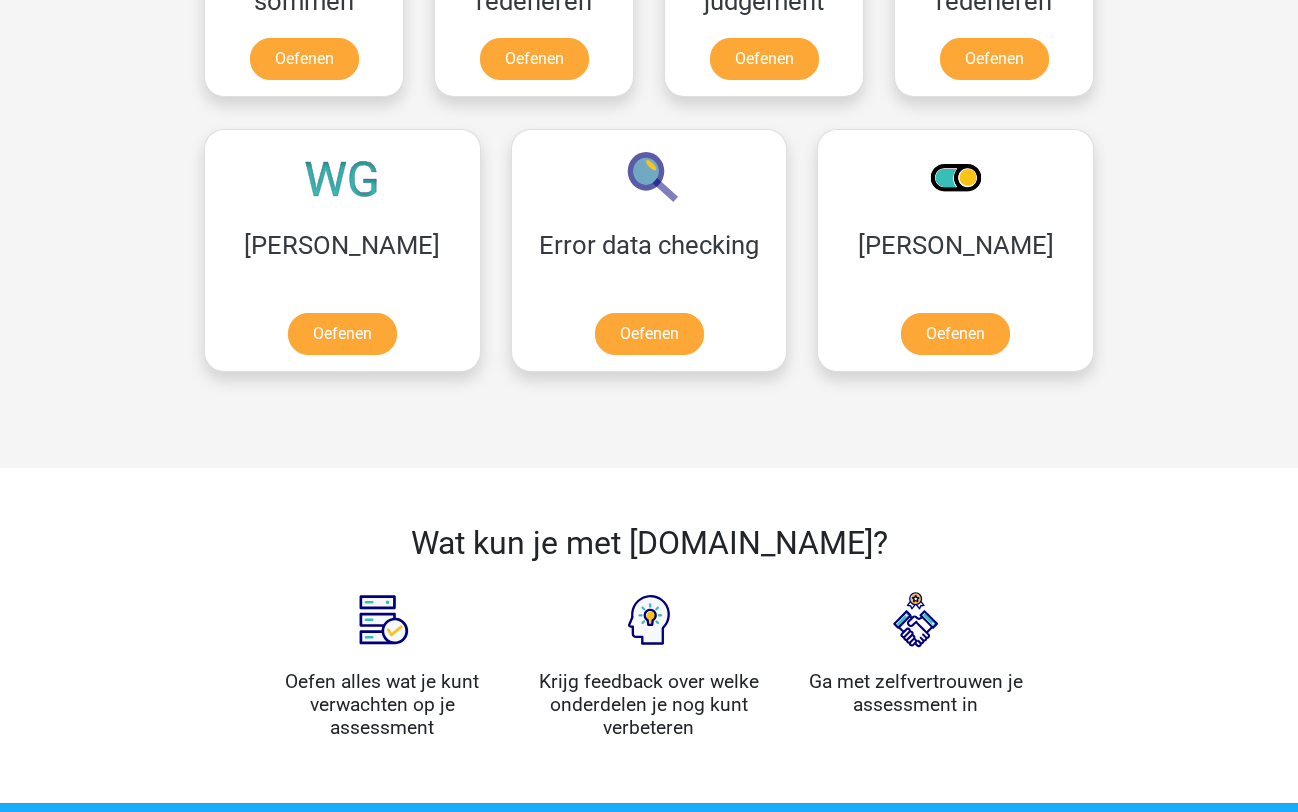 scroll, scrollTop: 1624, scrollLeft: 0, axis: vertical 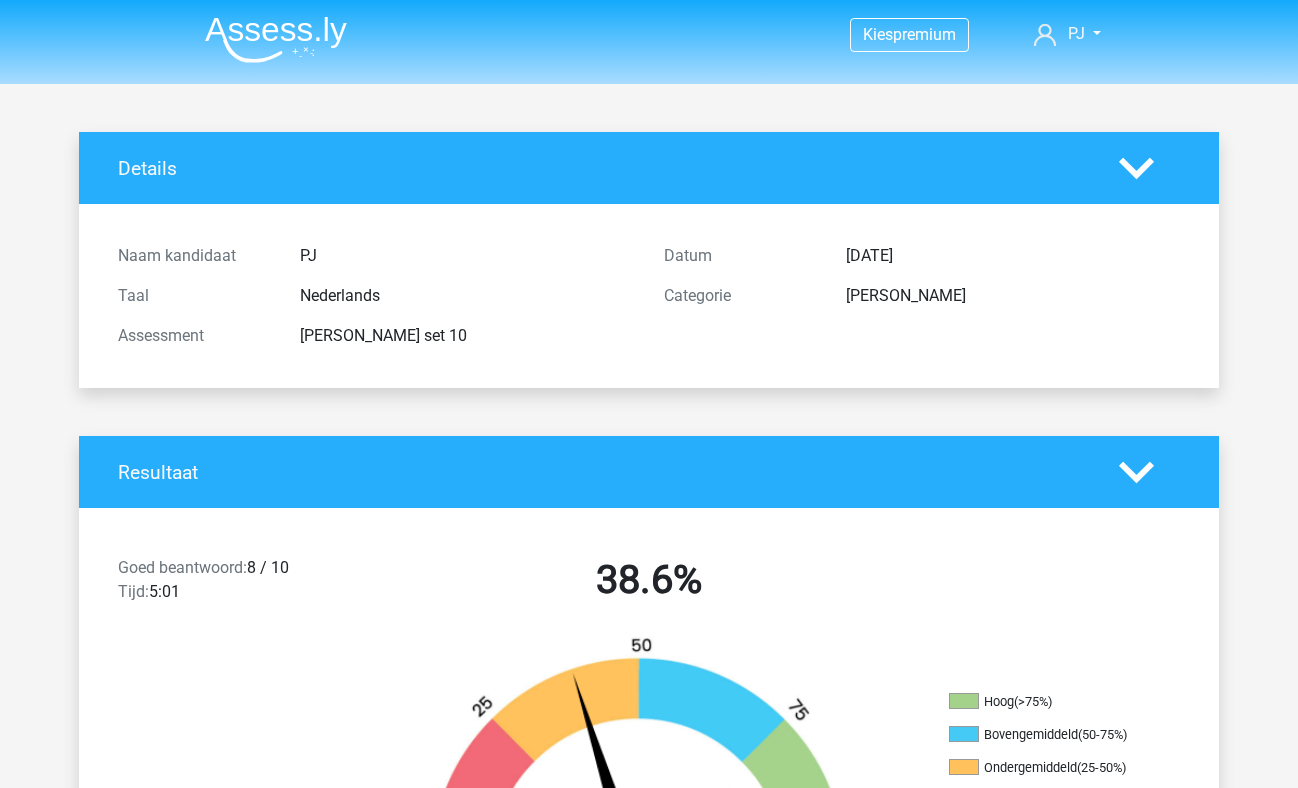 click at bounding box center [276, 39] 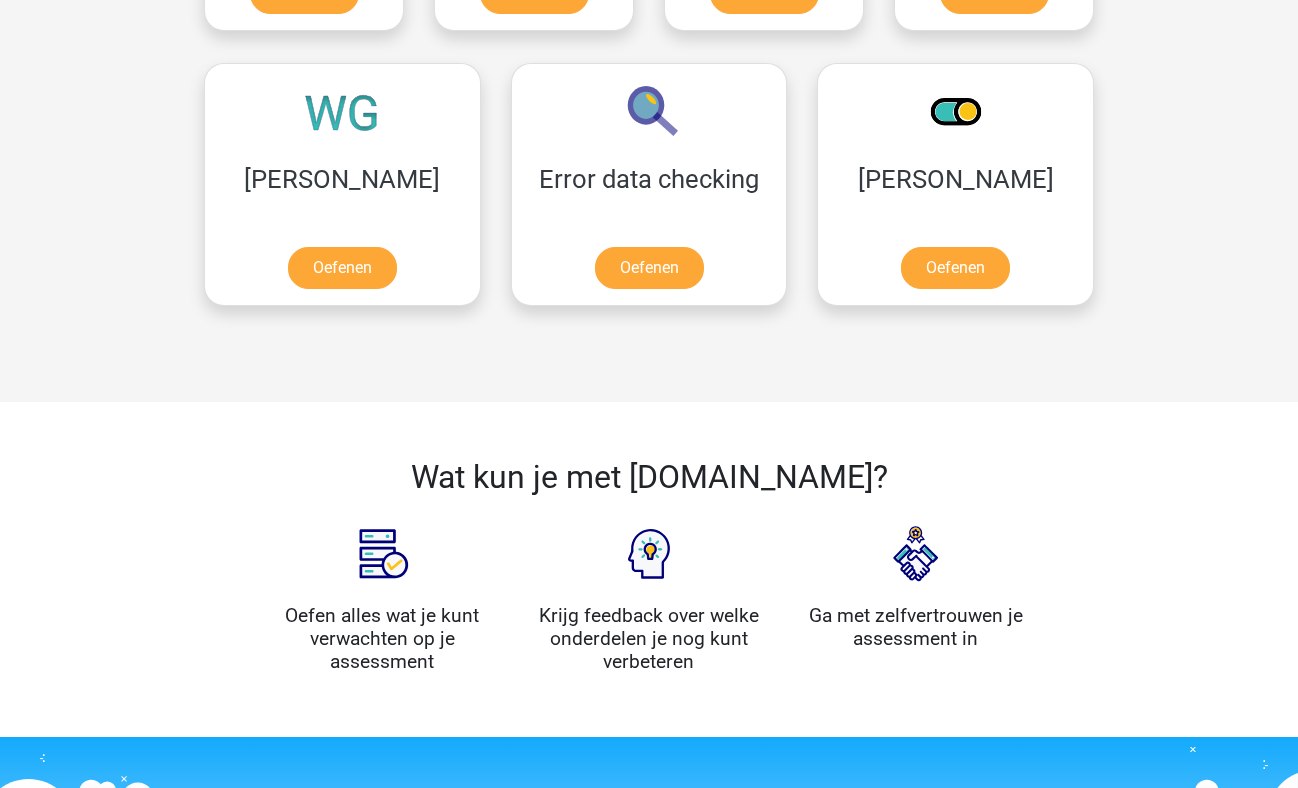 scroll, scrollTop: 1697, scrollLeft: 0, axis: vertical 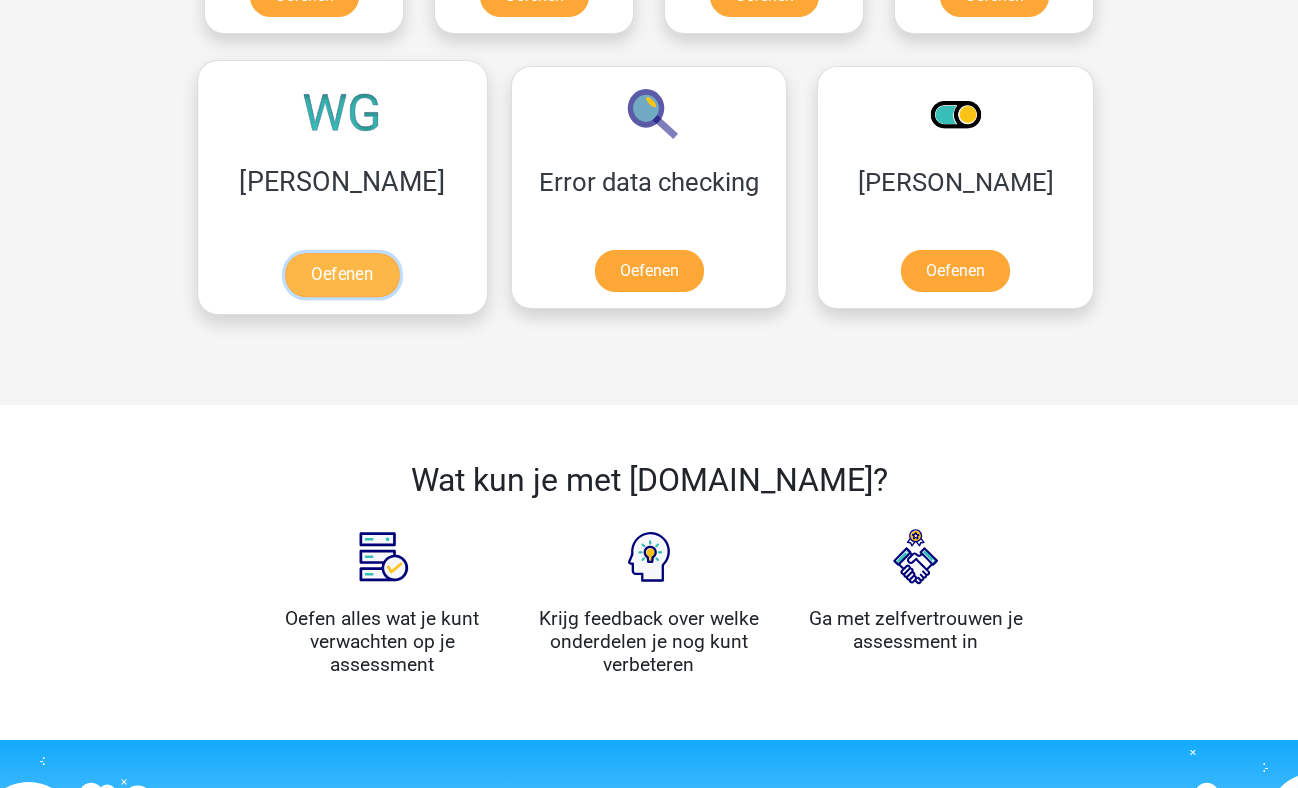 click on "Oefenen" at bounding box center [342, 275] 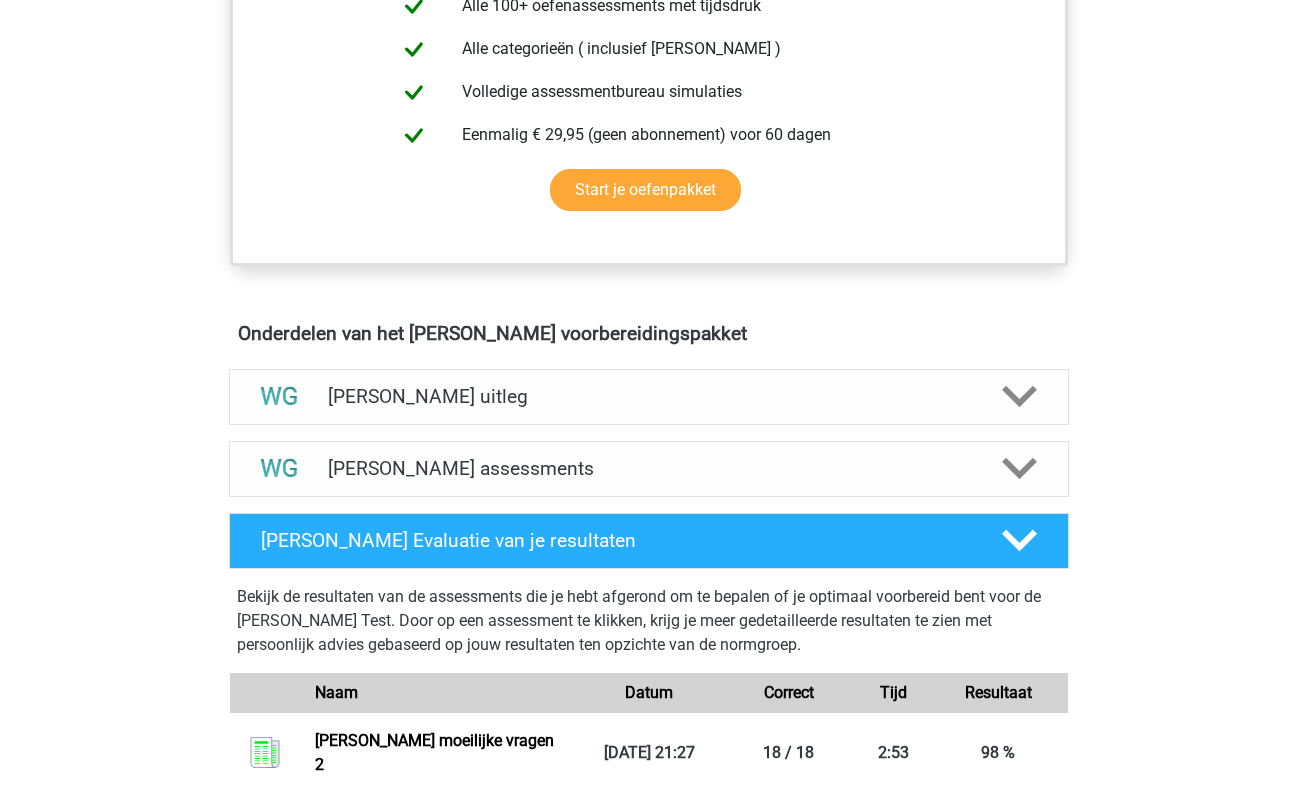 scroll, scrollTop: 1016, scrollLeft: 0, axis: vertical 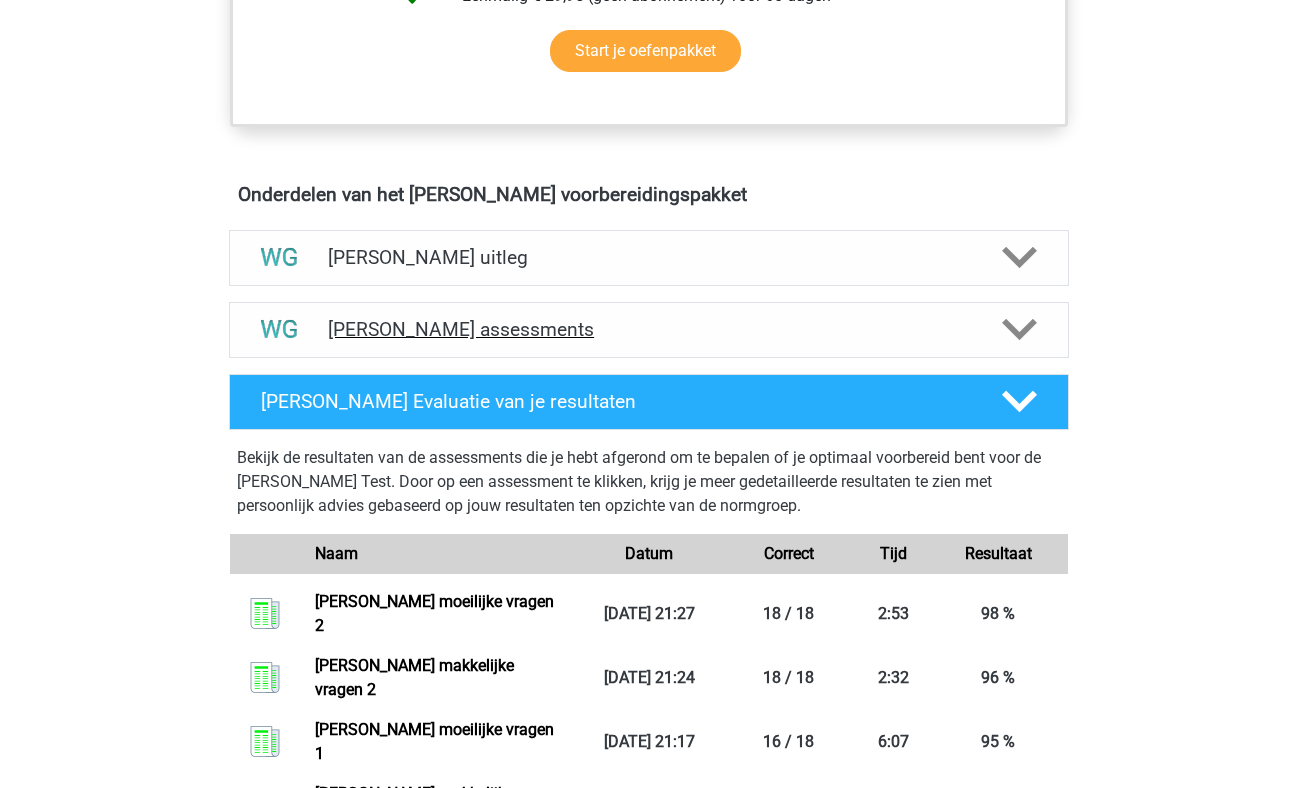 click 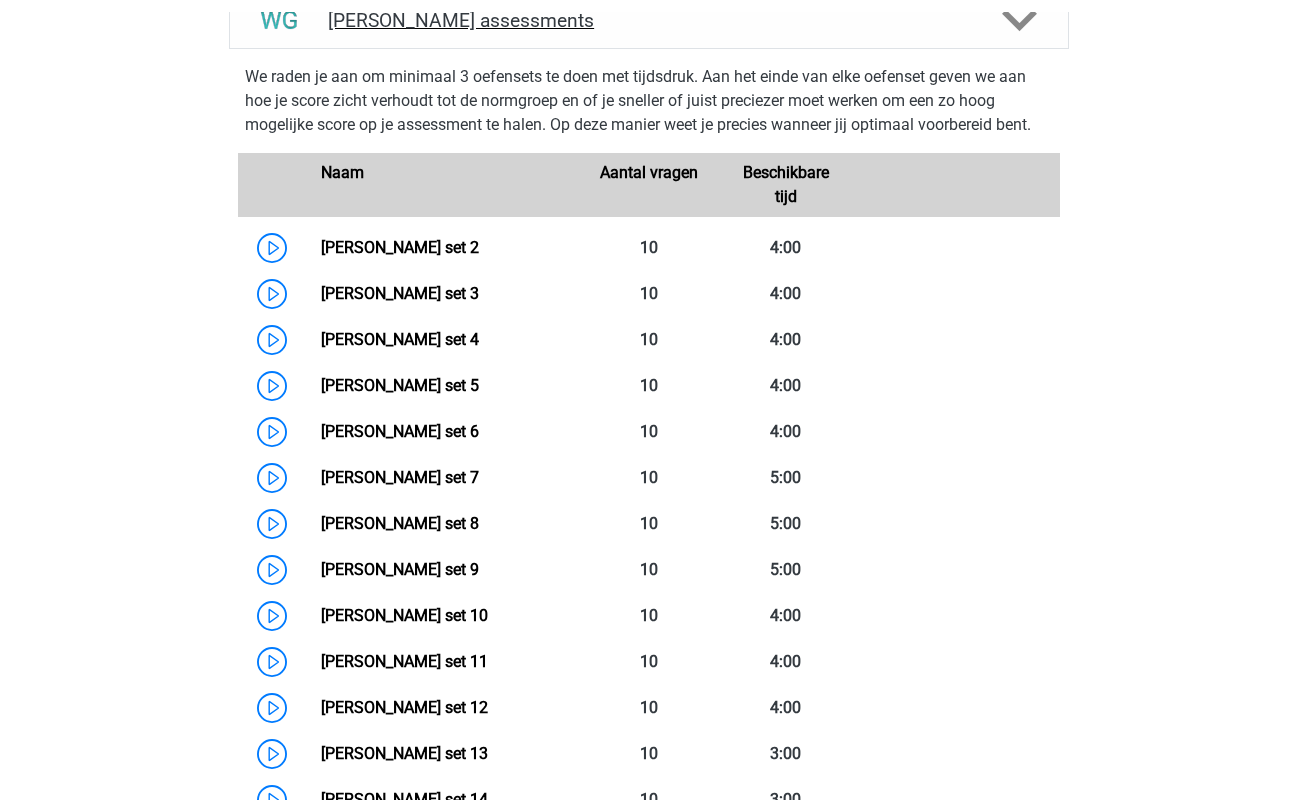 scroll, scrollTop: 1337, scrollLeft: 0, axis: vertical 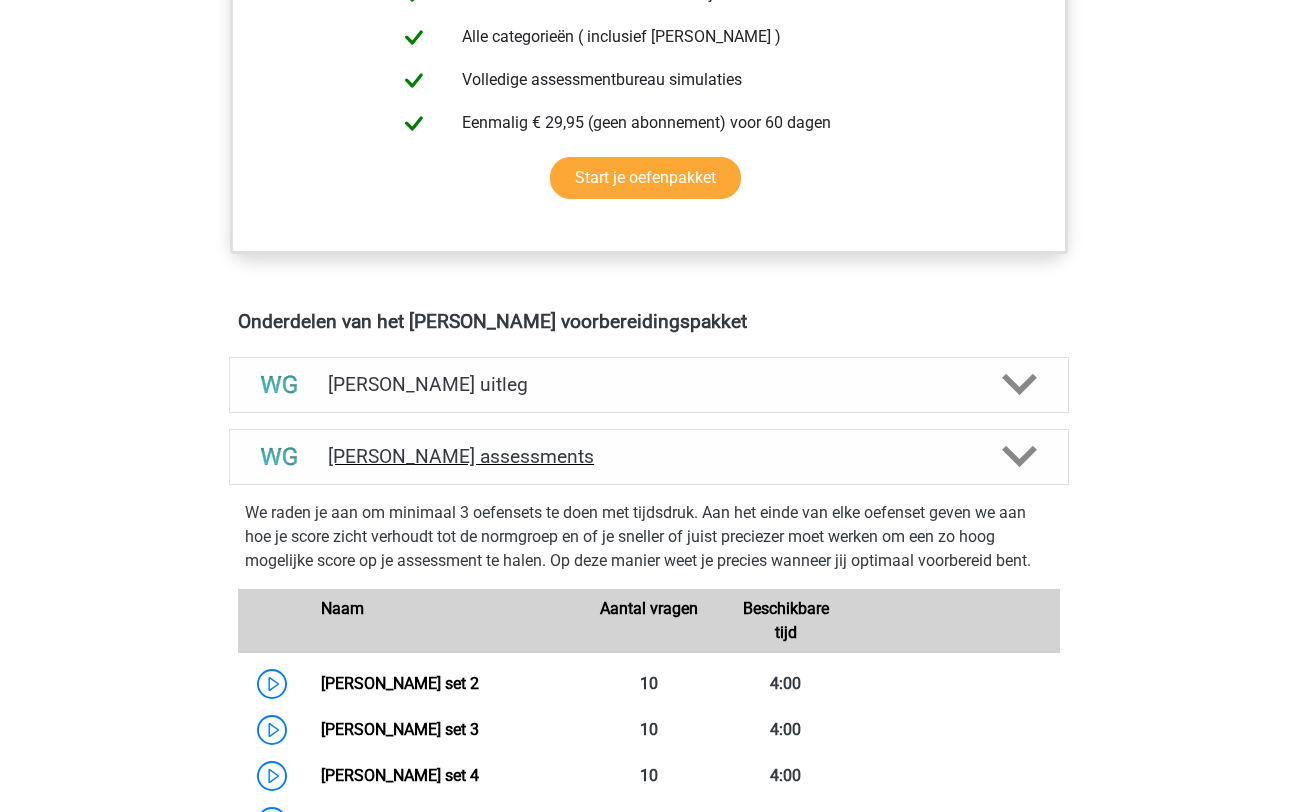 click on "[PERSON_NAME] uitleg" at bounding box center [649, 384] 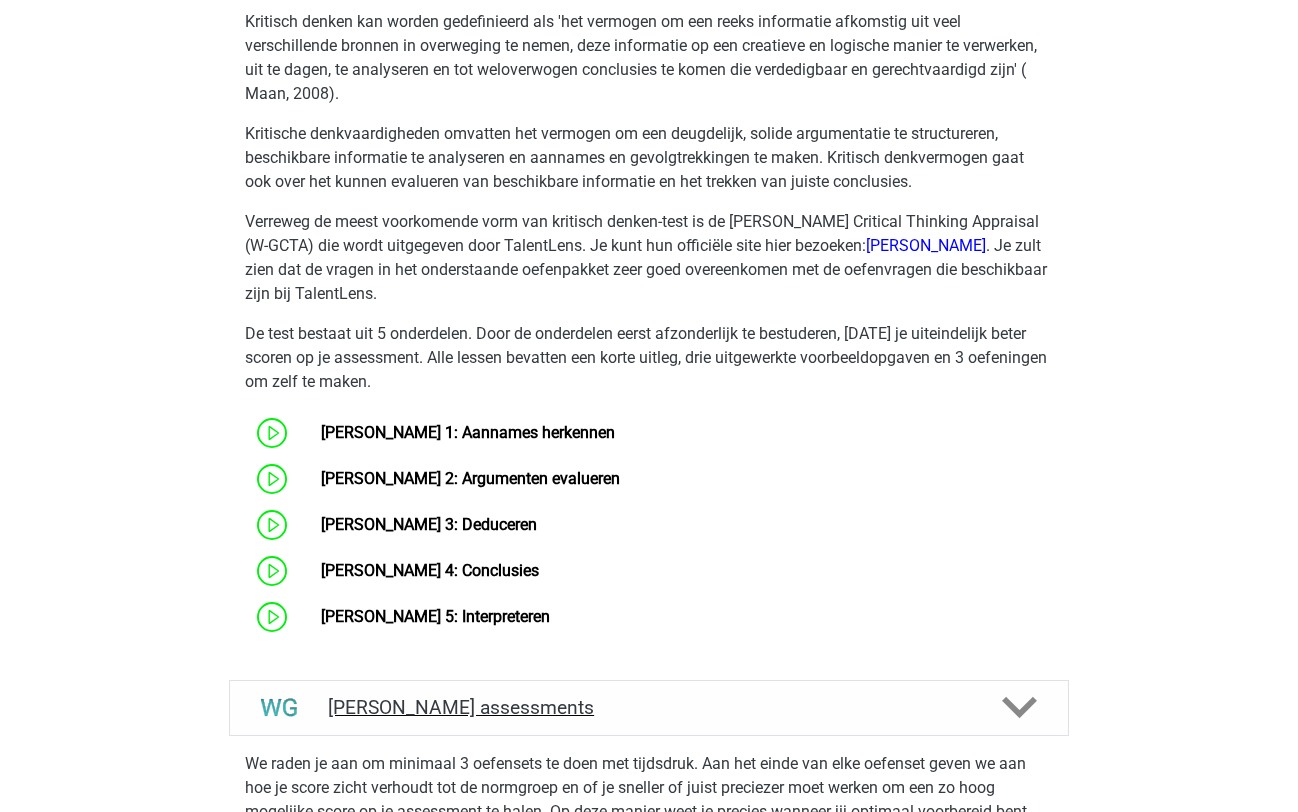 scroll, scrollTop: 1359, scrollLeft: 0, axis: vertical 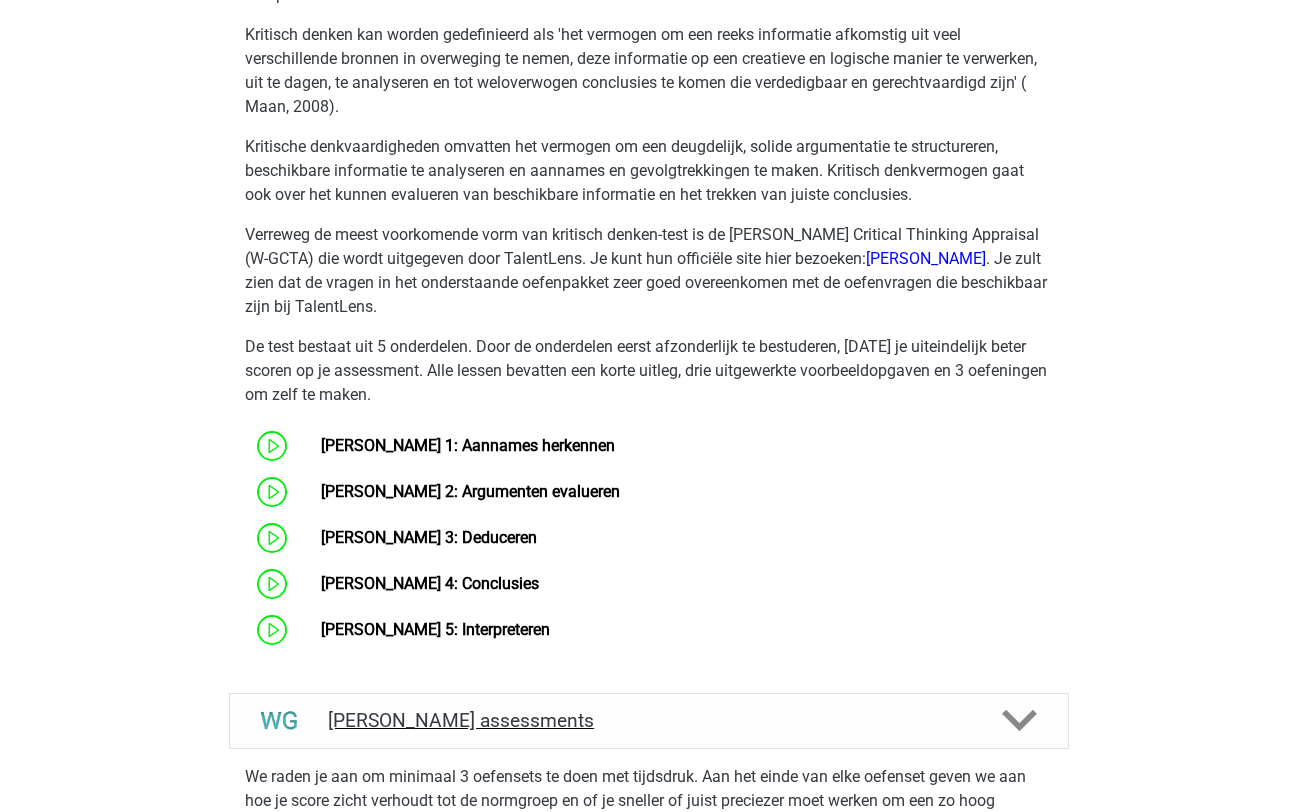 click on "[PERSON_NAME] 1: Aannames herkennen" at bounding box center [468, 445] 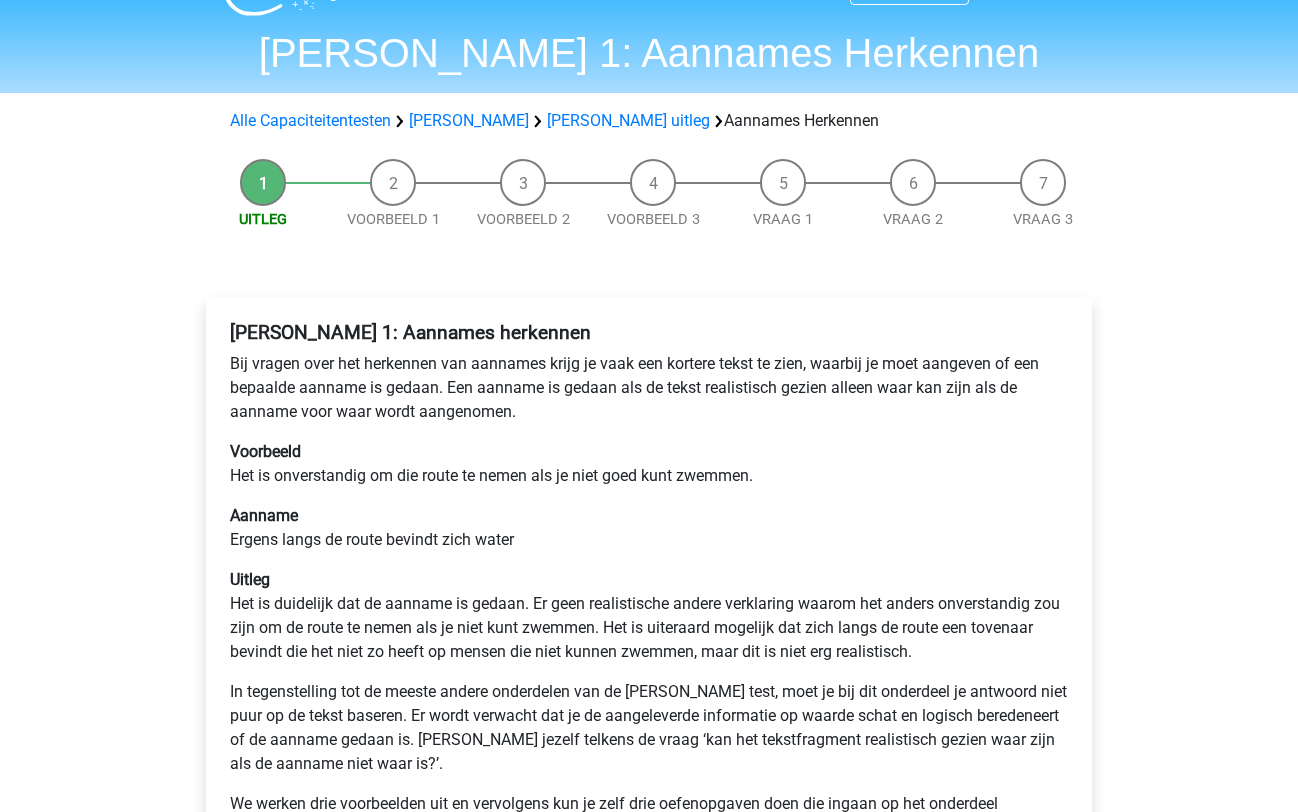 scroll, scrollTop: 0, scrollLeft: 0, axis: both 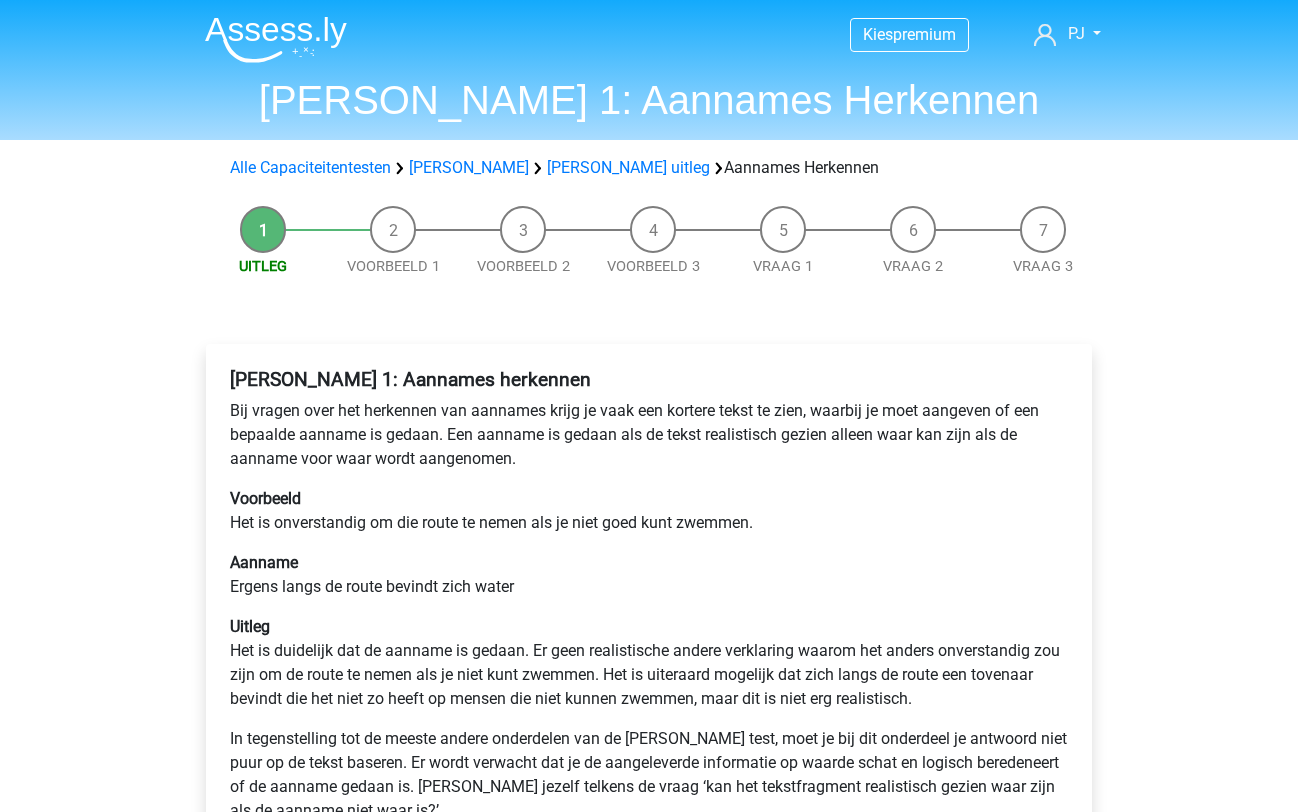 click on "[PERSON_NAME] uitleg" at bounding box center (628, 167) 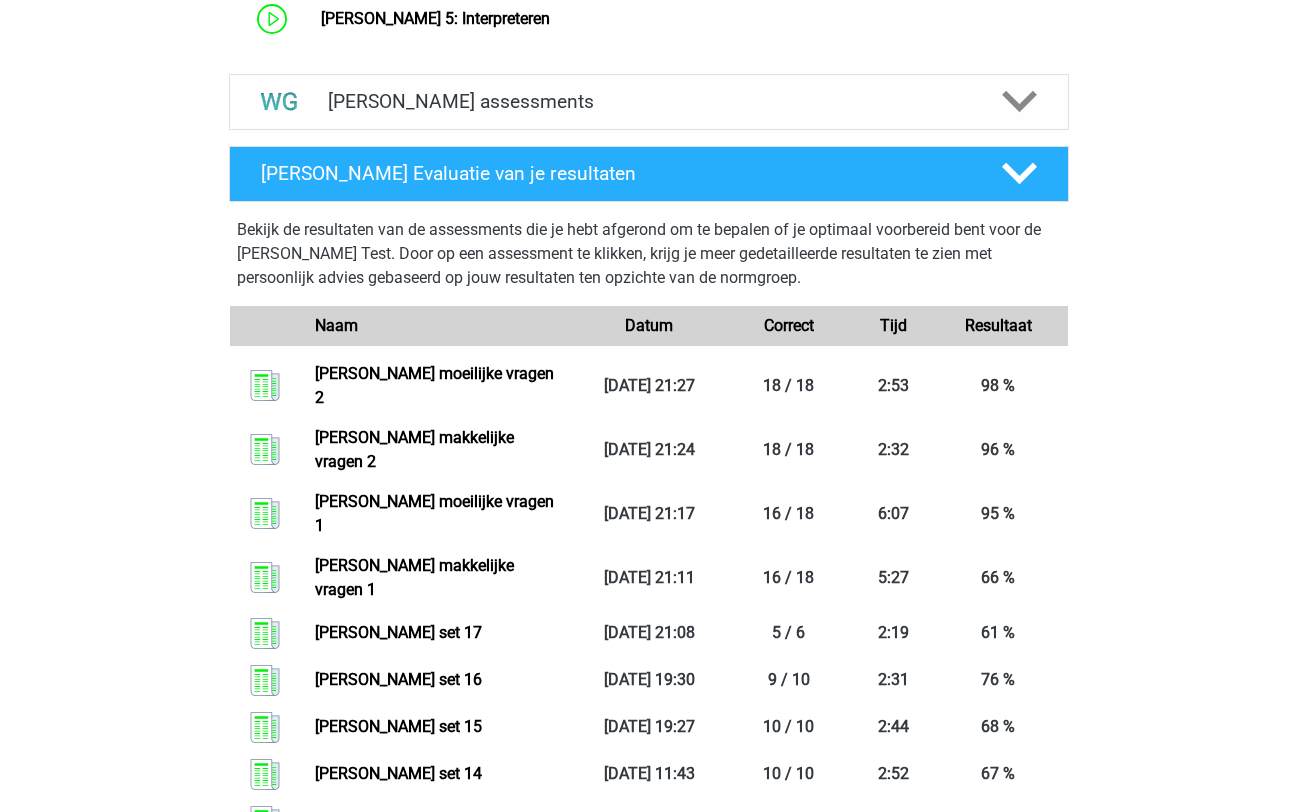 scroll, scrollTop: 1970, scrollLeft: 0, axis: vertical 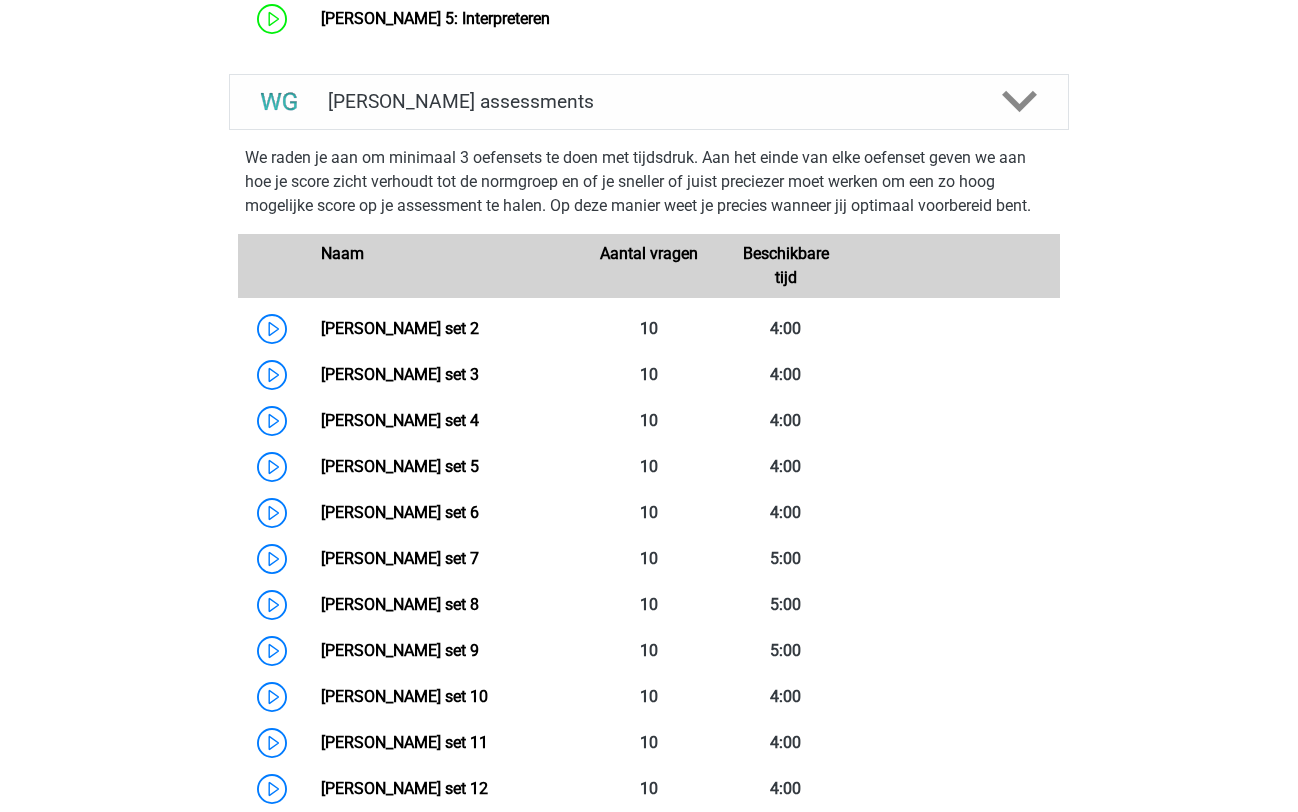 click on "Watson Glaser
set 2" at bounding box center (400, 328) 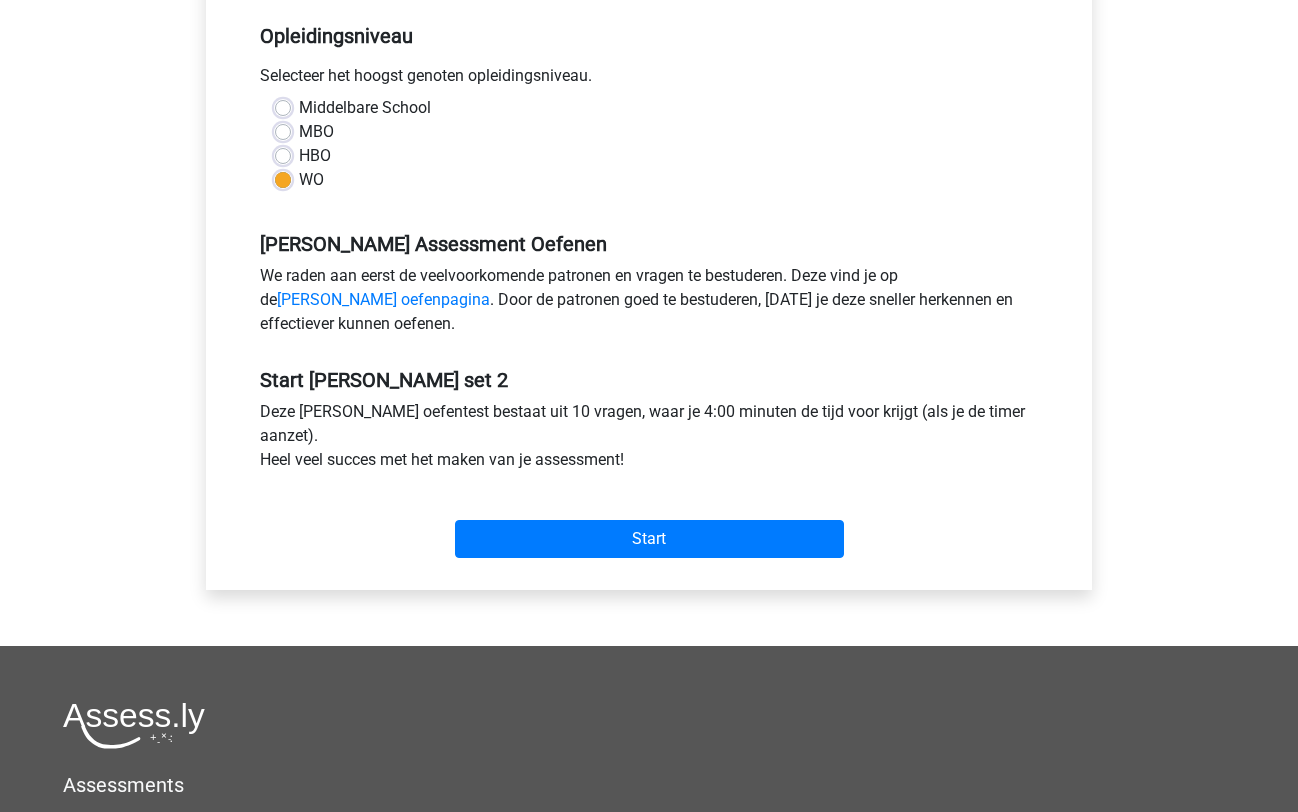 scroll, scrollTop: 403, scrollLeft: 0, axis: vertical 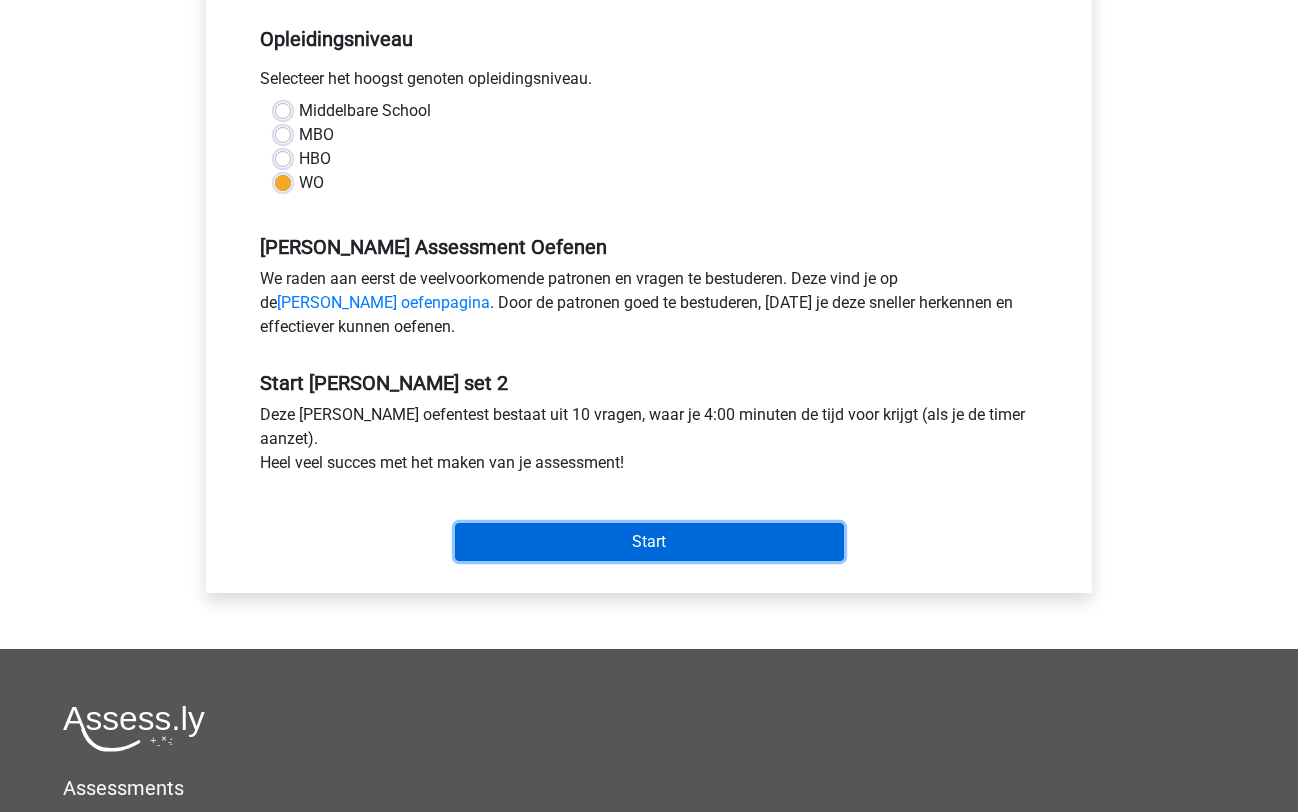 click on "Start" at bounding box center [649, 542] 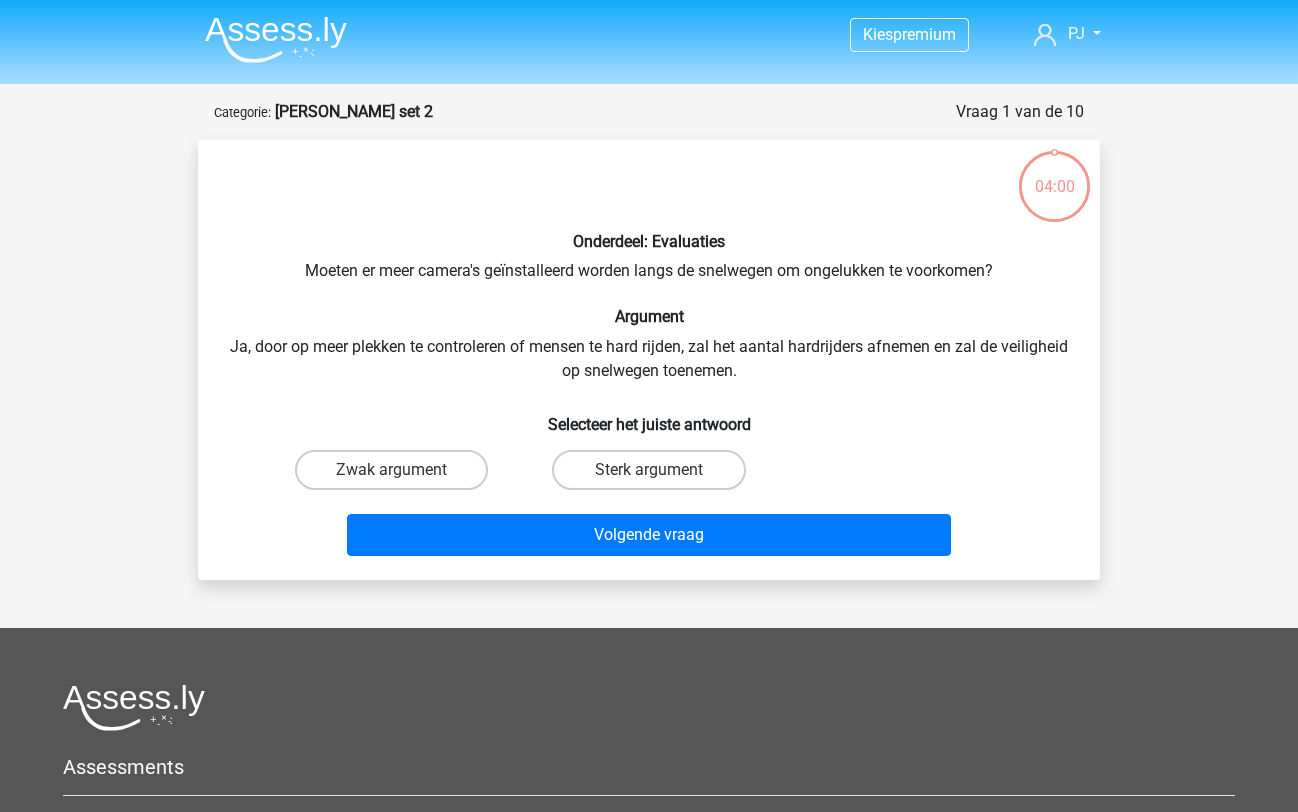 scroll, scrollTop: 0, scrollLeft: 0, axis: both 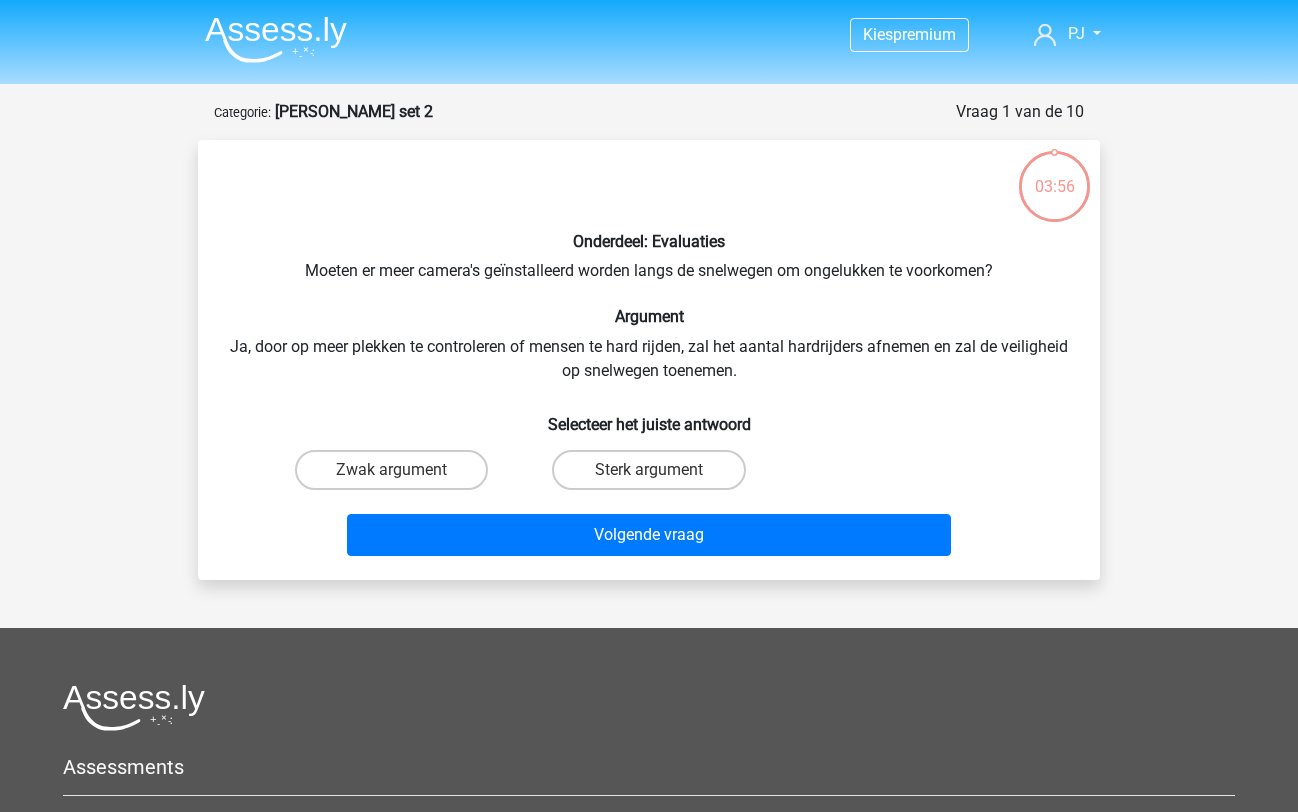click on "Sterk argument" at bounding box center (648, 470) 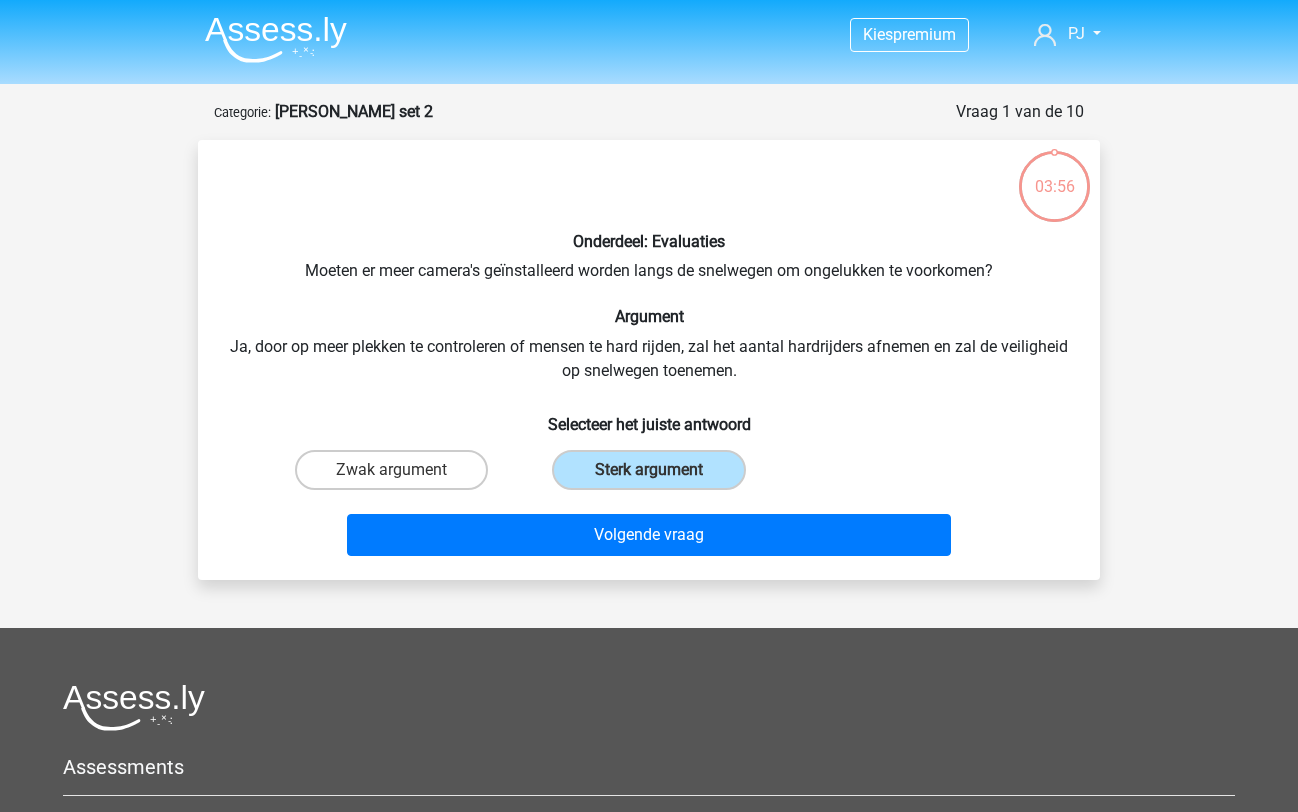 click on "Volgende vraag" at bounding box center [649, 535] 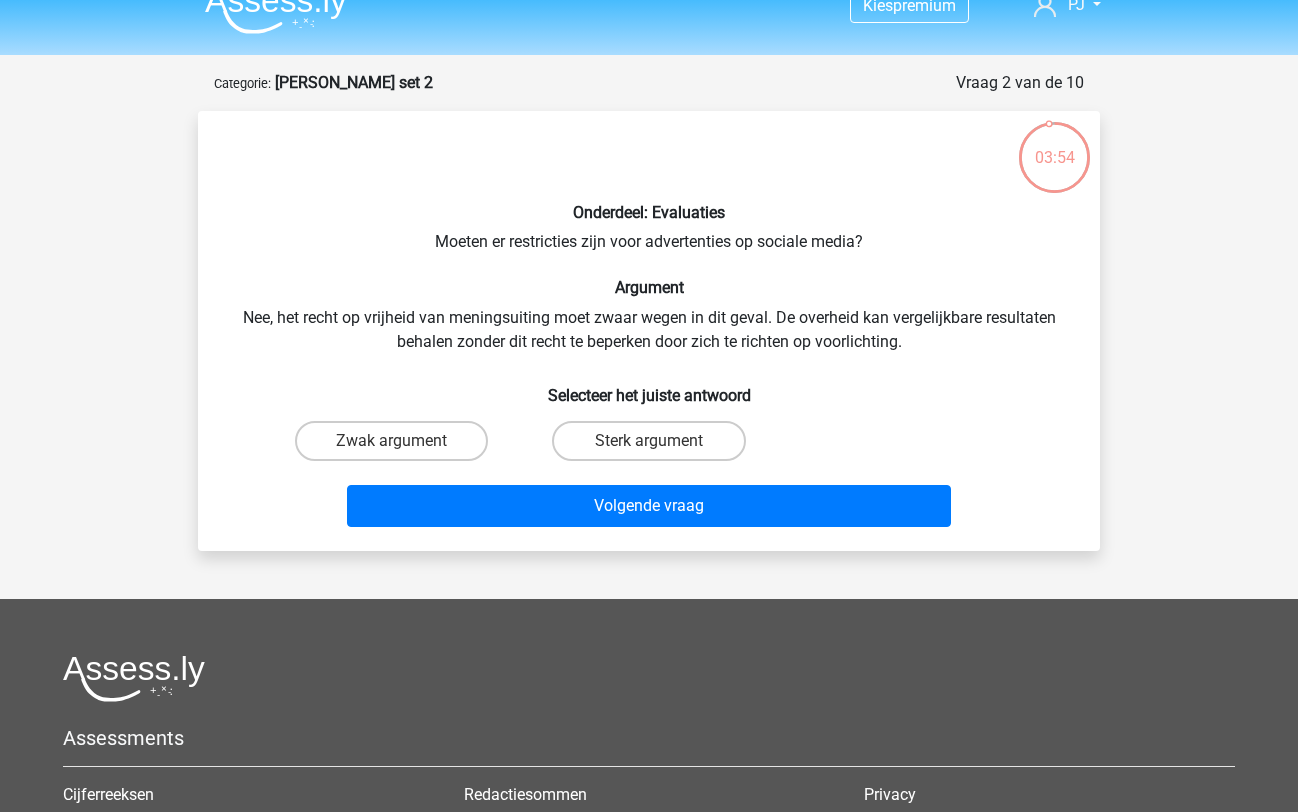scroll, scrollTop: 30, scrollLeft: 0, axis: vertical 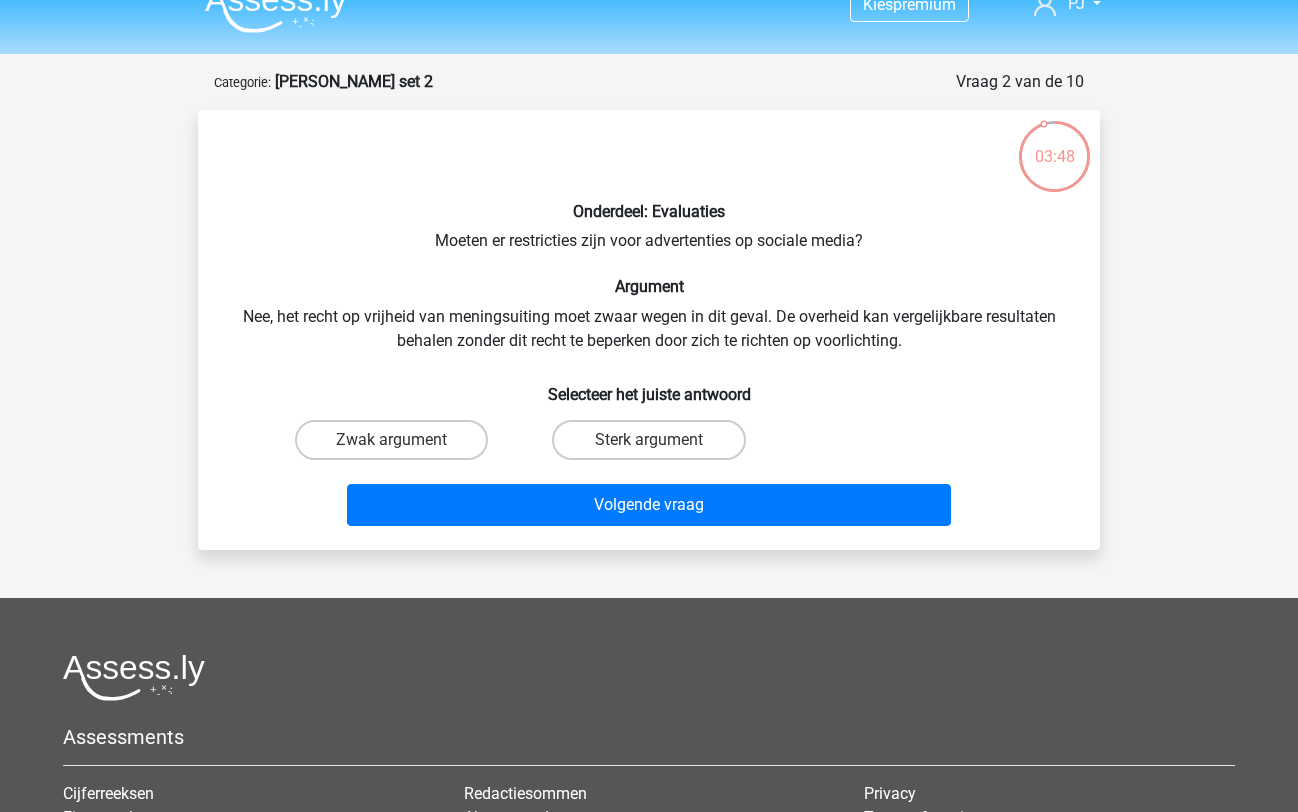click on "Sterk argument" at bounding box center (648, 440) 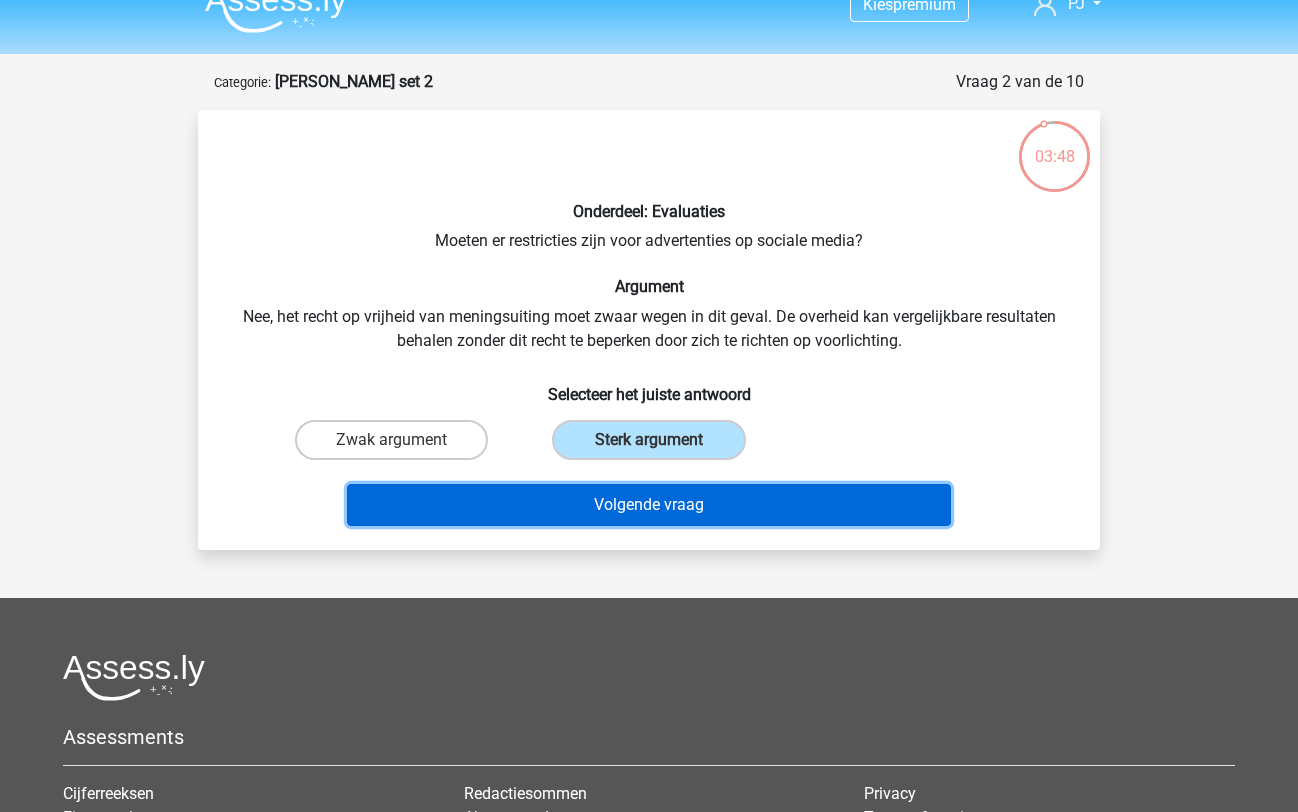 click on "Volgende vraag" at bounding box center (649, 505) 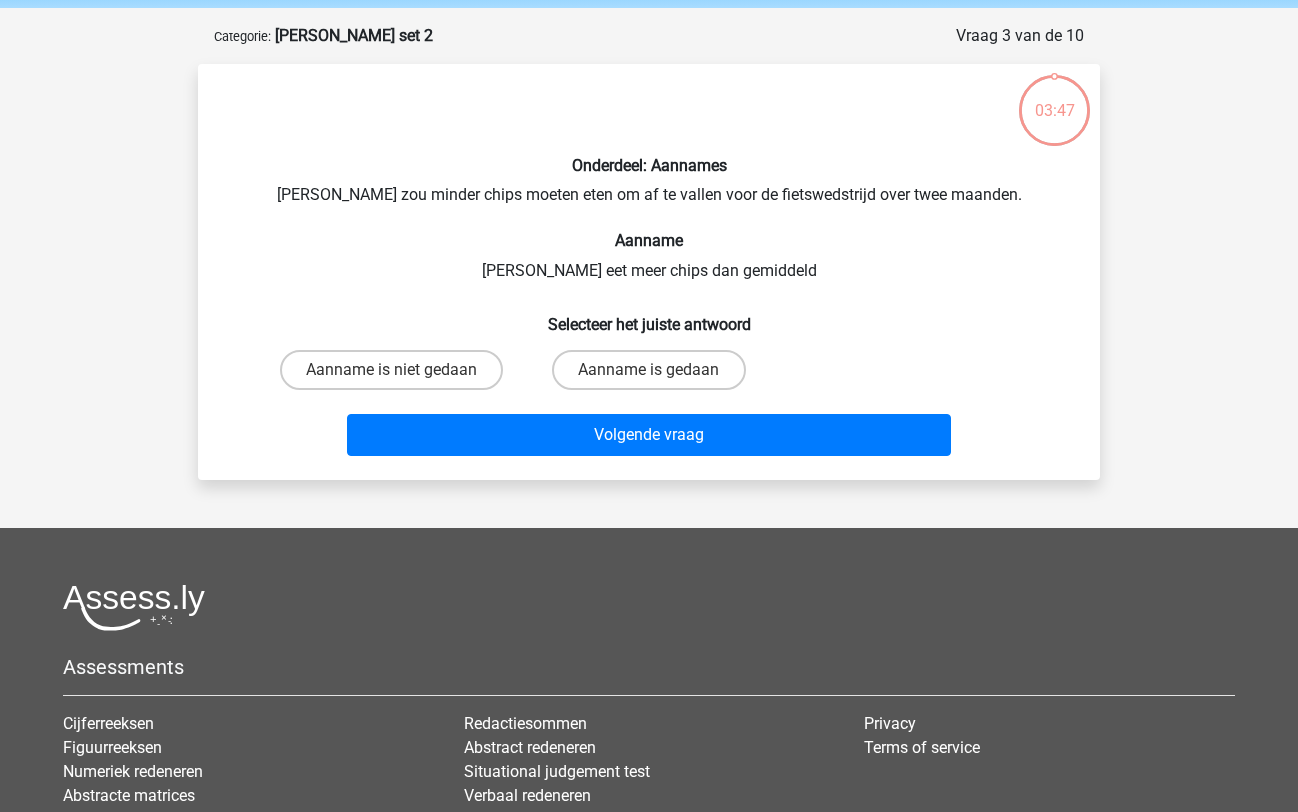 scroll, scrollTop: 100, scrollLeft: 0, axis: vertical 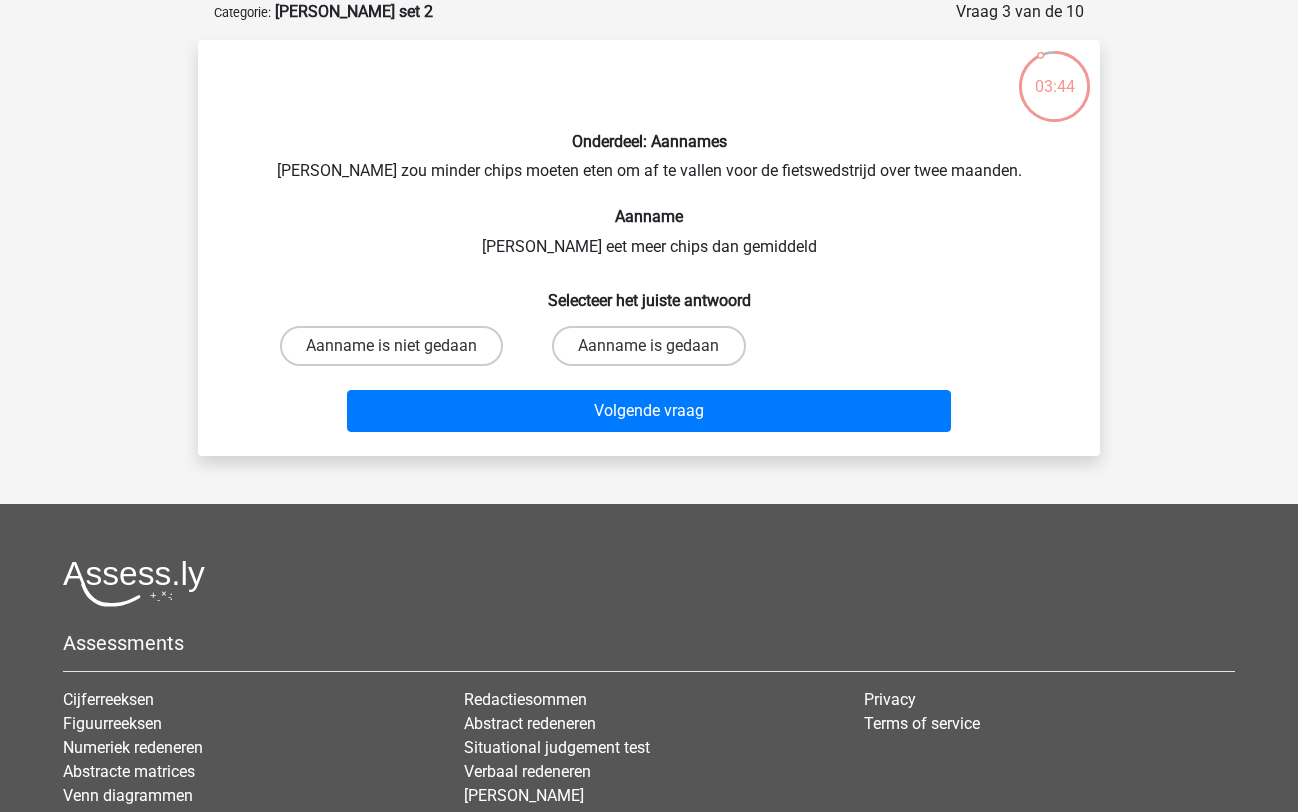 click on "Aanname is niet gedaan" at bounding box center (391, 346) 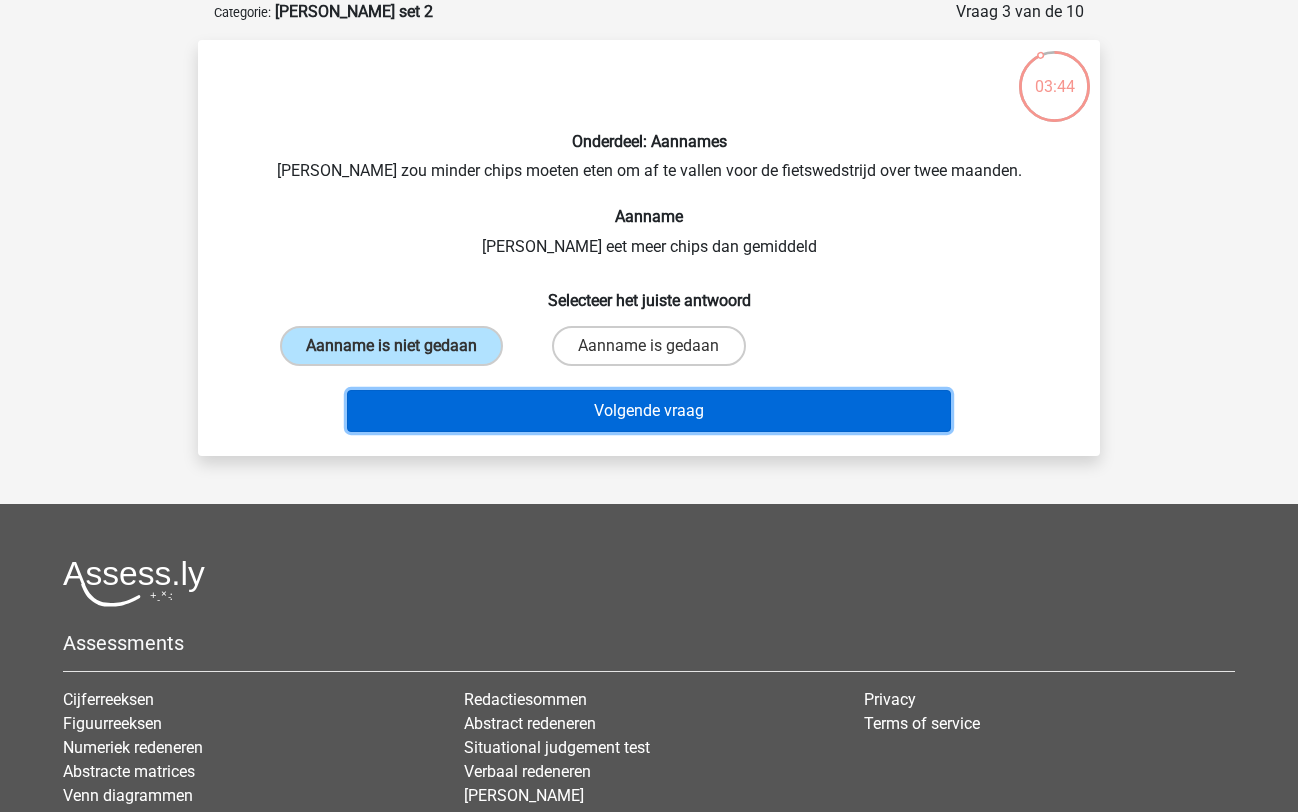 click on "Volgende vraag" at bounding box center [649, 411] 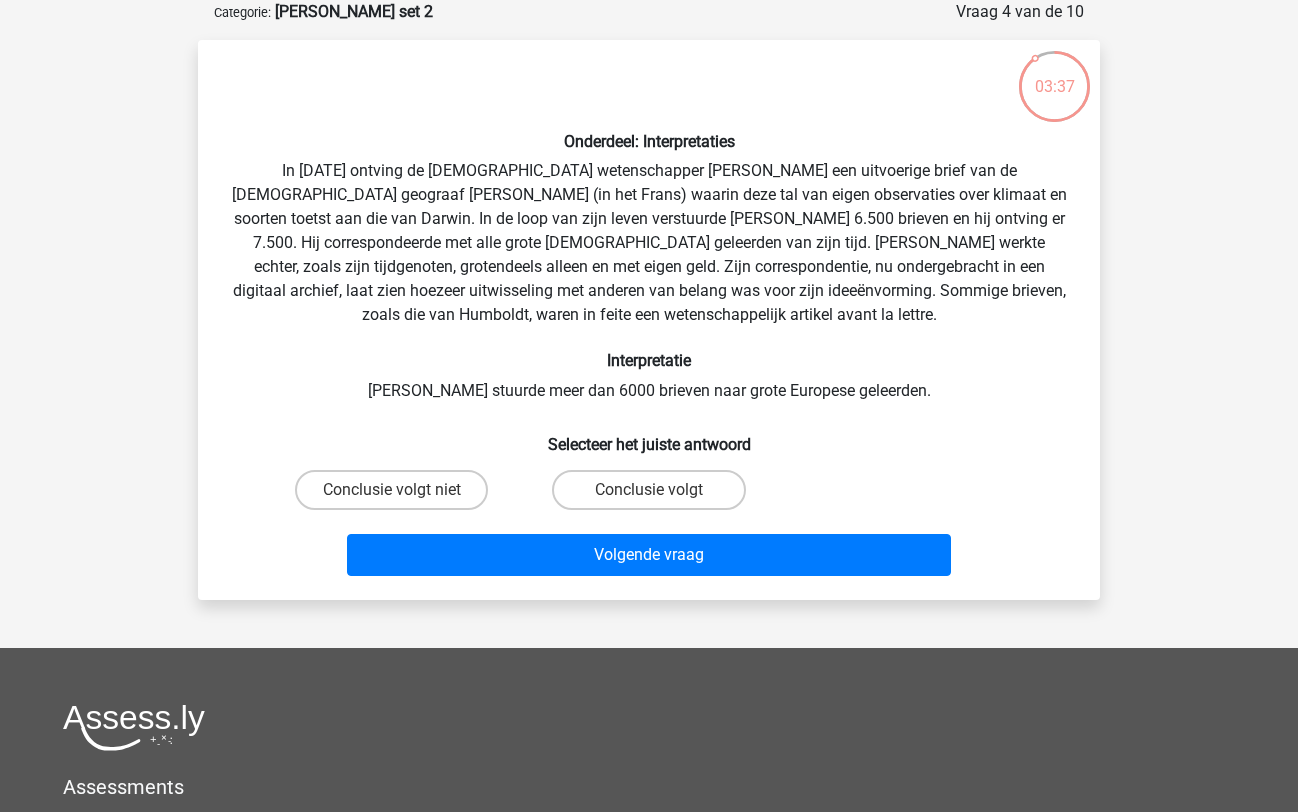 click on "Conclusie volgt niet" at bounding box center (391, 490) 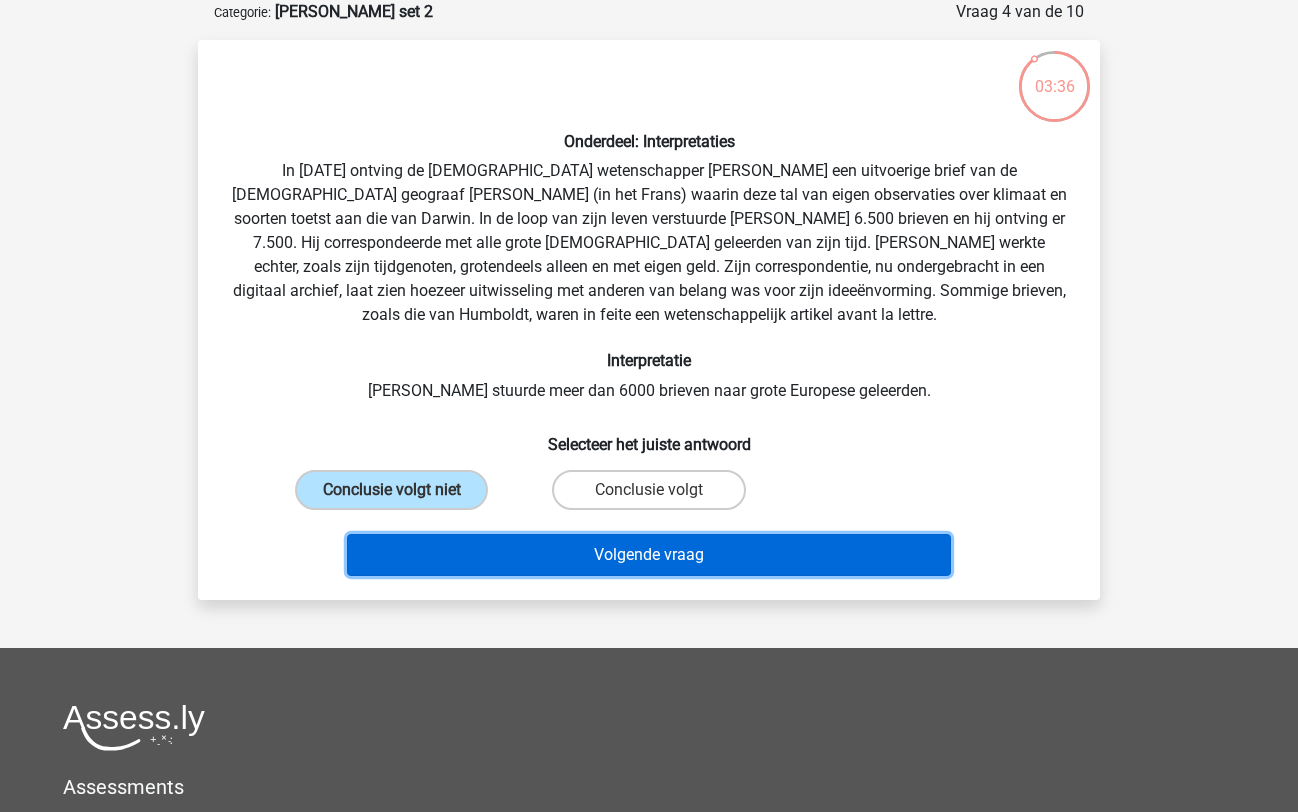 click on "Volgende vraag" at bounding box center (649, 555) 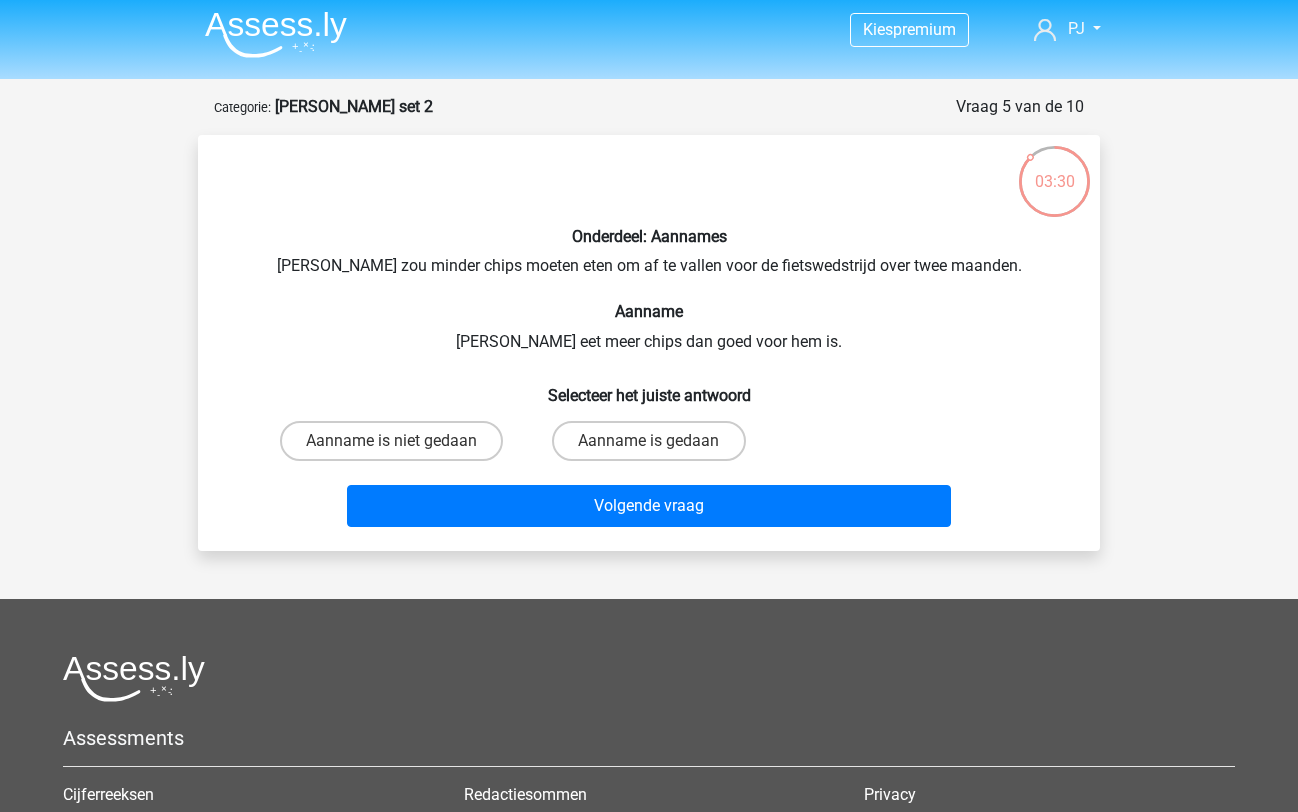 scroll, scrollTop: 0, scrollLeft: 0, axis: both 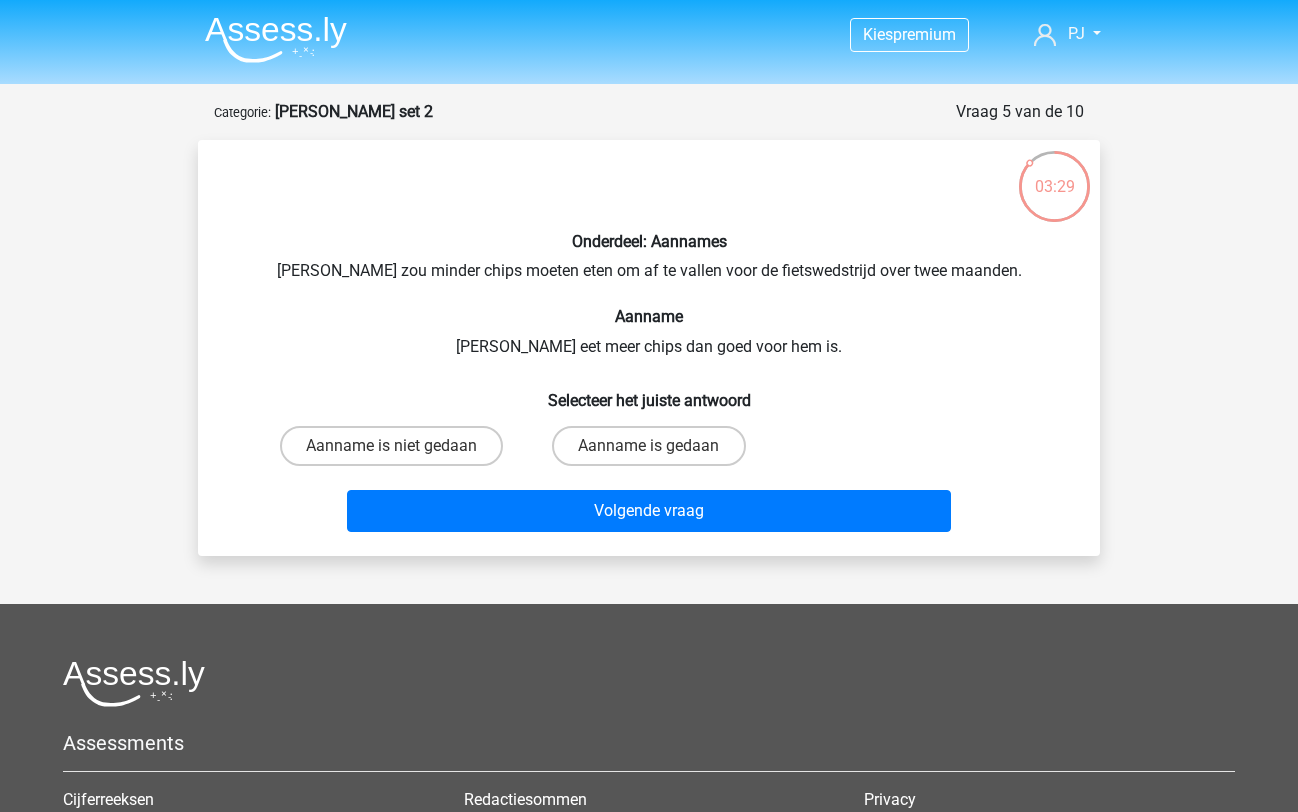 click on "Aanname is niet gedaan" at bounding box center [391, 446] 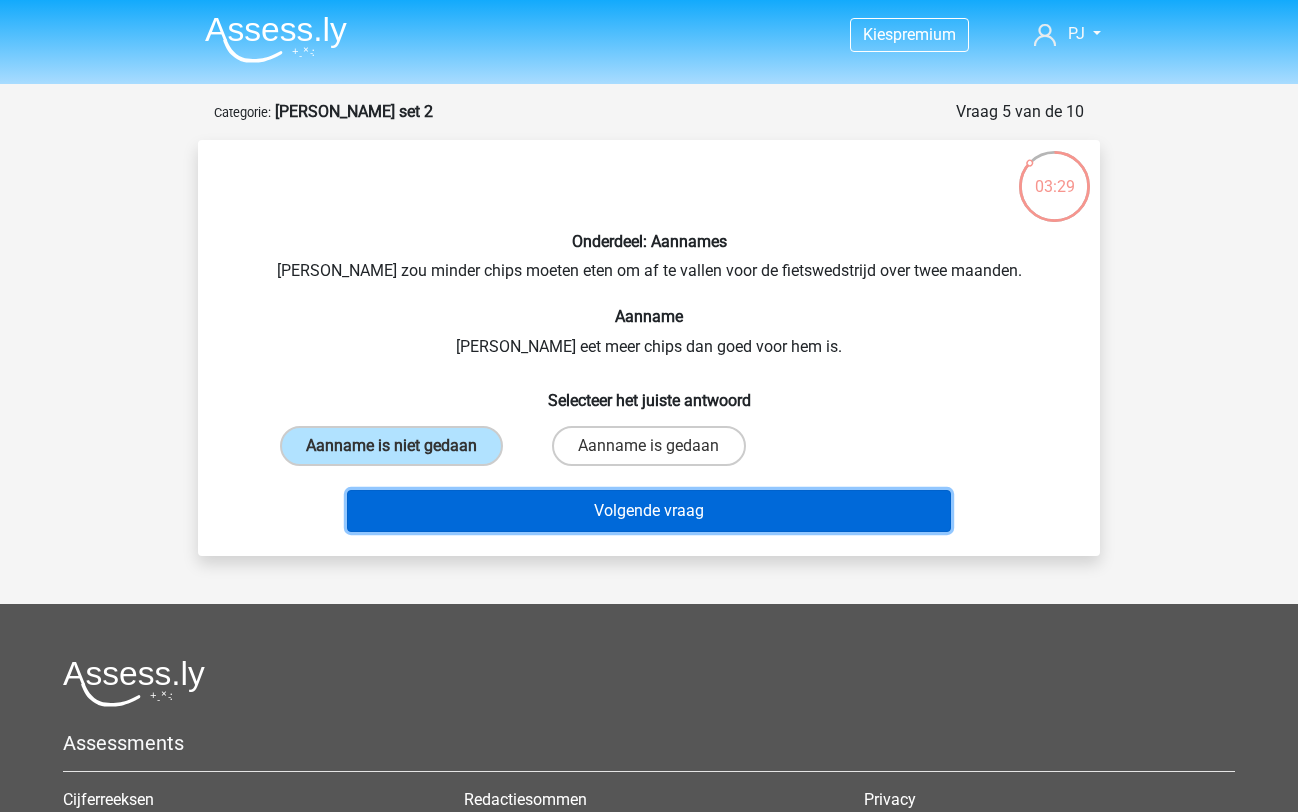click on "Volgende vraag" at bounding box center [649, 511] 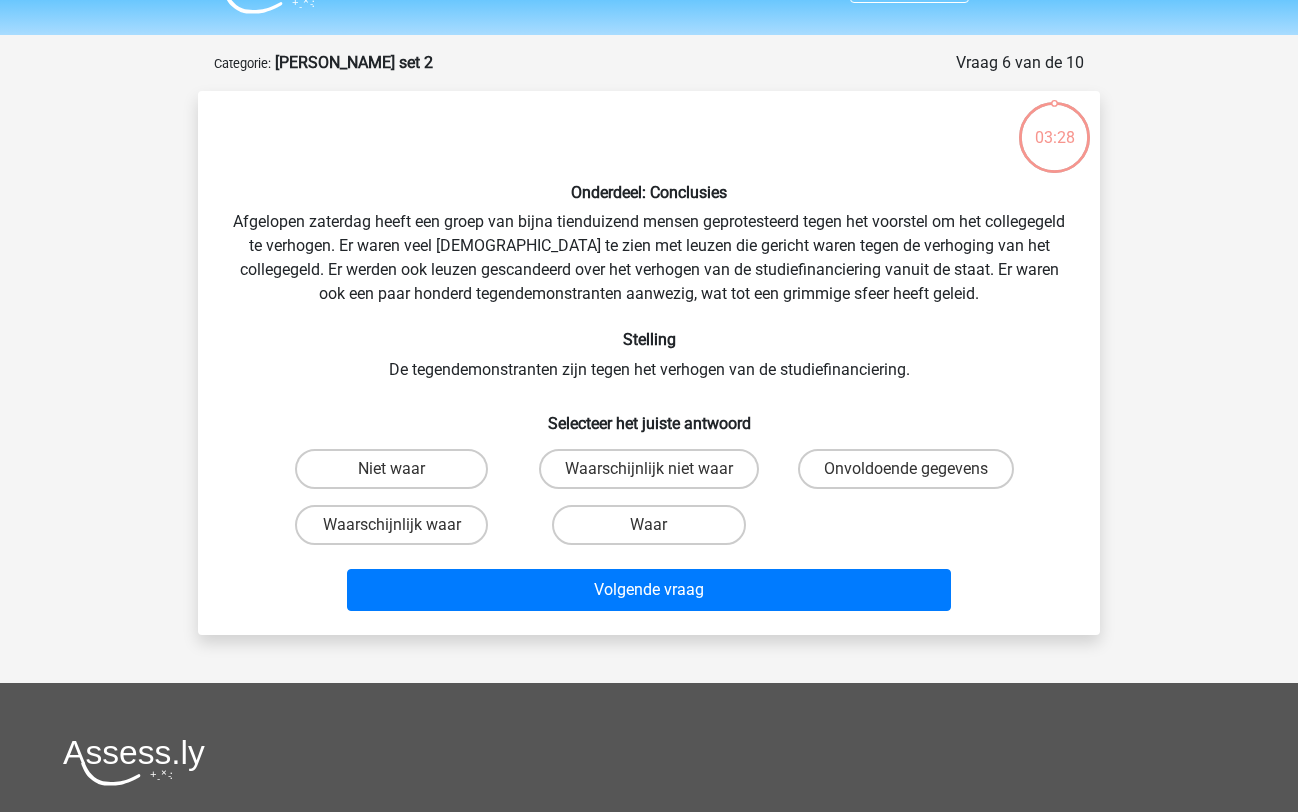 scroll, scrollTop: 100, scrollLeft: 0, axis: vertical 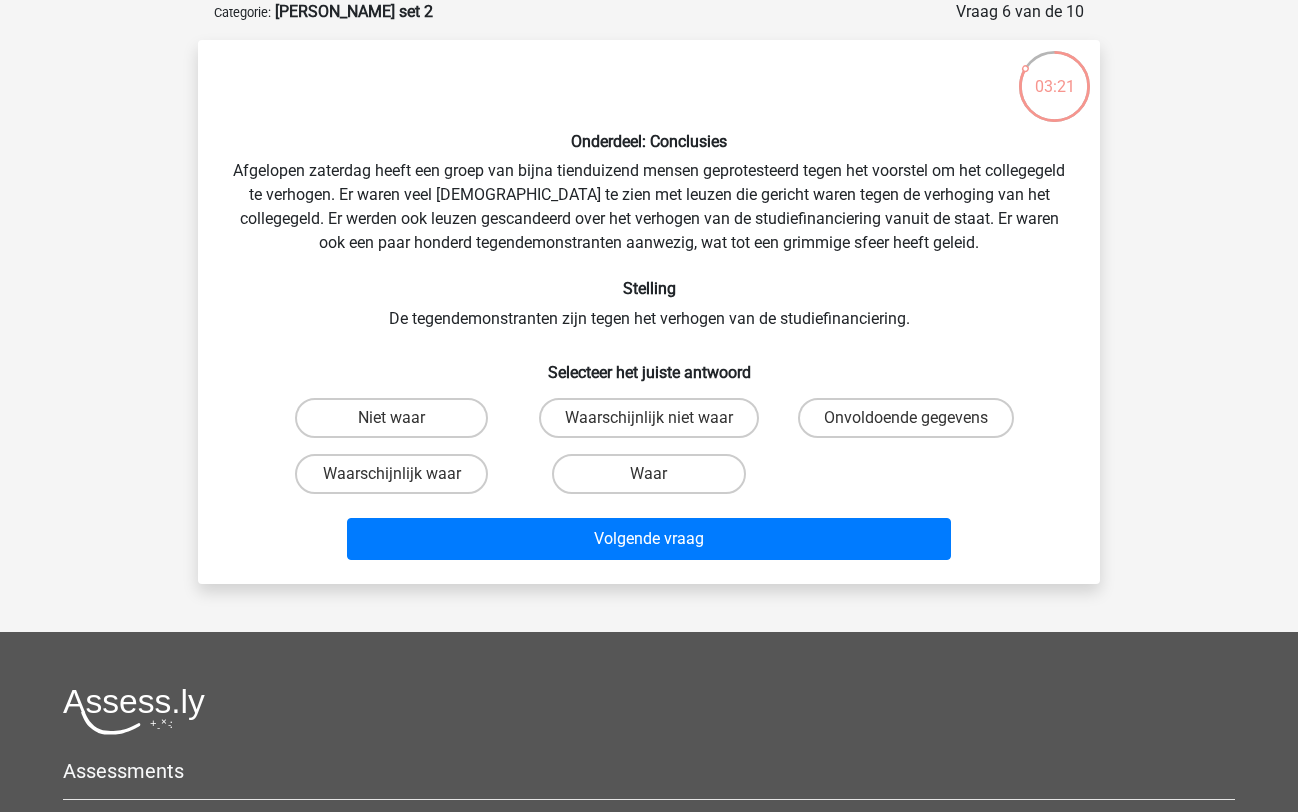 click on "Waarschijnlijk waar" at bounding box center [391, 474] 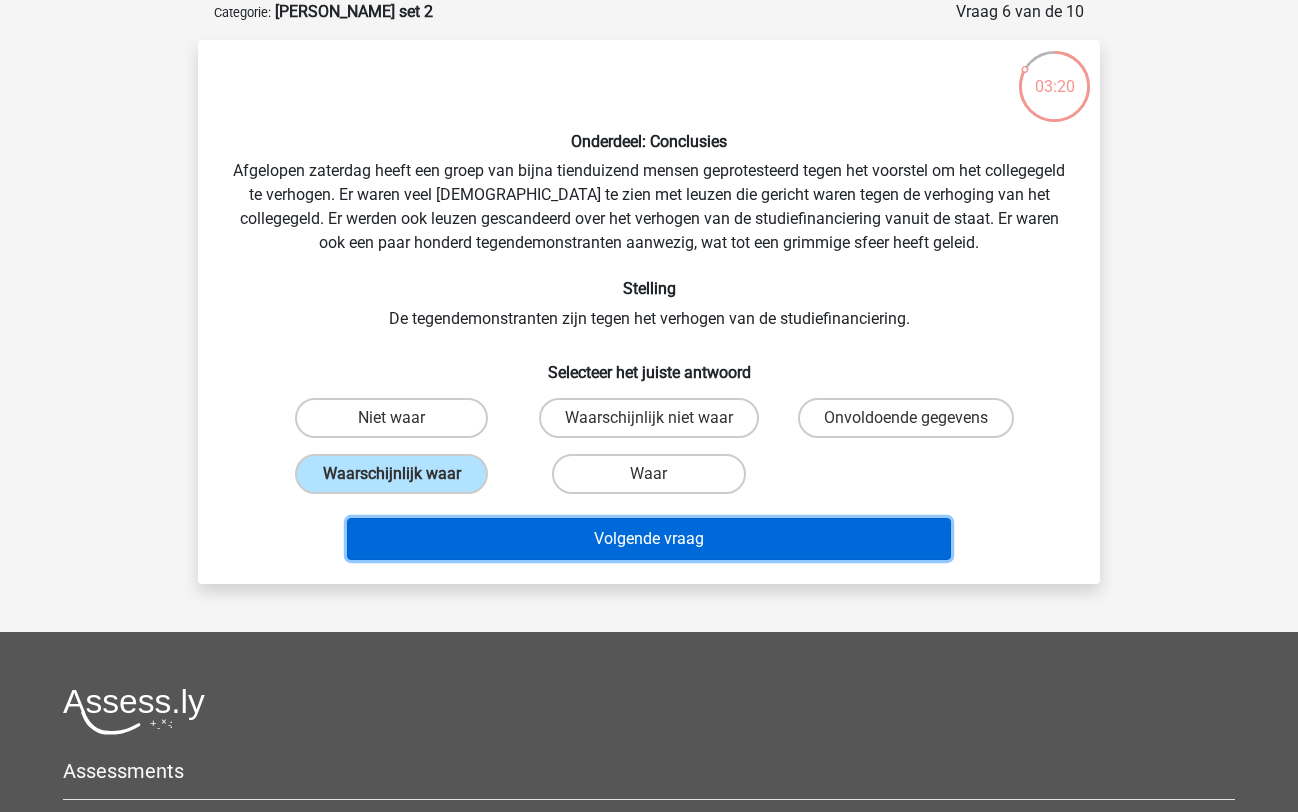 click on "Volgende vraag" at bounding box center (649, 539) 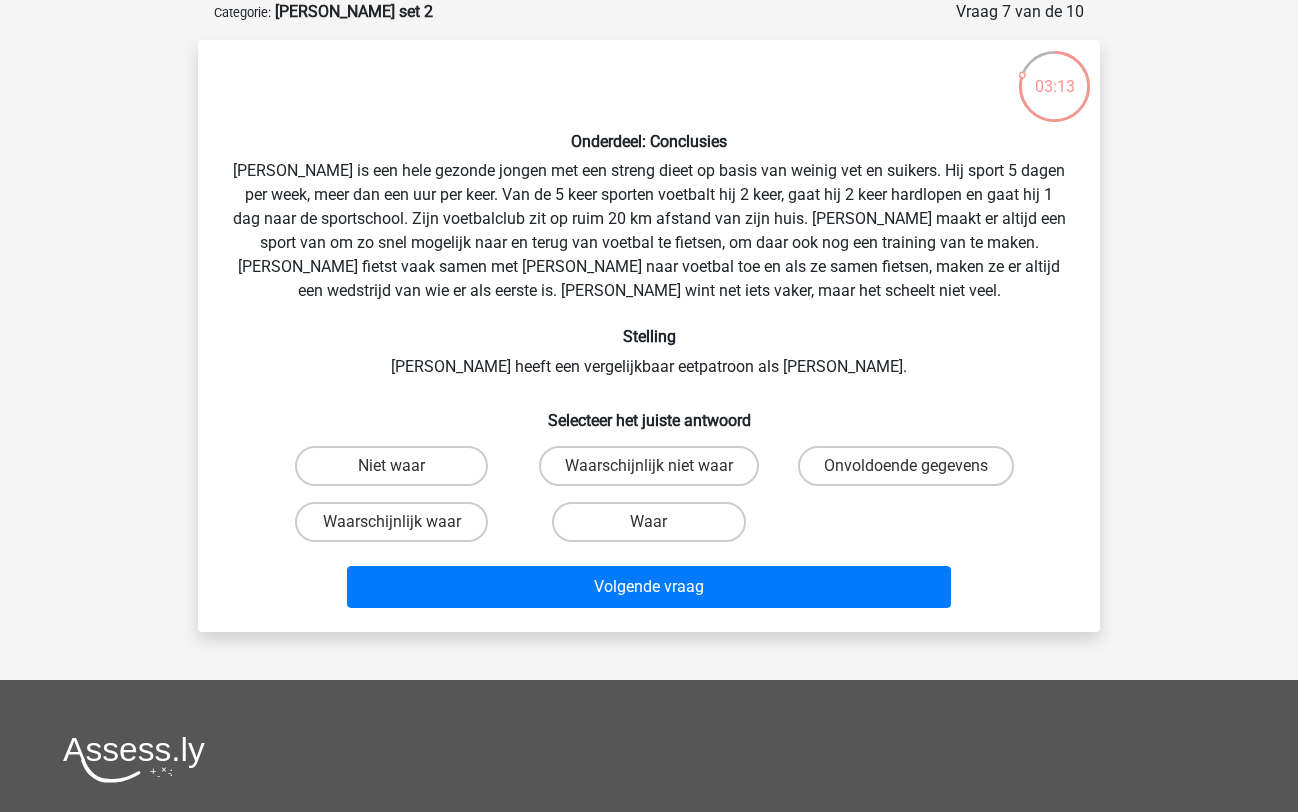 click on "Onvoldoende gegevens" at bounding box center (906, 466) 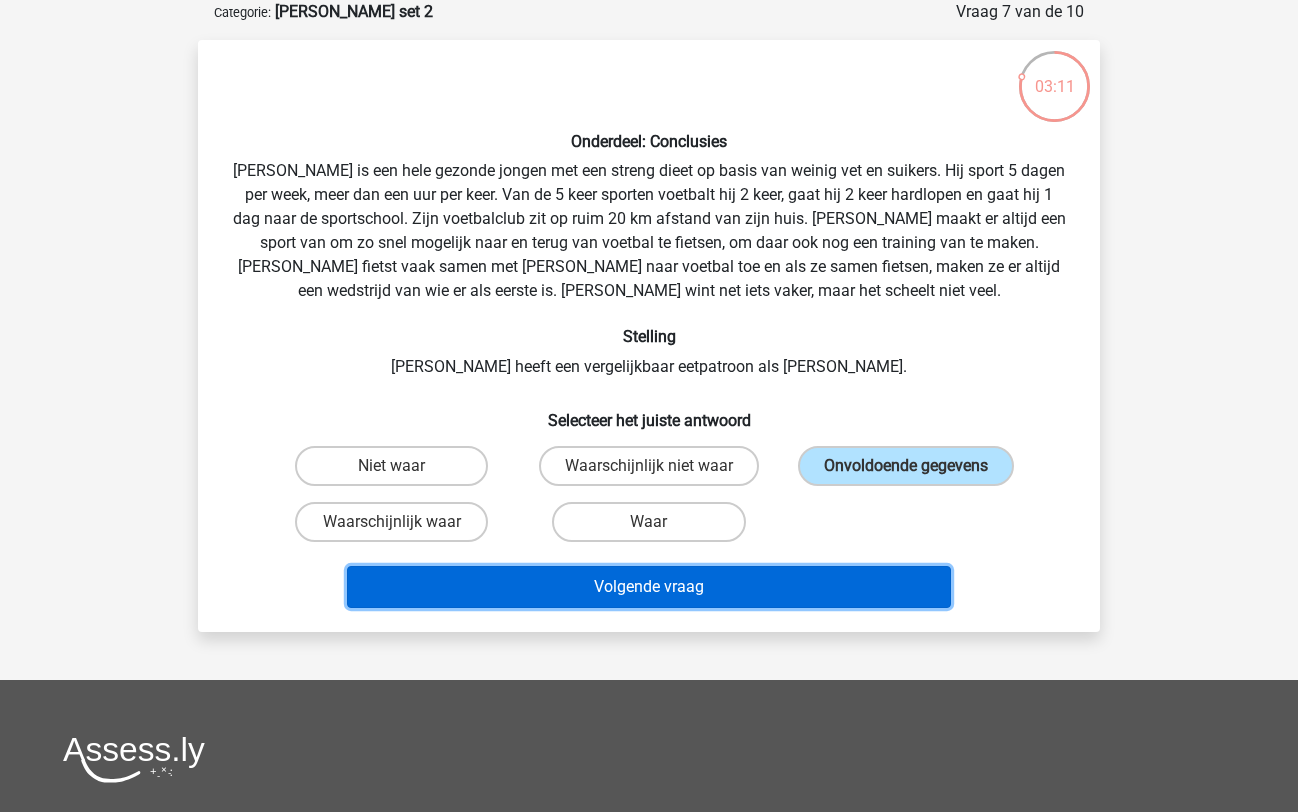 click on "Volgende vraag" at bounding box center [649, 587] 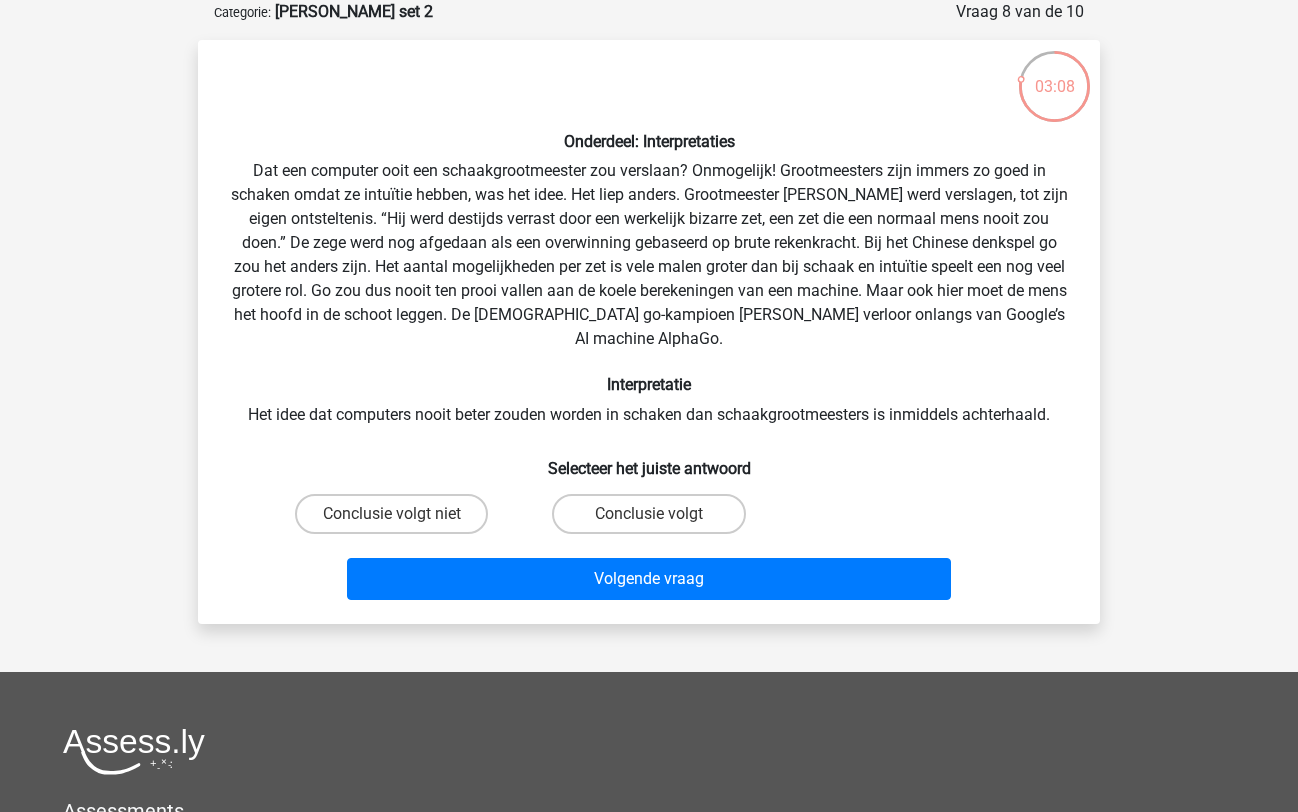 click on "Conclusie volgt" at bounding box center (648, 514) 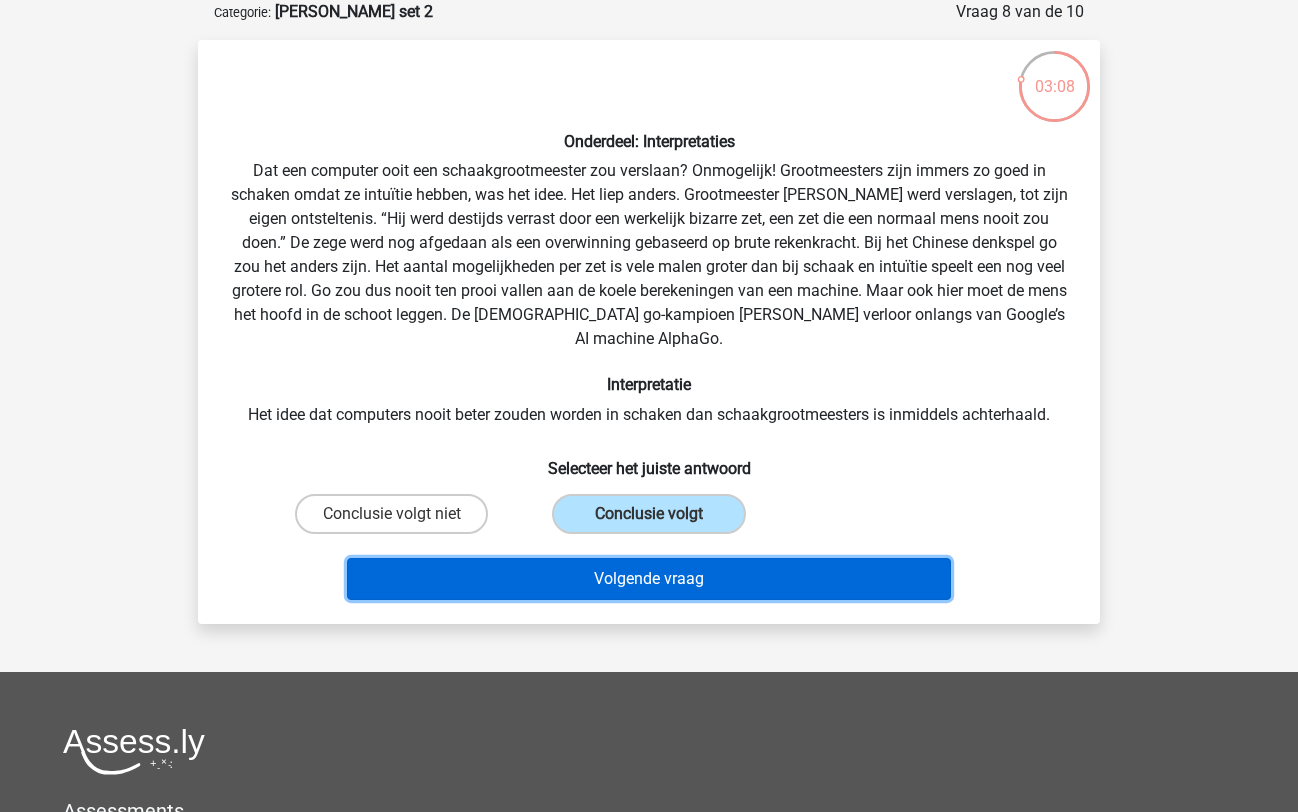 click on "Volgende vraag" at bounding box center (649, 579) 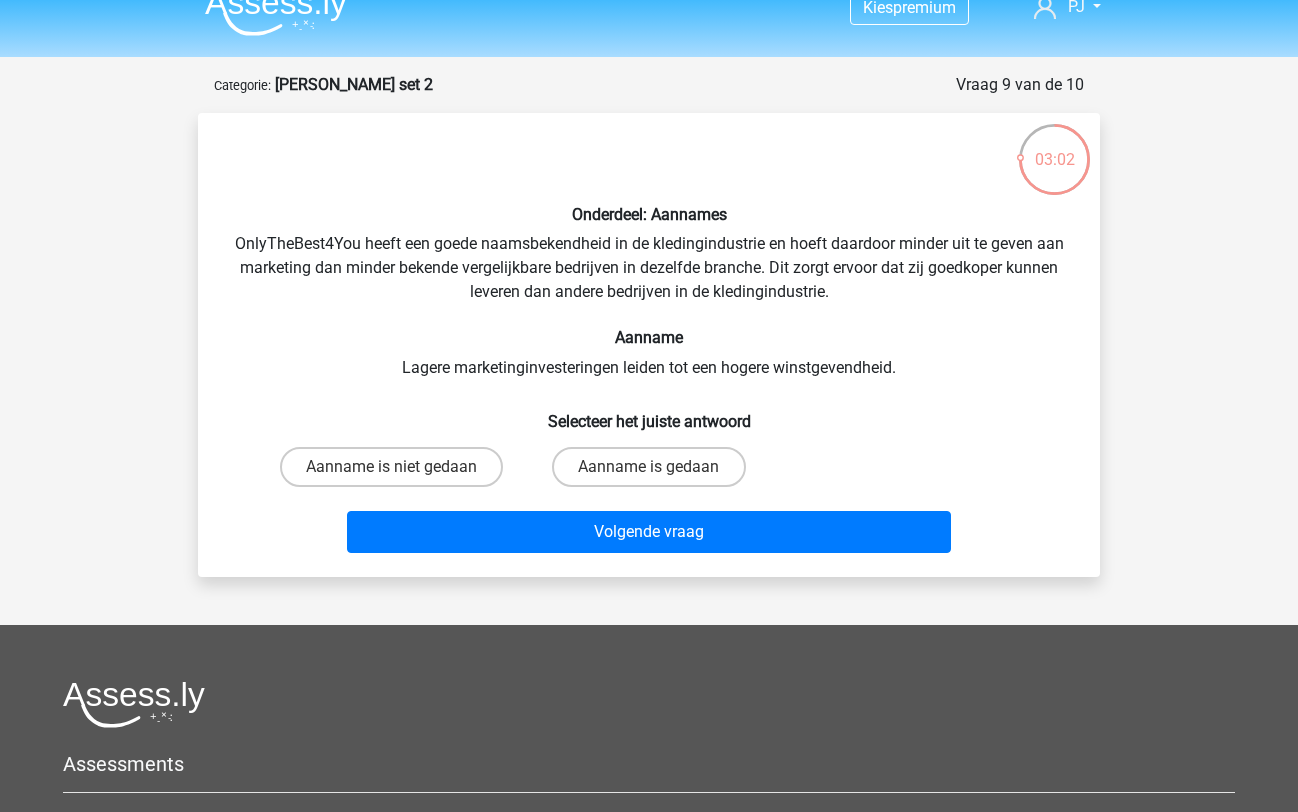 scroll, scrollTop: 20, scrollLeft: 0, axis: vertical 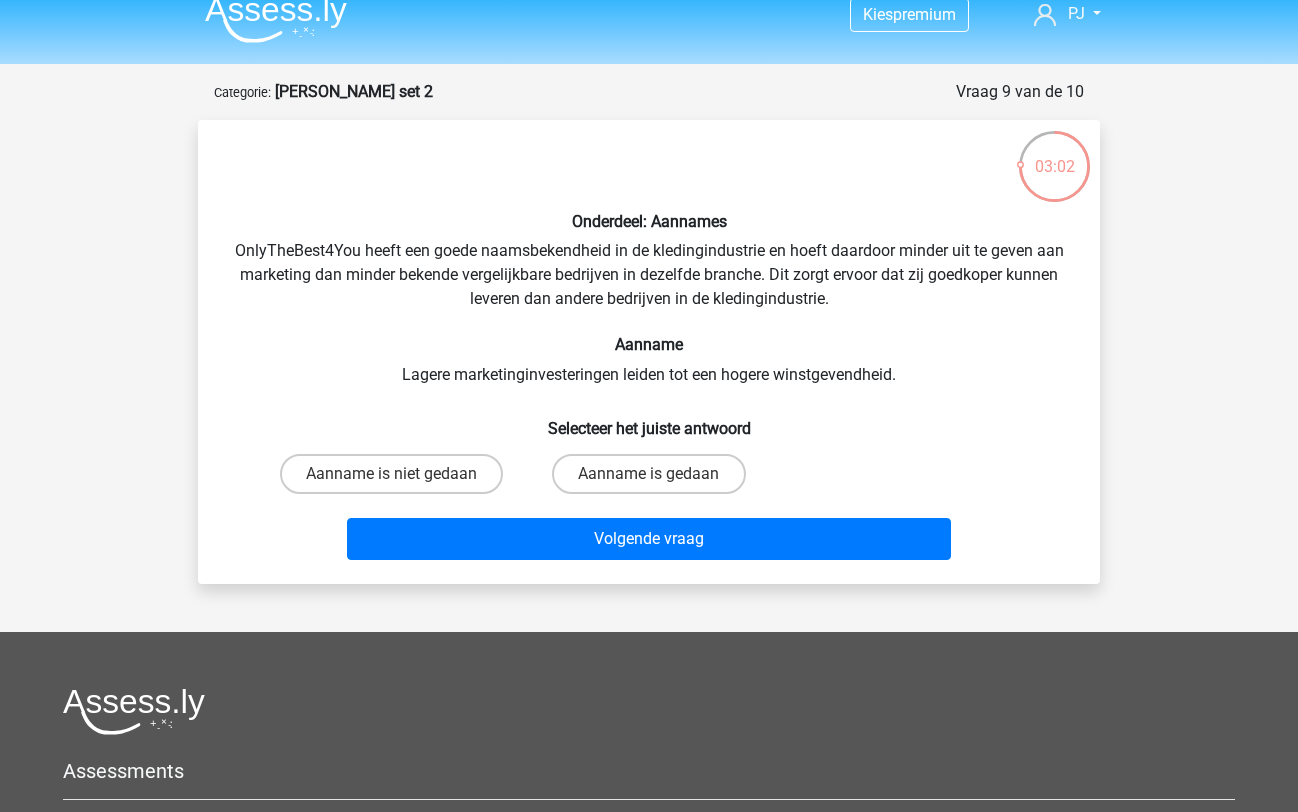 click on "Aanname is niet gedaan" at bounding box center [391, 474] 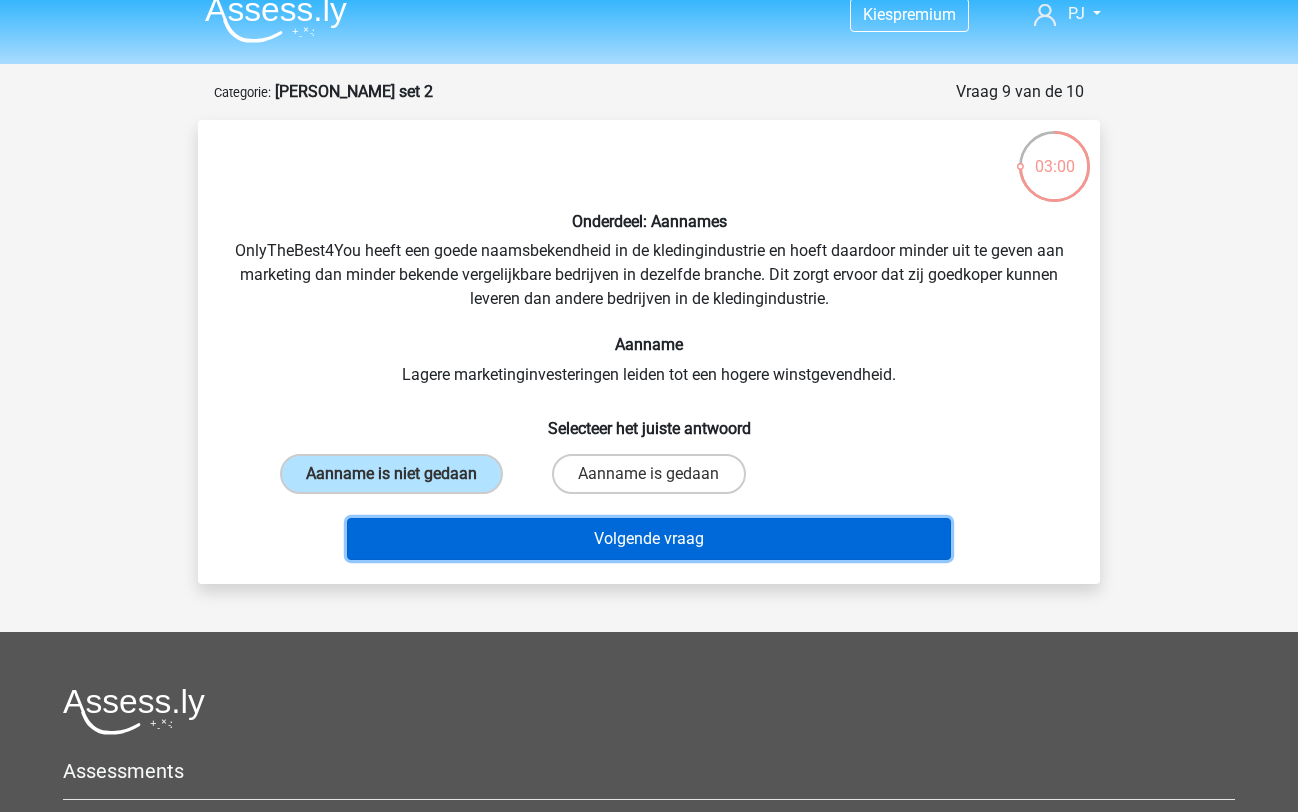 click on "Volgende vraag" at bounding box center (649, 539) 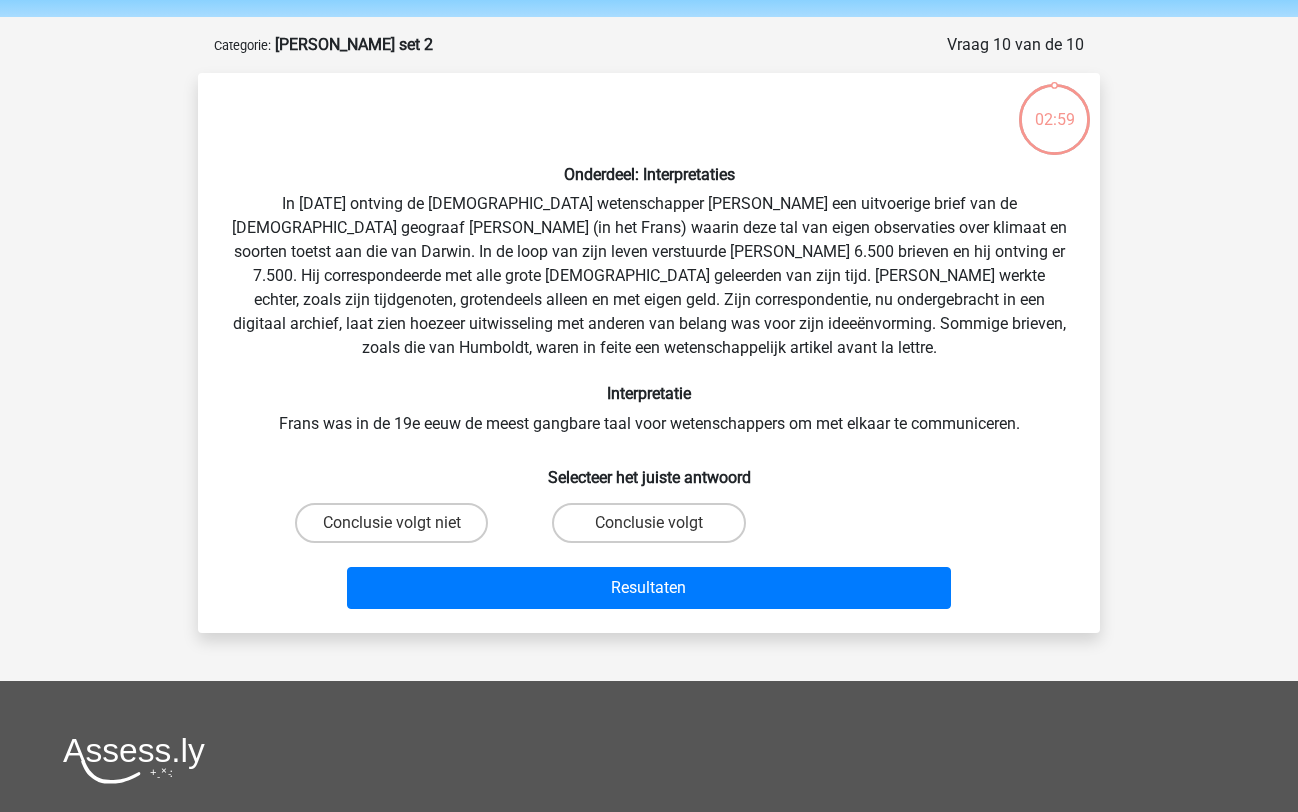 scroll, scrollTop: 100, scrollLeft: 0, axis: vertical 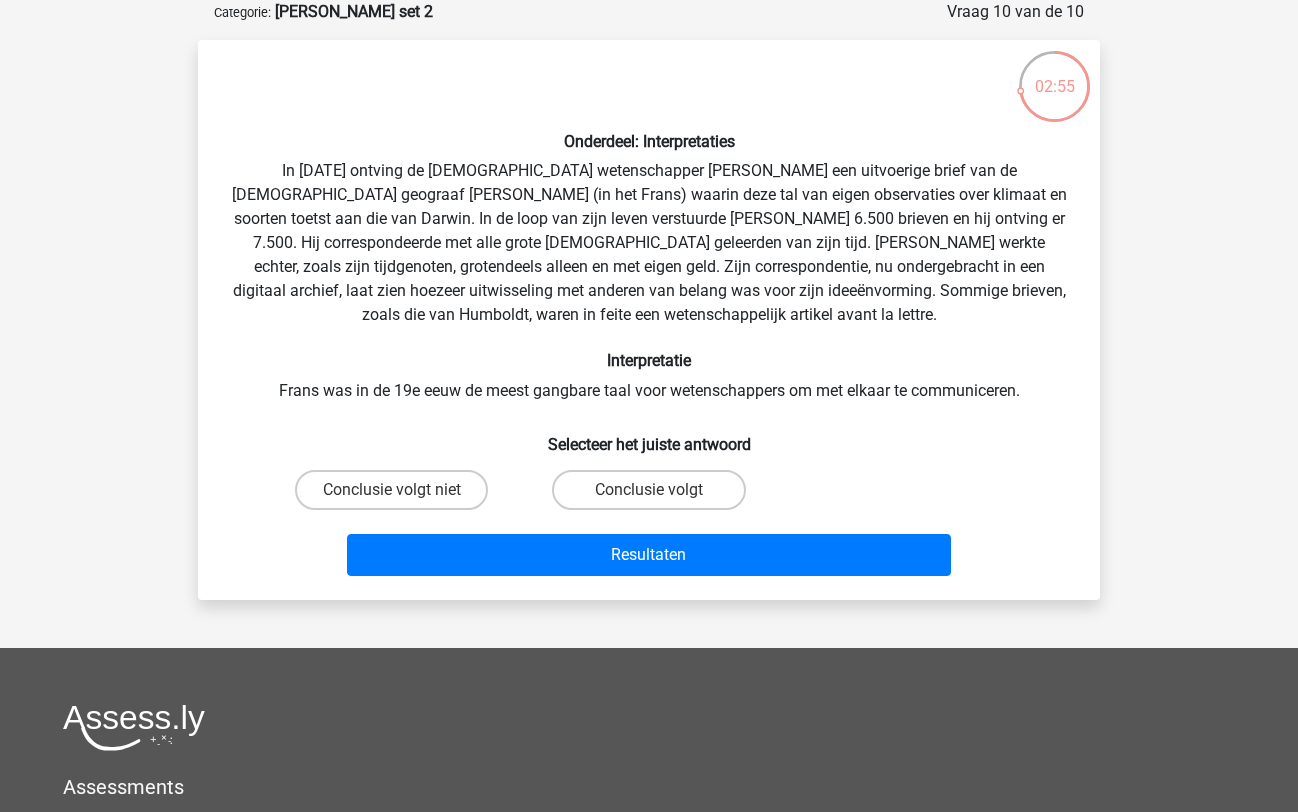 click on "Conclusie volgt niet" at bounding box center (391, 490) 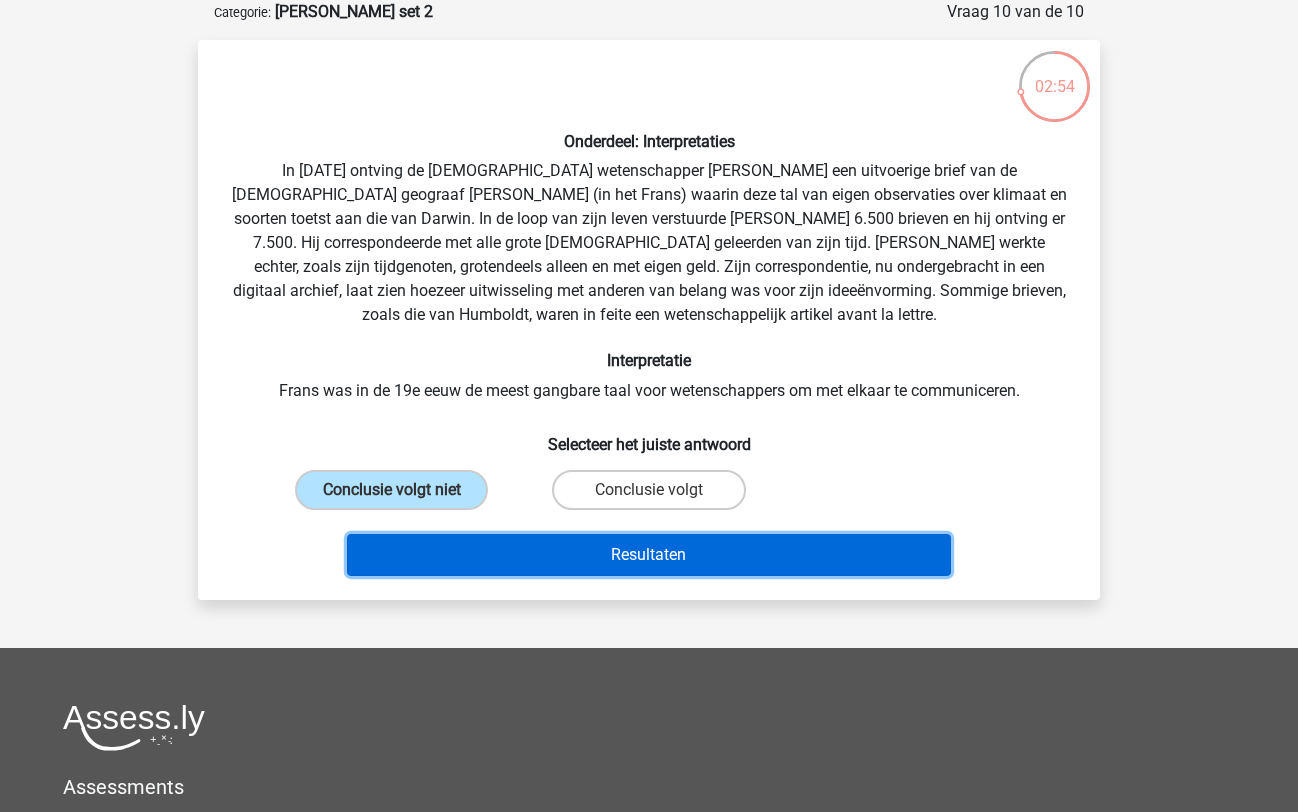 click on "Resultaten" at bounding box center (649, 555) 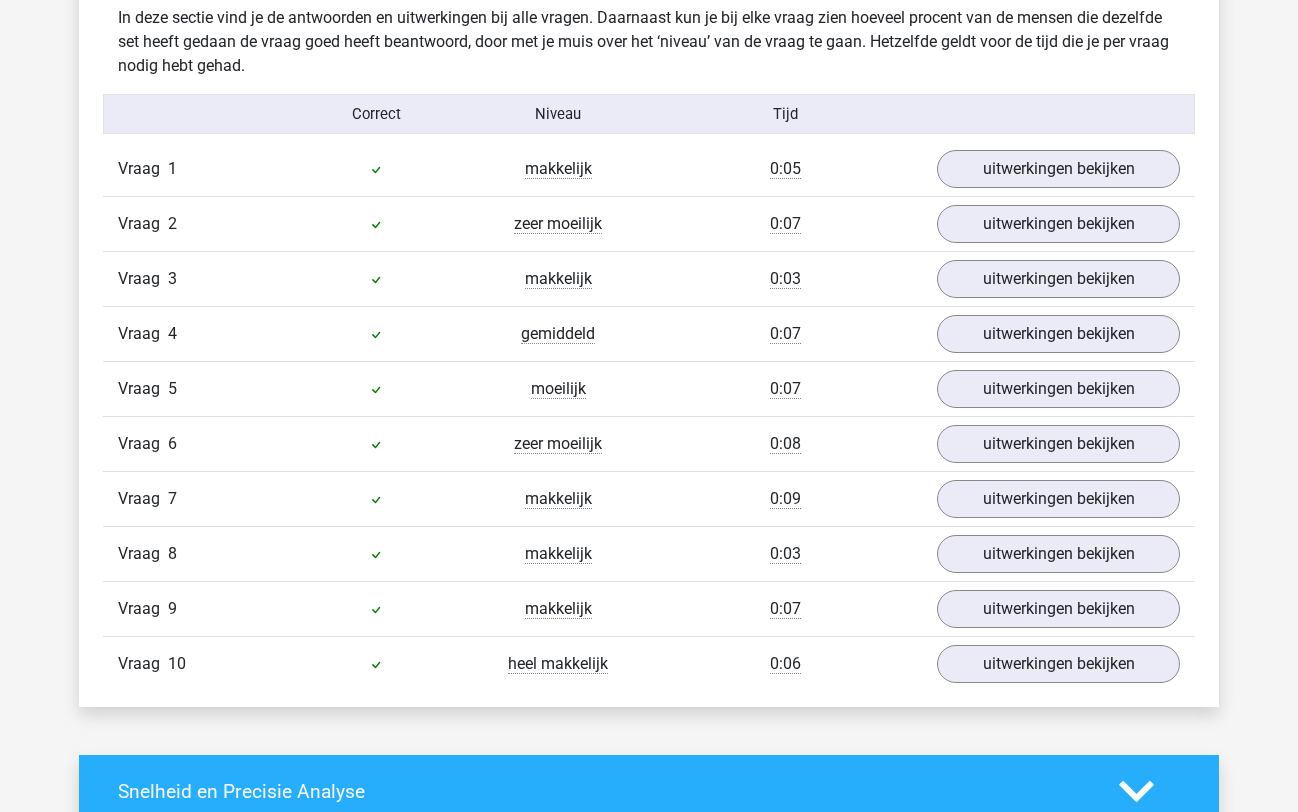 scroll, scrollTop: 1582, scrollLeft: 0, axis: vertical 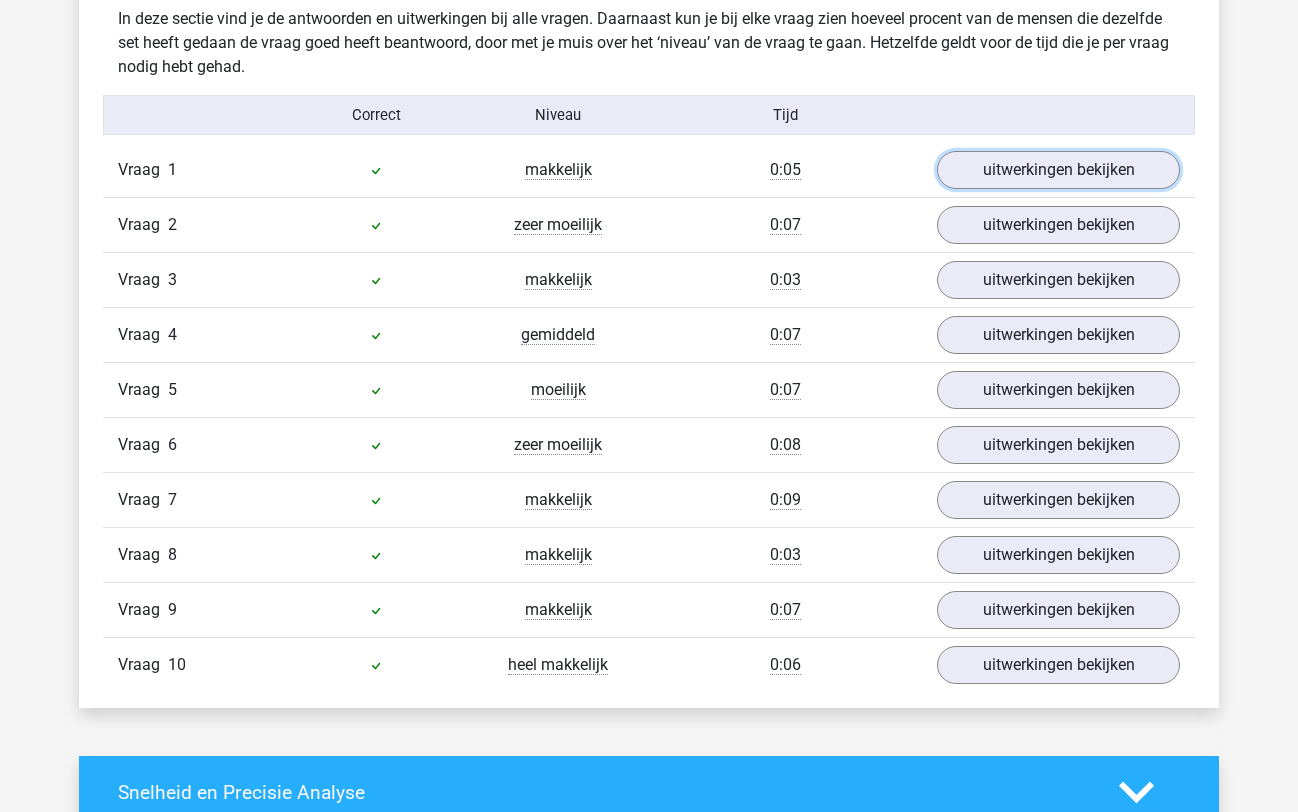 click on "uitwerkingen bekijken" at bounding box center (1058, 170) 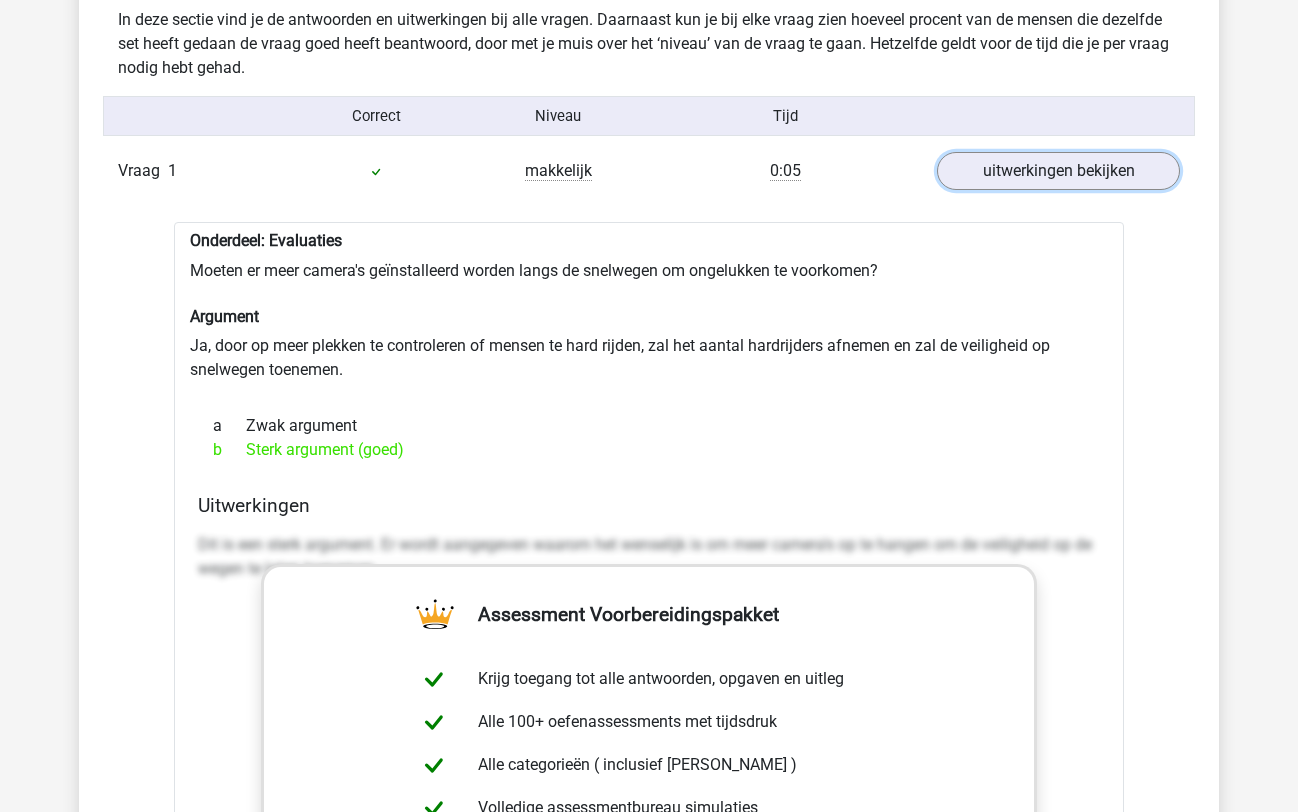 scroll, scrollTop: 1573, scrollLeft: 0, axis: vertical 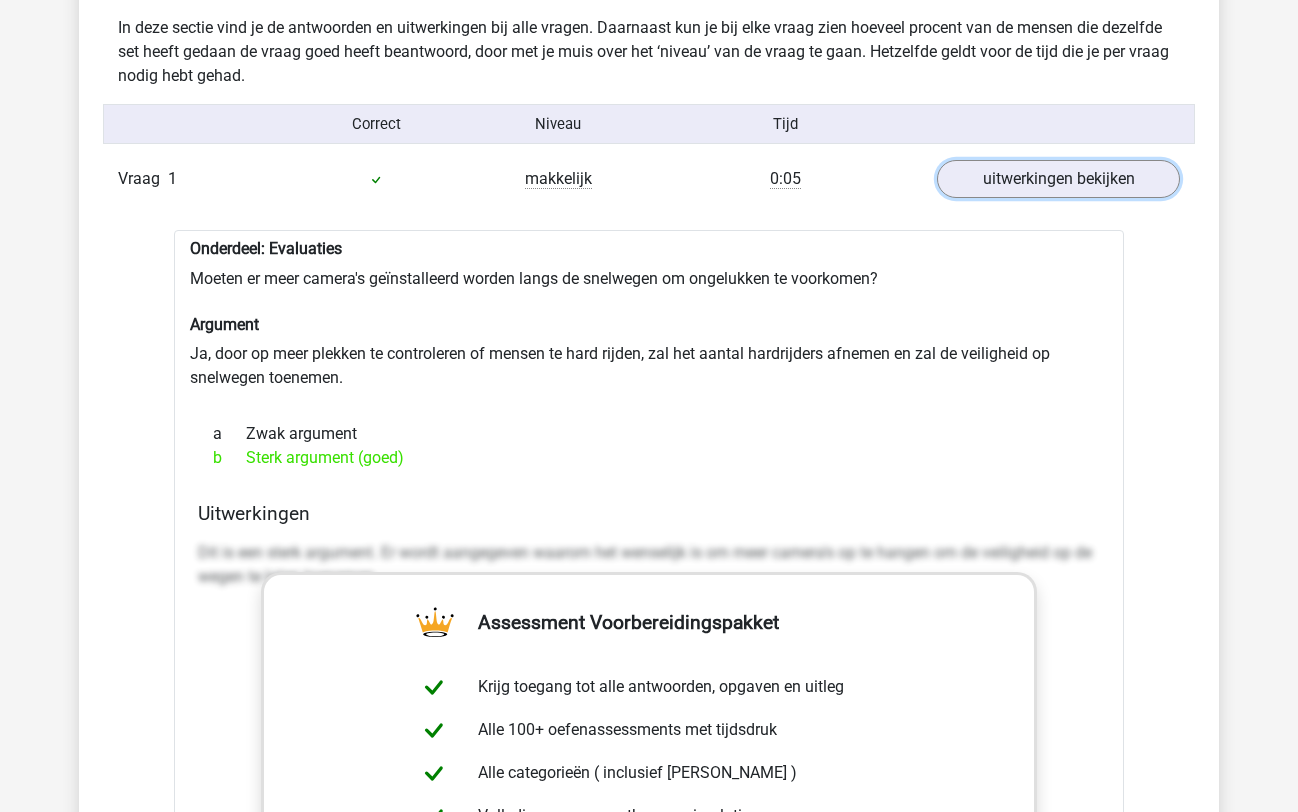 click on "uitwerkingen bekijken" at bounding box center (1058, 179) 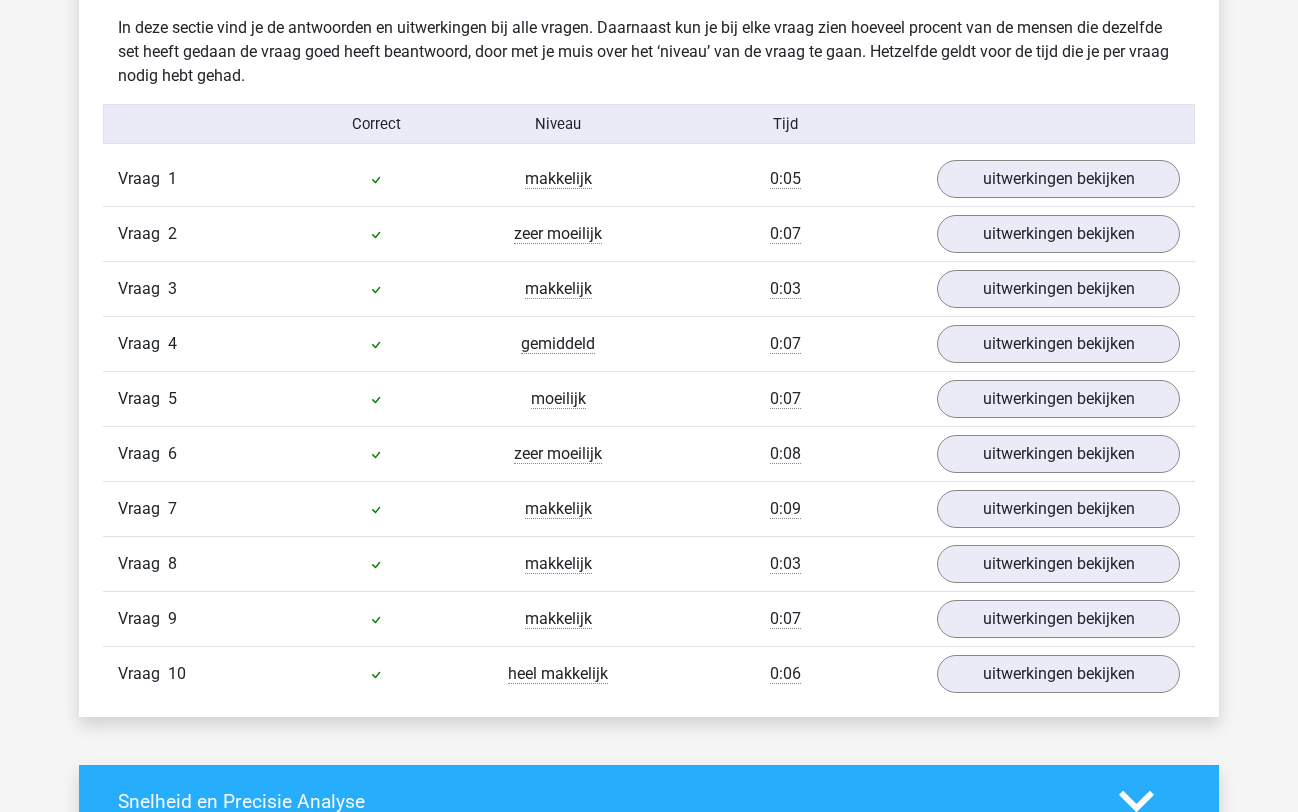 click on "uitwerkingen bekijken" at bounding box center [1058, 234] 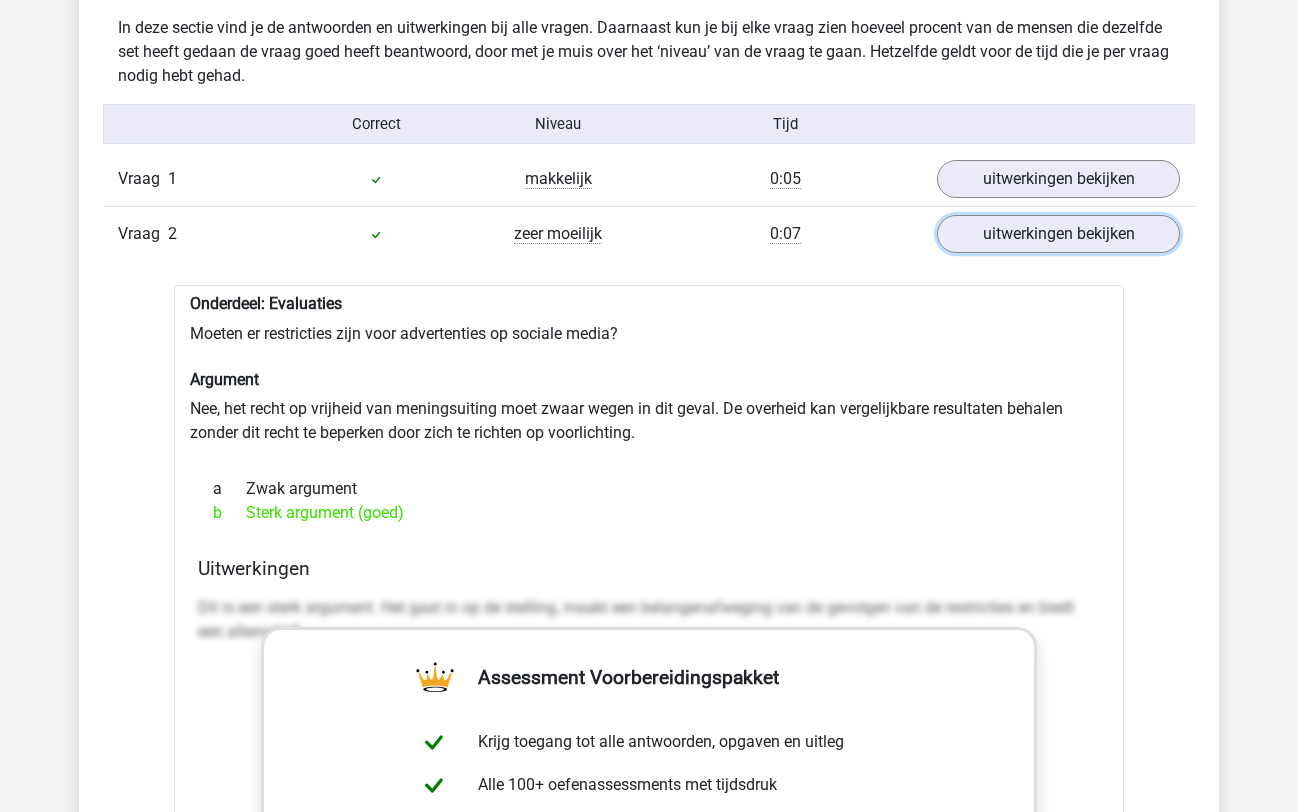 click on "uitwerkingen bekijken" at bounding box center [1058, 234] 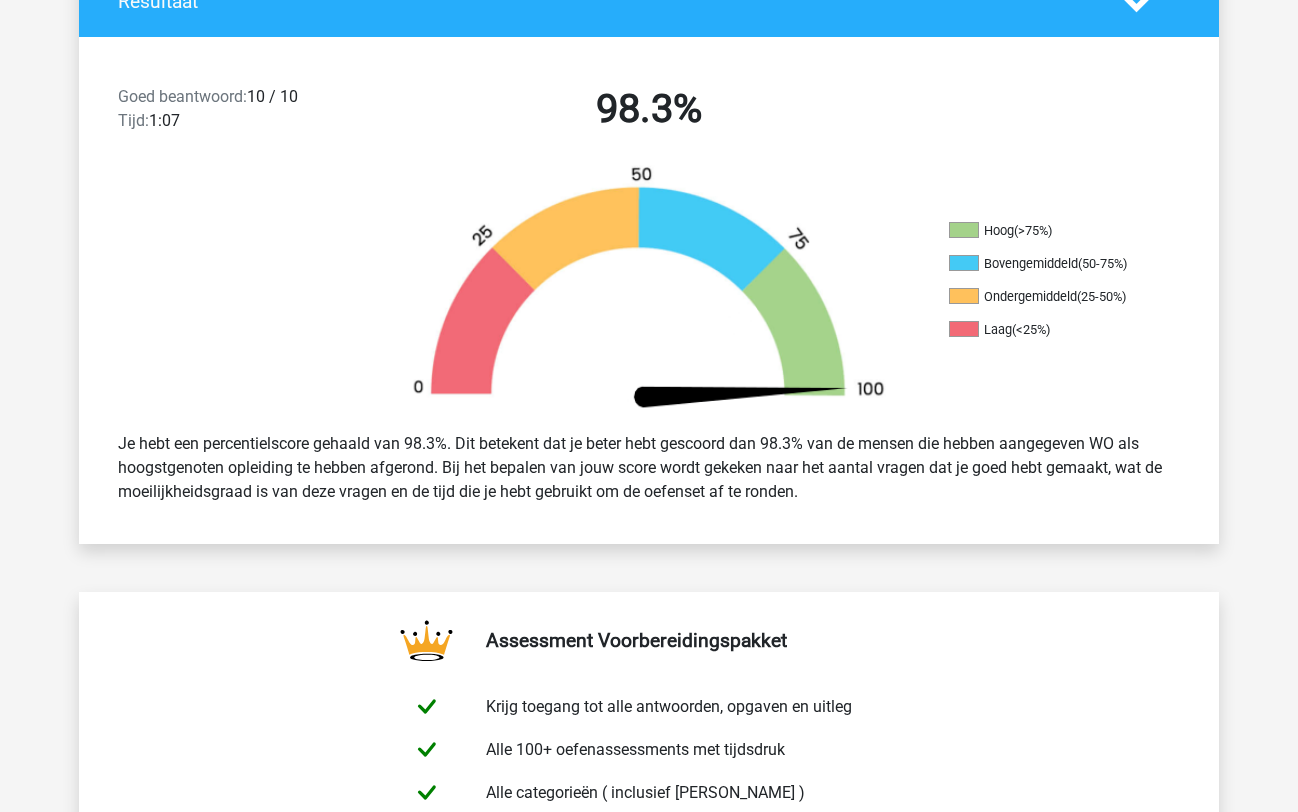 scroll, scrollTop: 469, scrollLeft: 0, axis: vertical 